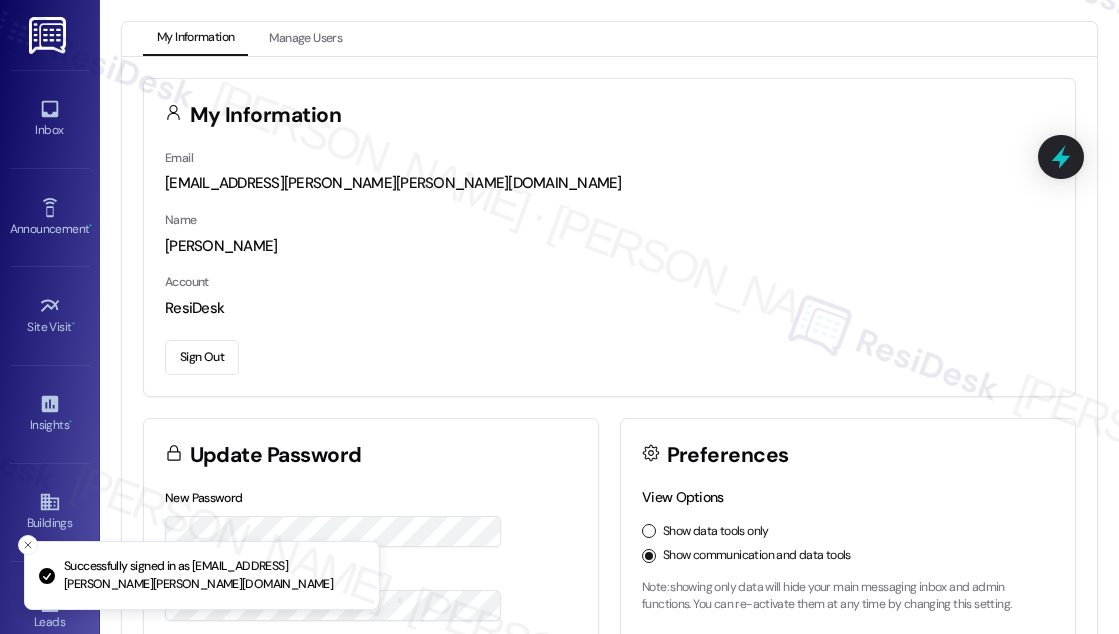 scroll, scrollTop: 0, scrollLeft: 0, axis: both 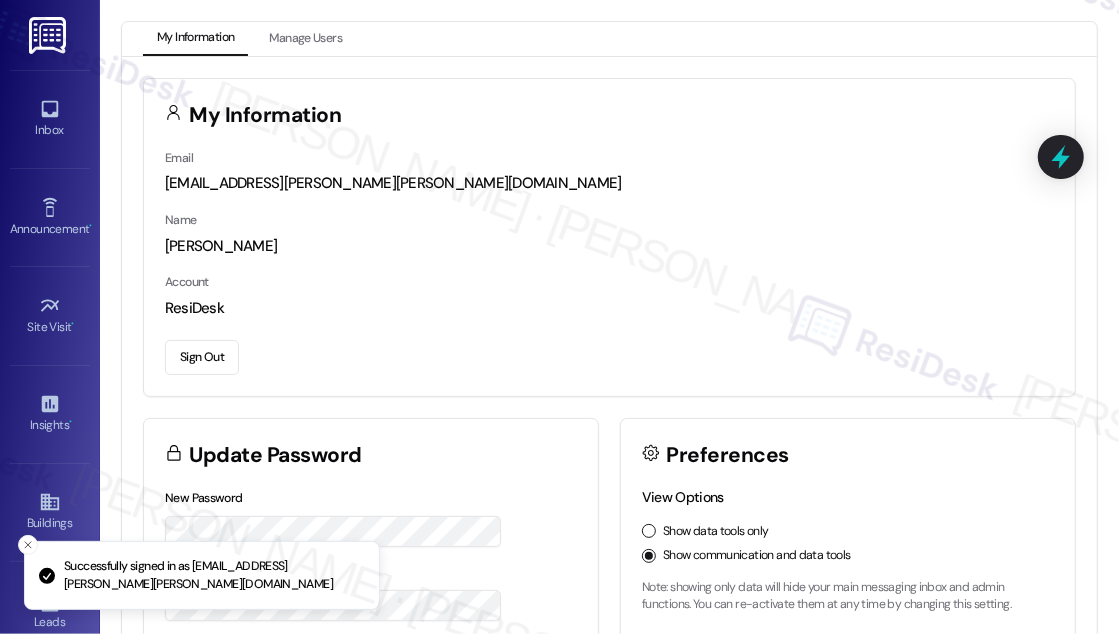 click on "My Information" at bounding box center (609, 113) 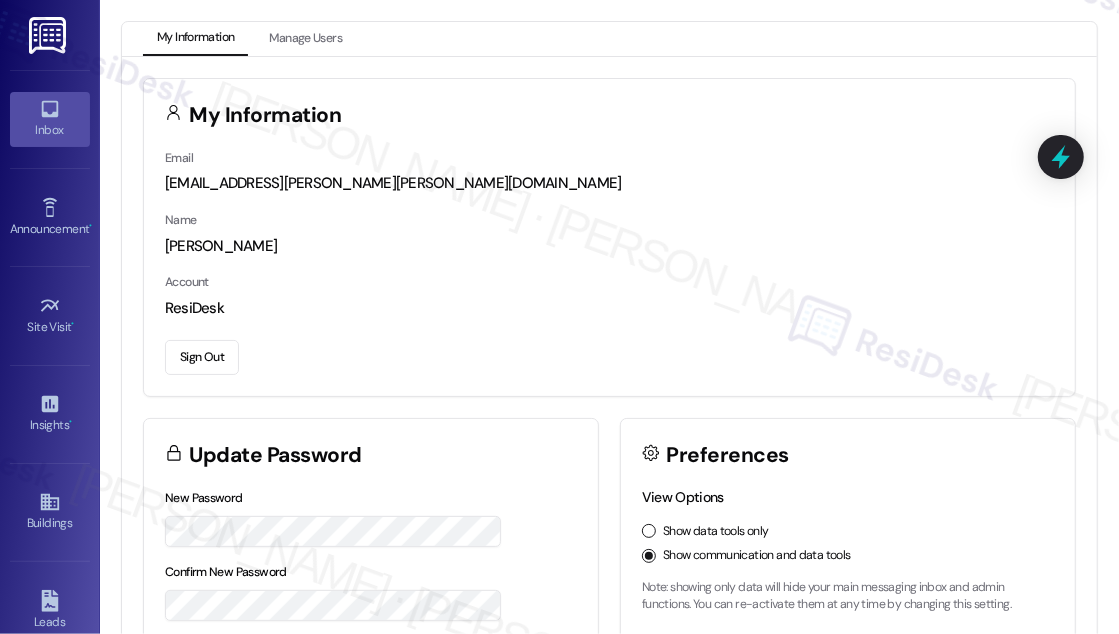 click 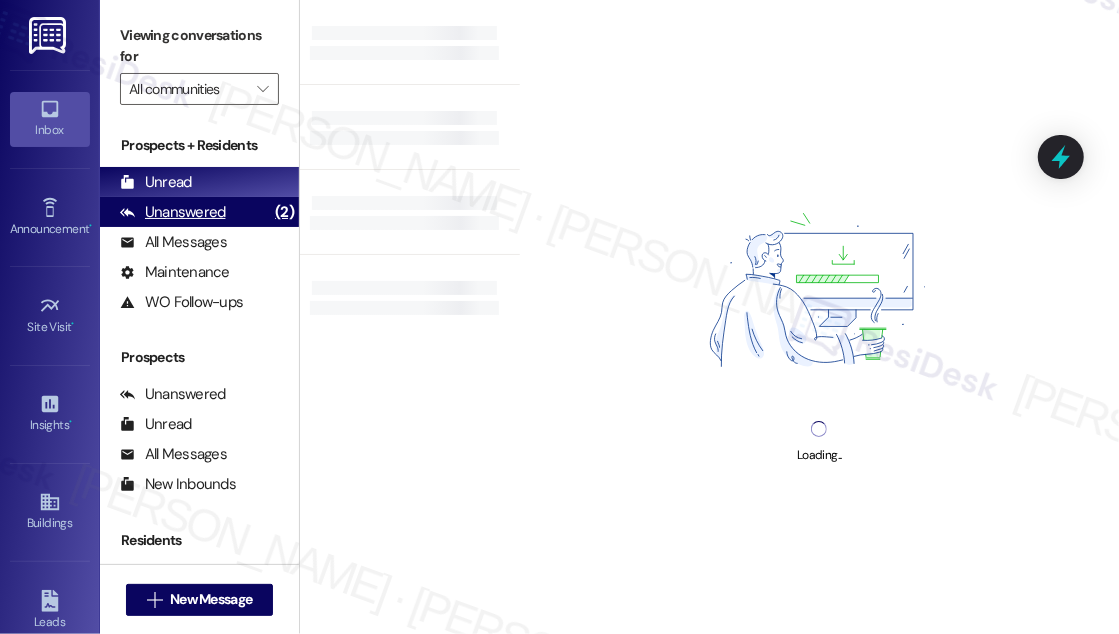 click on "Unanswered" at bounding box center (173, 212) 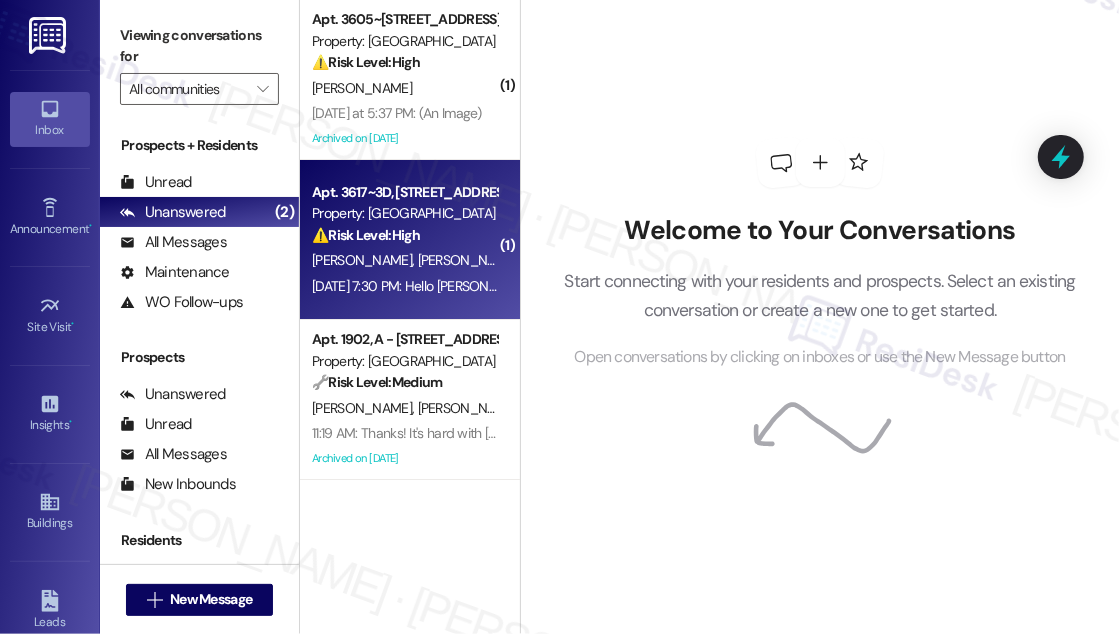 click on "⚠️  Risk Level:  High The resident is providing a notice of non-renewal, which requires action to mitigate potential vacancy and financial impact." at bounding box center [404, 235] 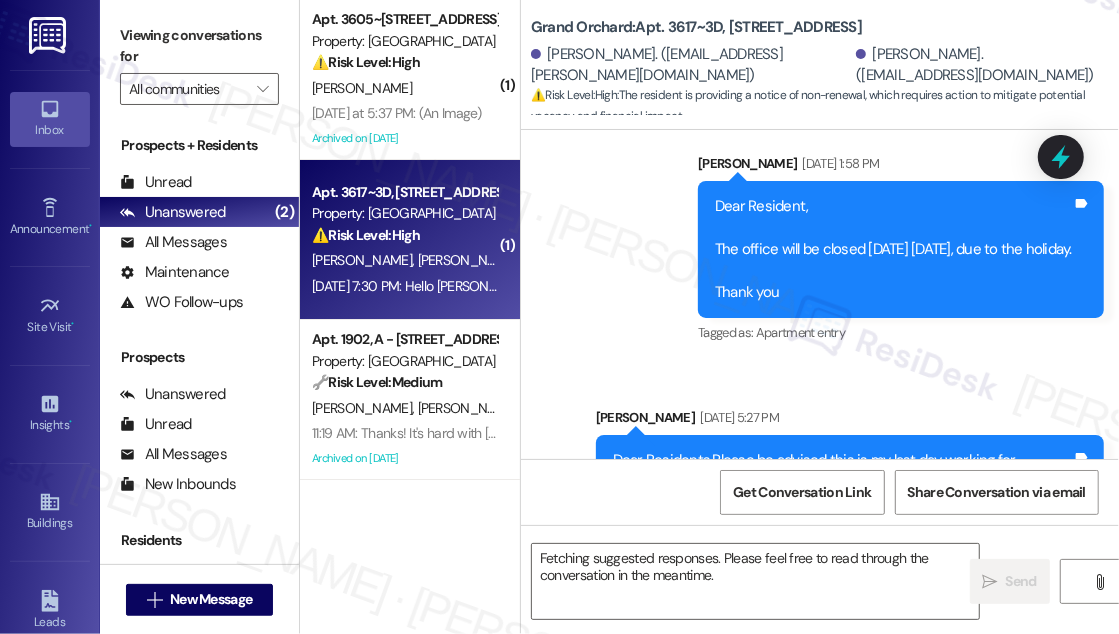 scroll, scrollTop: 11190, scrollLeft: 0, axis: vertical 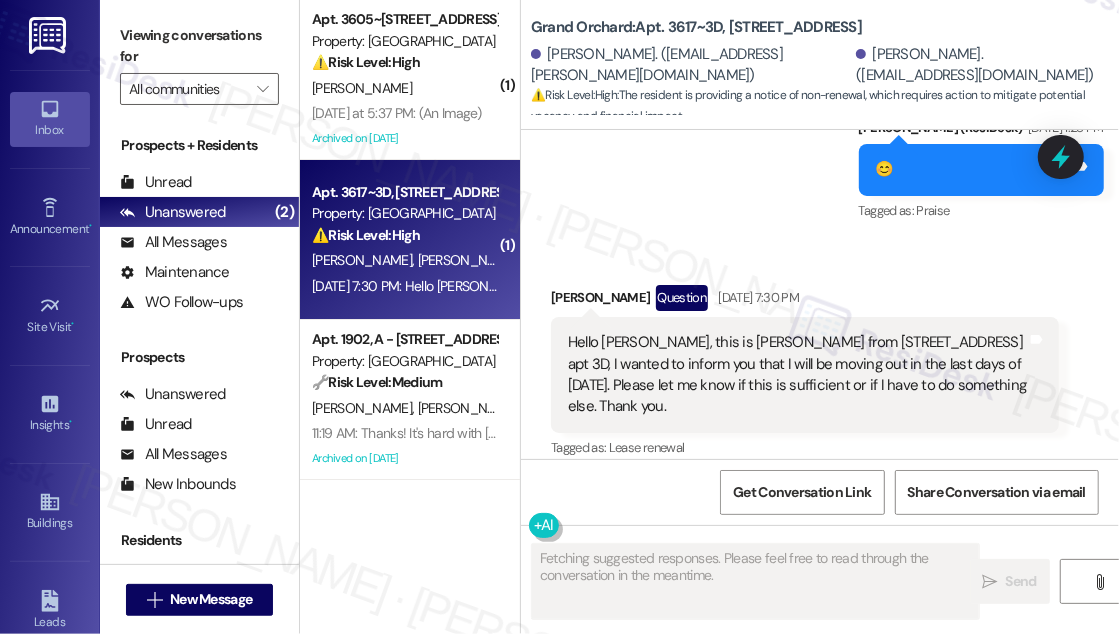 click on "[PERSON_NAME]. ([EMAIL_ADDRESS][PERSON_NAME][DOMAIN_NAME])     [PERSON_NAME]. ([EMAIL_ADDRESS][DOMAIN_NAME])" at bounding box center (825, 65) 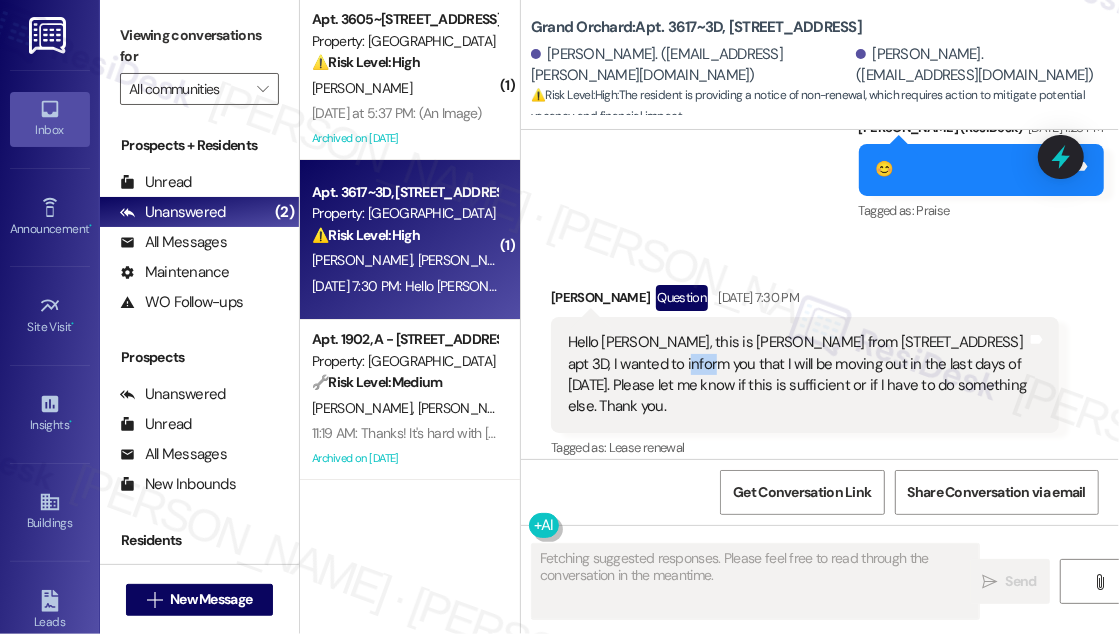click on "Hello [PERSON_NAME], this is [PERSON_NAME] from [STREET_ADDRESS] apt 3D, I wanted to inform you that I will be moving out in the last days of [DATE]. Please let me know if this is sufficient or if I have to do something else. Thank you." at bounding box center (797, 375) 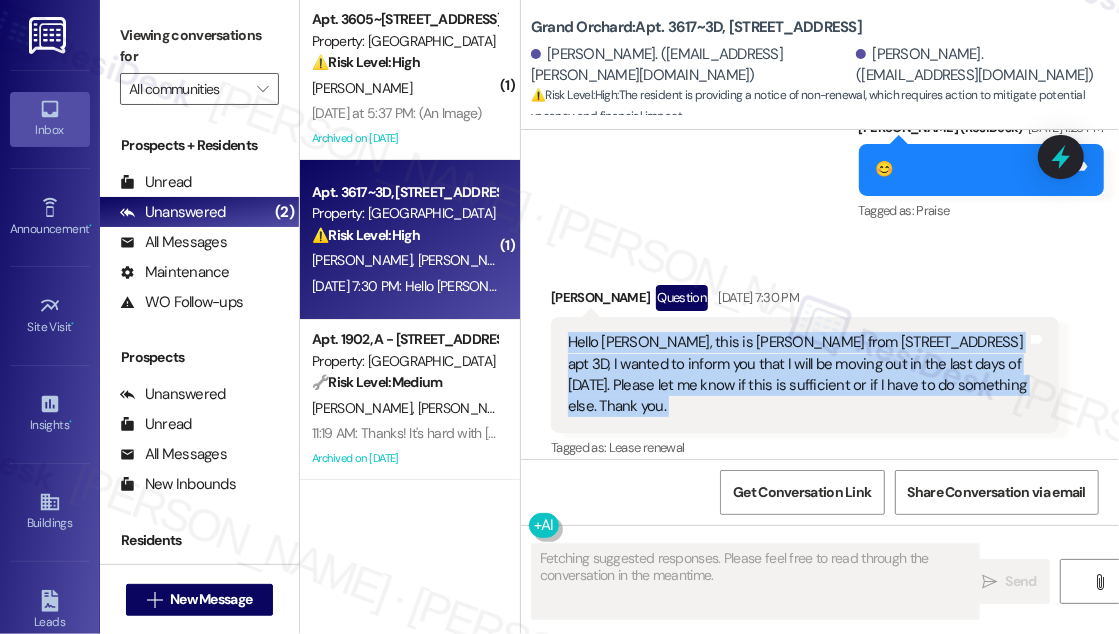 click on "Hello [PERSON_NAME], this is [PERSON_NAME] from [STREET_ADDRESS] apt 3D, I wanted to inform you that I will be moving out in the last days of [DATE]. Please let me know if this is sufficient or if I have to do something else. Thank you." at bounding box center [797, 375] 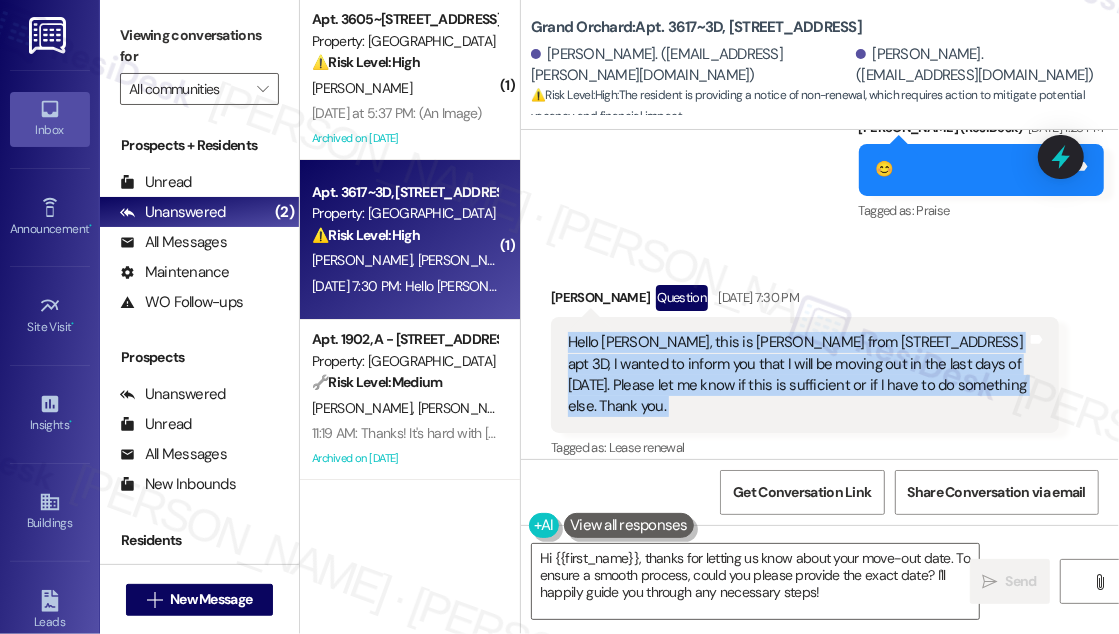 click on "Hello [PERSON_NAME], this is [PERSON_NAME] from [STREET_ADDRESS] apt 3D, I wanted to inform you that I will be moving out in the last days of [DATE]. Please let me know if this is sufficient or if I have to do something else. Thank you." at bounding box center [797, 375] 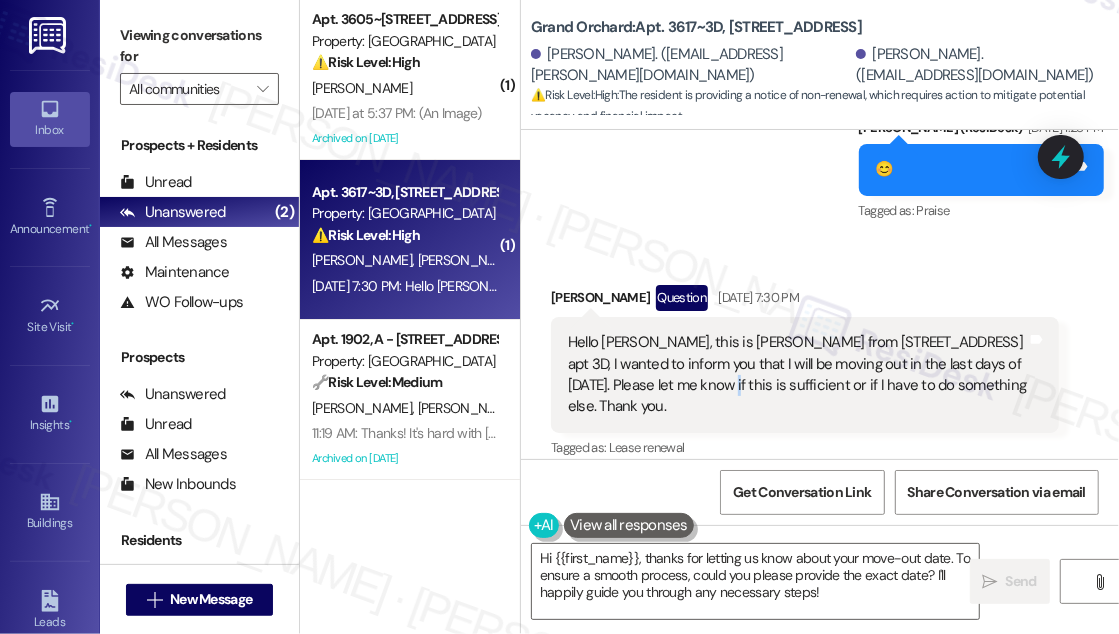 click on "Hello [PERSON_NAME], this is [PERSON_NAME] from [STREET_ADDRESS] apt 3D, I wanted to inform you that I will be moving out in the last days of [DATE]. Please let me know if this is sufficient or if I have to do something else. Thank you." at bounding box center (797, 375) 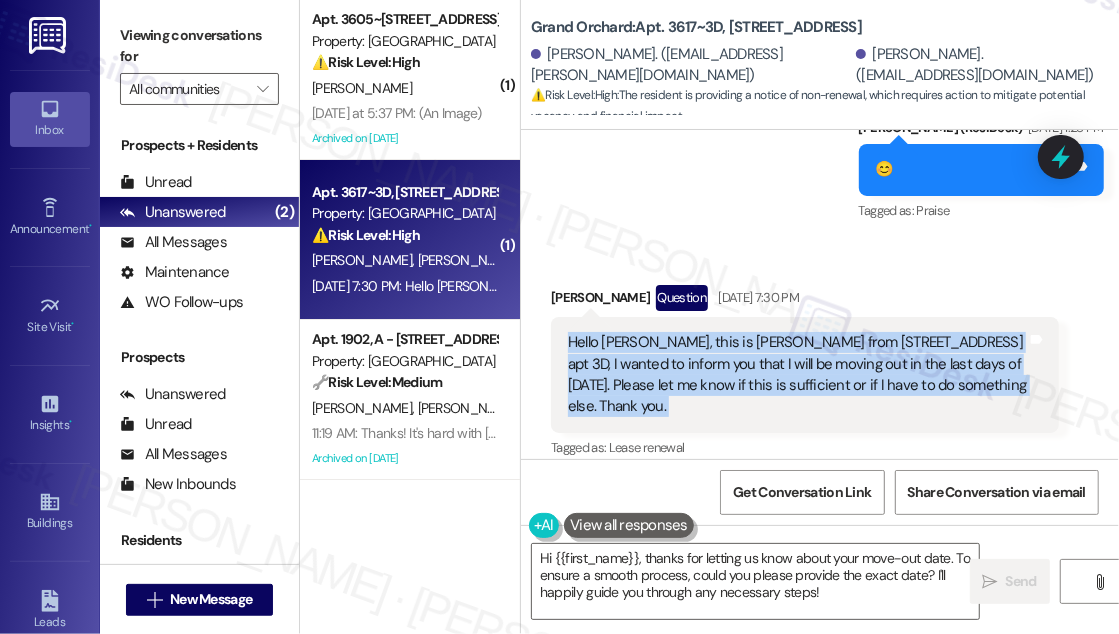 click on "Hello [PERSON_NAME], this is [PERSON_NAME] from [STREET_ADDRESS] apt 3D, I wanted to inform you that I will be moving out in the last days of [DATE]. Please let me know if this is sufficient or if I have to do something else. Thank you." at bounding box center [797, 375] 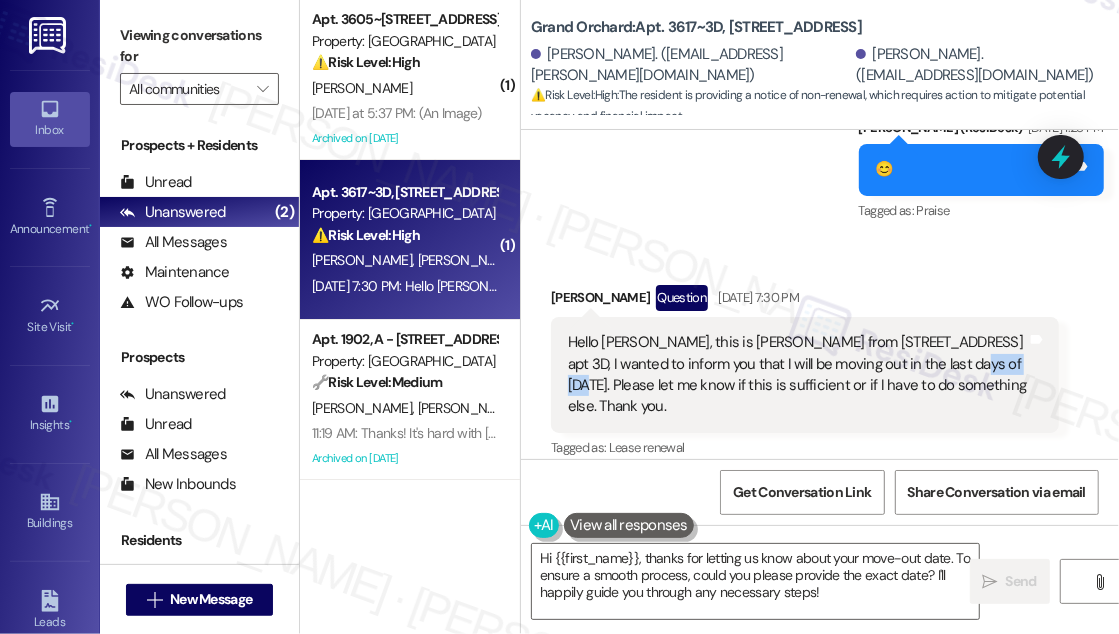 click on "Hello [PERSON_NAME], this is [PERSON_NAME] from [STREET_ADDRESS] apt 3D, I wanted to inform you that I will be moving out in the last days of [DATE]. Please let me know if this is sufficient or if I have to do something else. Thank you." at bounding box center [797, 375] 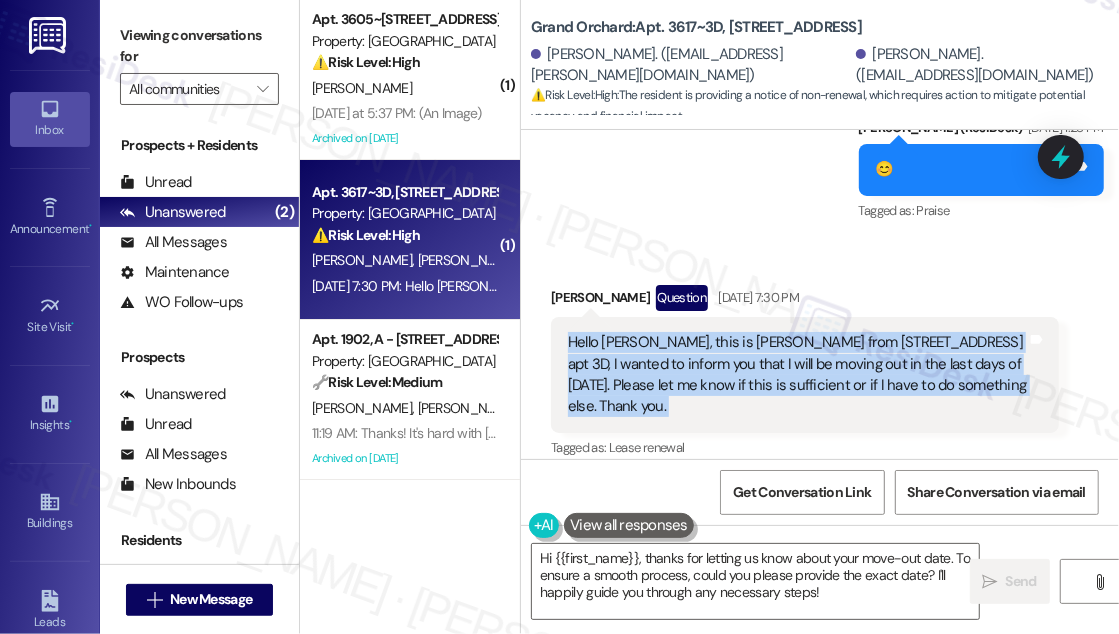 click on "Hello [PERSON_NAME], this is [PERSON_NAME] from [STREET_ADDRESS] apt 3D, I wanted to inform you that I will be moving out in the last days of [DATE]. Please let me know if this is sufficient or if I have to do something else. Thank you." at bounding box center [797, 375] 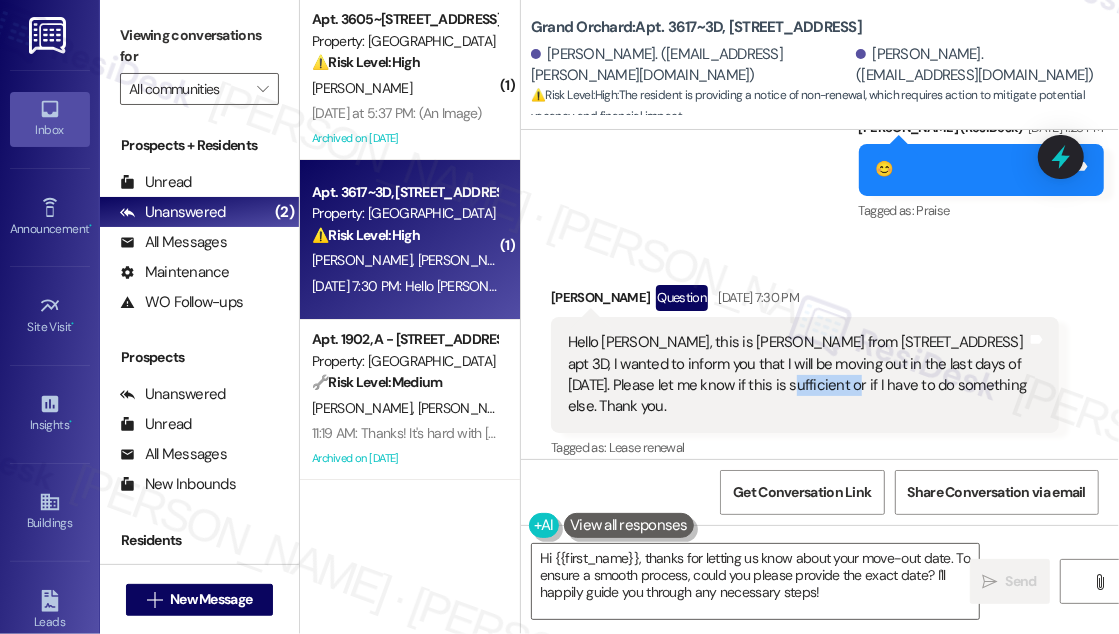 click on "Hello [PERSON_NAME], this is [PERSON_NAME] from [STREET_ADDRESS] apt 3D, I wanted to inform you that I will be moving out in the last days of [DATE]. Please let me know if this is sufficient or if I have to do something else. Thank you." at bounding box center [797, 375] 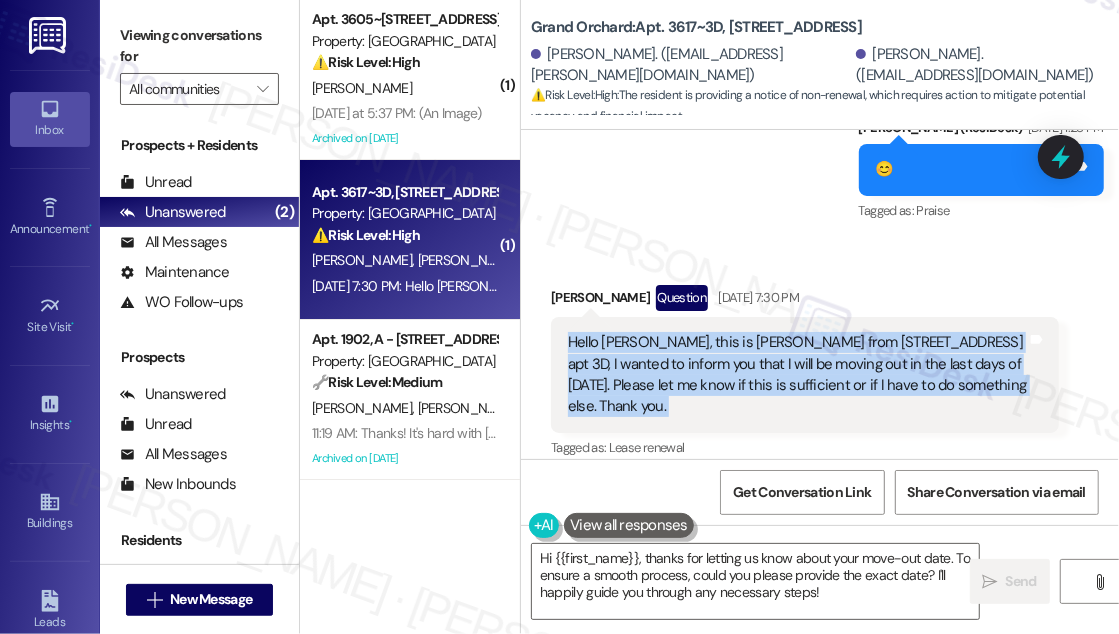 click on "Hello [PERSON_NAME], this is [PERSON_NAME] from [STREET_ADDRESS] apt 3D, I wanted to inform you that I will be moving out in the last days of [DATE]. Please let me know if this is sufficient or if I have to do something else. Thank you." at bounding box center (797, 375) 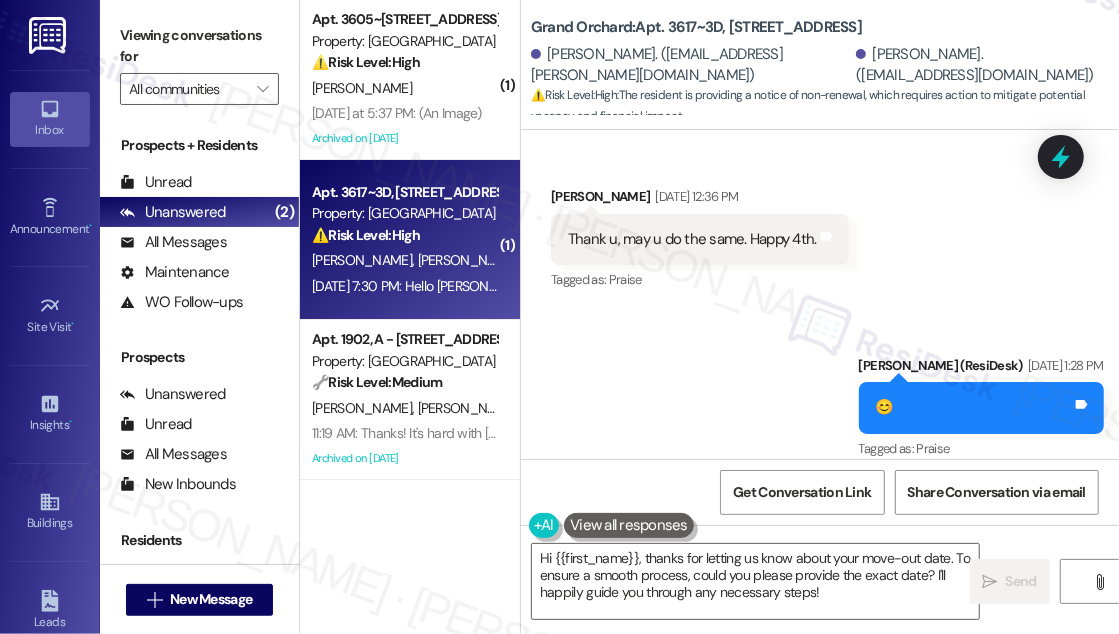 scroll, scrollTop: 10826, scrollLeft: 0, axis: vertical 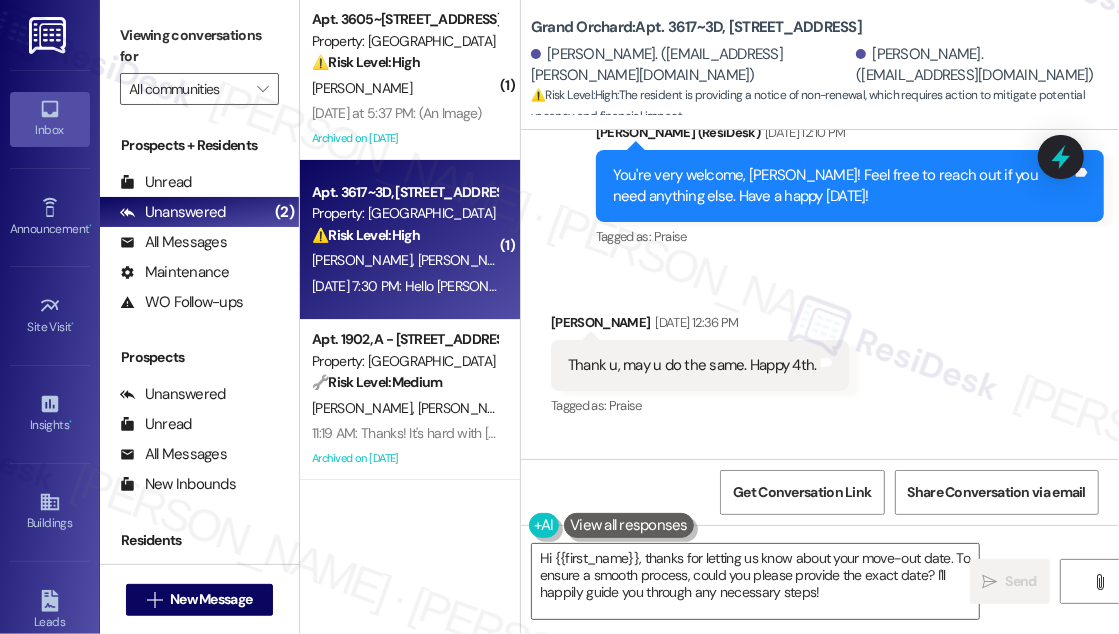 click on "Received via SMS [PERSON_NAME] [DATE] 12:36 PM Thank u, may u do the same. Happy 4th. Tags and notes Tagged as:   Praise Click to highlight conversations about Praise" at bounding box center [820, 351] 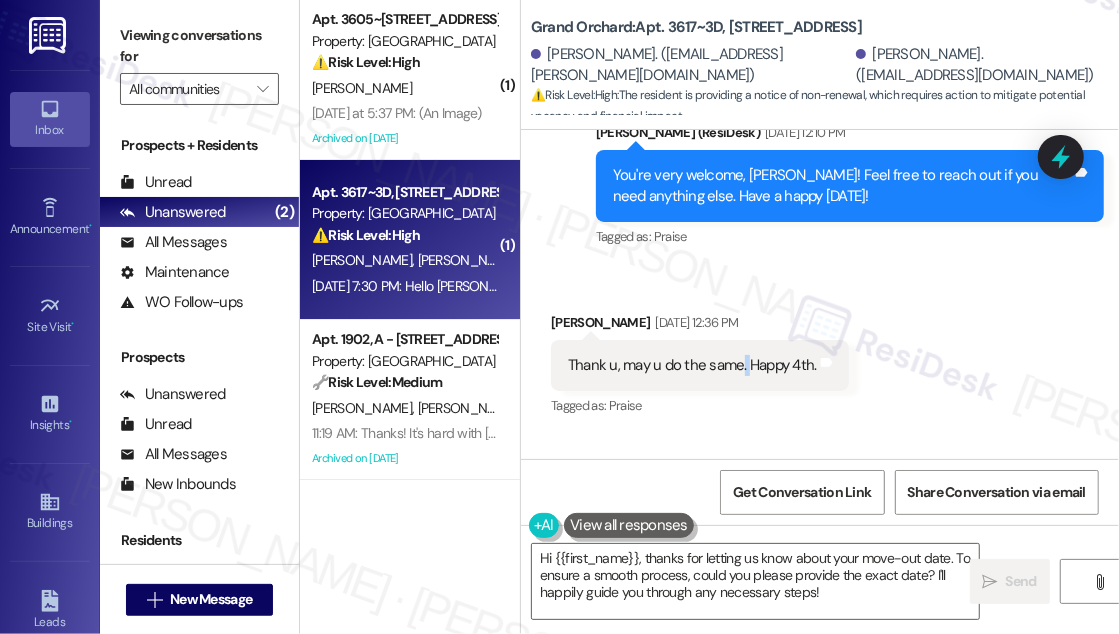 click on "Thank u, may u do the same. Happy 4th." at bounding box center (692, 365) 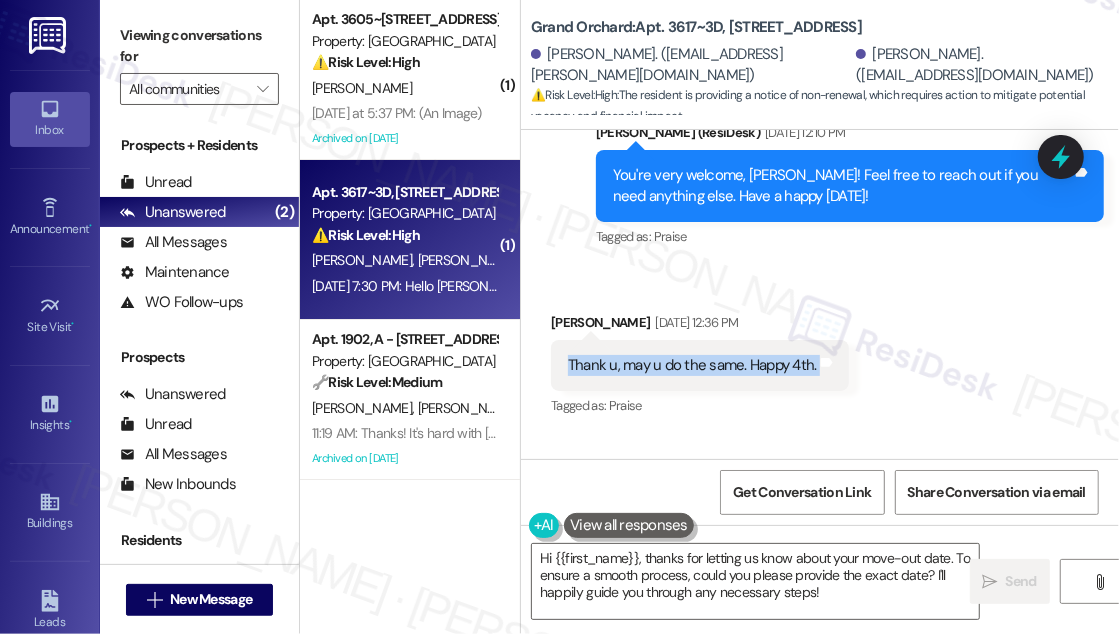 click on "Thank u, may u do the same. Happy 4th." at bounding box center [692, 365] 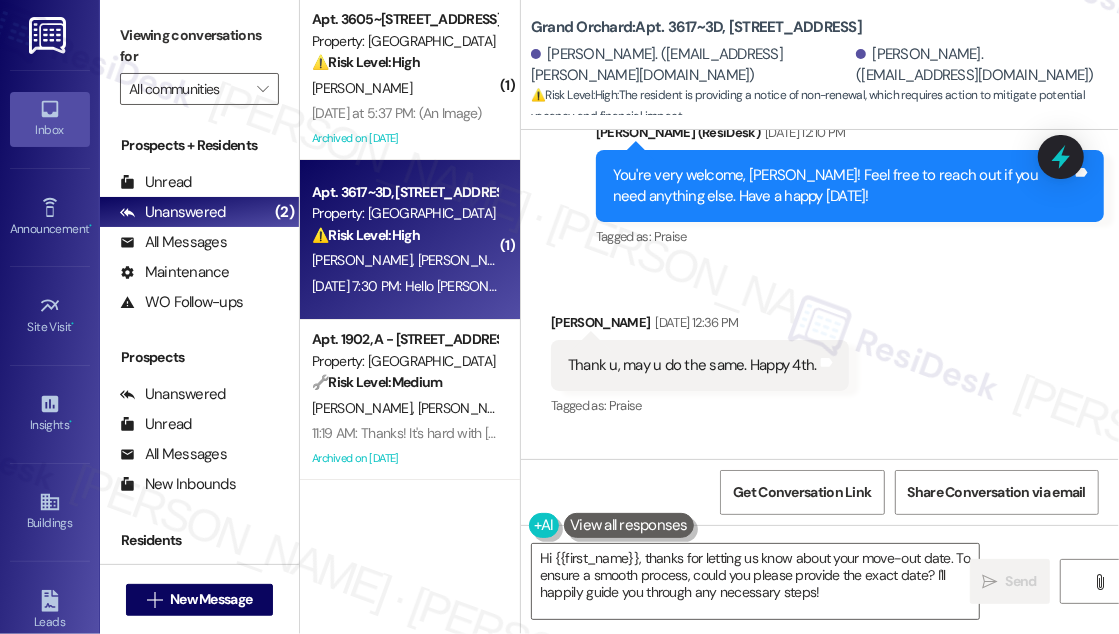 click on "Received via SMS [PERSON_NAME] [DATE] 12:36 PM Thank u, may u do the same. Happy 4th. Tags and notes Tagged as:   Praise Click to highlight conversations about Praise" at bounding box center [820, 351] 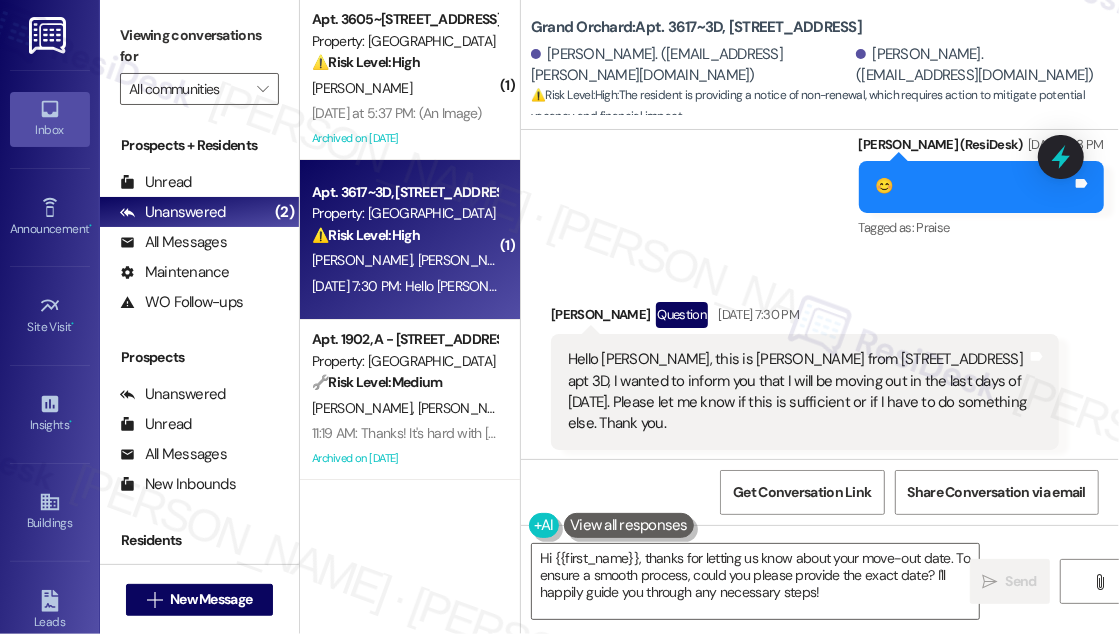 scroll, scrollTop: 11190, scrollLeft: 0, axis: vertical 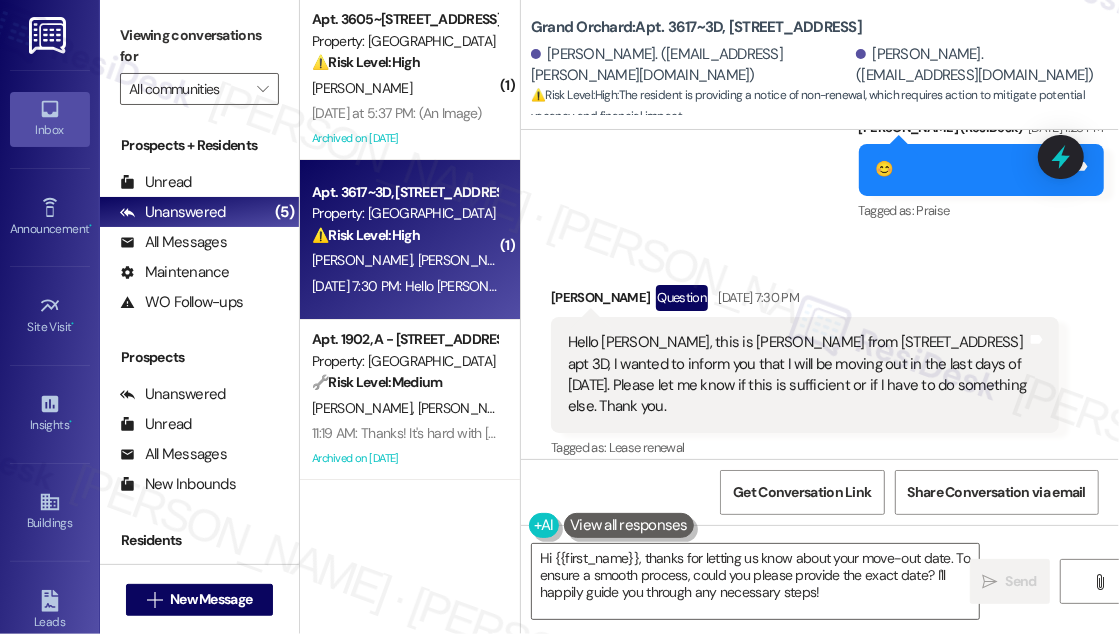 click on "Tagged as:   Lease renewal Click to highlight conversations about Lease renewal" at bounding box center [805, 447] 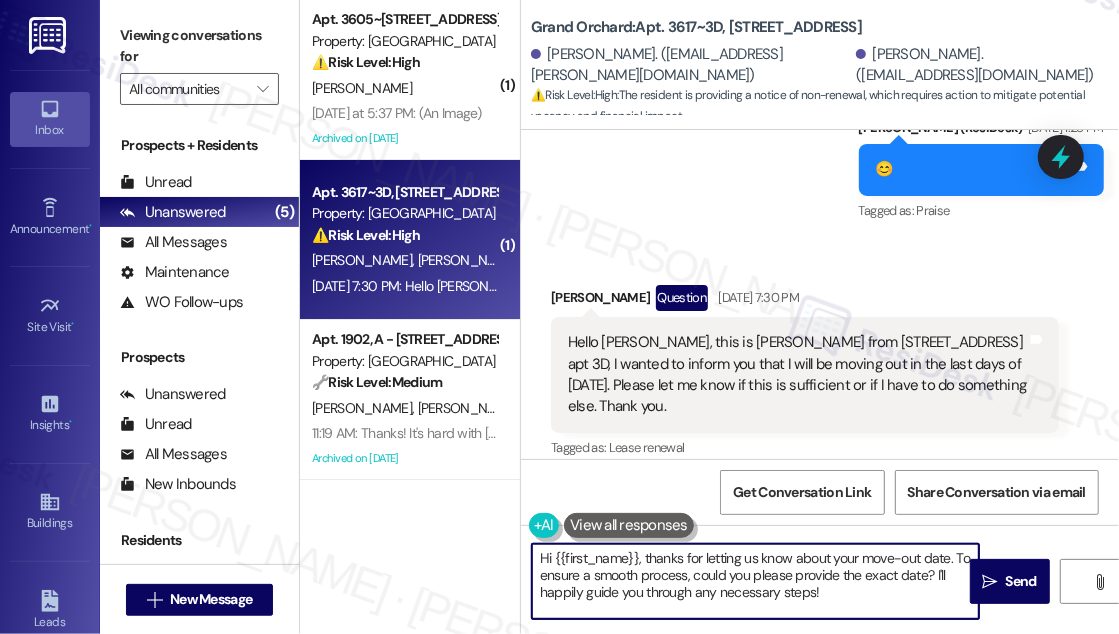 click on "Hi {{first_name}}, thanks for letting us know about your move-out date. To ensure a smooth process, could you please provide the exact date? I'll happily guide you through any necessary steps!" at bounding box center (755, 581) 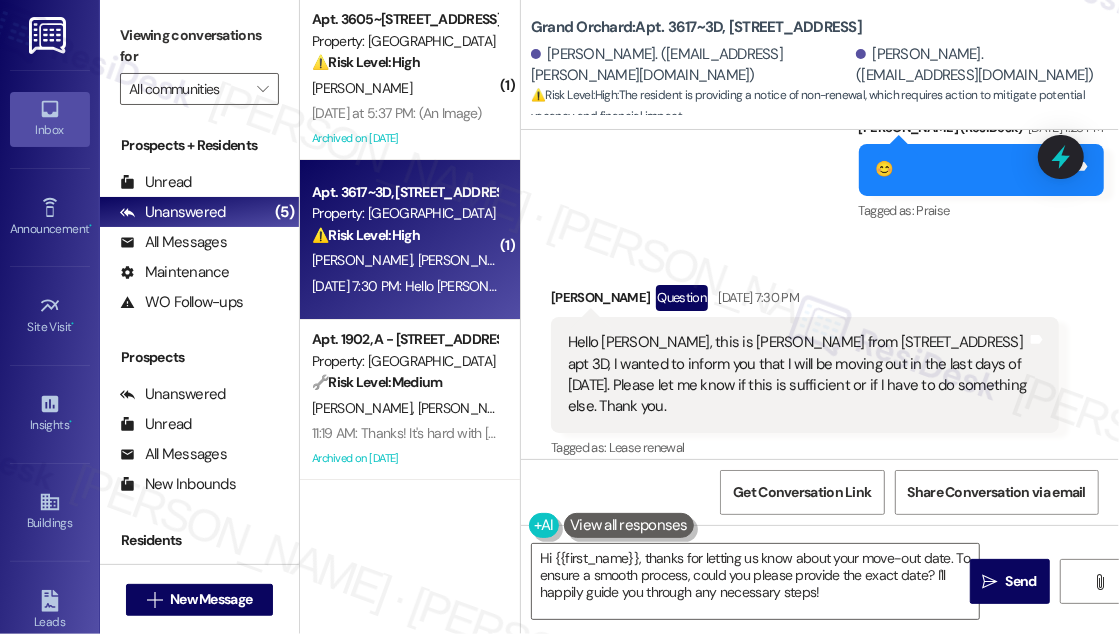click on "Hello [PERSON_NAME], this is [PERSON_NAME] from [STREET_ADDRESS] apt 3D, I wanted to inform you that I will be moving out in the last days of [DATE]. Please let me know if this is sufficient or if I have to do something else. Thank you." at bounding box center (797, 375) 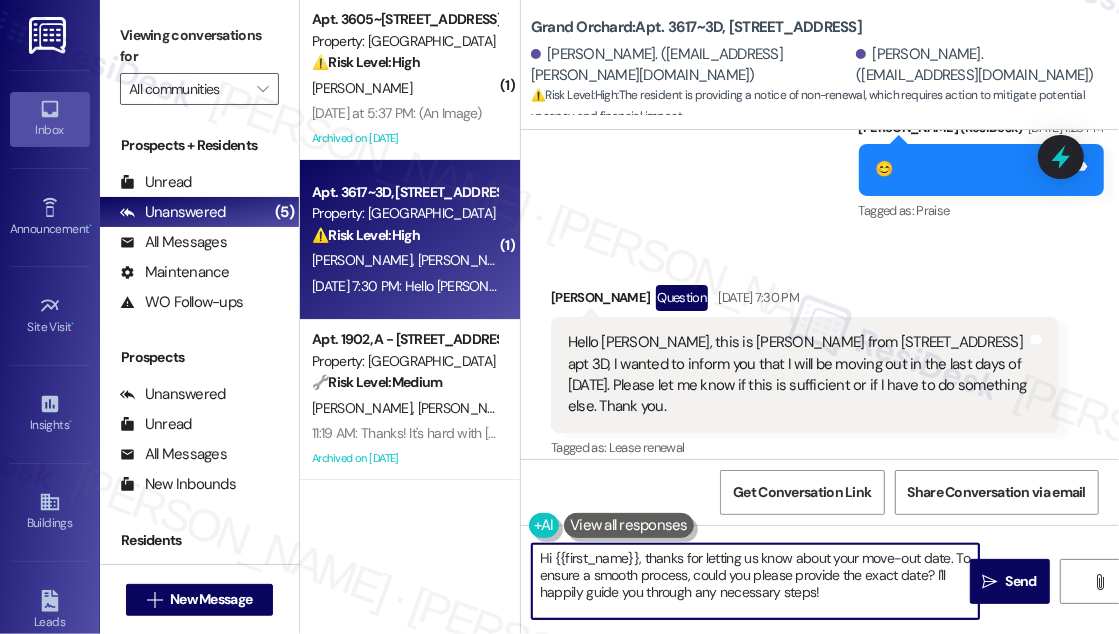 click on "Hi {{first_name}}, thanks for letting us know about your move-out date. To ensure a smooth process, could you please provide the exact date? I'll happily guide you through any necessary steps!" at bounding box center [755, 581] 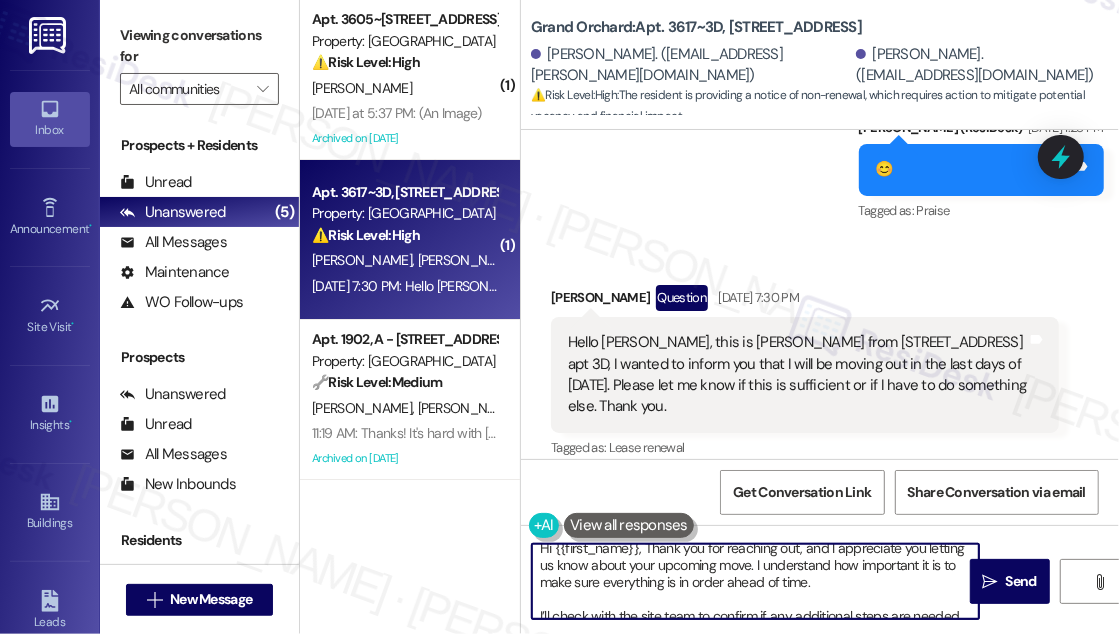 scroll, scrollTop: 0, scrollLeft: 0, axis: both 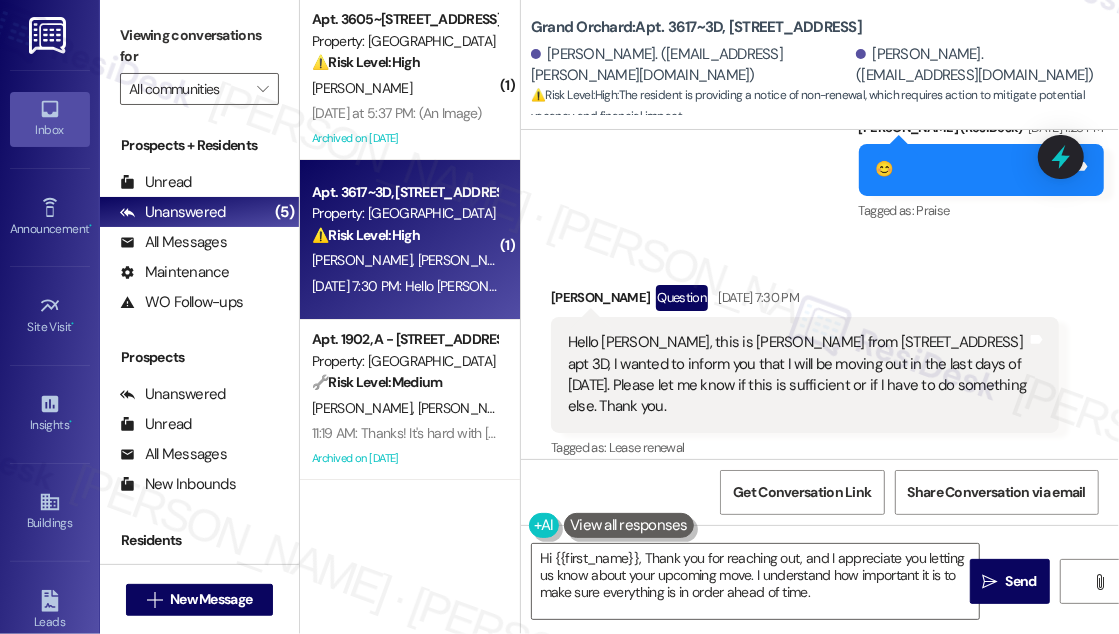 click on "[PERSON_NAME]. ([EMAIL_ADDRESS][PERSON_NAME][DOMAIN_NAME])" at bounding box center (691, 65) 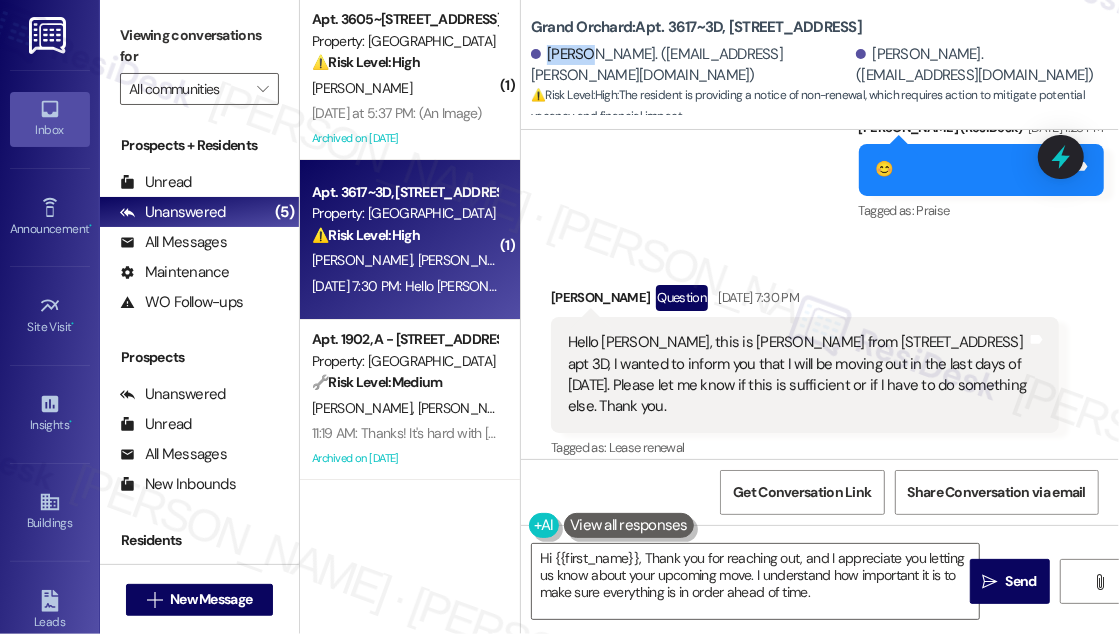 click on "[PERSON_NAME]. ([EMAIL_ADDRESS][PERSON_NAME][DOMAIN_NAME])" at bounding box center (691, 65) 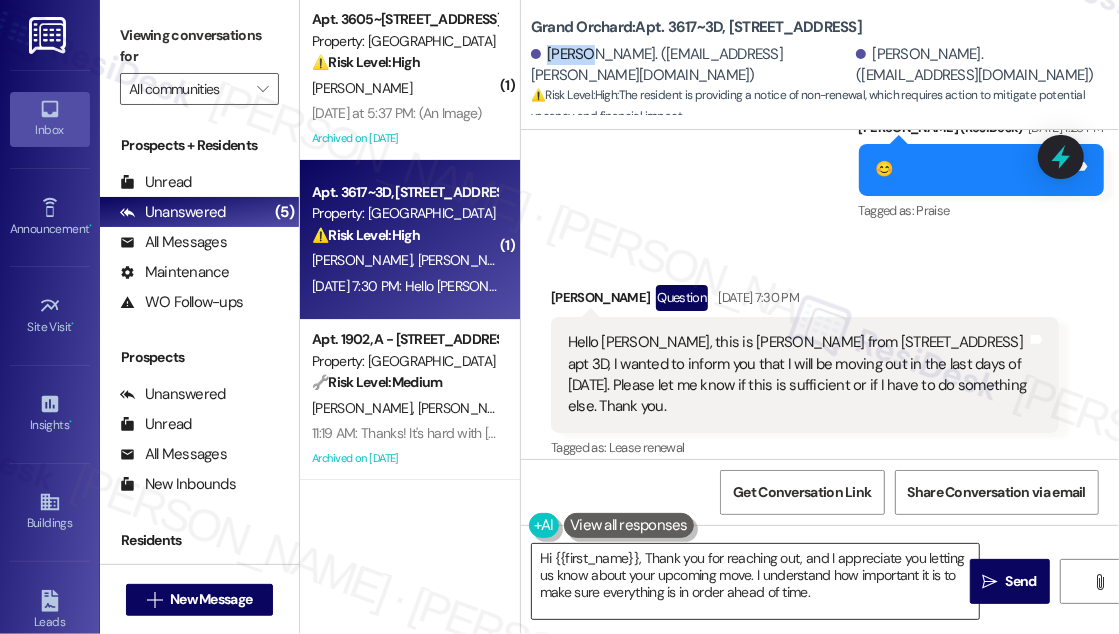 copy on "Sofia" 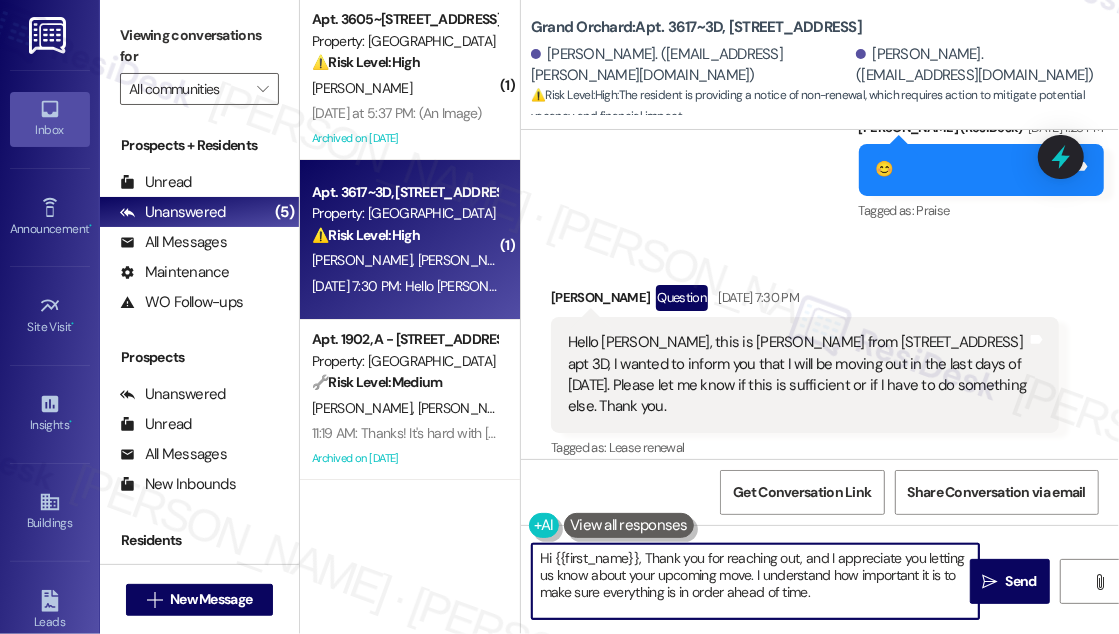 drag, startPoint x: 554, startPoint y: 555, endPoint x: 633, endPoint y: 548, distance: 79.30952 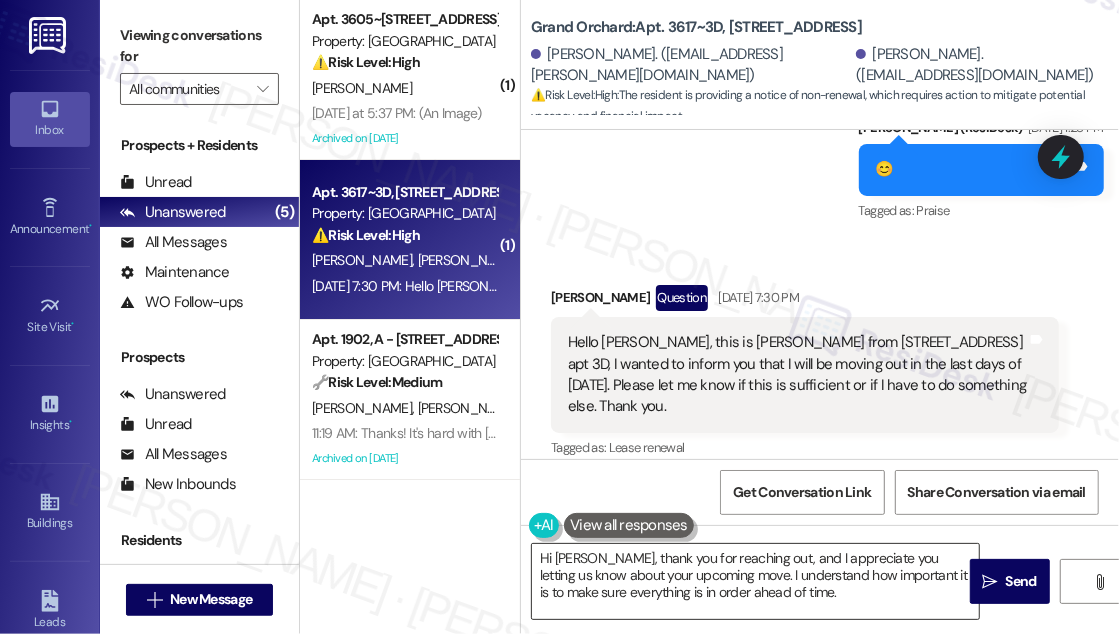 click on "Hi [PERSON_NAME], thank you for reaching out, and I appreciate you letting us know about your upcoming move. I understand how important it is to make sure everything is in order ahead of time.
I’ll check with the site team to confirm if any additional steps are needed and follow up with you once I have more details." at bounding box center (755, 581) 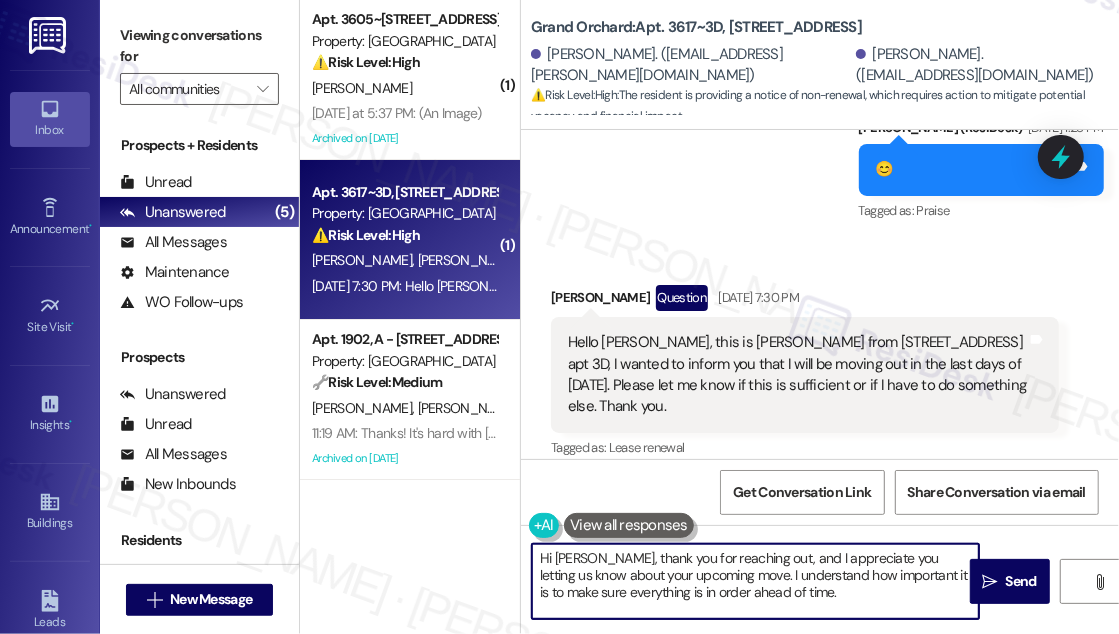 drag, startPoint x: 762, startPoint y: 555, endPoint x: 683, endPoint y: 560, distance: 79.15807 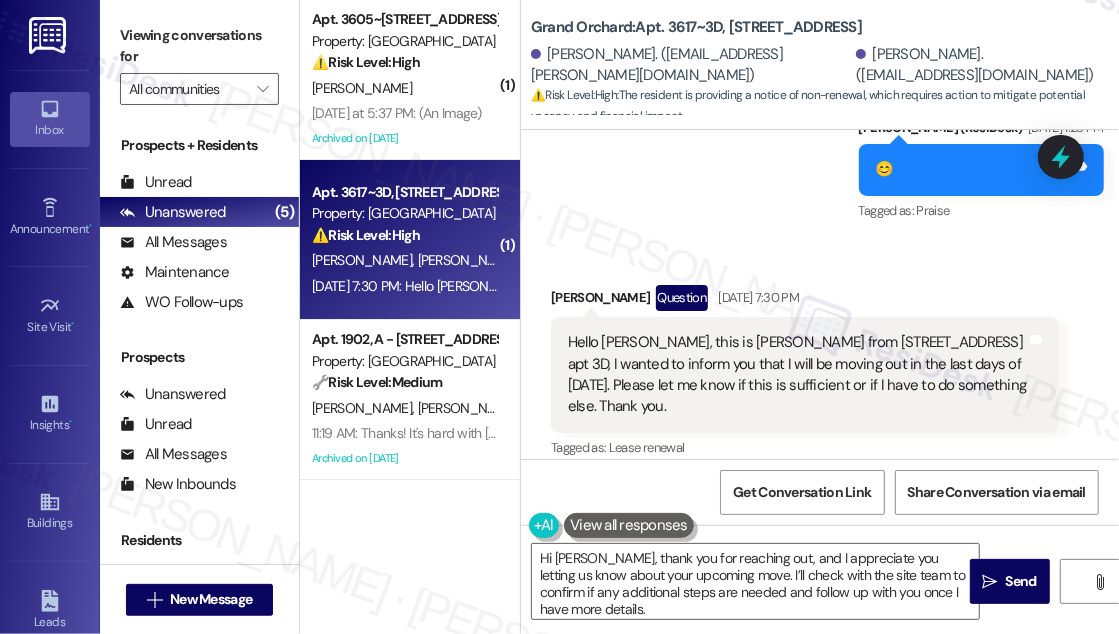 drag, startPoint x: 1004, startPoint y: 262, endPoint x: 911, endPoint y: 250, distance: 93.770996 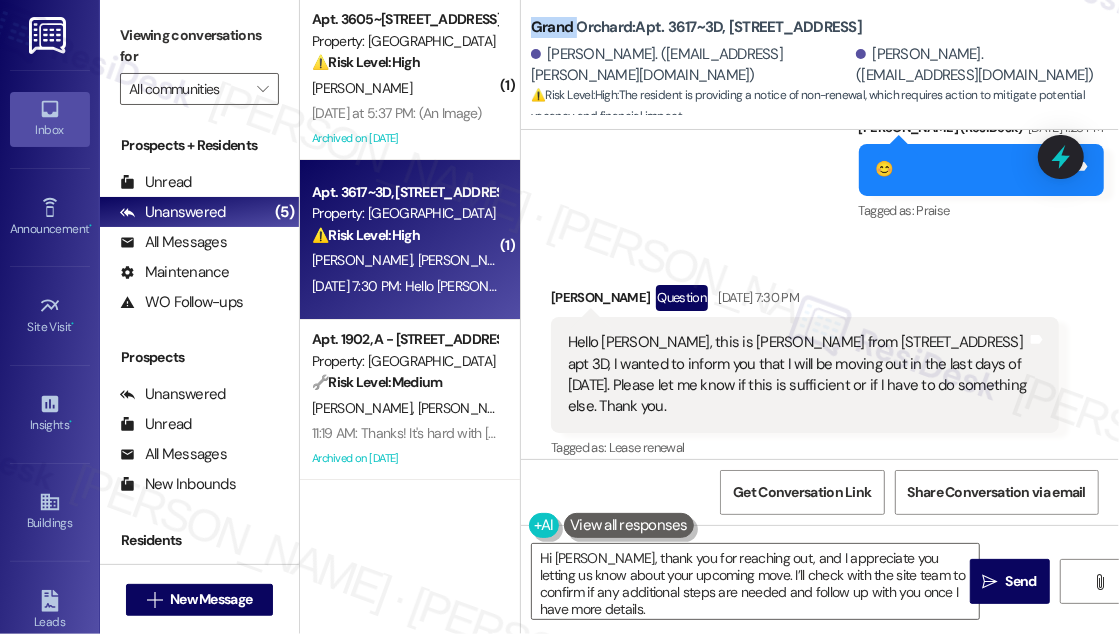click on "Grand Orchard:  Apt. 3617~3D, [STREET_ADDRESS]" at bounding box center (696, 27) 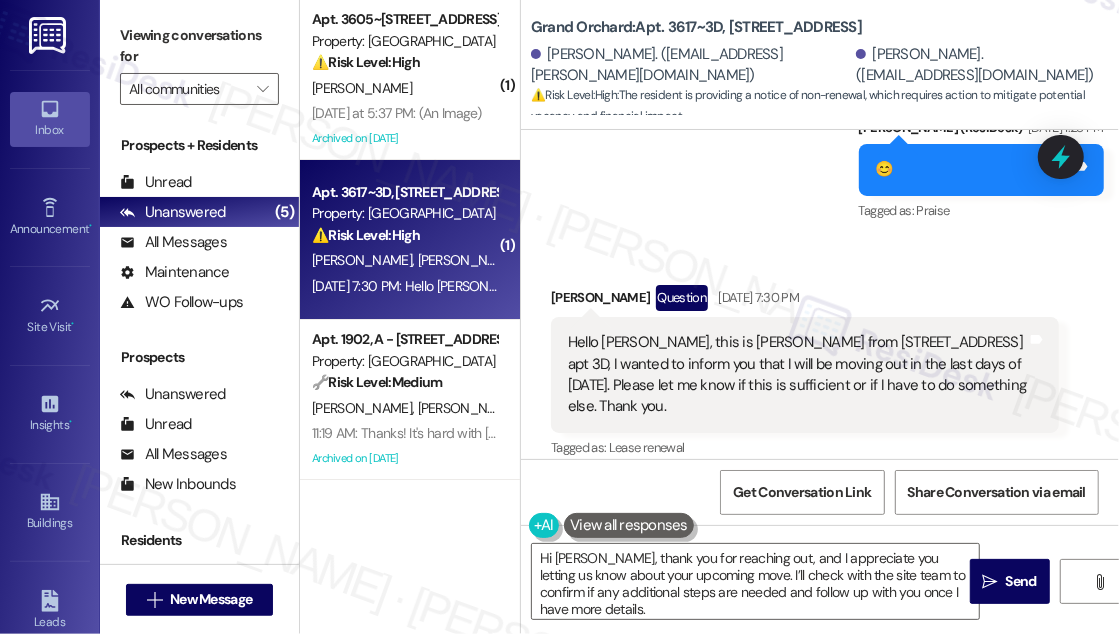 click on "Received via SMS [PERSON_NAME] Question [DATE] 7:30 PM Hello [PERSON_NAME], this is [PERSON_NAME] from [STREET_ADDRESS] apt 3D, I wanted to inform you that I will be moving out in the last days of [DATE]. Please let me know if this is sufficient or if I have to do something else. Thank you. Tags and notes Tagged as:   Lease renewal Click to highlight conversations about Lease renewal" at bounding box center [820, 358] 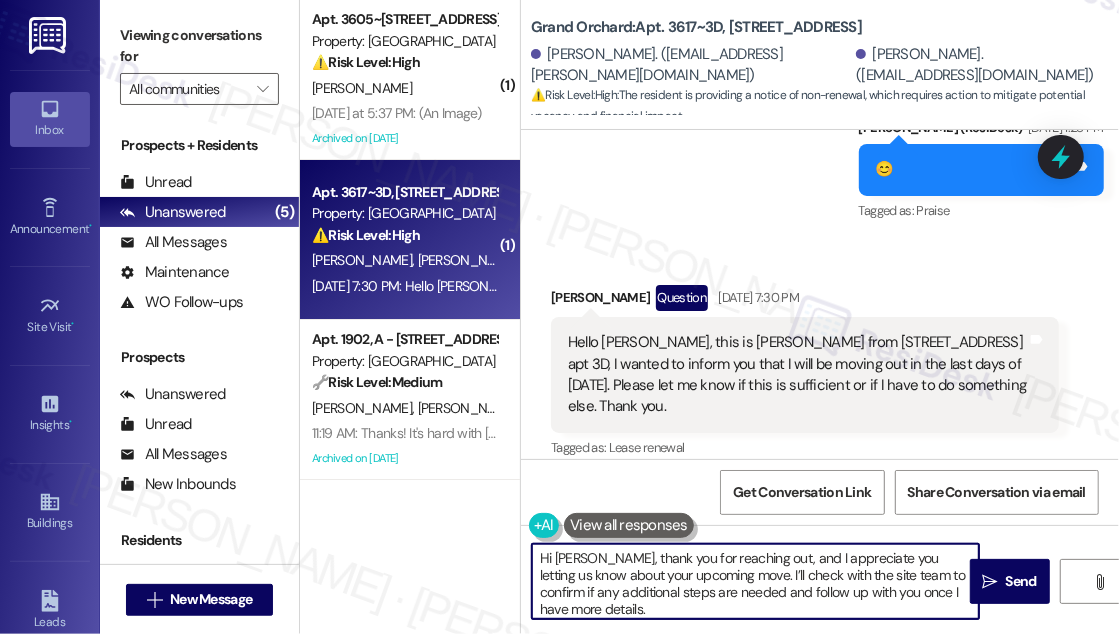 click on "Hi [PERSON_NAME], thank you for reaching out, and I appreciate you letting us know about your upcoming move. I’ll check with the site team to confirm if any additional steps are needed and follow up with you once I have more details." at bounding box center [755, 581] 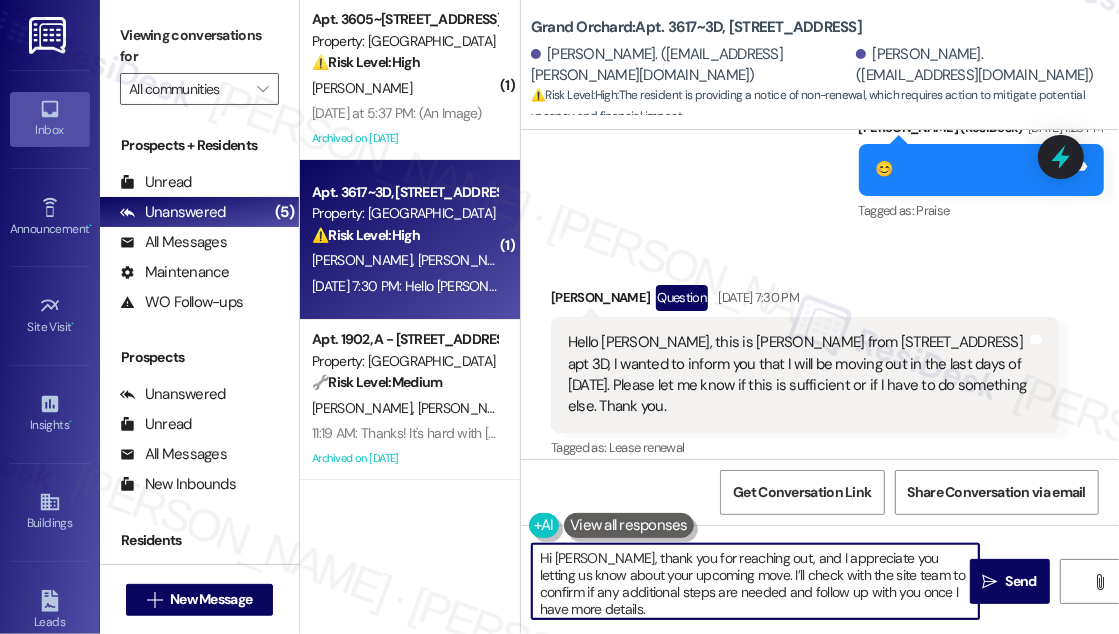 click on "Hi [PERSON_NAME], thank you for reaching out, and I appreciate you letting us know about your upcoming move. I’ll check with the site team to confirm if any additional steps are needed and follow up with you once I have more details." at bounding box center [755, 581] 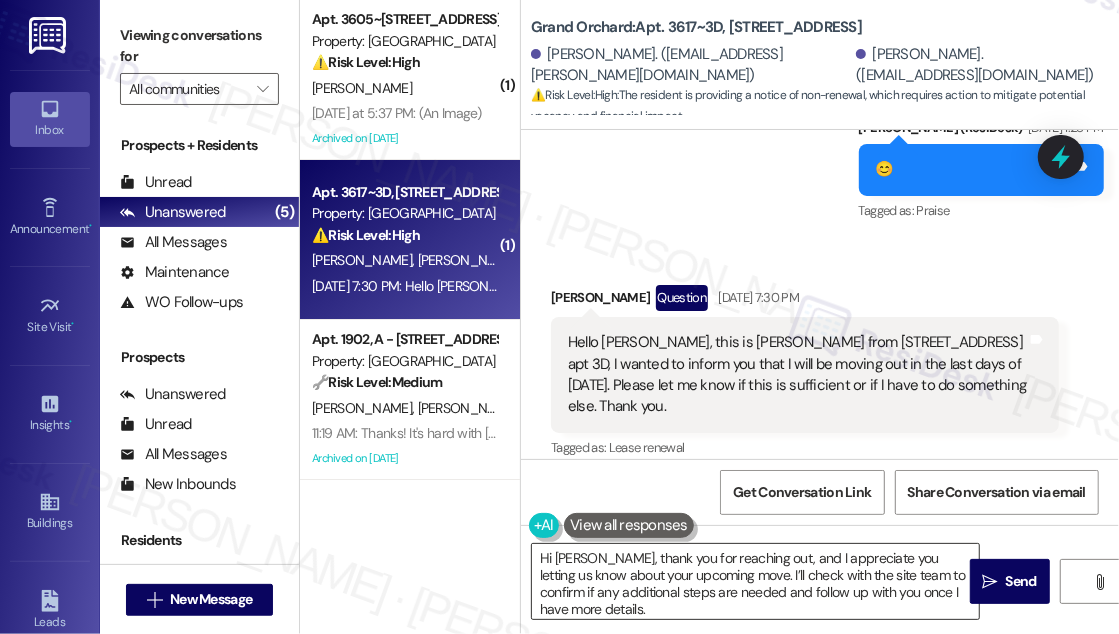 drag, startPoint x: 1034, startPoint y: 579, endPoint x: 760, endPoint y: 579, distance: 274 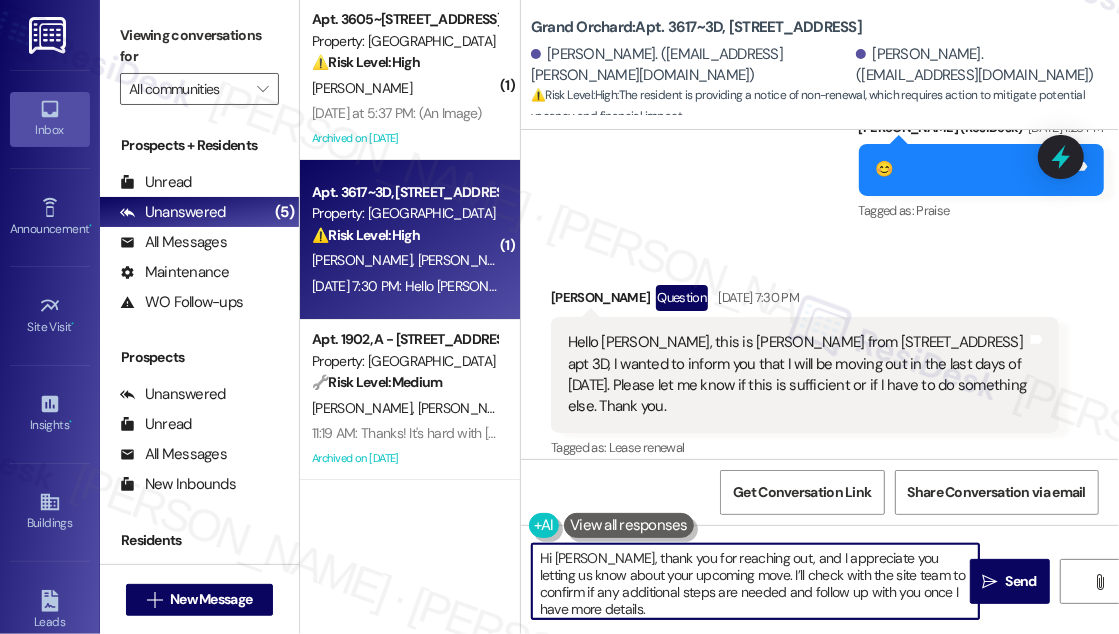 click on "Hi [PERSON_NAME], thank you for reaching out, and I appreciate you letting us know about your upcoming move. I’ll check with the site team to confirm if any additional steps are needed and follow up with you once I have more details." at bounding box center (755, 581) 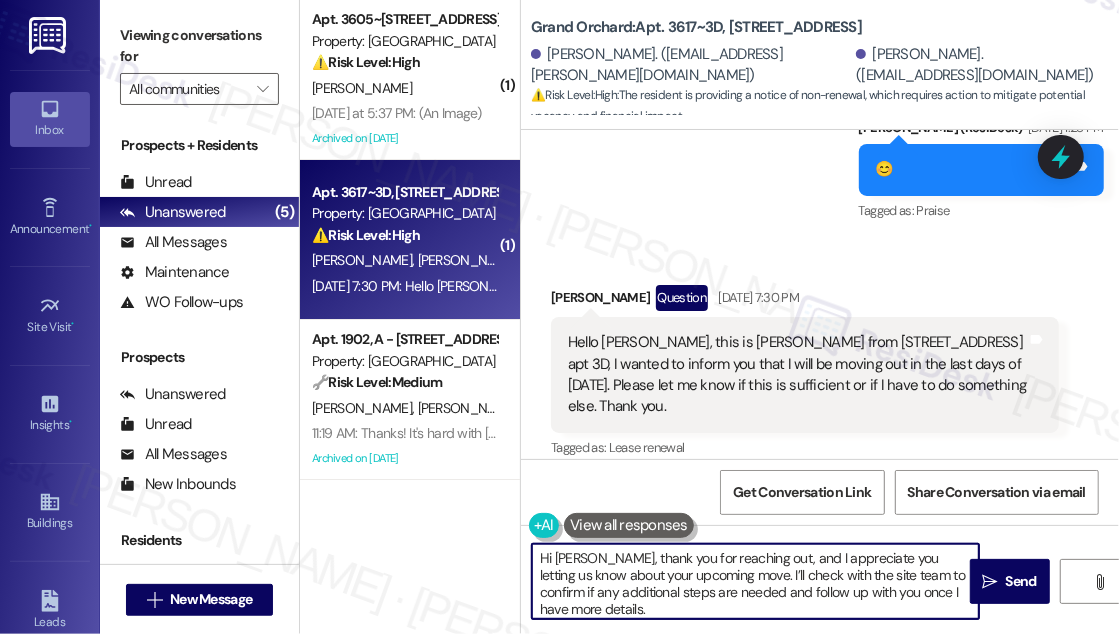 click on "Hi [PERSON_NAME], thank you for reaching out, and I appreciate you letting us know about your upcoming move. I’ll check with the site team to confirm if any additional steps are needed and follow up with you once I have more details." at bounding box center [755, 581] 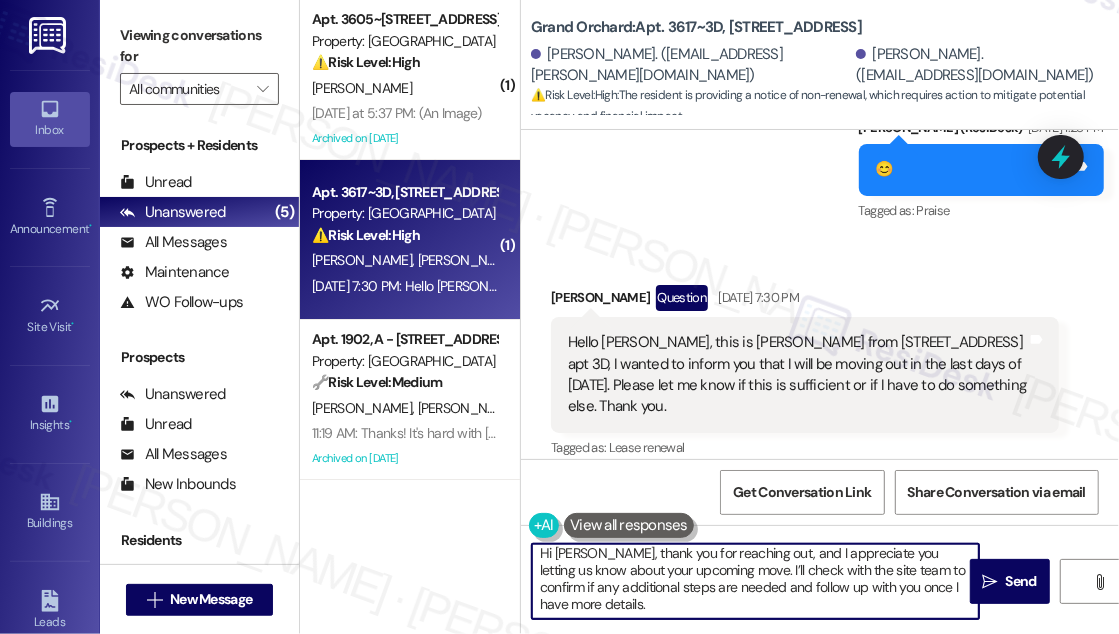 scroll, scrollTop: 34, scrollLeft: 0, axis: vertical 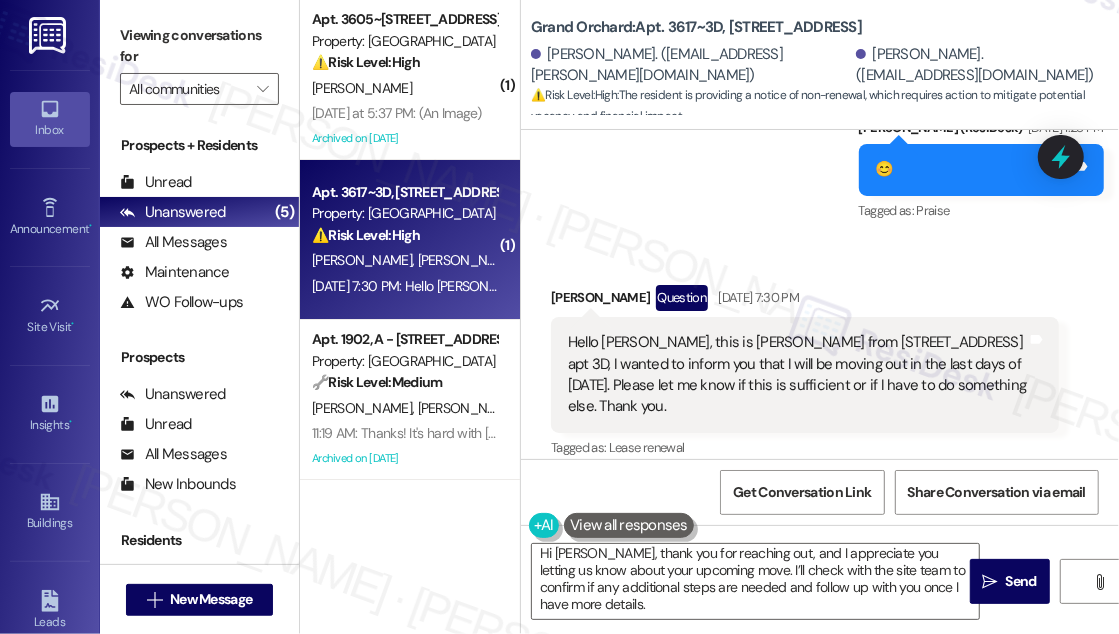 click on "Tagged as:   Lease renewal Click to highlight conversations about Lease renewal" at bounding box center (805, 447) 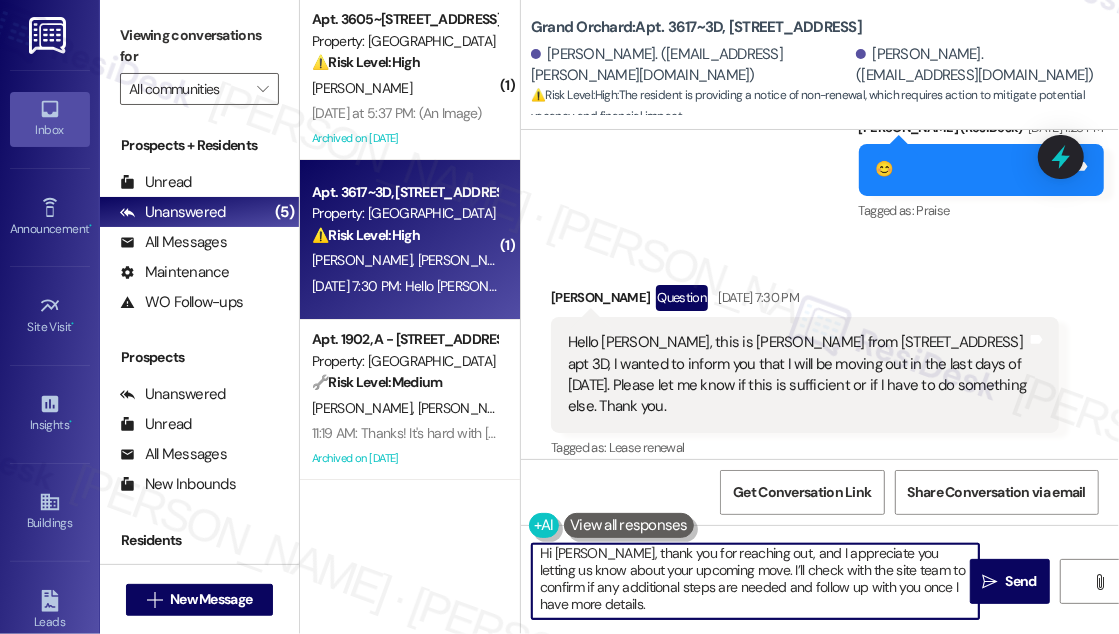 click on "Hi [PERSON_NAME], thank you for reaching out, and I appreciate you letting us know about your upcoming move. I’ll check with the site team to confirm if any additional steps are needed and follow up with you once I have more details." at bounding box center [755, 581] 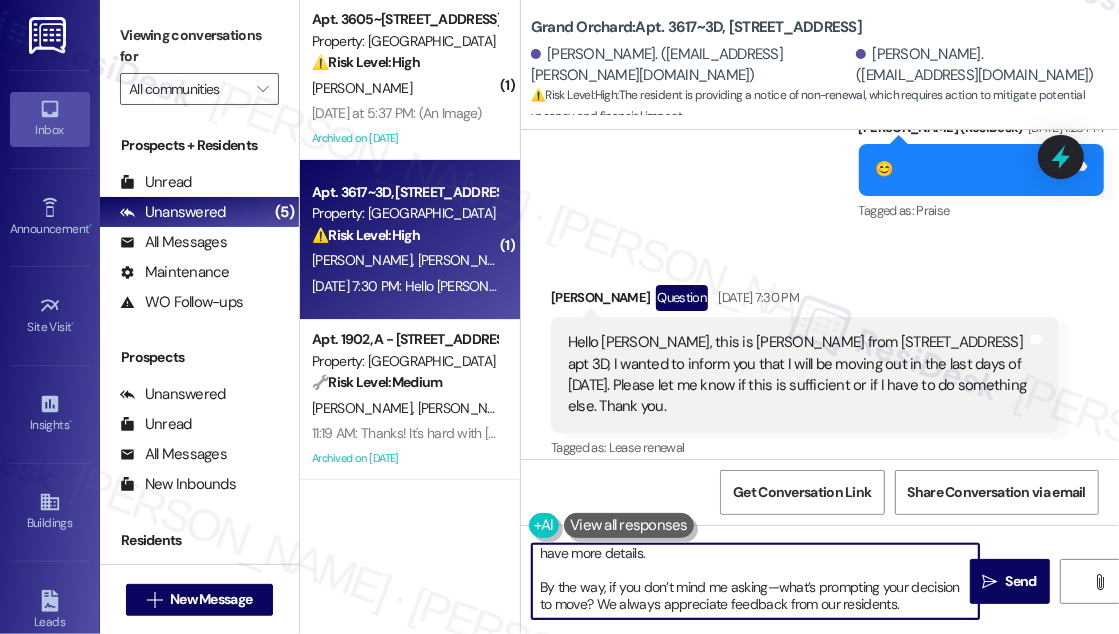 scroll, scrollTop: 73, scrollLeft: 0, axis: vertical 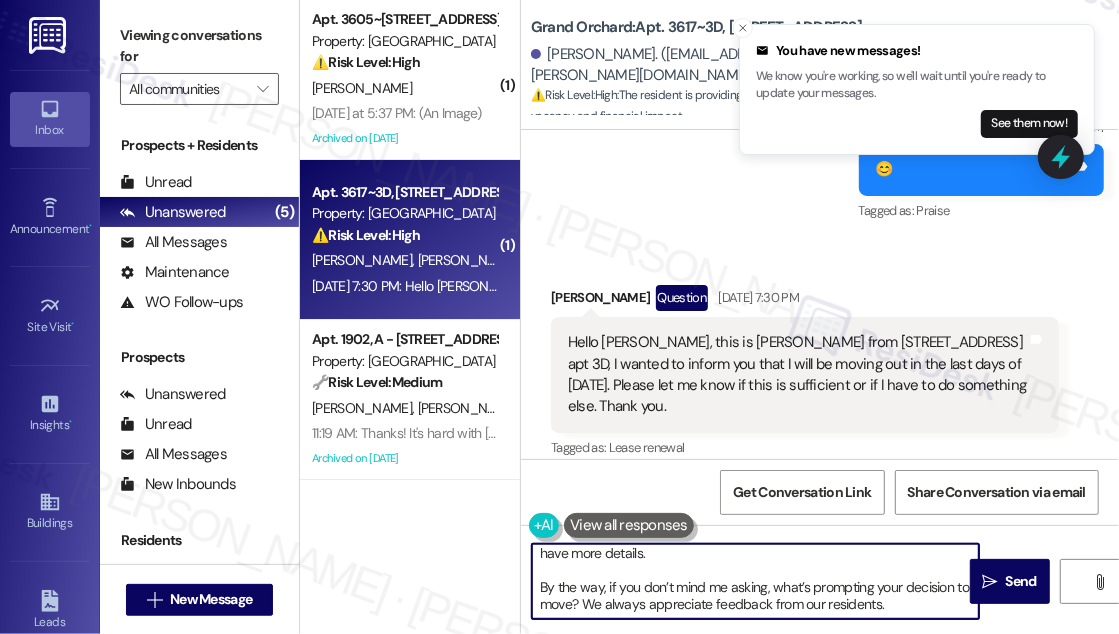 click on "Hi [PERSON_NAME], thank you for reaching out, and I appreciate you letting us know about your upcoming move. I’ll check with the site team to confirm if any additional steps are needed and follow up with you once I have more details.
By the way, if you don’t mind me asking, what’s prompting your decision to move? We always appreciate feedback from our residents." at bounding box center [755, 581] 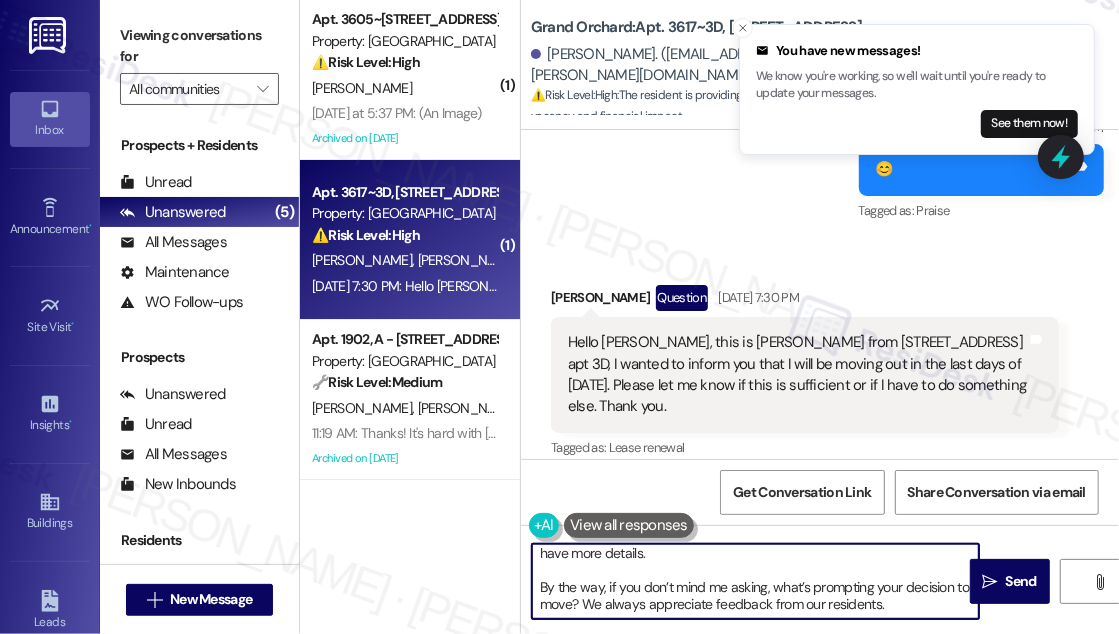 scroll, scrollTop: 56, scrollLeft: 0, axis: vertical 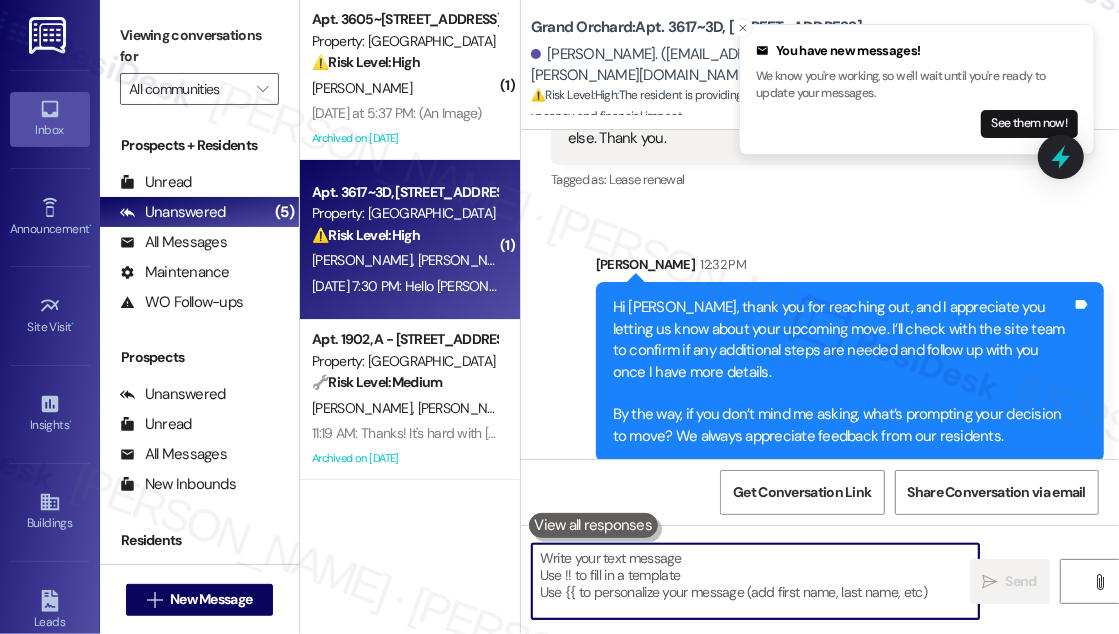 type 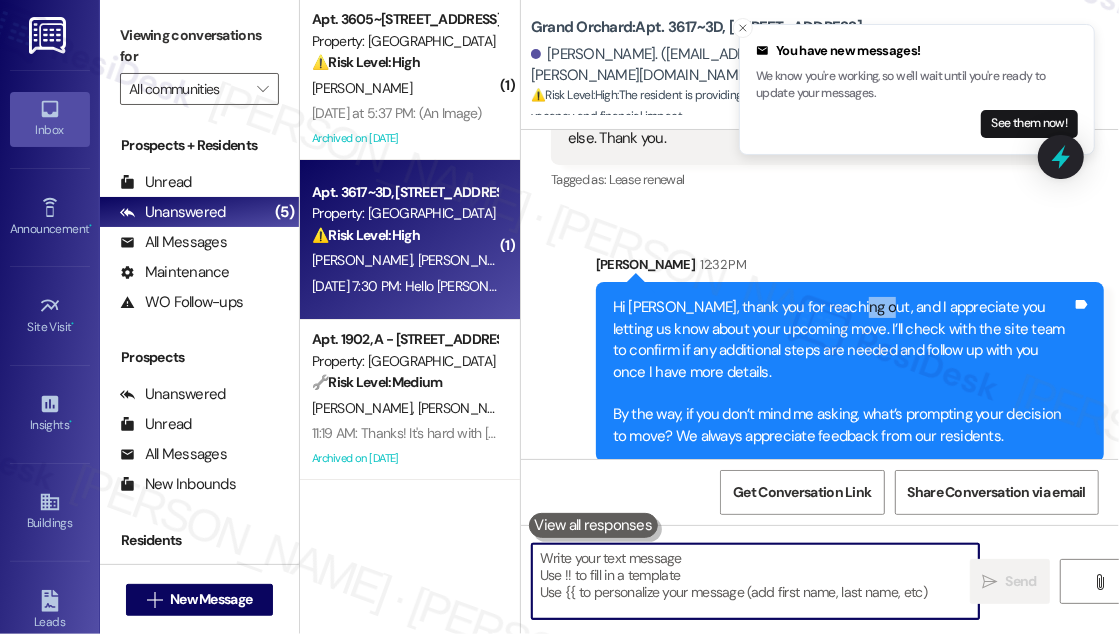 click on "Hi [PERSON_NAME], thank you for reaching out, and I appreciate you letting us know about your upcoming move. I’ll check with the site team to confirm if any additional steps are needed and follow up with you once I have more details.
By the way, if you don’t mind me asking, what’s prompting your decision to move? We always appreciate feedback from our residents. Tags and notes" at bounding box center [850, 372] 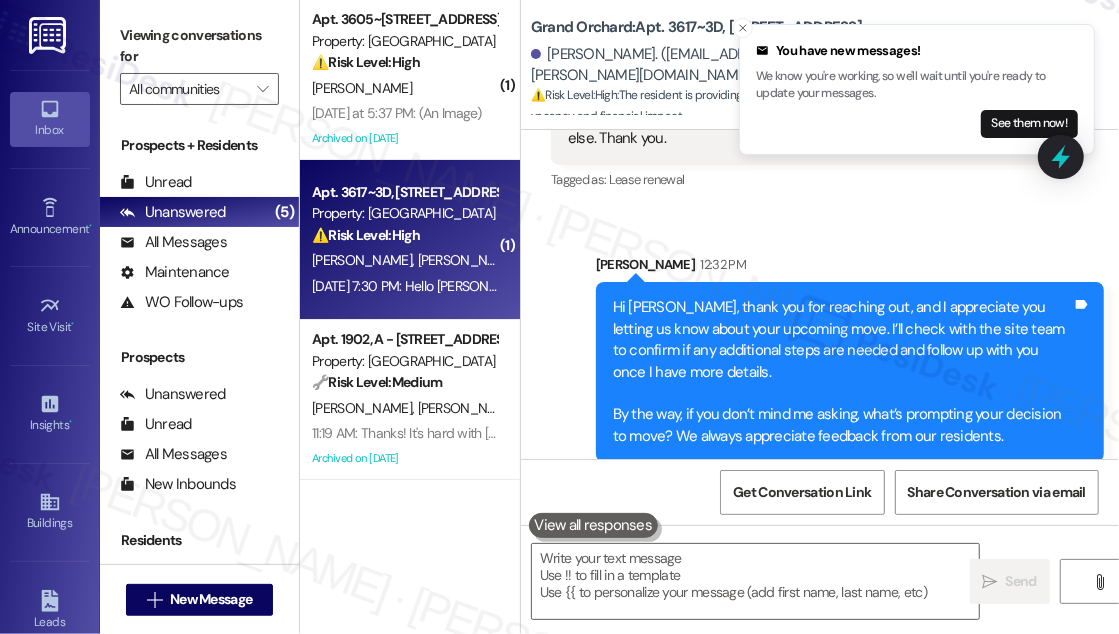 click on "Hi [PERSON_NAME], thank you for reaching out, and I appreciate you letting us know about your upcoming move. I’ll check with the site team to confirm if any additional steps are needed and follow up with you once I have more details.
By the way, if you don’t mind me asking, what’s prompting your decision to move? We always appreciate feedback from our residents." at bounding box center (842, 372) 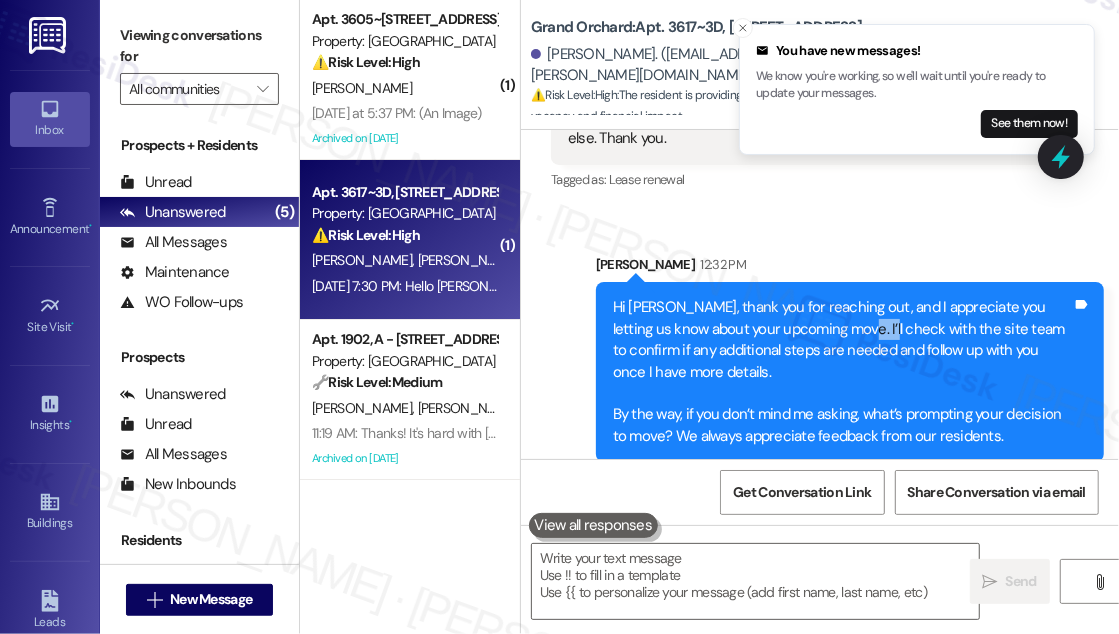 click on "Hi [PERSON_NAME], thank you for reaching out, and I appreciate you letting us know about your upcoming move. I’ll check with the site team to confirm if any additional steps are needed and follow up with you once I have more details.
By the way, if you don’t mind me asking, what’s prompting your decision to move? We always appreciate feedback from our residents." at bounding box center [842, 372] 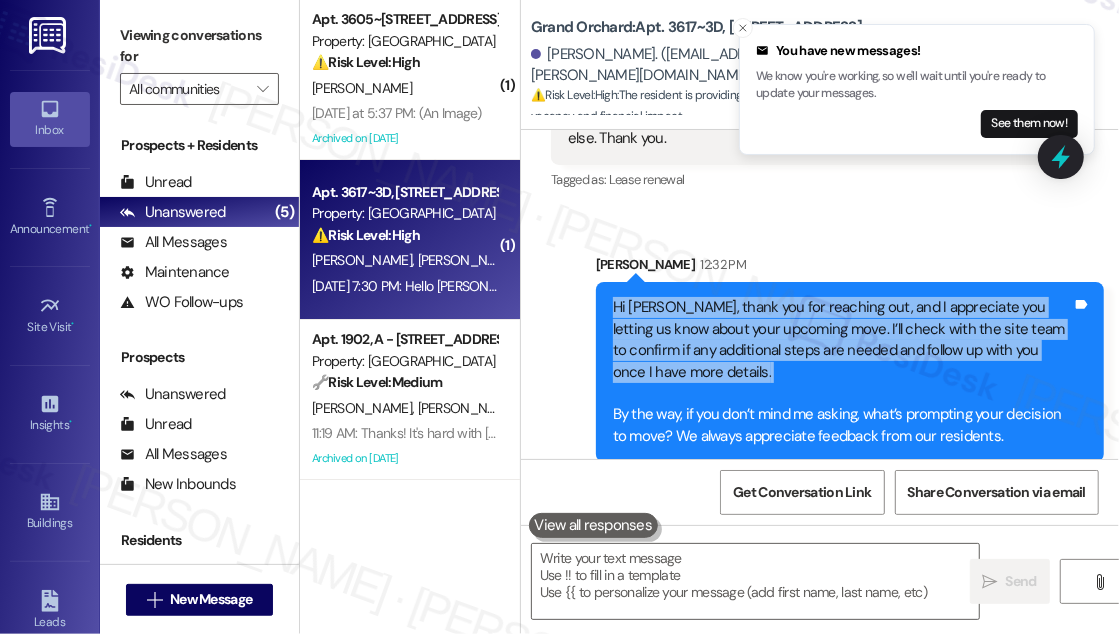 click on "Hi [PERSON_NAME], thank you for reaching out, and I appreciate you letting us know about your upcoming move. I’ll check with the site team to confirm if any additional steps are needed and follow up with you once I have more details.
By the way, if you don’t mind me asking, what’s prompting your decision to move? We always appreciate feedback from our residents." at bounding box center (842, 372) 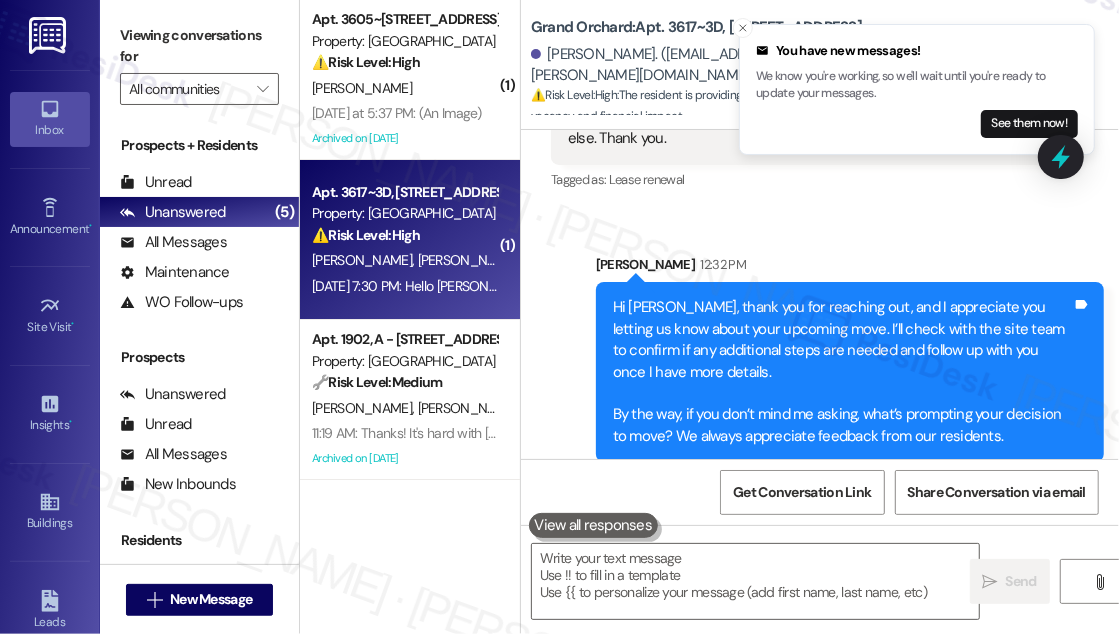 click on "[PERSON_NAME] 12:32 PM" at bounding box center (850, 268) 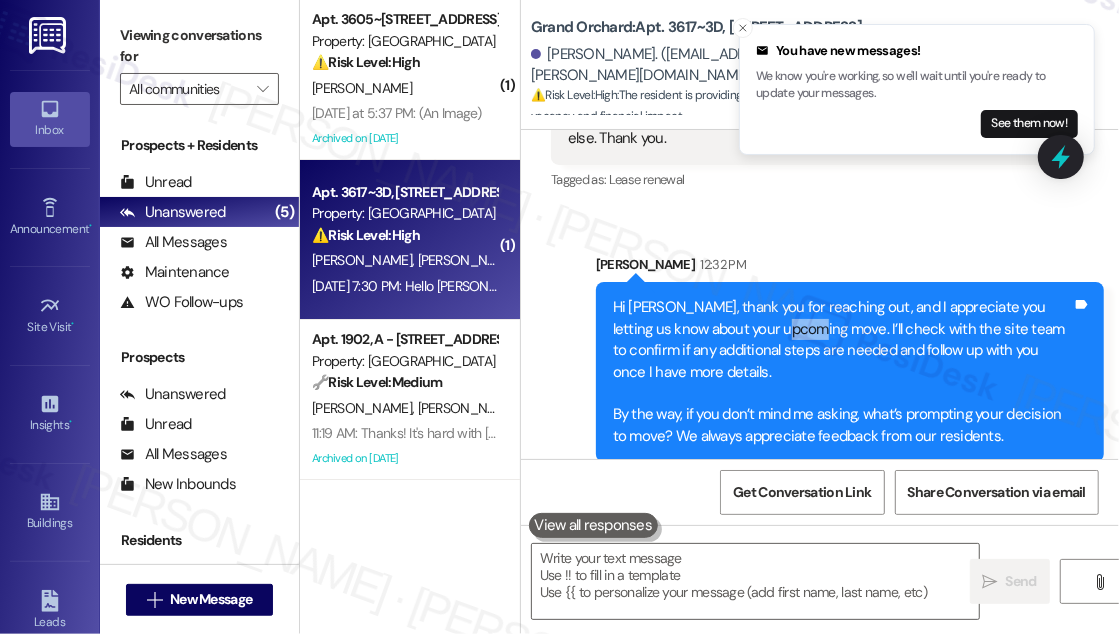 click on "Hi [PERSON_NAME], thank you for reaching out, and I appreciate you letting us know about your upcoming move. I’ll check with the site team to confirm if any additional steps are needed and follow up with you once I have more details.
By the way, if you don’t mind me asking, what’s prompting your decision to move? We always appreciate feedback from our residents." at bounding box center (842, 372) 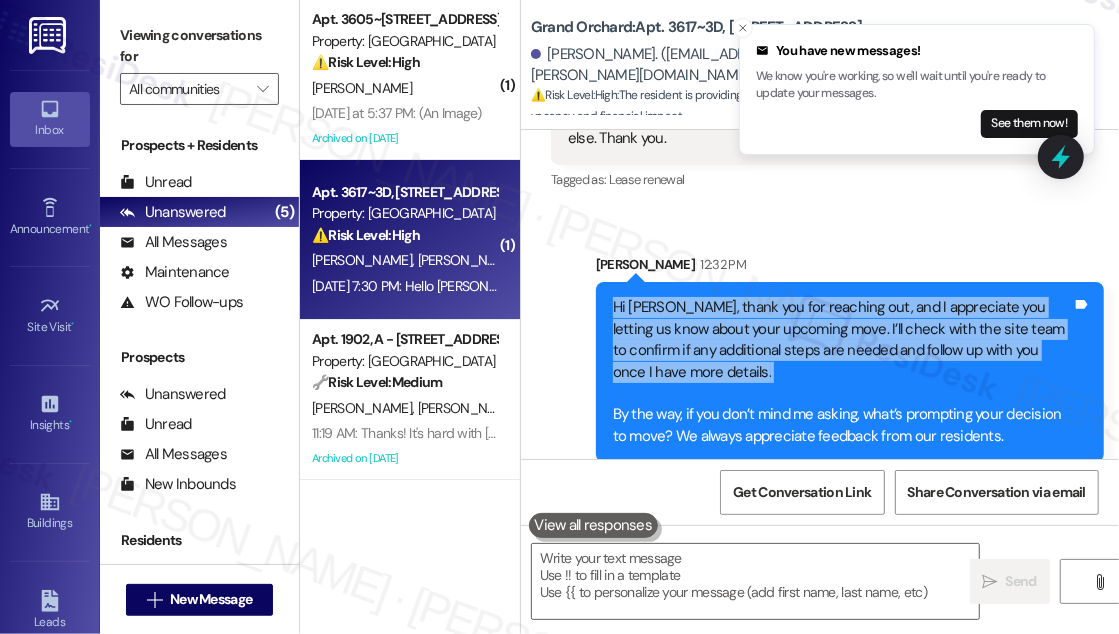 click on "Hi [PERSON_NAME], thank you for reaching out, and I appreciate you letting us know about your upcoming move. I’ll check with the site team to confirm if any additional steps are needed and follow up with you once I have more details.
By the way, if you don’t mind me asking, what’s prompting your decision to move? We always appreciate feedback from our residents." at bounding box center [842, 372] 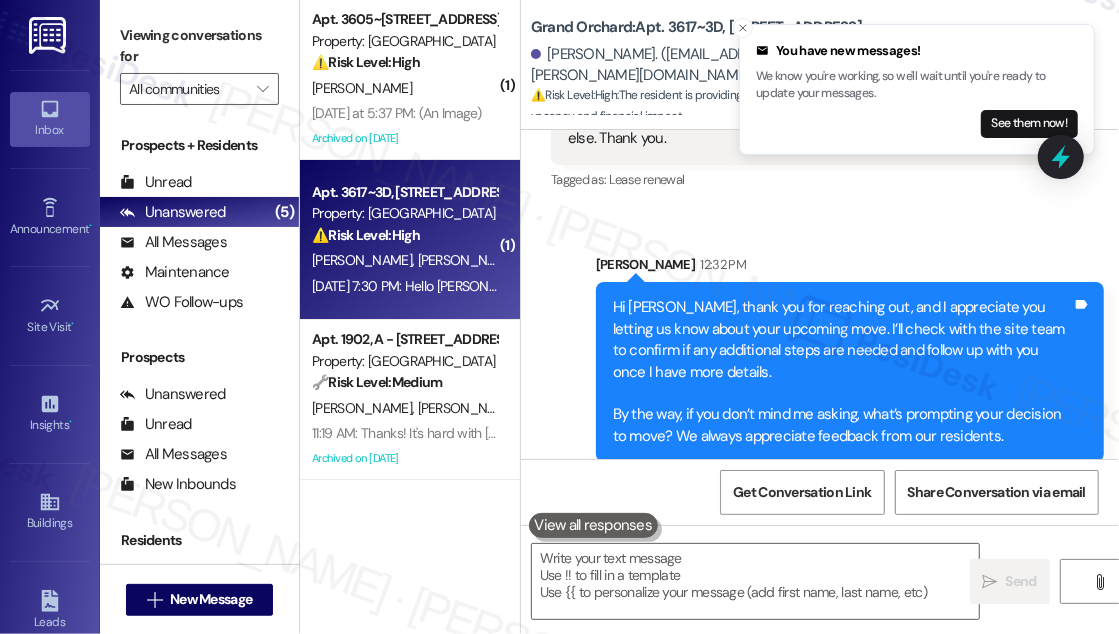 click on "[PERSON_NAME] 12:32 PM" at bounding box center (850, 268) 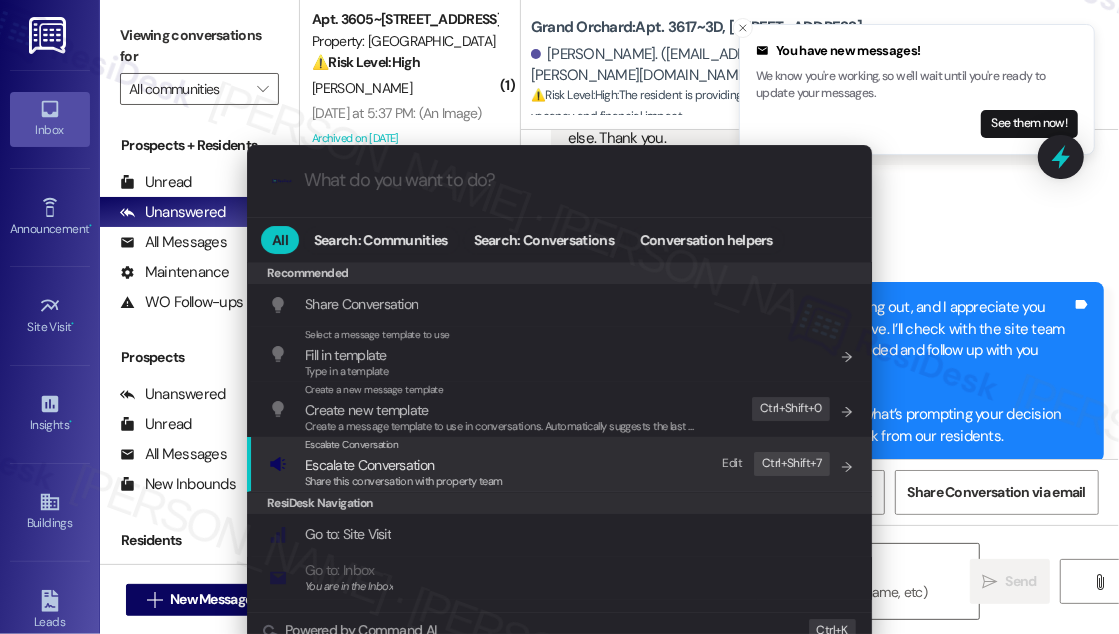 click on "Escalate Conversation Escalate Conversation Share this conversation with property team Edit Ctrl+ Shift+ 7" at bounding box center [561, 464] 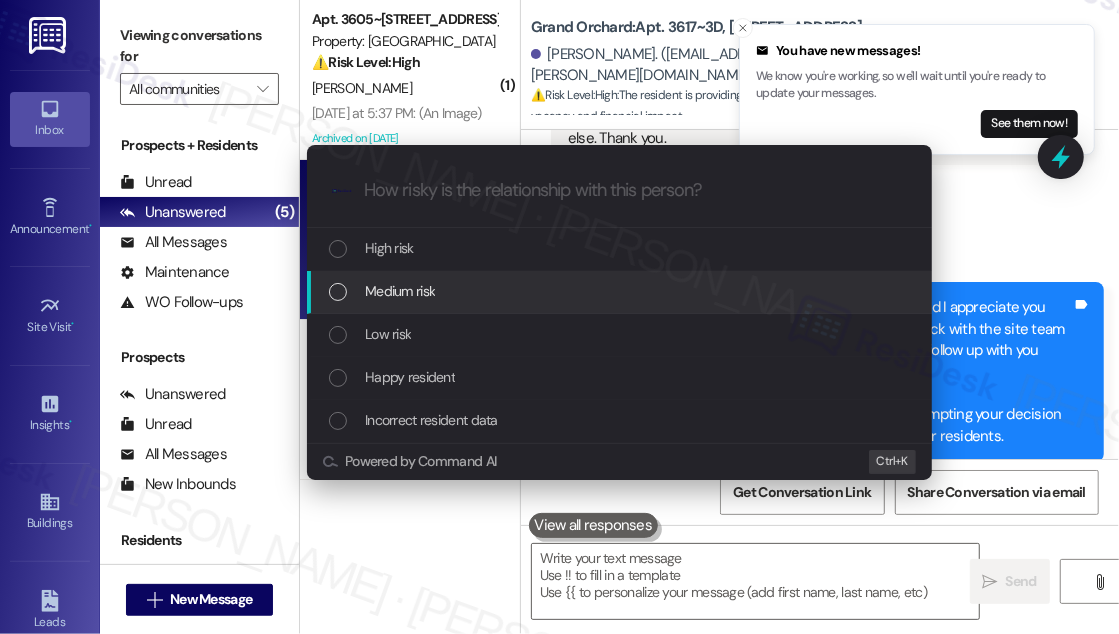 click on "Medium risk" at bounding box center (400, 291) 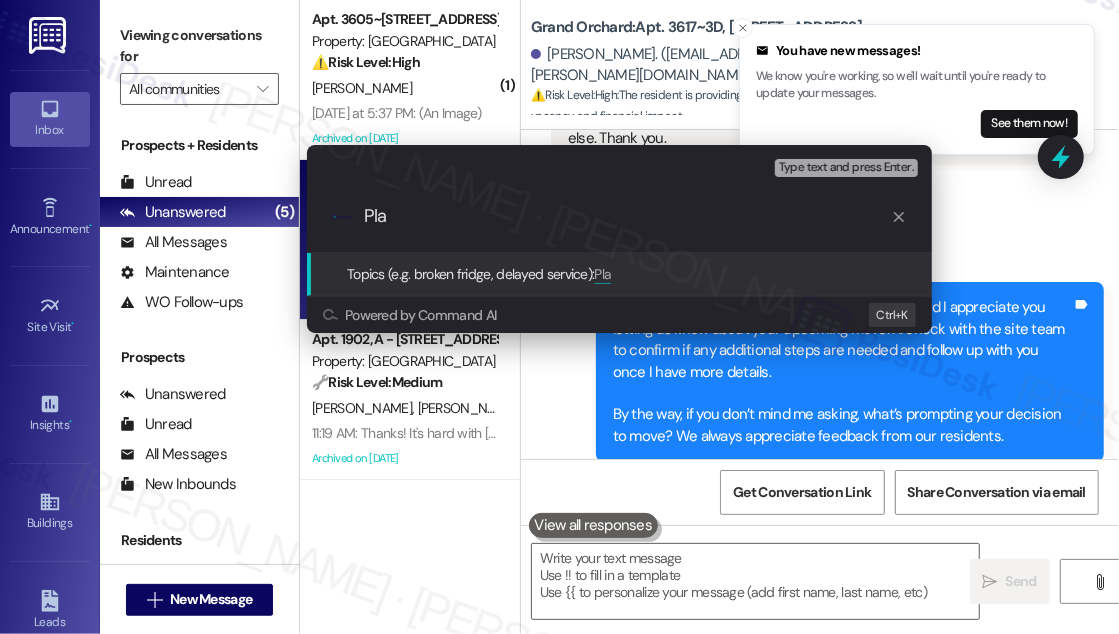 type on "Pla" 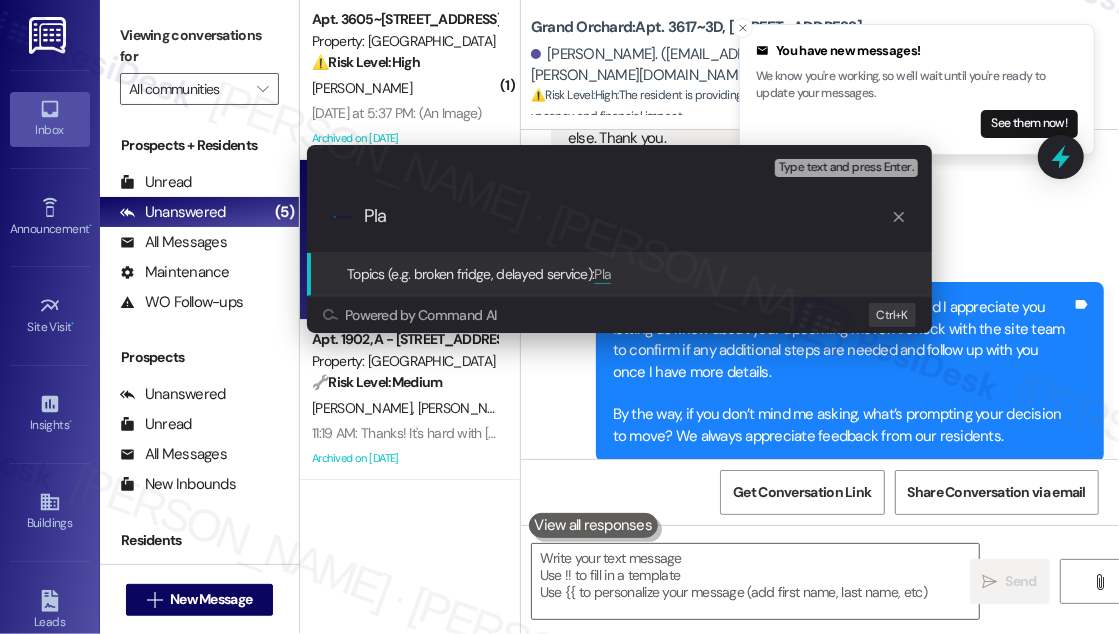 click on "Escalate Conversation Medium risk Topics (e.g. broken fridge, delayed service) Any messages to highlight in the email? Type text and press Enter. .cls-1{fill:#0a055f;}.cls-2{fill:#0cc4c4;} resideskLogoBlueOrange Pla Topics (e.g. broken fridge, delayed service):  Pla Powered by Command AI Ctrl+ K" at bounding box center [559, 317] 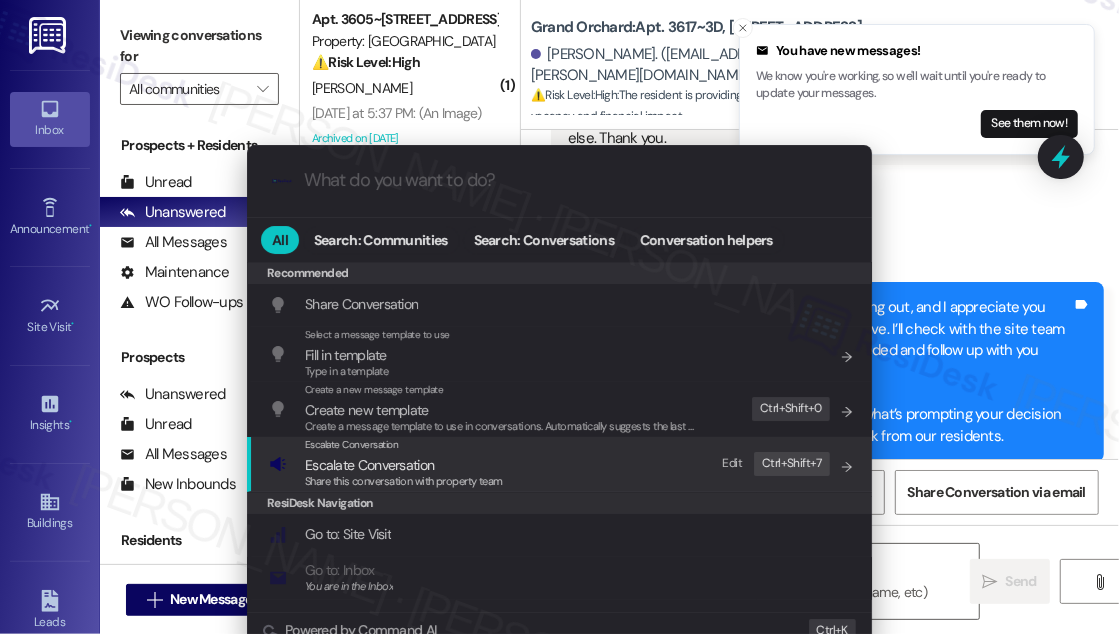 click on "Escalate Conversation" at bounding box center [404, 465] 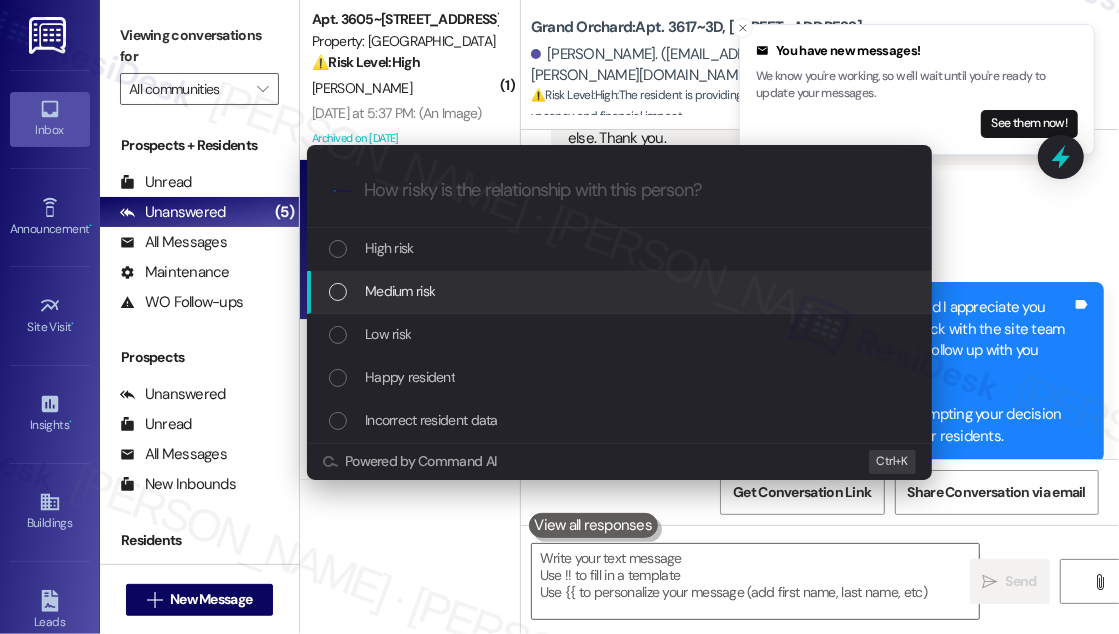 click on "Medium risk" at bounding box center (619, 292) 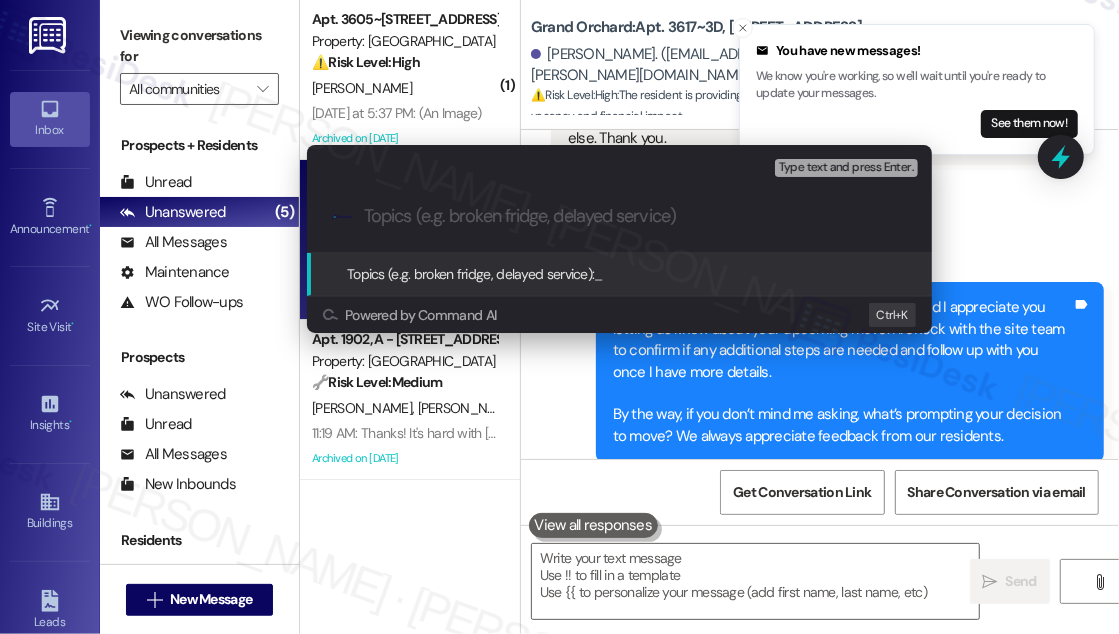 paste on "Notice of Move-Out" 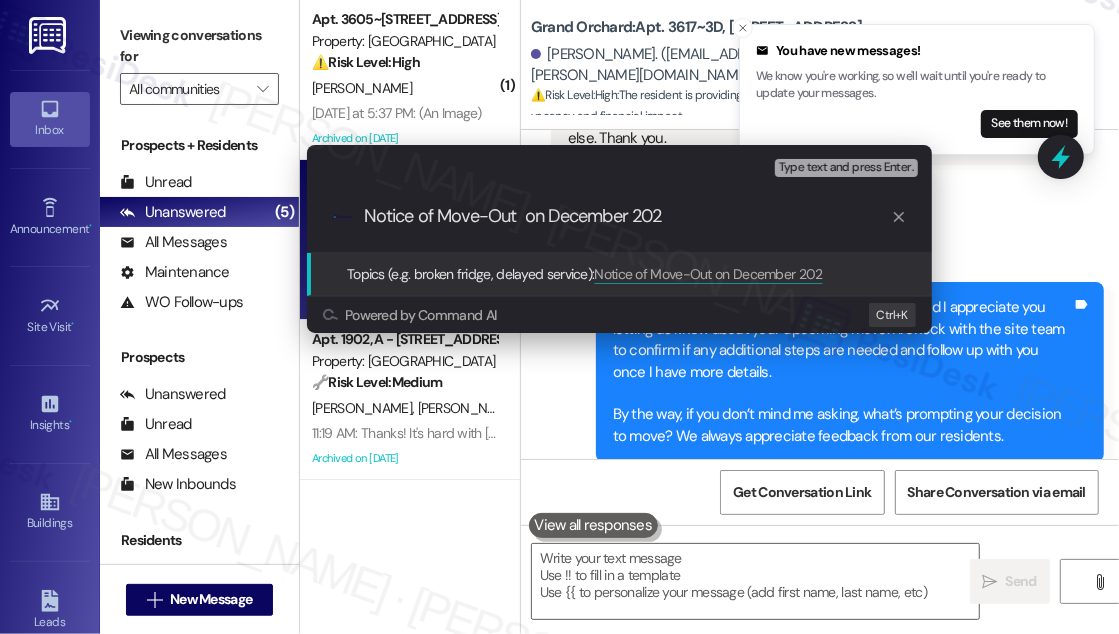type on "Notice of Move-Out  on [DATE]" 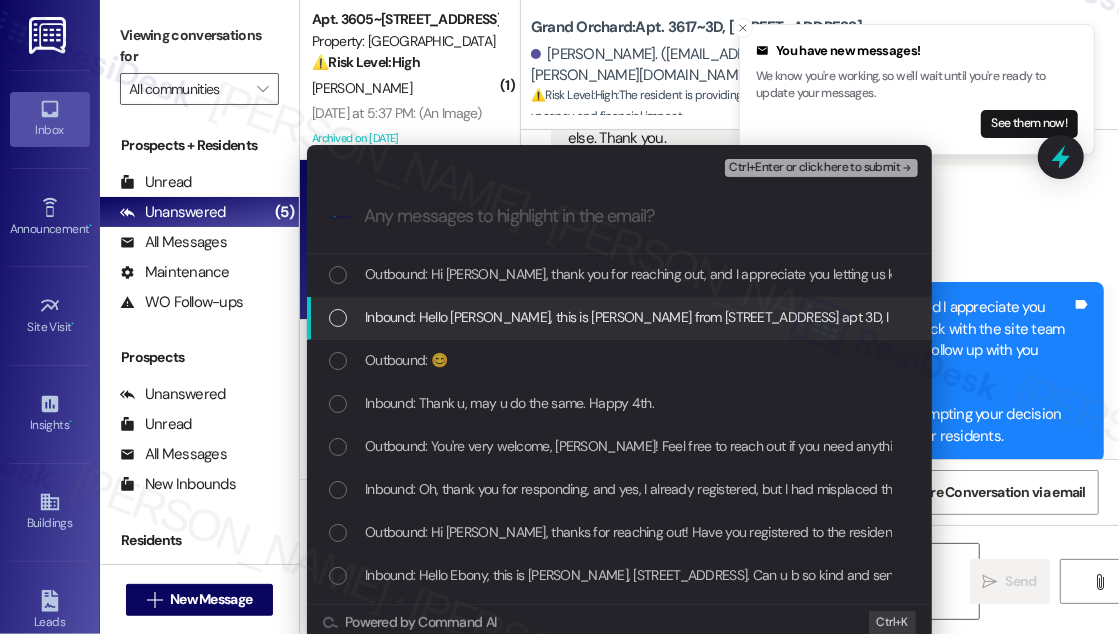 click on "Inbound: Hello [PERSON_NAME], this is [PERSON_NAME] from [STREET_ADDRESS] apt 3D, I wanted to inform you that I will be moving out in the last days of [DATE]. Please let me know if this is sufficient or if I have to do something else. Thank you." at bounding box center [1069, 317] 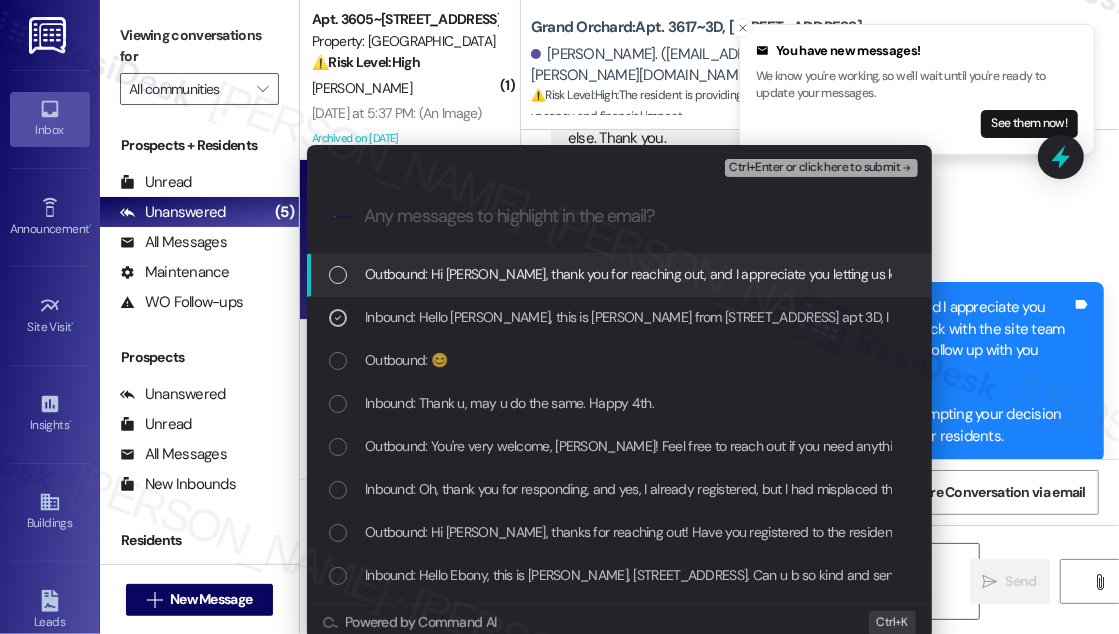 click on "Ctrl+Enter or click here to submit" at bounding box center [814, 168] 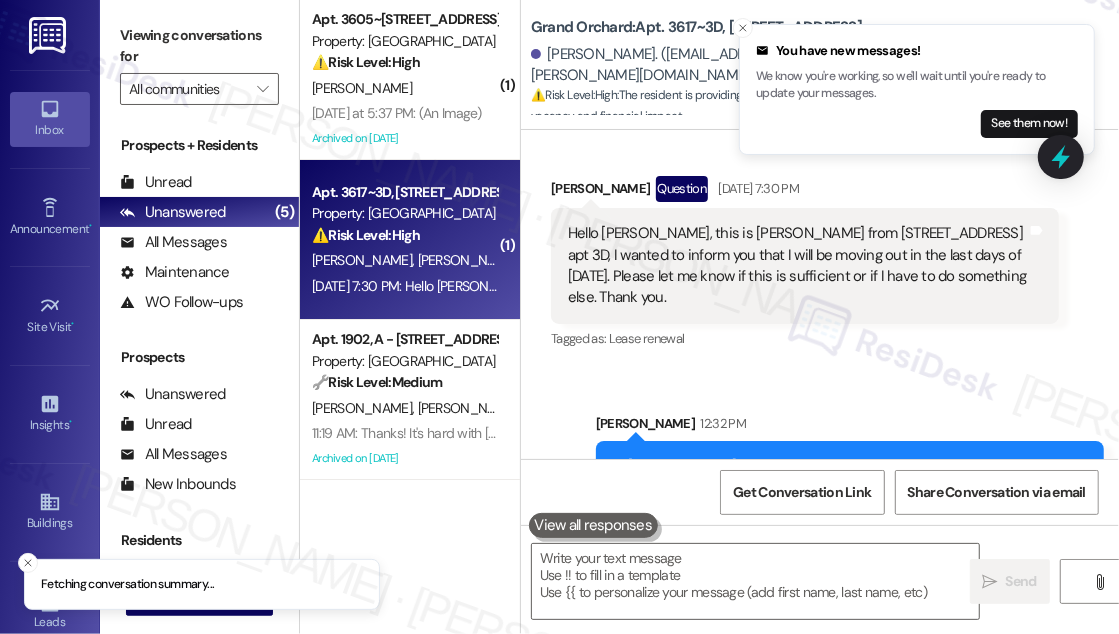 scroll, scrollTop: 11185, scrollLeft: 0, axis: vertical 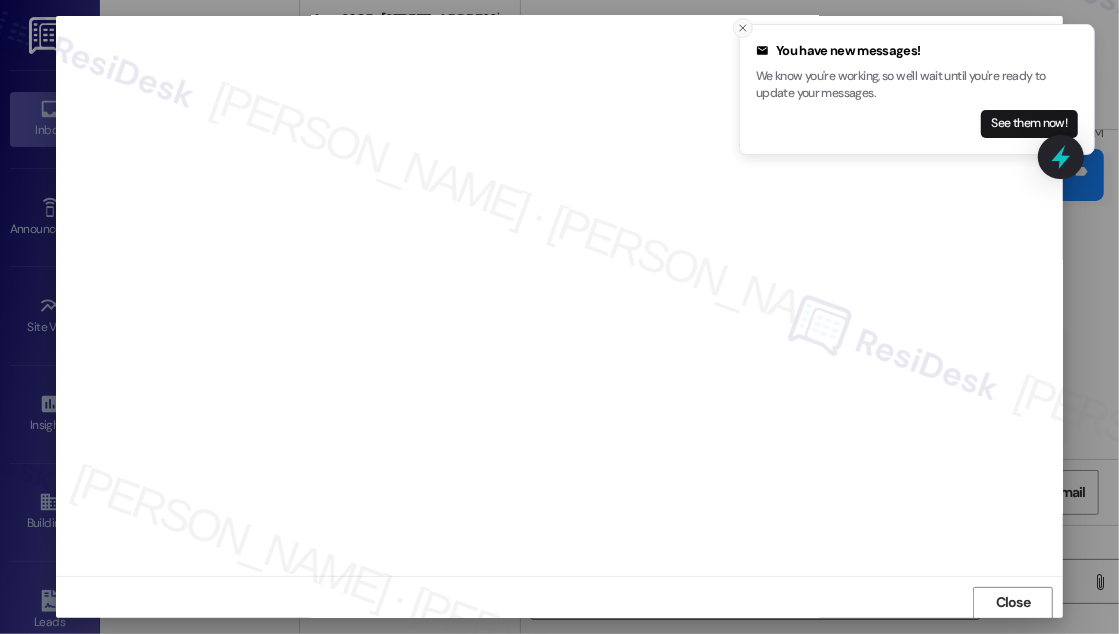 click 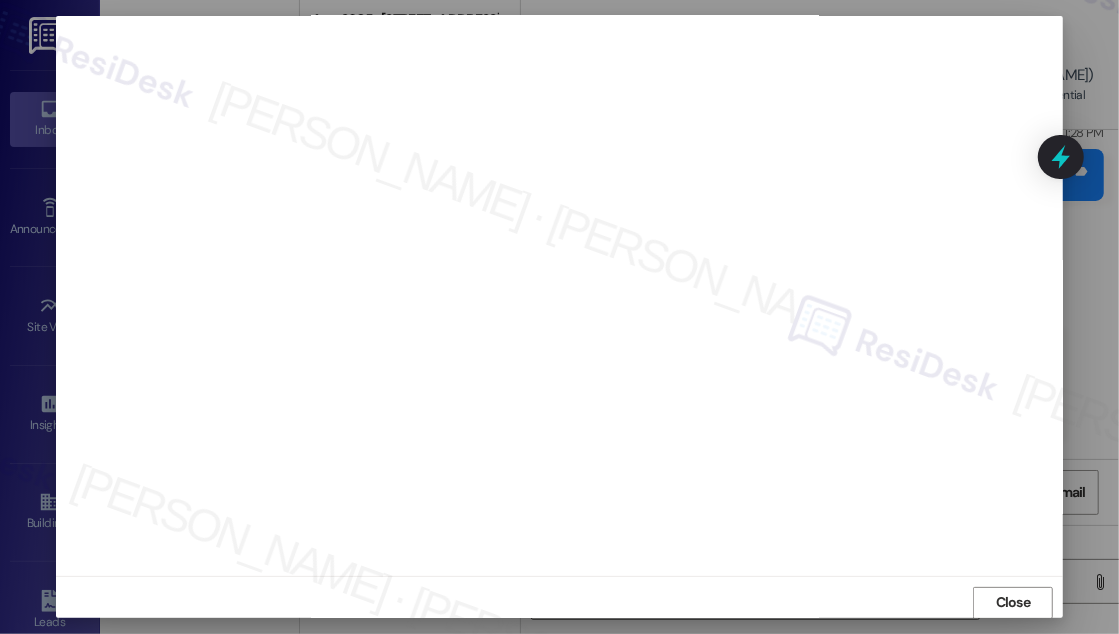 click on "Close" at bounding box center (1013, 602) 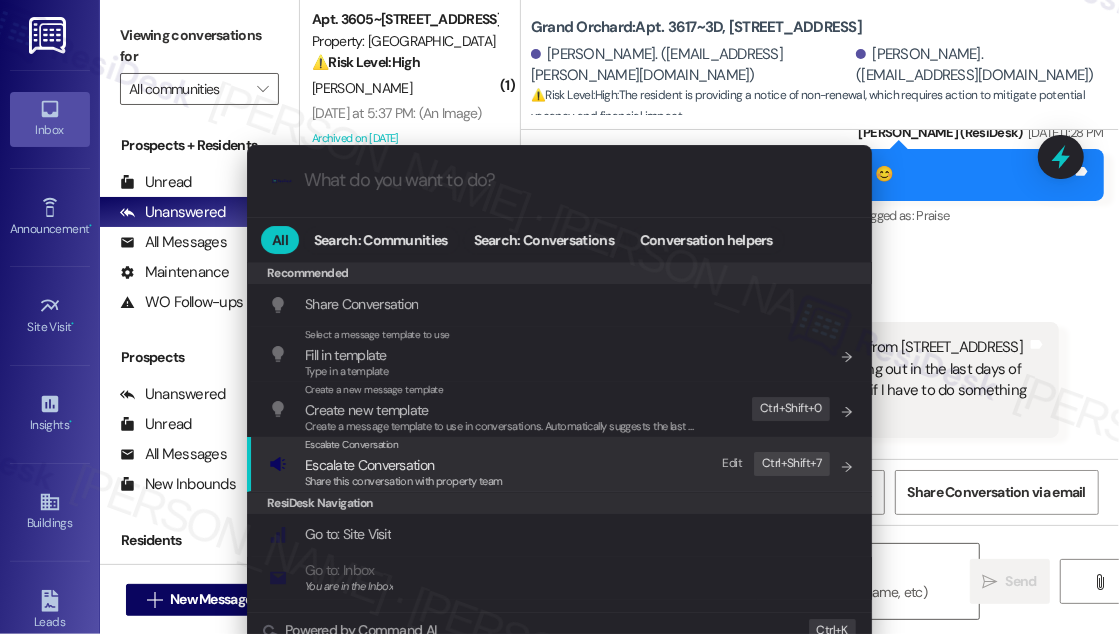 click on "Escalate Conversation" at bounding box center (404, 465) 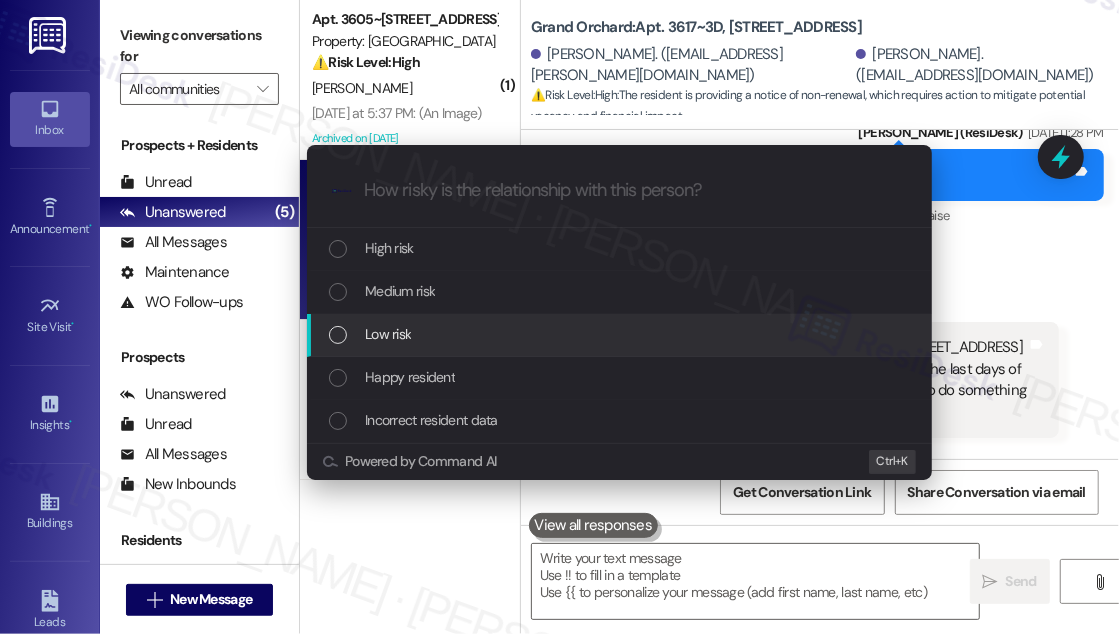 click on "Low risk" at bounding box center (388, 334) 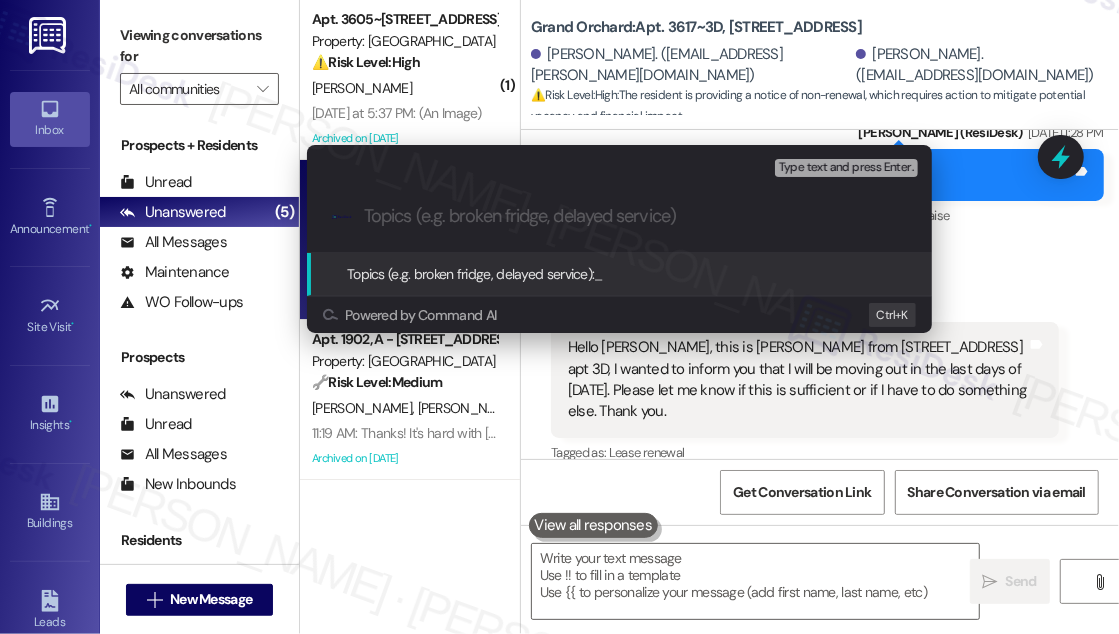 paste on "Notice of Move-Out on [DATE]" 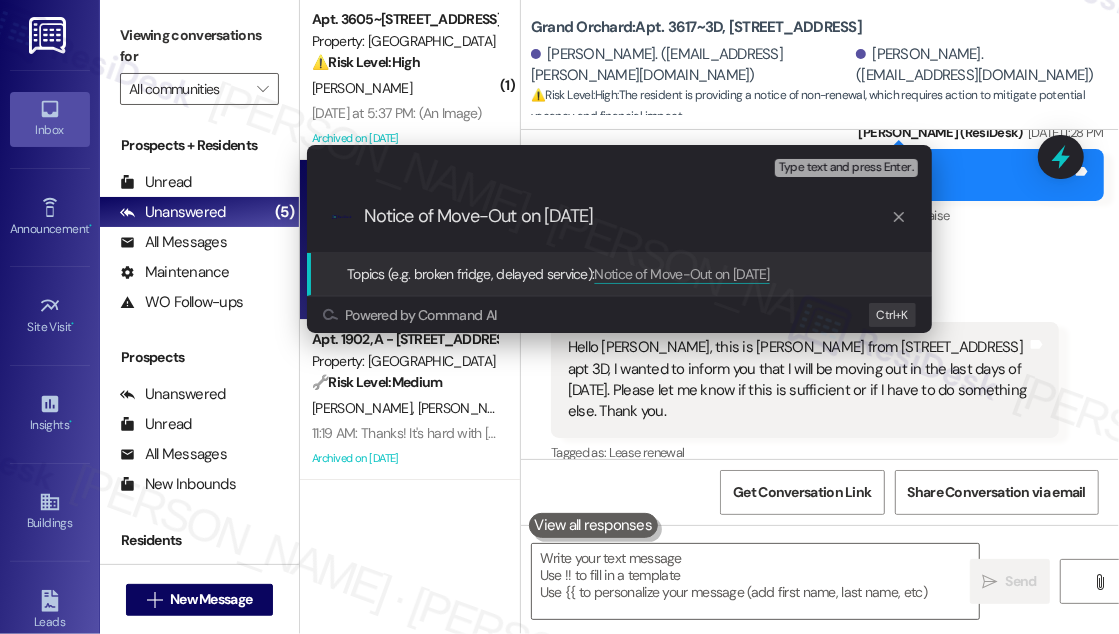 type 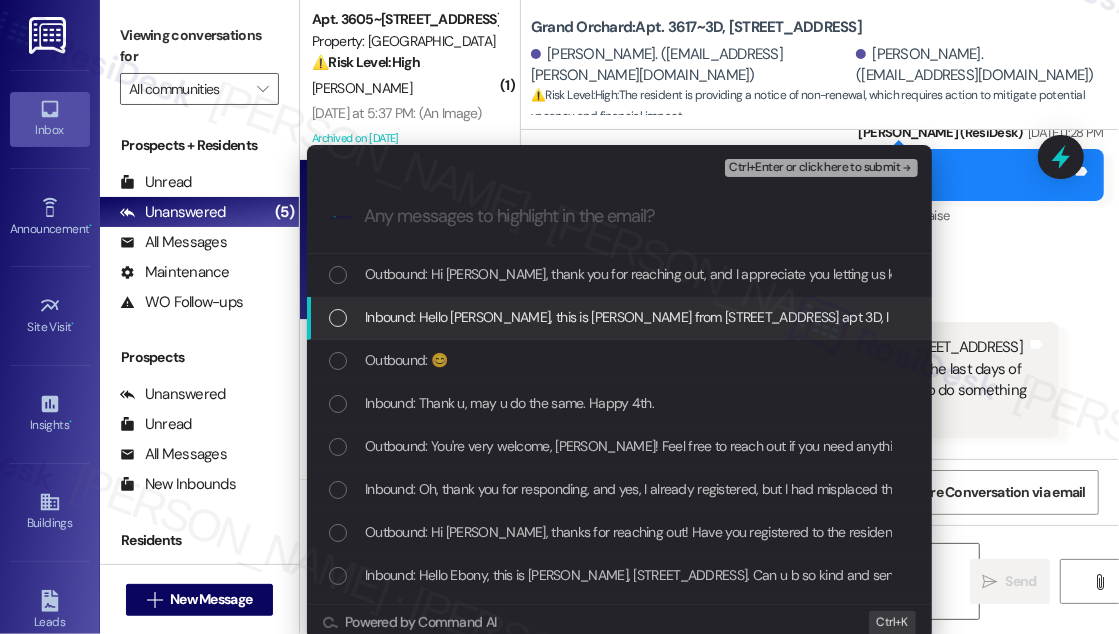 click on "Inbound: Hello [PERSON_NAME], this is [PERSON_NAME] from [STREET_ADDRESS] apt 3D, I wanted to inform you that I will be moving out in the last days of [DATE]. Please let me know if this is sufficient or if I have to do something else. Thank you." at bounding box center [1069, 317] 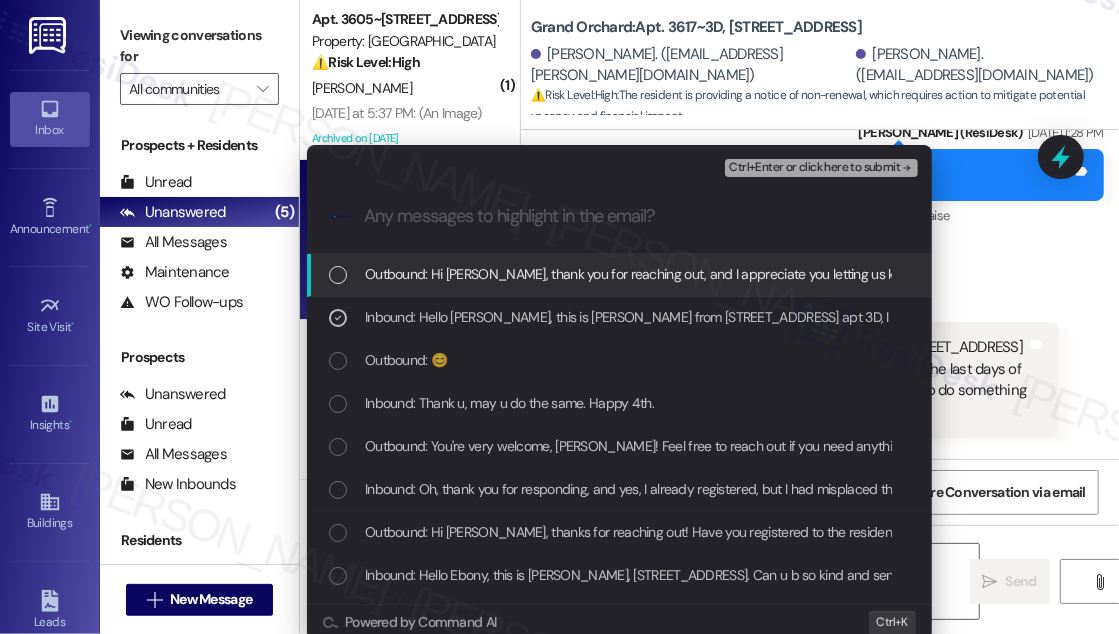click on "Ctrl+Enter or click here to submit" at bounding box center (814, 168) 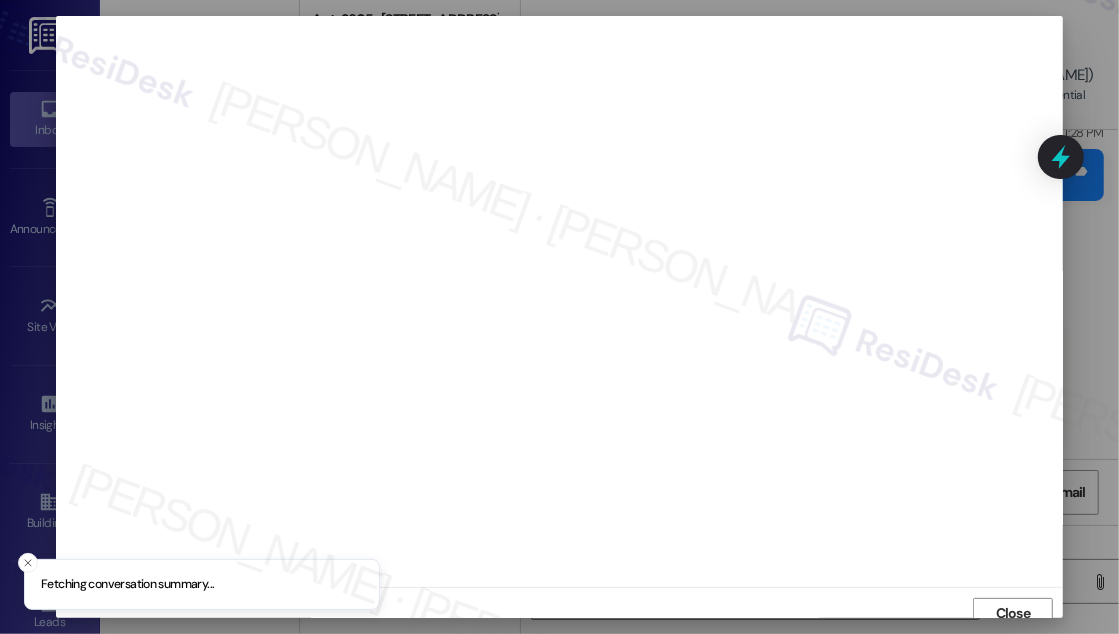 scroll, scrollTop: 11, scrollLeft: 0, axis: vertical 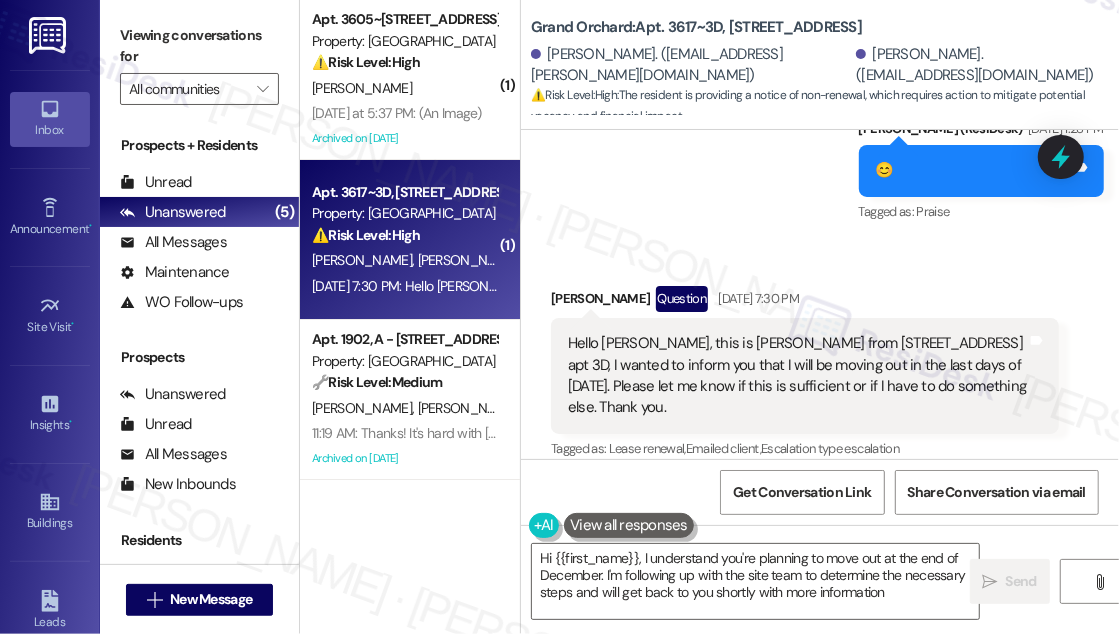 type on "Hi {{first_name}}, I understand you're planning to move out at the end of December. I'm following up with the site team to determine the necessary steps and will get back to you shortly with more information." 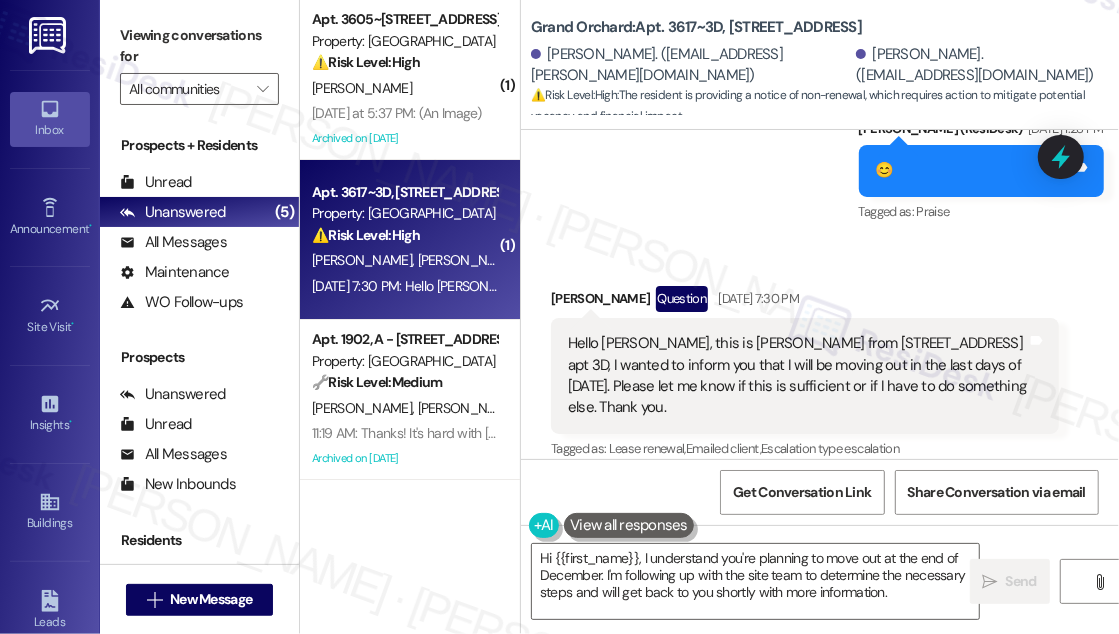 scroll, scrollTop: 307, scrollLeft: 0, axis: vertical 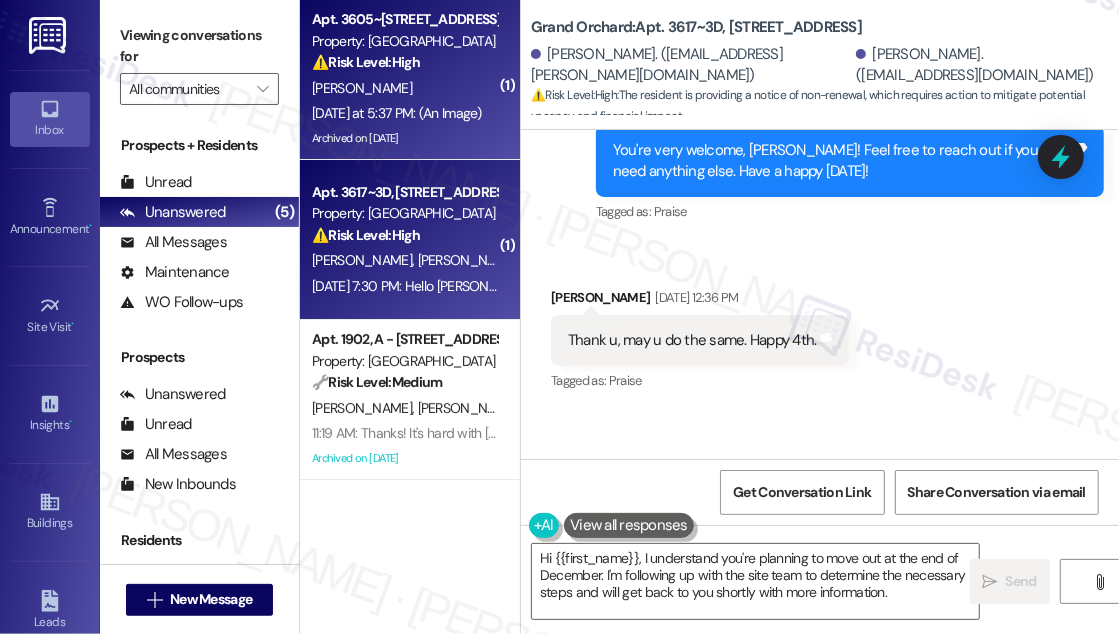 click on "Apt. 3605~1B, [STREET_ADDRESS] Property: Grand Orchard ⚠️  Risk Level:  High The resident's action of spraying insecticide in the hallway and the presence of dead roaches in a common area constitutes a potential health and safety hazard and requires urgent attention to prevent further issues and ensure proper pest control measures are implemented." at bounding box center (404, 41) 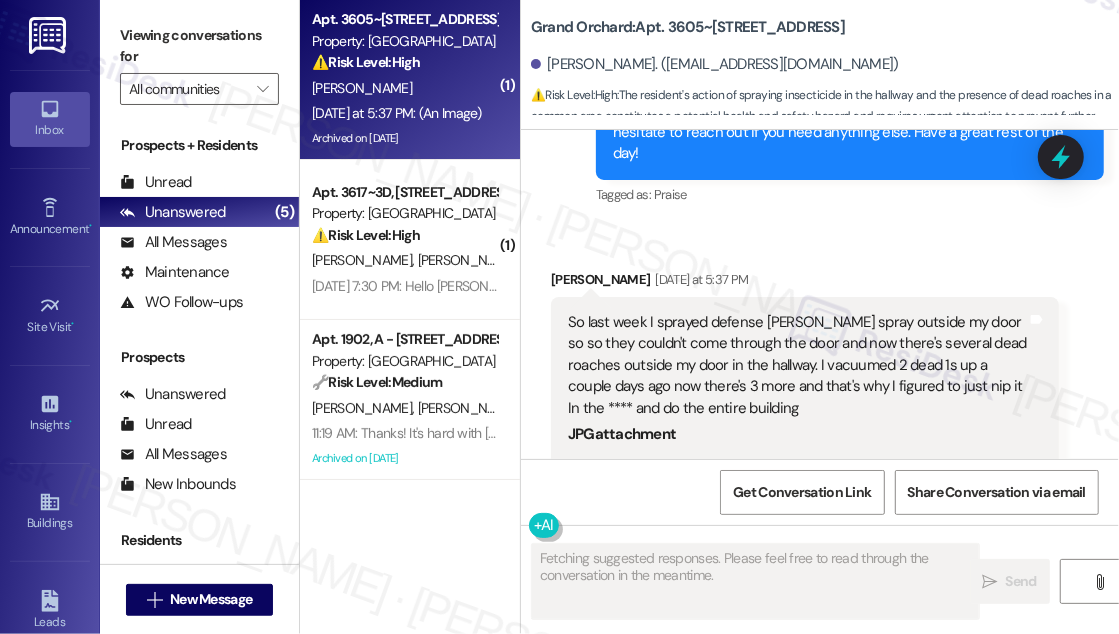 scroll, scrollTop: 18291, scrollLeft: 0, axis: vertical 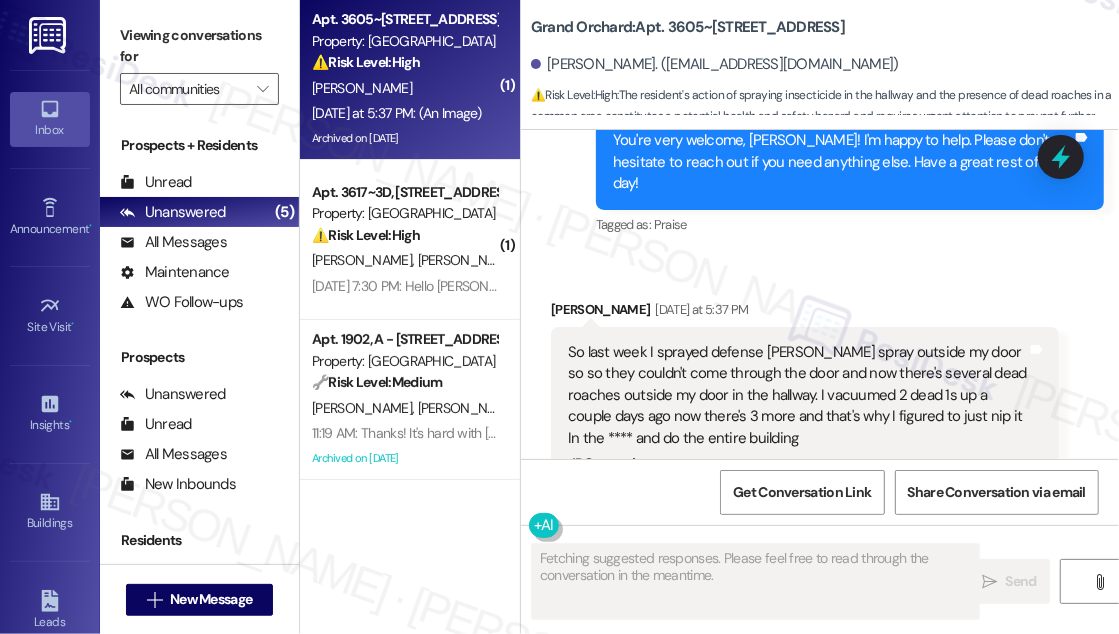 click on "So last week I sprayed defense [PERSON_NAME] spray outside my door so so they couldn't come through the door and now there's several dead roaches outside my door in the hallway. I vacuumed 2 dead 1s up a couple days ago now there's 3 more and that's why I figured to just nip it In the **** and do the entire building" at bounding box center (797, 395) 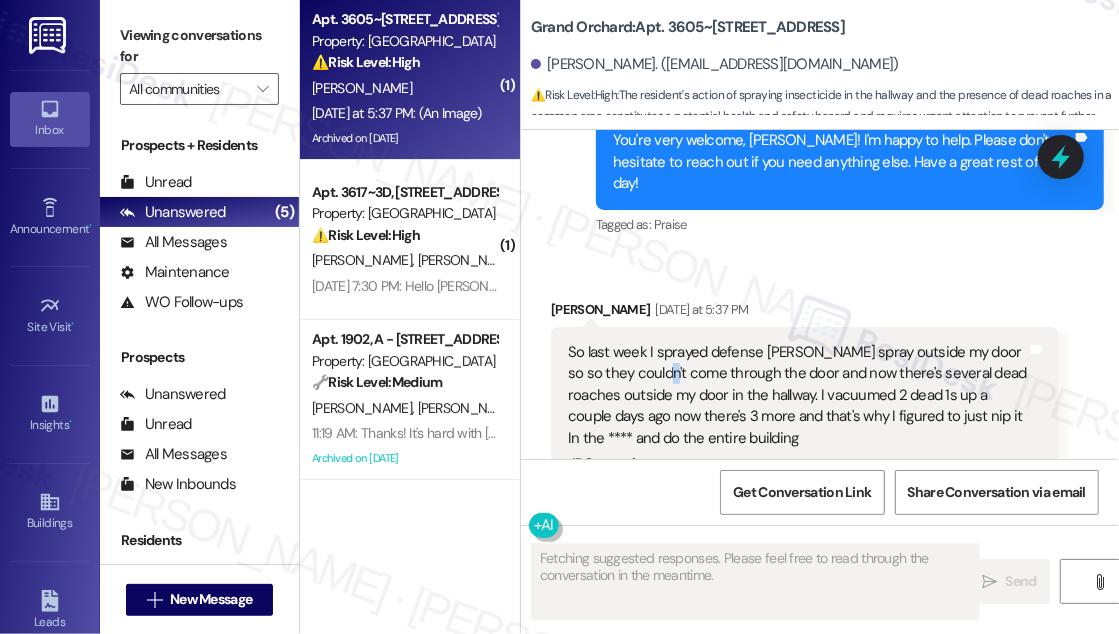 click on "So last week I sprayed defense [PERSON_NAME] spray outside my door so so they couldn't come through the door and now there's several dead roaches outside my door in the hallway. I vacuumed 2 dead 1s up a couple days ago now there's 3 more and that's why I figured to just nip it In the **** and do the entire building" at bounding box center [797, 395] 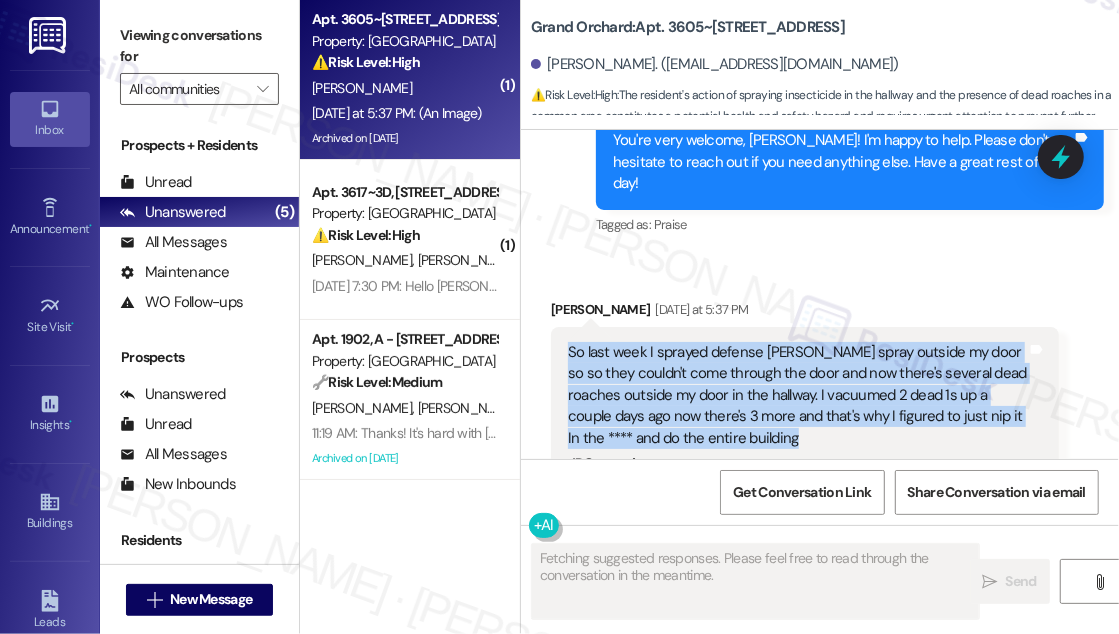 click on "So last week I sprayed defense [PERSON_NAME] spray outside my door so so they couldn't come through the door and now there's several dead roaches outside my door in the hallway. I vacuumed 2 dead 1s up a couple days ago now there's 3 more and that's why I figured to just nip it In the **** and do the entire building" at bounding box center [797, 395] 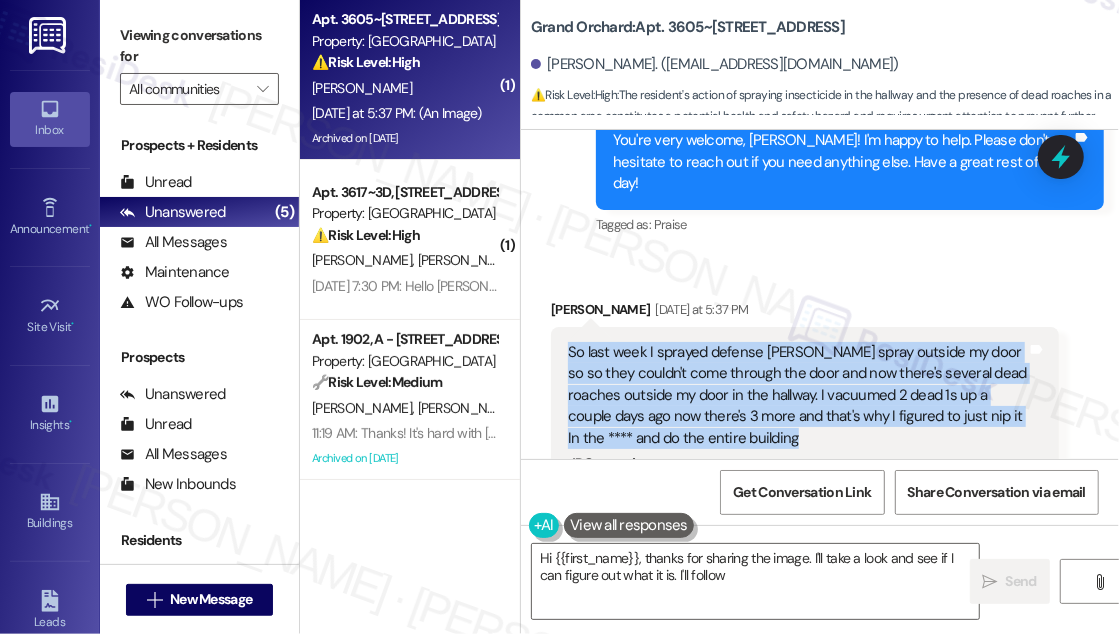 click on "So last week I sprayed defense [PERSON_NAME] spray outside my door so so they couldn't come through the door and now there's several dead roaches outside my door in the hallway. I vacuumed 2 dead 1s up a couple days ago now there's 3 more and that's why I figured to just nip it In the **** and do the entire building" at bounding box center (797, 395) 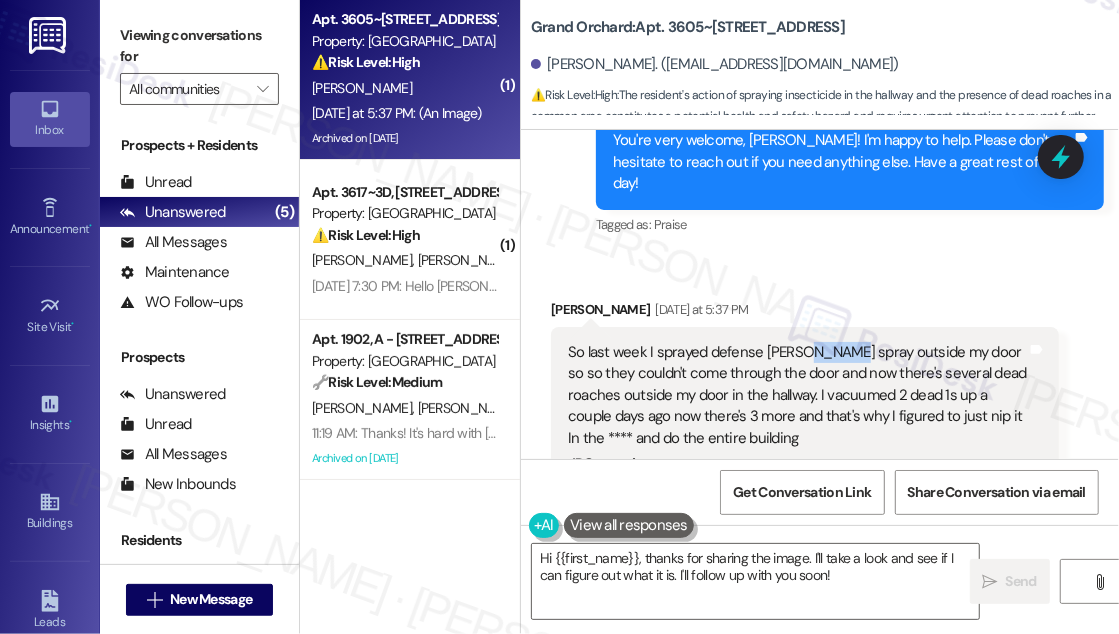 click on "So last week I sprayed defense [PERSON_NAME] spray outside my door so so they couldn't come through the door and now there's several dead roaches outside my door in the hallway. I vacuumed 2 dead 1s up a couple days ago now there's 3 more and that's why I figured to just nip it In the **** and do the entire building" at bounding box center (797, 395) 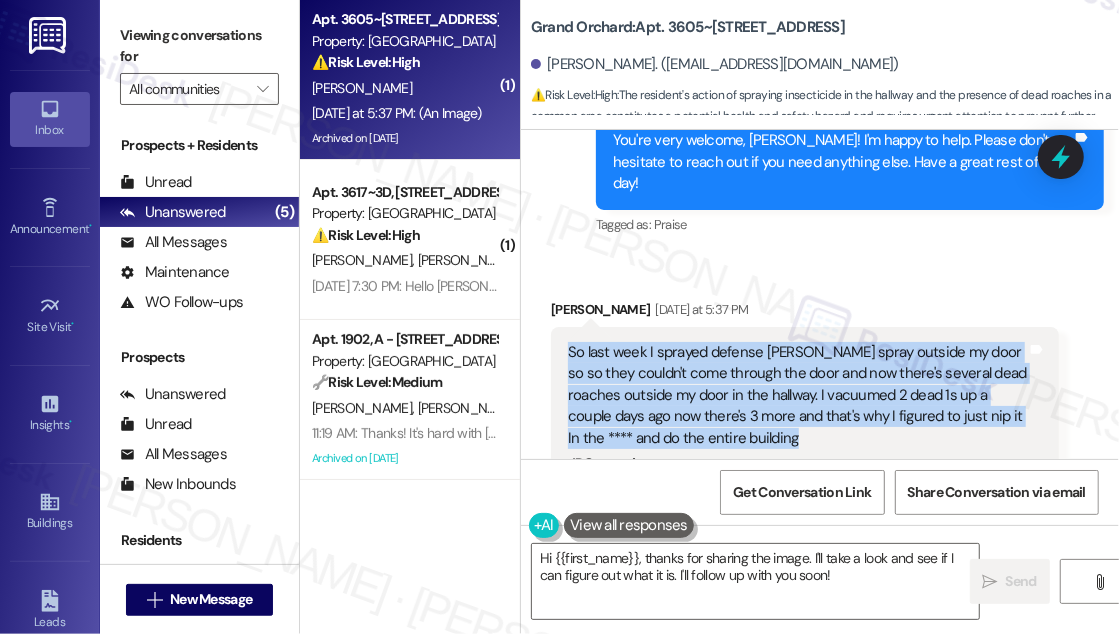 click on "So last week I sprayed defense [PERSON_NAME] spray outside my door so so they couldn't come through the door and now there's several dead roaches outside my door in the hallway. I vacuumed 2 dead 1s up a couple days ago now there's 3 more and that's why I figured to just nip it In the **** and do the entire building" at bounding box center [797, 395] 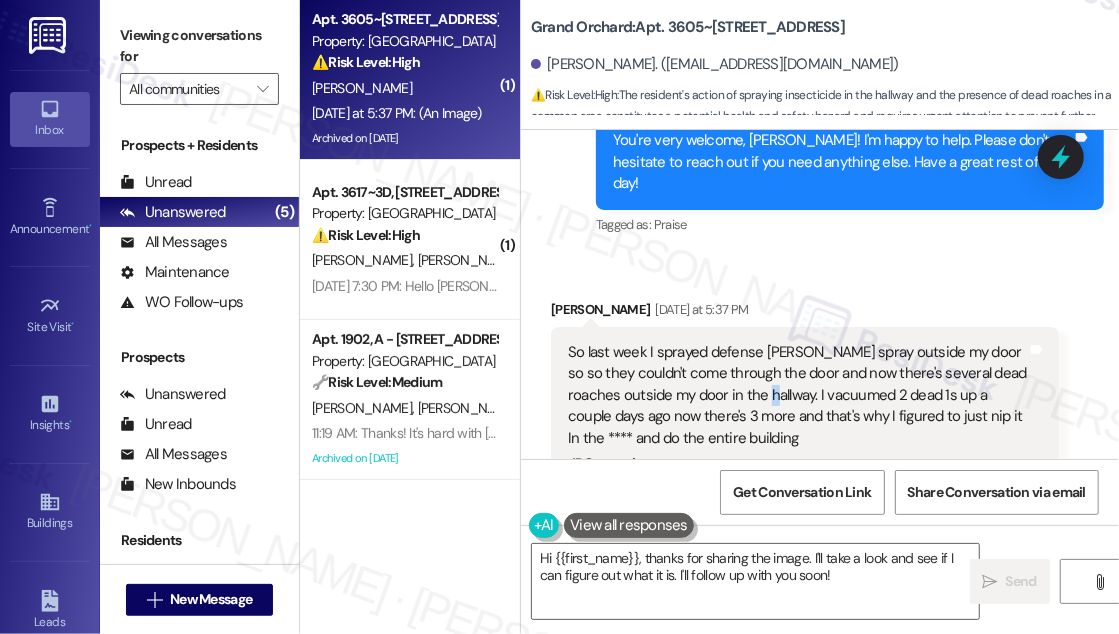 click on "So last week I sprayed defense [PERSON_NAME] spray outside my door so so they couldn't come through the door and now there's several dead roaches outside my door in the hallway. I vacuumed 2 dead 1s up a couple days ago now there's 3 more and that's why I figured to just nip it In the **** and do the entire building" at bounding box center (797, 395) 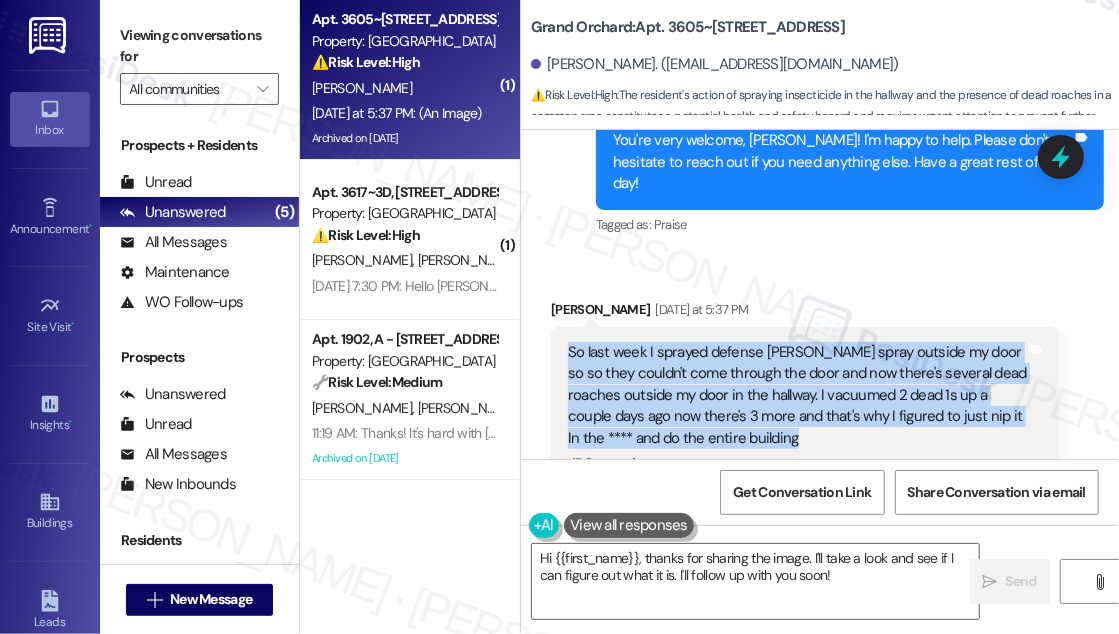click on "So last week I sprayed defense [PERSON_NAME] spray outside my door so so they couldn't come through the door and now there's several dead roaches outside my door in the hallway. I vacuumed 2 dead 1s up a couple days ago now there's 3 more and that's why I figured to just nip it In the **** and do the entire building" at bounding box center [797, 395] 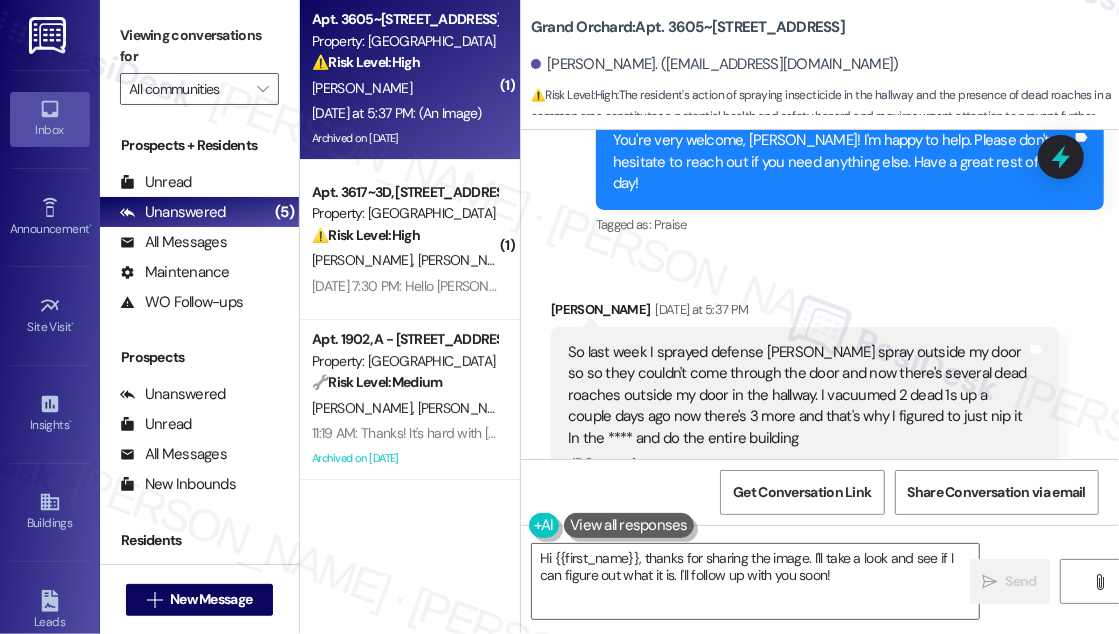 click on "Received via SMS [PERSON_NAME] [DATE] at 5:37 PM So last week I sprayed defense [PERSON_NAME] spray outside my door so so they couldn't come through the door and now there's several dead roaches outside my door in the hallway. I vacuumed 2 dead 1s up a couple days ago now there's 3 more and that's why I figured to just nip it In the **** and do the entire building  JPG  attachment ResiDesk recognized items in this image See details     Download   (Click to zoom) Tags and notes Tagged as:   Pest control ,  Click to highlight conversations about Pest control Abuse or offensive language ,  Click to highlight conversations about Abuse or offensive language Bugs Click to highlight conversations about Bugs" at bounding box center (805, 573) 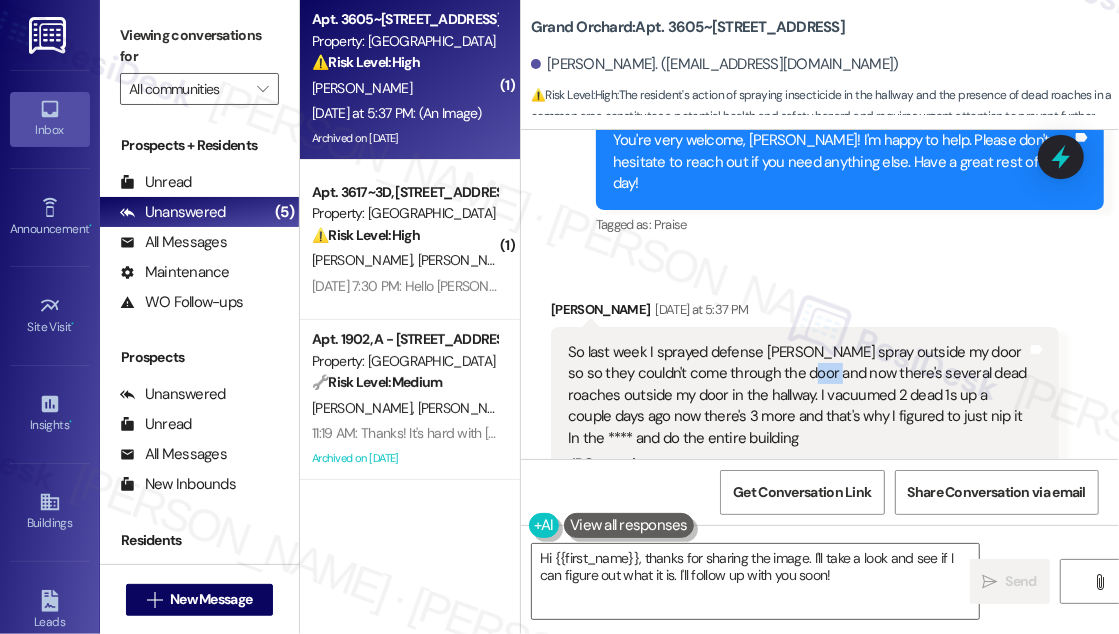 click on "So last week I sprayed defense [PERSON_NAME] spray outside my door so so they couldn't come through the door and now there's several dead roaches outside my door in the hallway. I vacuumed 2 dead 1s up a couple days ago now there's 3 more and that's why I figured to just nip it In the **** and do the entire building" at bounding box center [797, 395] 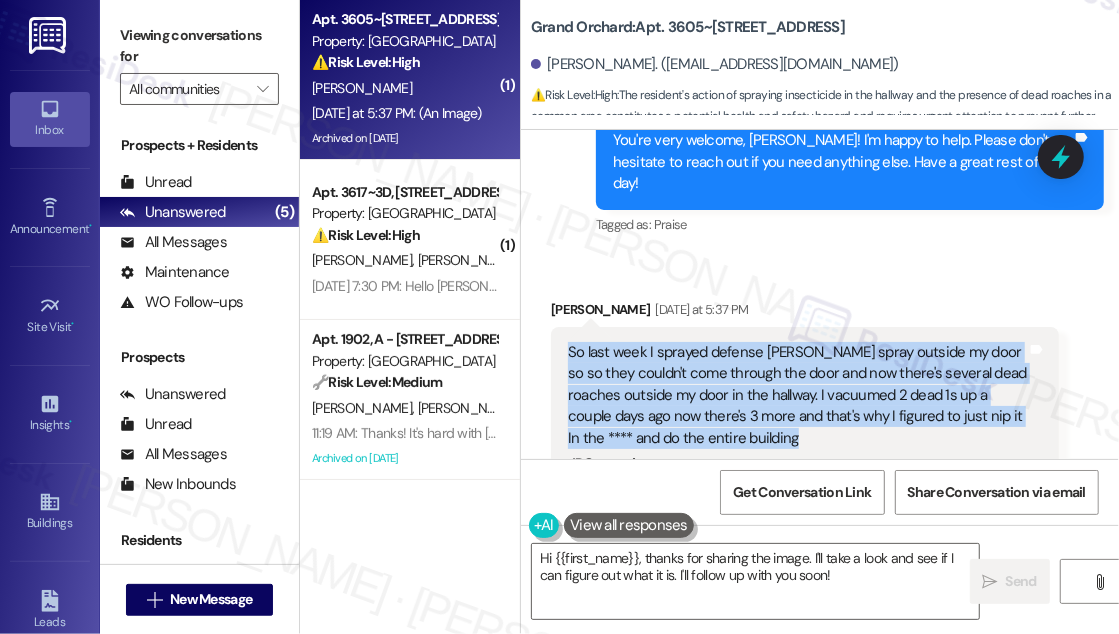 click on "So last week I sprayed defense [PERSON_NAME] spray outside my door so so they couldn't come through the door and now there's several dead roaches outside my door in the hallway. I vacuumed 2 dead 1s up a couple days ago now there's 3 more and that's why I figured to just nip it In the **** and do the entire building" at bounding box center (797, 395) 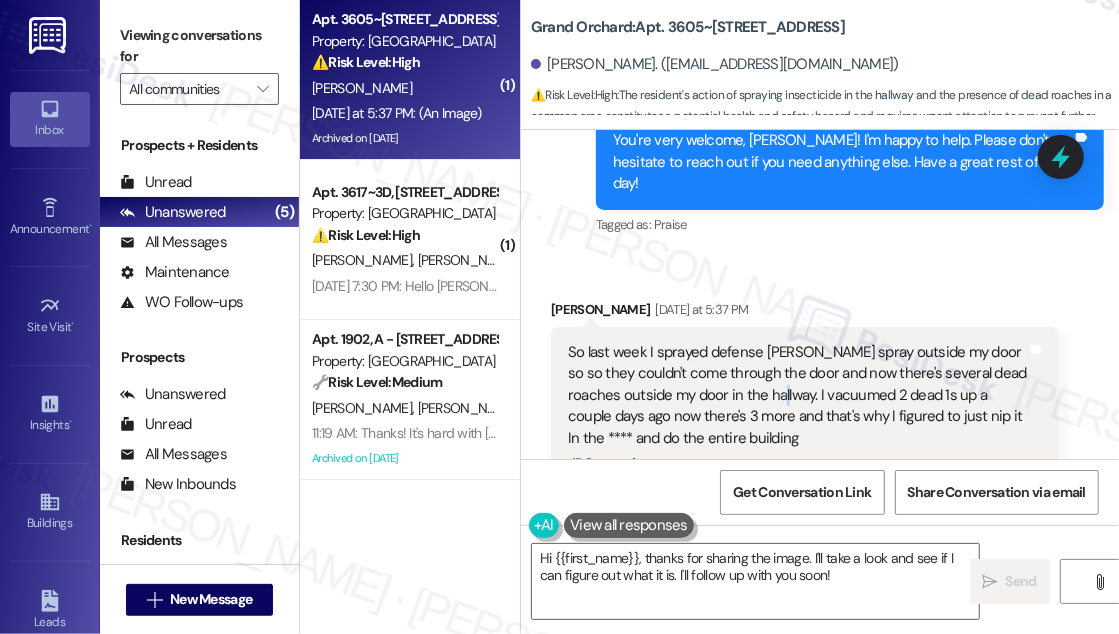 click on "So last week I sprayed defense [PERSON_NAME] spray outside my door so so they couldn't come through the door and now there's several dead roaches outside my door in the hallway. I vacuumed 2 dead 1s up a couple days ago now there's 3 more and that's why I figured to just nip it In the **** and do the entire building" at bounding box center (797, 395) 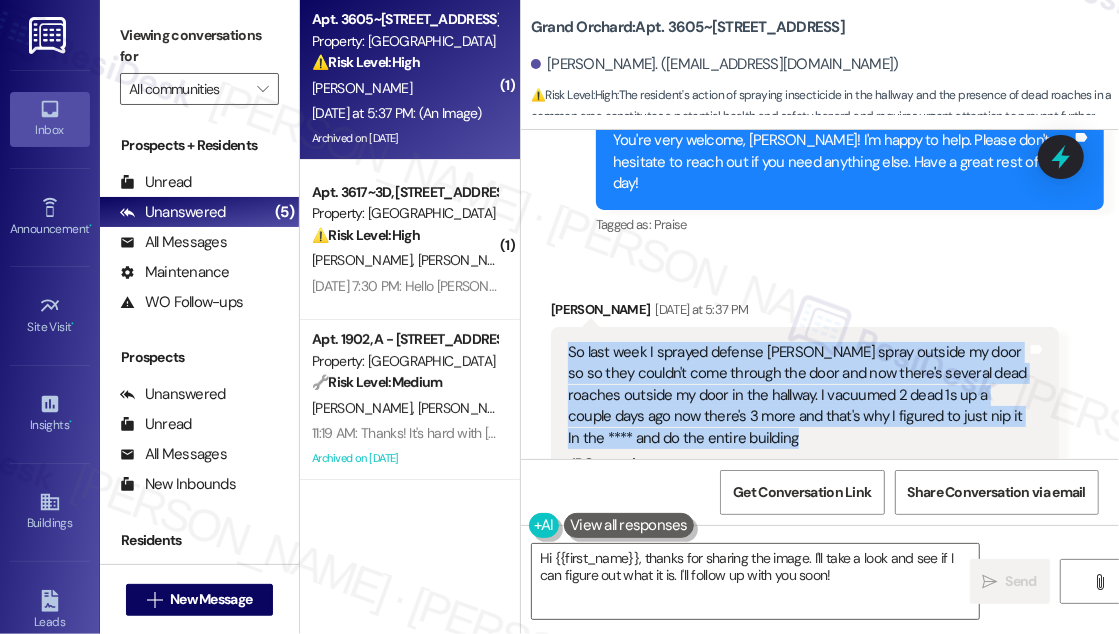 click on "So last week I sprayed defense [PERSON_NAME] spray outside my door so so they couldn't come through the door and now there's several dead roaches outside my door in the hallway. I vacuumed 2 dead 1s up a couple days ago now there's 3 more and that's why I figured to just nip it In the **** and do the entire building" at bounding box center [797, 395] 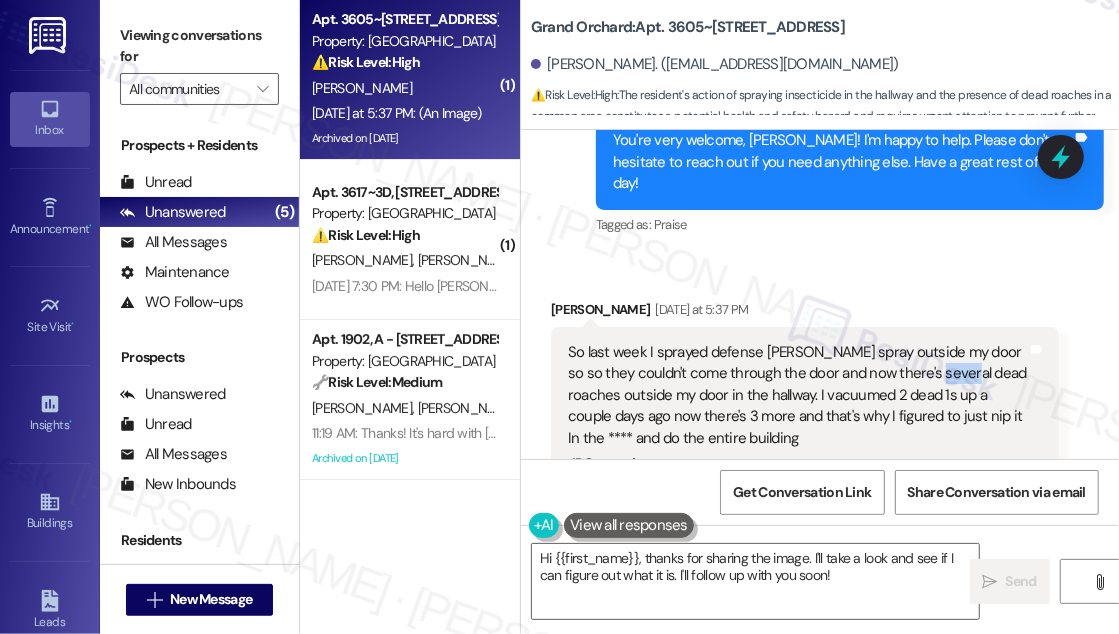 click on "So last week I sprayed defense [PERSON_NAME] spray outside my door so so they couldn't come through the door and now there's several dead roaches outside my door in the hallway. I vacuumed 2 dead 1s up a couple days ago now there's 3 more and that's why I figured to just nip it In the **** and do the entire building" at bounding box center (797, 395) 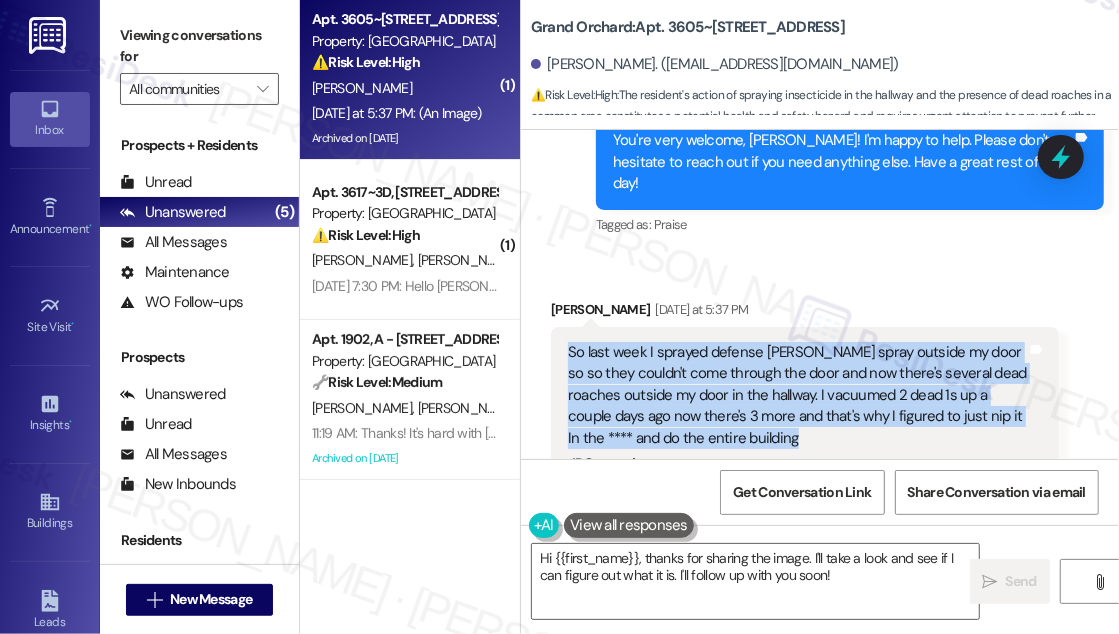 click on "So last week I sprayed defense [PERSON_NAME] spray outside my door so so they couldn't come through the door and now there's several dead roaches outside my door in the hallway. I vacuumed 2 dead 1s up a couple days ago now there's 3 more and that's why I figured to just nip it In the **** and do the entire building" at bounding box center (797, 395) 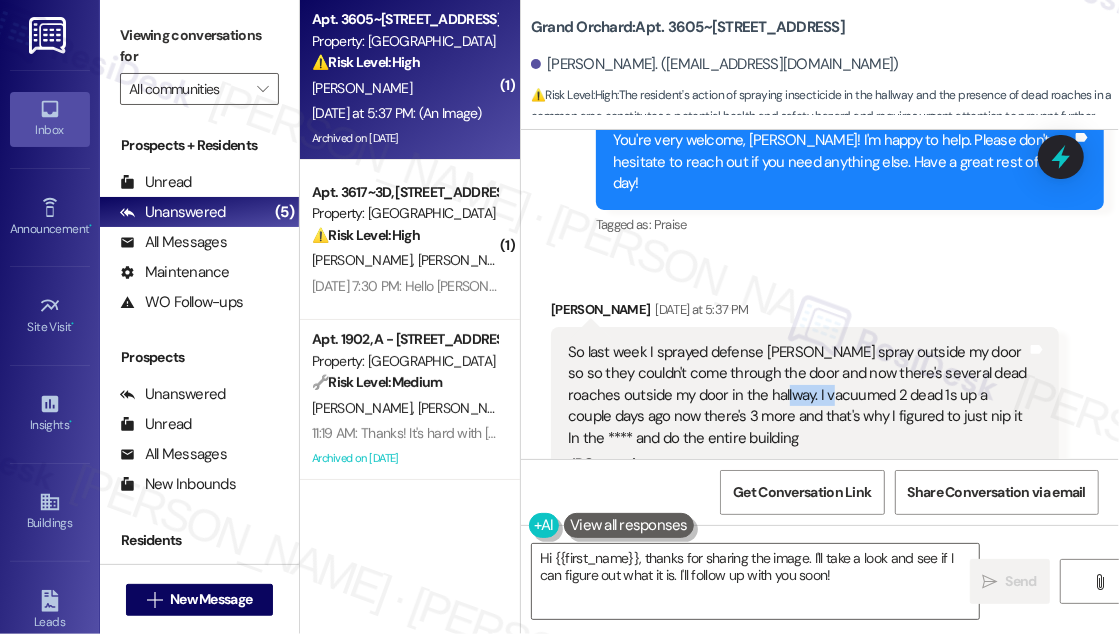 click on "So last week I sprayed defense [PERSON_NAME] spray outside my door so so they couldn't come through the door and now there's several dead roaches outside my door in the hallway. I vacuumed 2 dead 1s up a couple days ago now there's 3 more and that's why I figured to just nip it In the **** and do the entire building" at bounding box center (797, 395) 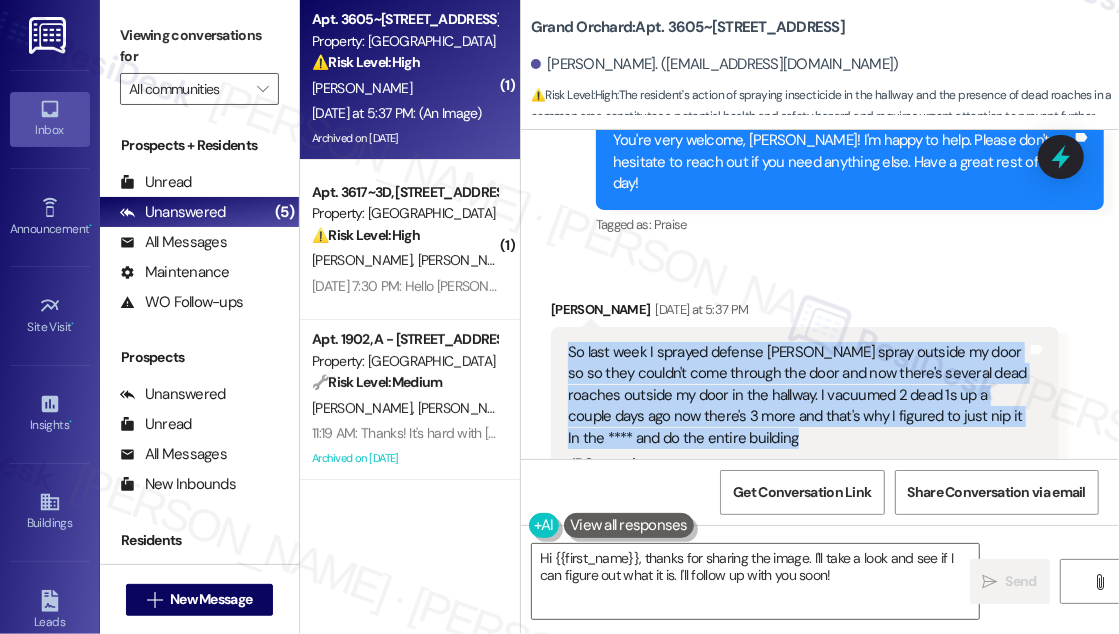 click on "So last week I sprayed defense [PERSON_NAME] spray outside my door so so they couldn't come through the door and now there's several dead roaches outside my door in the hallway. I vacuumed 2 dead 1s up a couple days ago now there's 3 more and that's why I figured to just nip it In the **** and do the entire building" at bounding box center [797, 395] 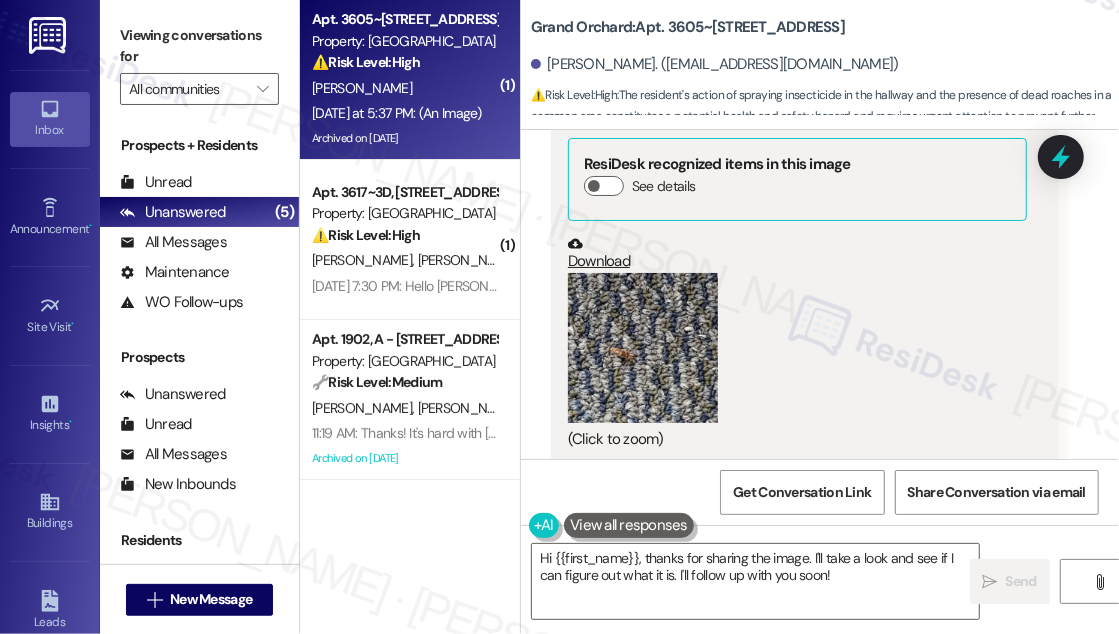 scroll, scrollTop: 18655, scrollLeft: 0, axis: vertical 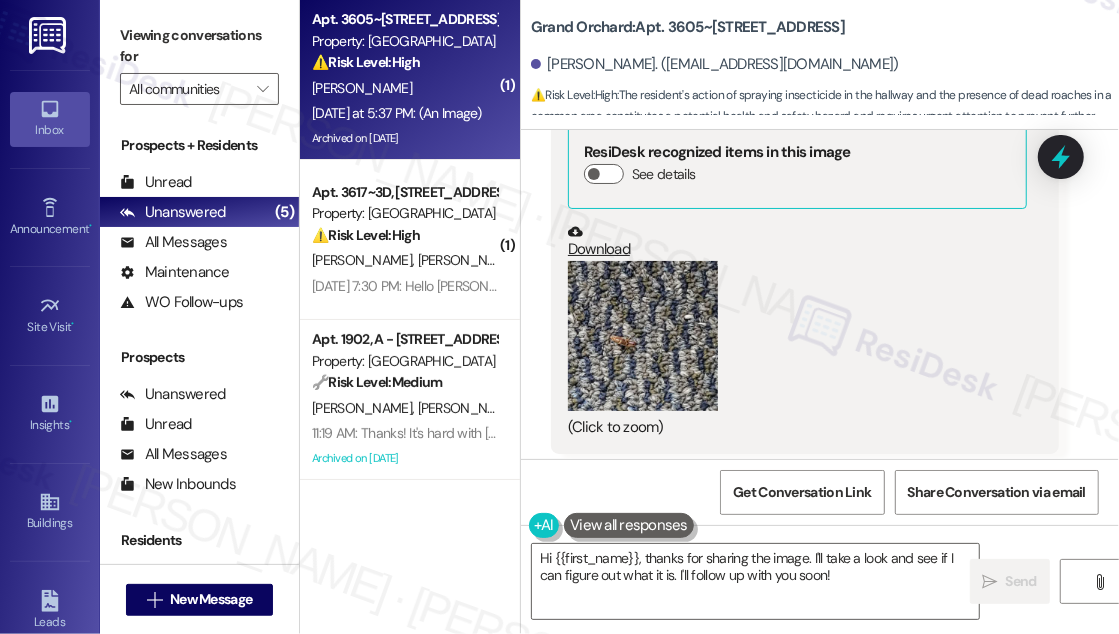 click at bounding box center [643, 336] 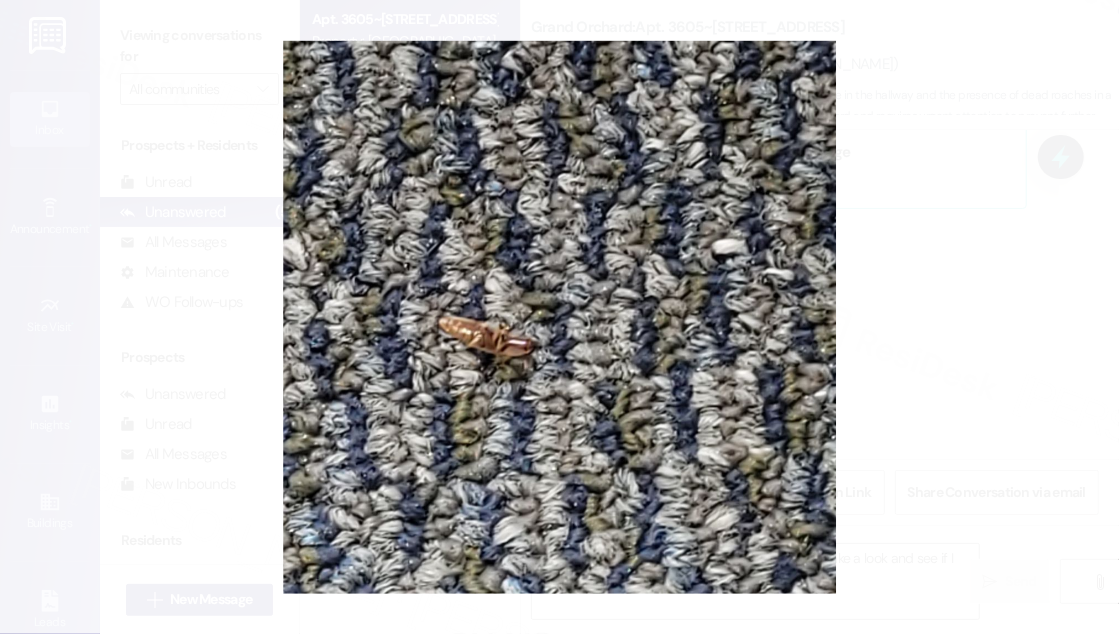 click at bounding box center (559, 317) 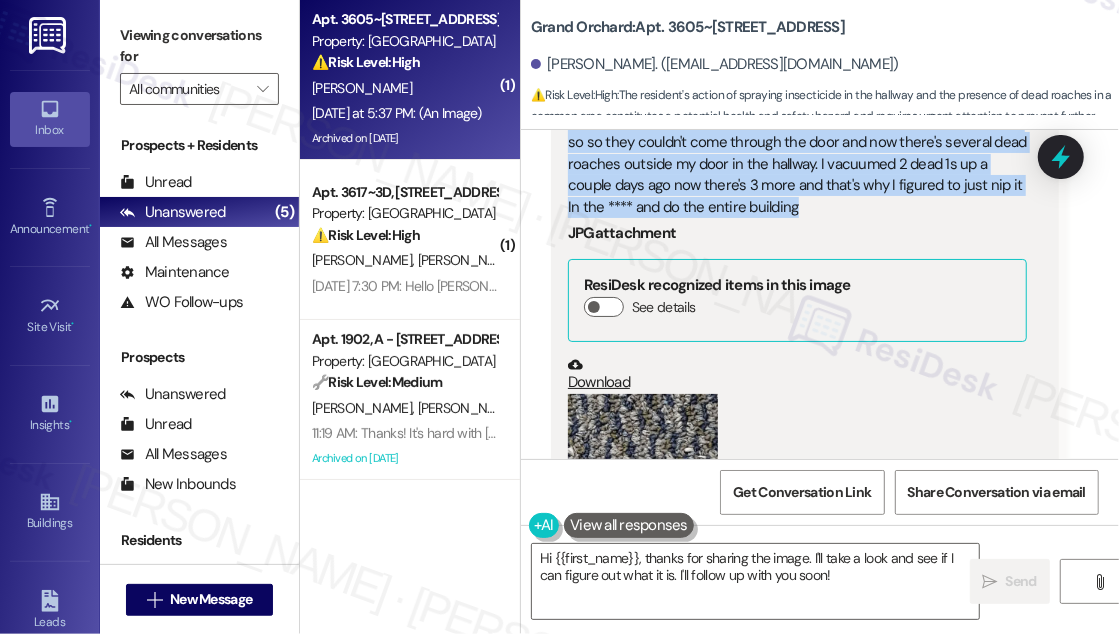 scroll, scrollTop: 18382, scrollLeft: 0, axis: vertical 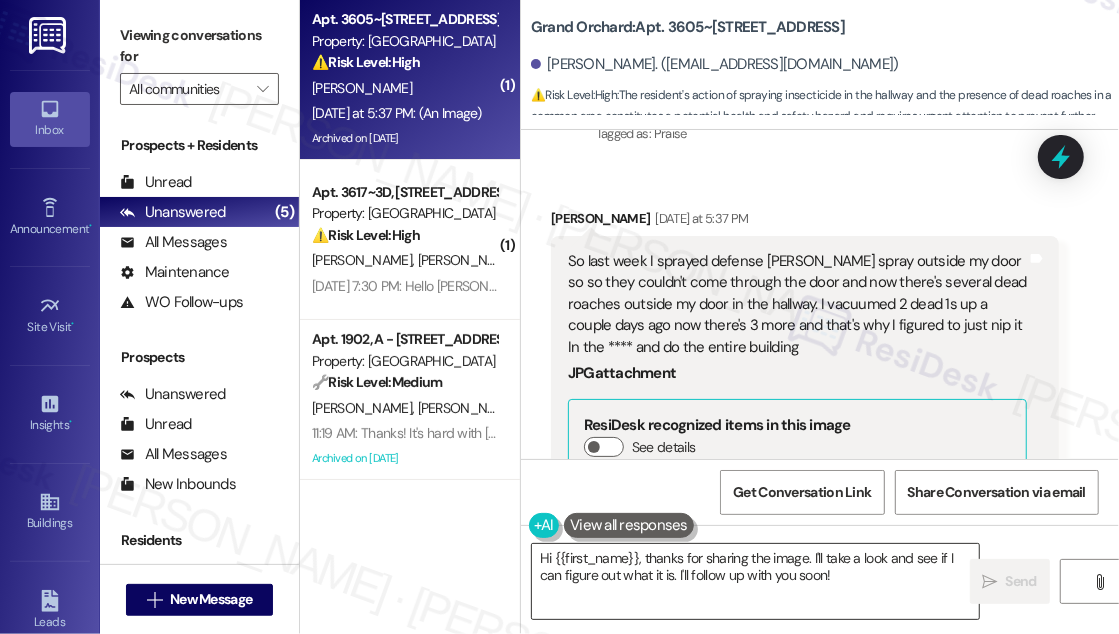 click on "Hi {{first_name}}, thanks for sharing the image. I'll take a look and see if I can figure out what it is. I'll follow up with you soon!" at bounding box center (755, 581) 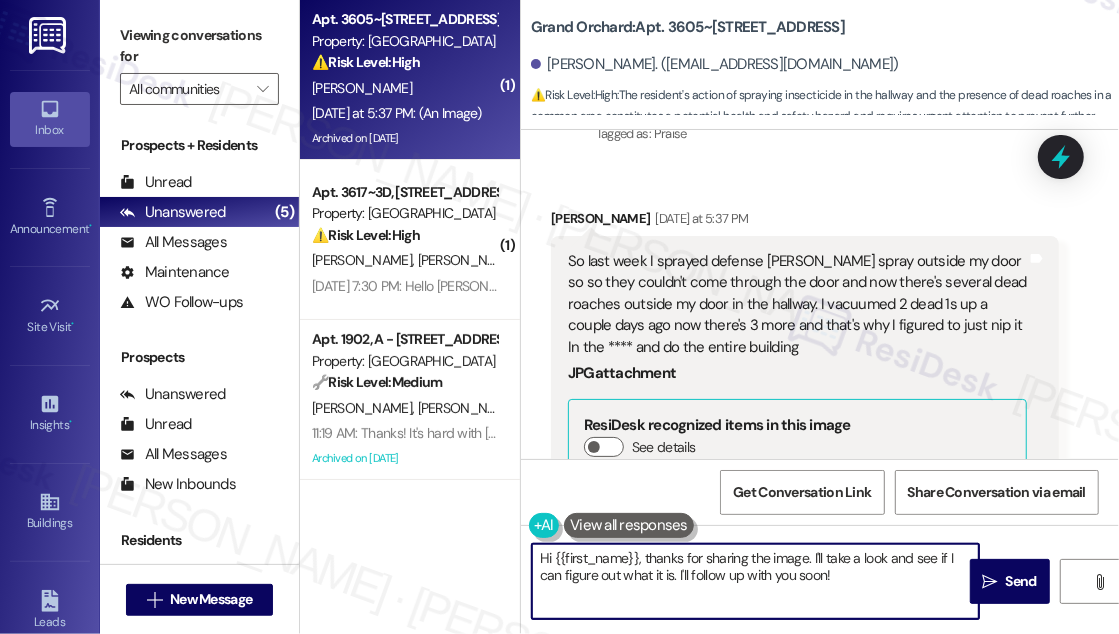 drag, startPoint x: 852, startPoint y: 571, endPoint x: 803, endPoint y: 558, distance: 50.695168 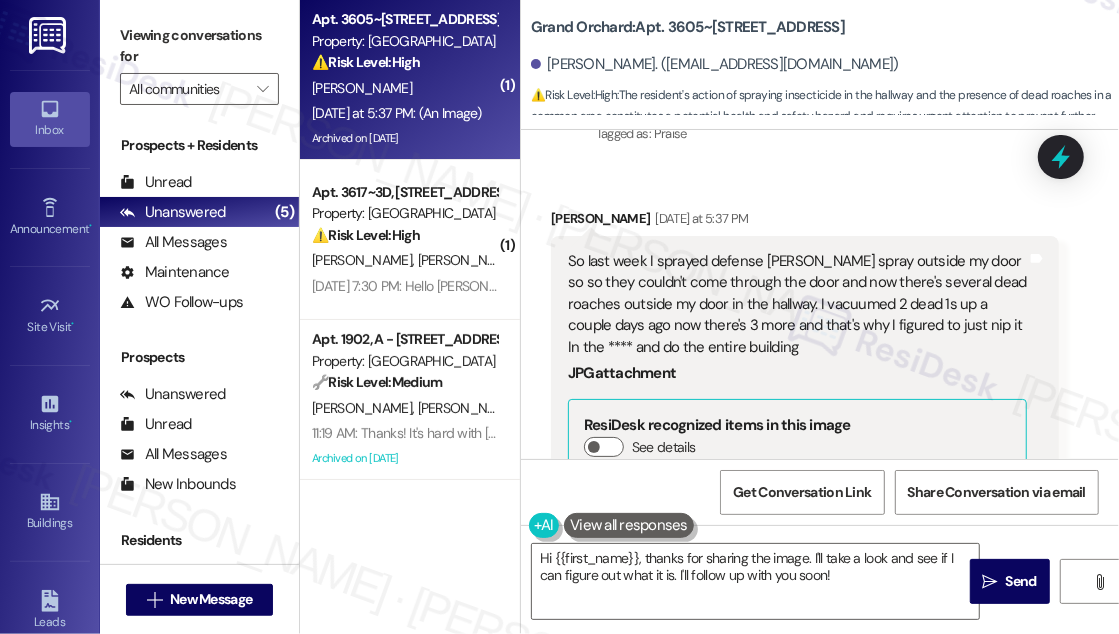 click on "So last week I sprayed defense [PERSON_NAME] spray outside my door so so they couldn't come through the door and now there's several dead roaches outside my door in the hallway. I vacuumed 2 dead 1s up a couple days ago now there's 3 more and that's why I figured to just nip it In the **** and do the entire building  JPG  attachment ResiDesk recognized items in this image See details     Download   (Click to zoom) Tags and notes" at bounding box center [805, 481] 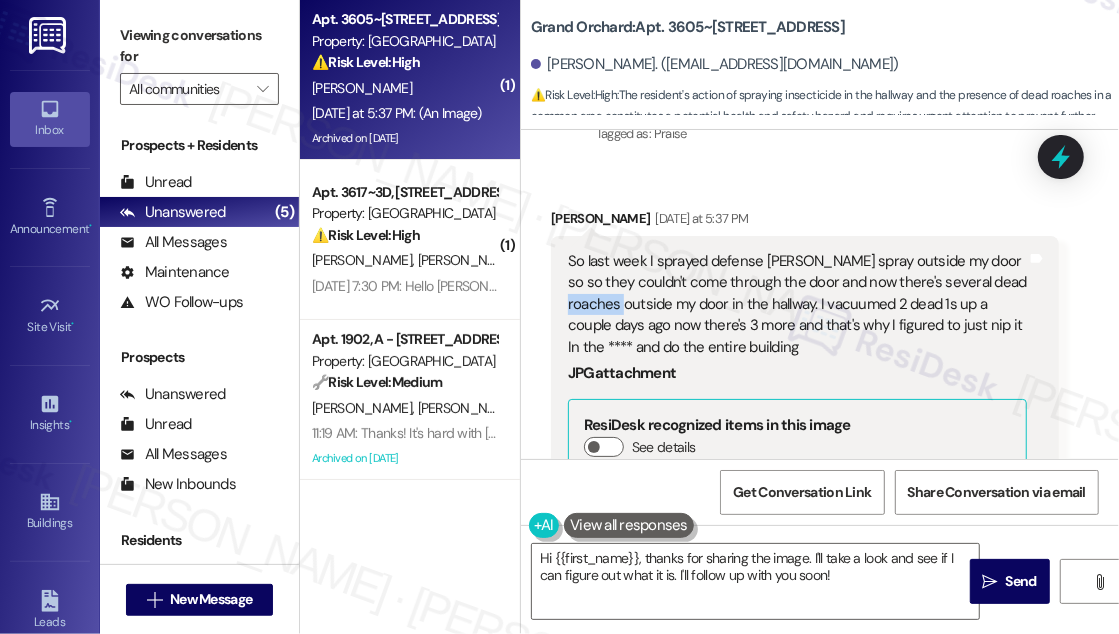 click on "So last week I sprayed defense [PERSON_NAME] spray outside my door so so they couldn't come through the door and now there's several dead roaches outside my door in the hallway. I vacuumed 2 dead 1s up a couple days ago now there's 3 more and that's why I figured to just nip it In the **** and do the entire building" at bounding box center [797, 304] 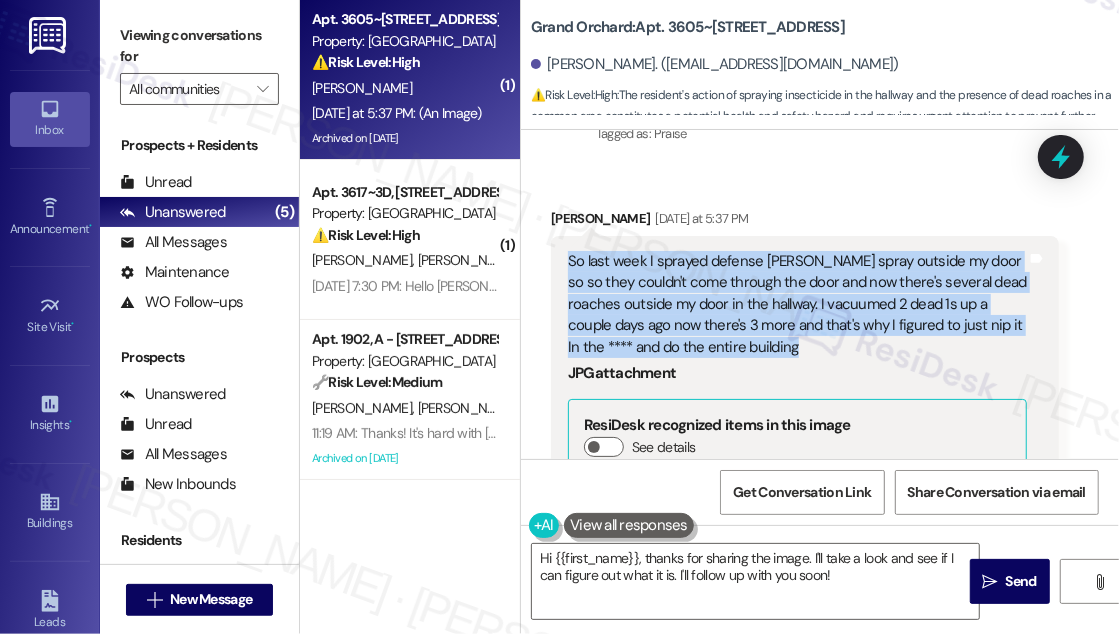 click on "So last week I sprayed defense [PERSON_NAME] spray outside my door so so they couldn't come through the door and now there's several dead roaches outside my door in the hallway. I vacuumed 2 dead 1s up a couple days ago now there's 3 more and that's why I figured to just nip it In the **** and do the entire building" at bounding box center (797, 304) 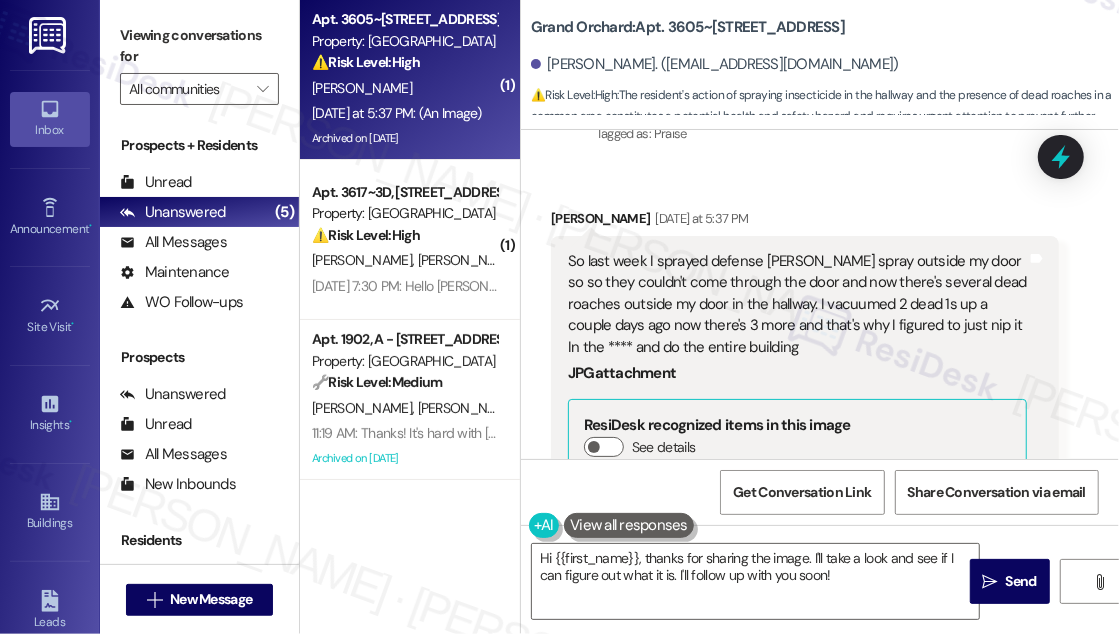 click on "Received via SMS [PERSON_NAME] [DATE] at 5:37 PM So last week I sprayed defense [PERSON_NAME] spray outside my door so so they couldn't come through the door and now there's several dead roaches outside my door in the hallway. I vacuumed 2 dead 1s up a couple days ago now there's 3 more and that's why I figured to just nip it In the **** and do the entire building  JPG  attachment ResiDesk recognized items in this image See details     Download   (Click to zoom) Tags and notes Tagged as:   Pest control ,  Click to highlight conversations about Pest control Abuse or offensive language ,  Click to highlight conversations about Abuse or offensive language Bugs Click to highlight conversations about Bugs" at bounding box center [805, 482] 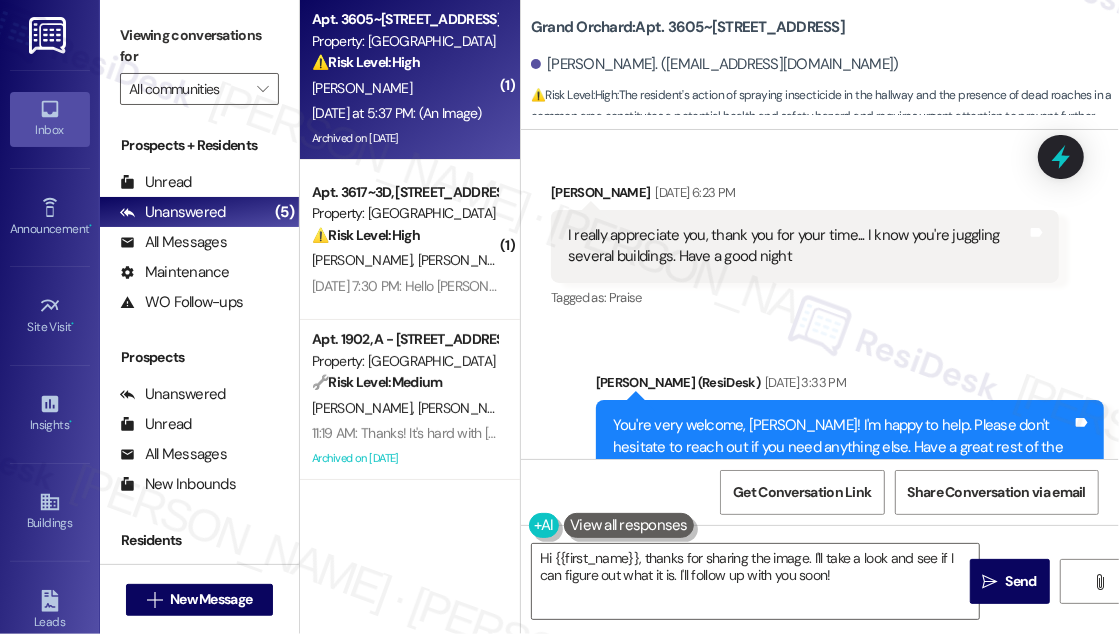 scroll, scrollTop: 17746, scrollLeft: 0, axis: vertical 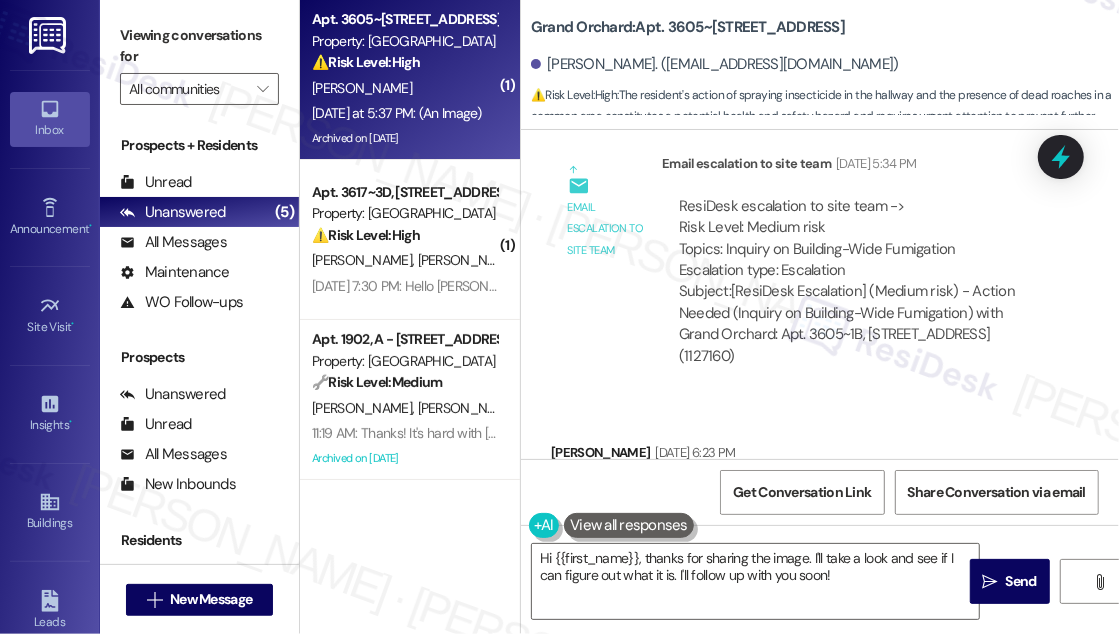 click on "ResiDesk escalation to site team ->
Risk Level: Medium risk
Topics: Inquiry on Building-Wide Fumigation
Escalation type: Escalation" at bounding box center [860, 239] 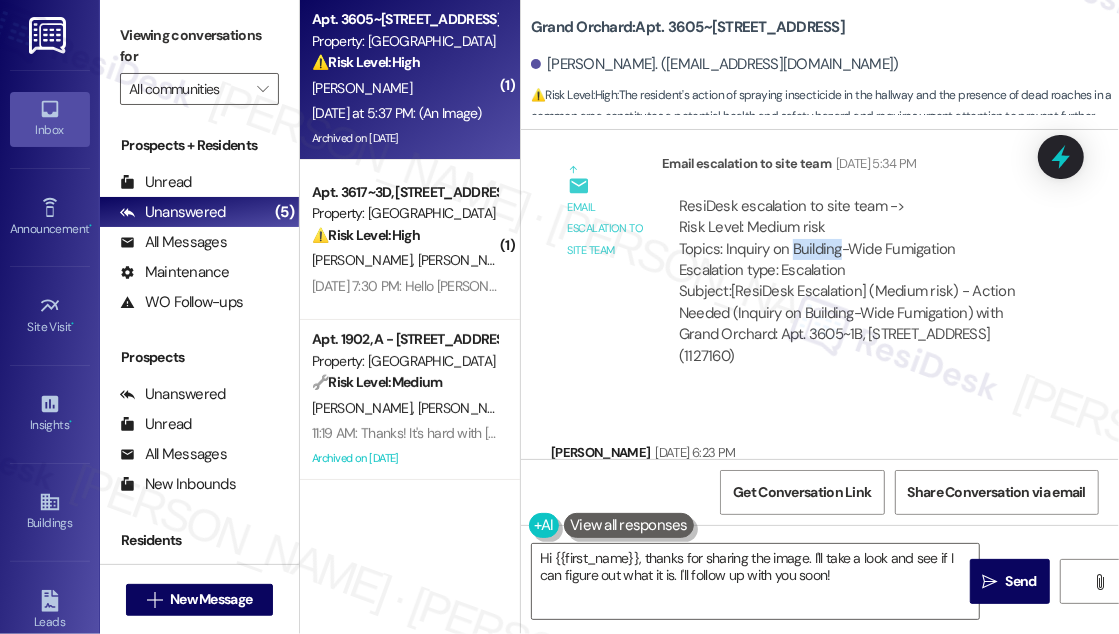 click on "ResiDesk escalation to site team ->
Risk Level: Medium risk
Topics: Inquiry on Building-Wide Fumigation
Escalation type: Escalation" at bounding box center [860, 239] 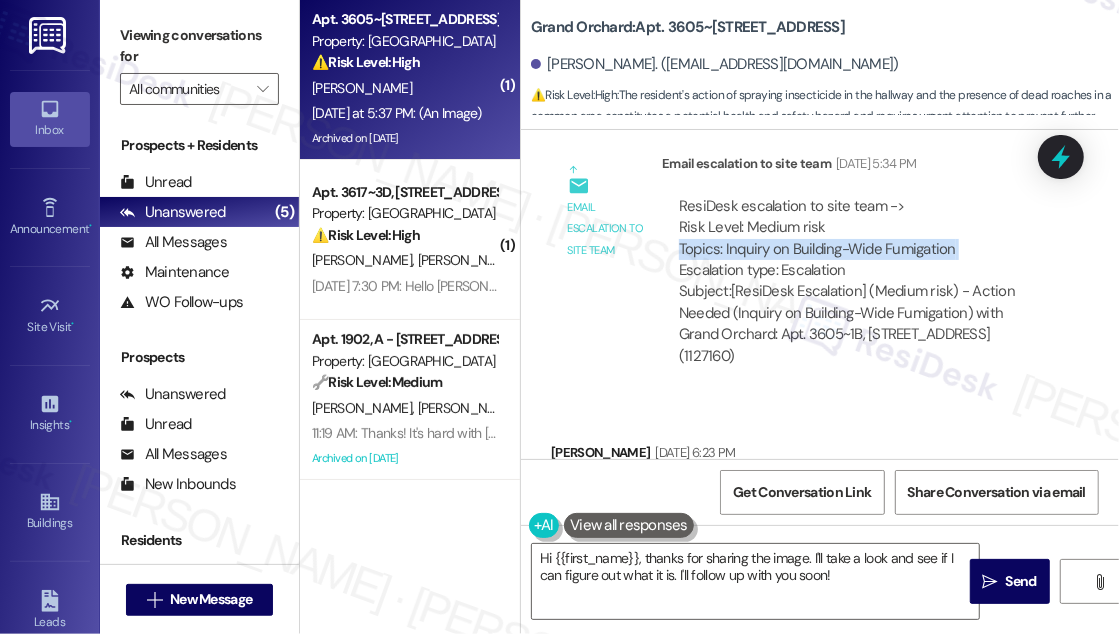 click on "ResiDesk escalation to site team ->
Risk Level: Medium risk
Topics: Inquiry on Building-Wide Fumigation
Escalation type: Escalation" at bounding box center (860, 239) 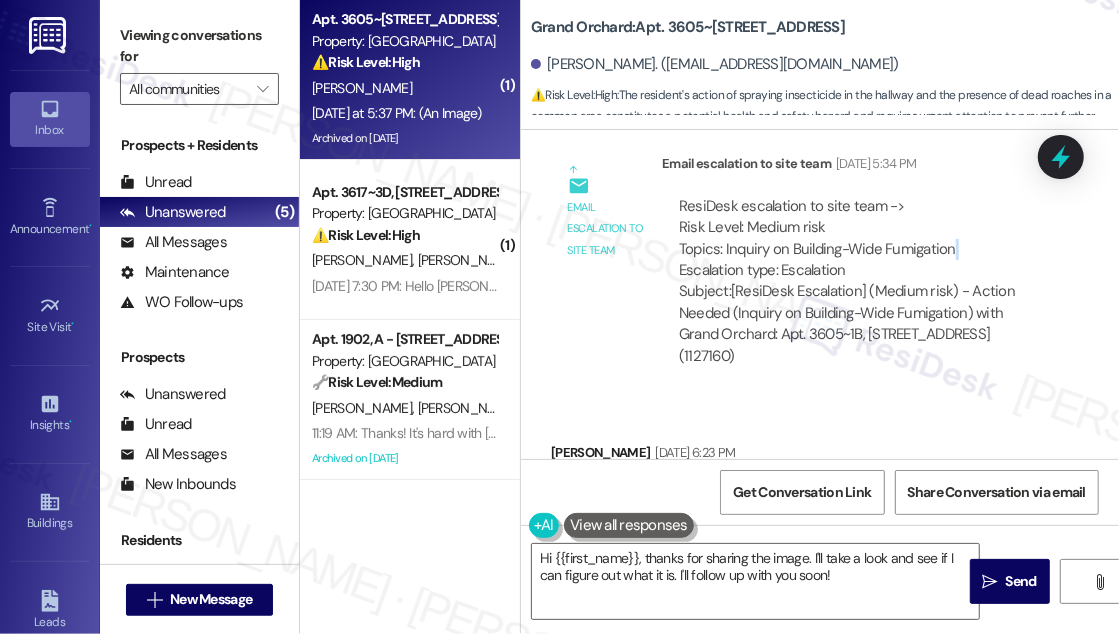 click on "ResiDesk escalation to site team ->
Risk Level: Medium risk
Topics: Inquiry on Building-Wide Fumigation
Escalation type: Escalation" at bounding box center [860, 239] 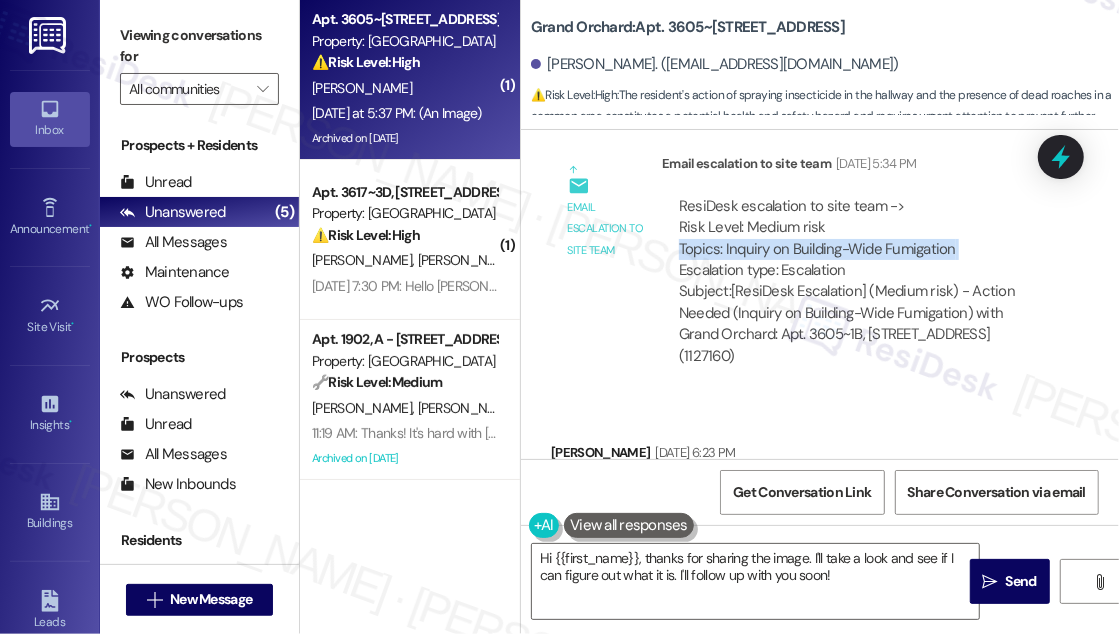 click on "ResiDesk escalation to site team ->
Risk Level: Medium risk
Topics: Inquiry on Building-Wide Fumigation
Escalation type: Escalation" at bounding box center (860, 239) 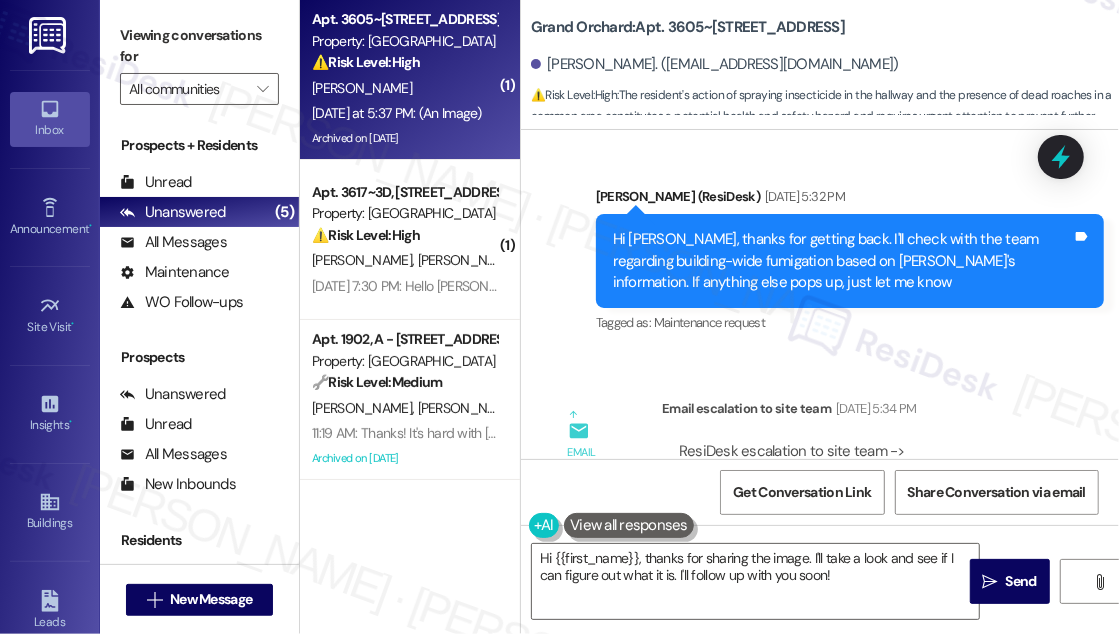 scroll, scrollTop: 17473, scrollLeft: 0, axis: vertical 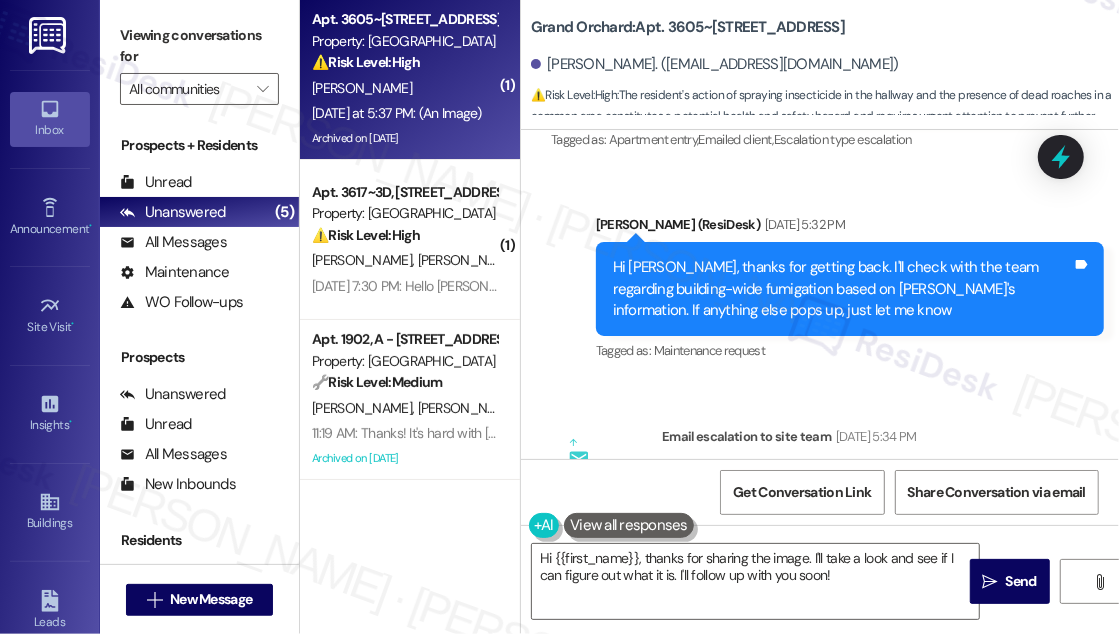 click on "Hi [PERSON_NAME], thanks for getting back. I'll check with the team regarding building-wide fumigation based on [PERSON_NAME]'s information. If anything else pops up, just let me know" at bounding box center (842, 289) 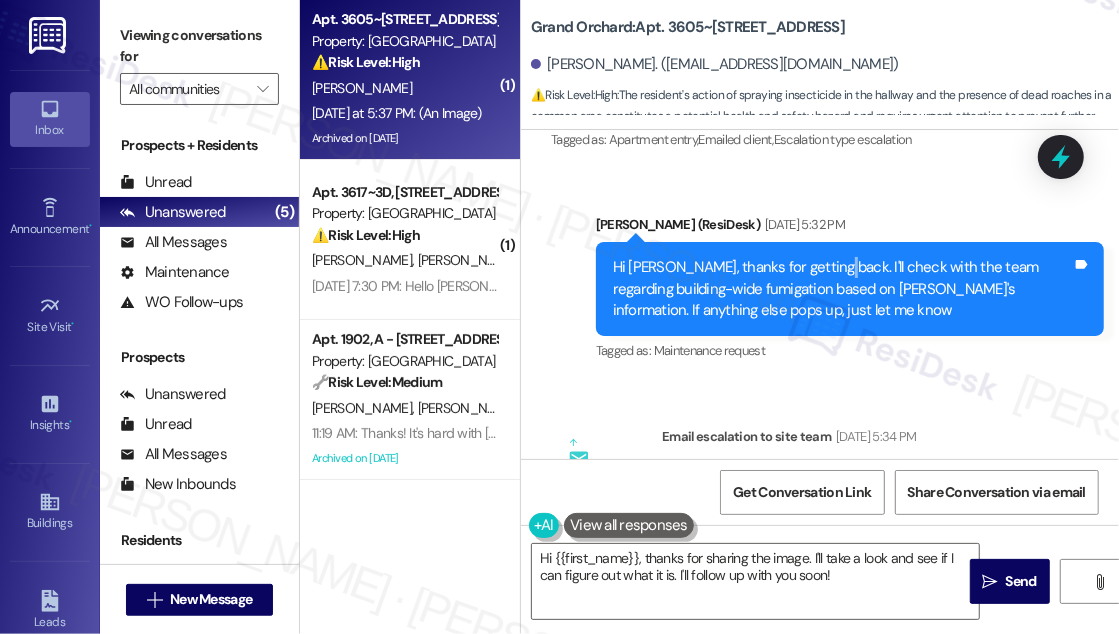 click on "Hi [PERSON_NAME], thanks for getting back. I'll check with the team regarding building-wide fumigation based on [PERSON_NAME]'s information. If anything else pops up, just let me know" at bounding box center (842, 289) 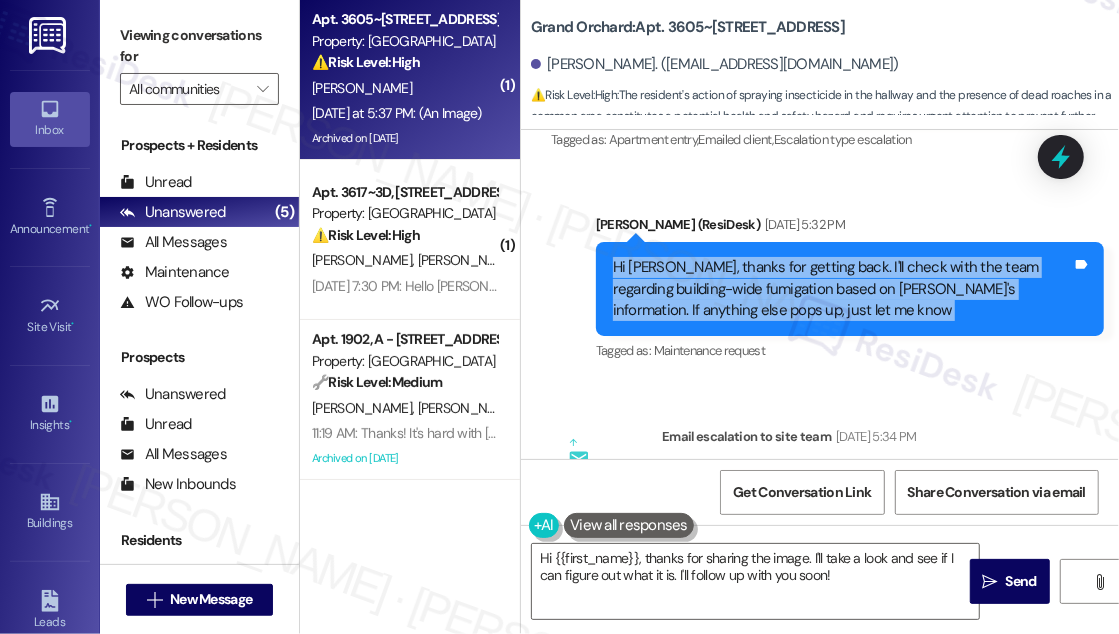 click on "Hi [PERSON_NAME], thanks for getting back. I'll check with the team regarding building-wide fumigation based on [PERSON_NAME]'s information. If anything else pops up, just let me know" at bounding box center (842, 289) 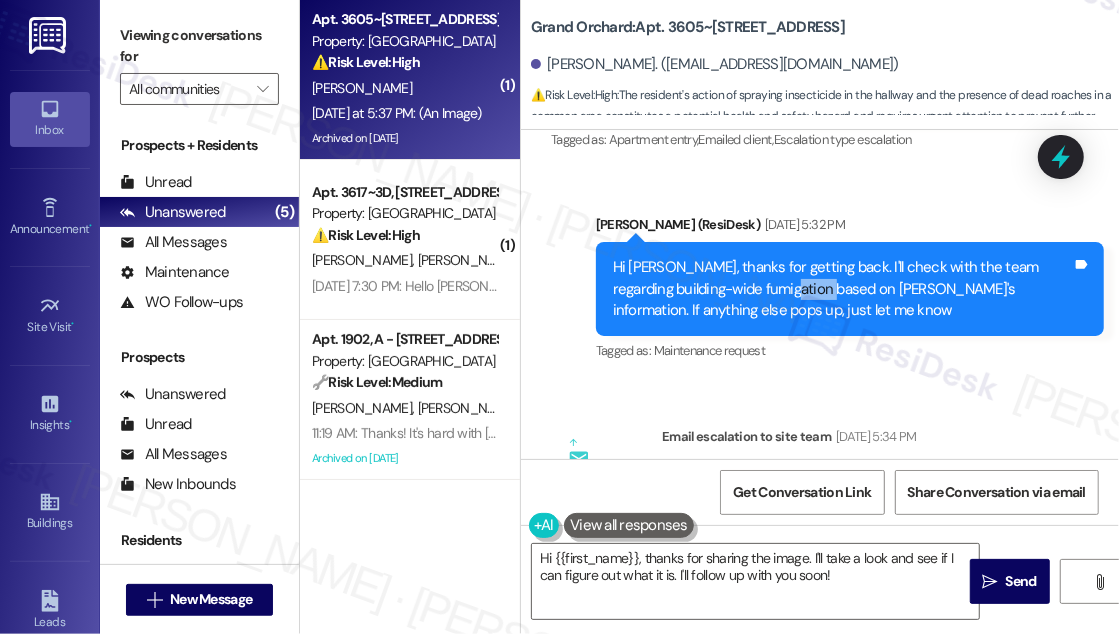 click on "Hi [PERSON_NAME], thanks for getting back. I'll check with the team regarding building-wide fumigation based on [PERSON_NAME]'s information. If anything else pops up, just let me know" at bounding box center (842, 289) 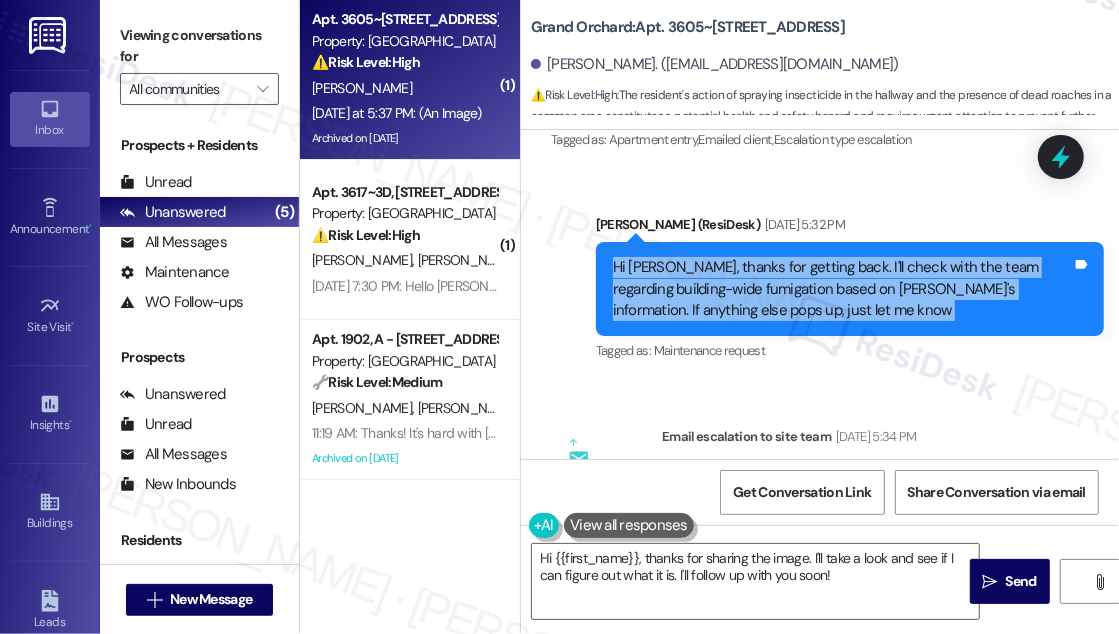click on "Hi [PERSON_NAME], thanks for getting back. I'll check with the team regarding building-wide fumigation based on [PERSON_NAME]'s information. If anything else pops up, just let me know" at bounding box center (842, 289) 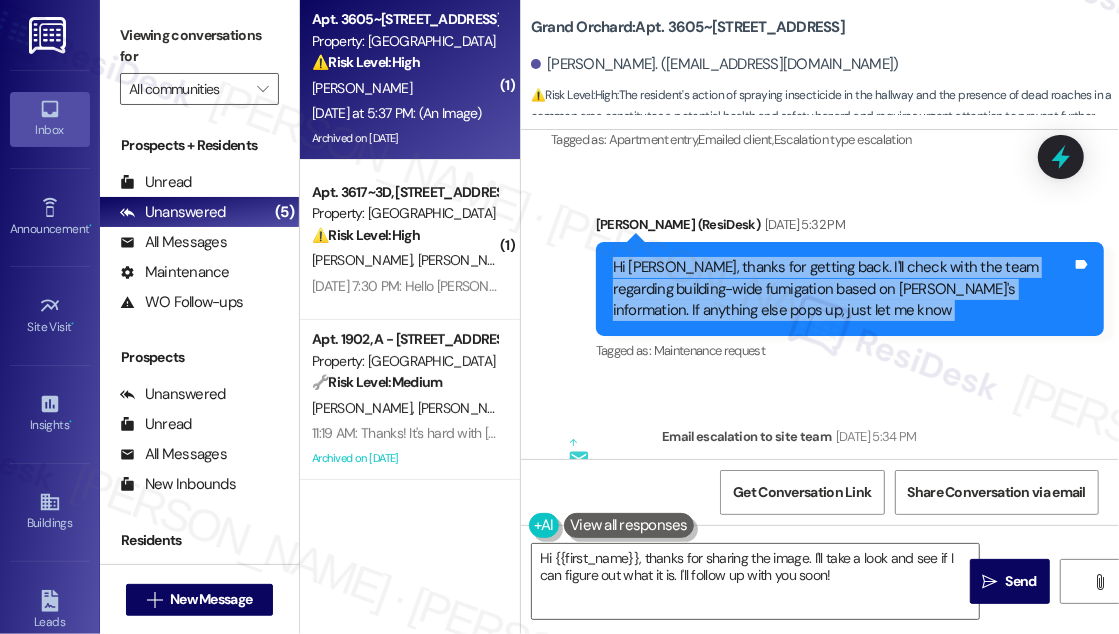 click on "Hi [PERSON_NAME], thanks for getting back. I'll check with the team regarding building-wide fumigation based on [PERSON_NAME]'s information. If anything else pops up, just let me know" at bounding box center (842, 289) 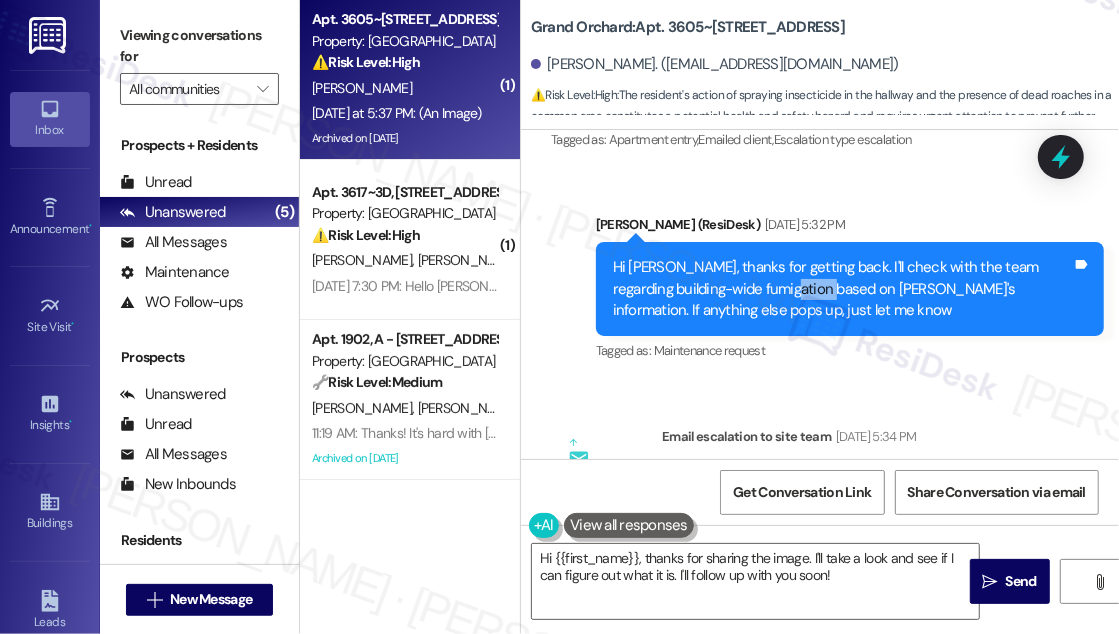 click on "Hi [PERSON_NAME], thanks for getting back. I'll check with the team regarding building-wide fumigation based on [PERSON_NAME]'s information. If anything else pops up, just let me know" at bounding box center (842, 289) 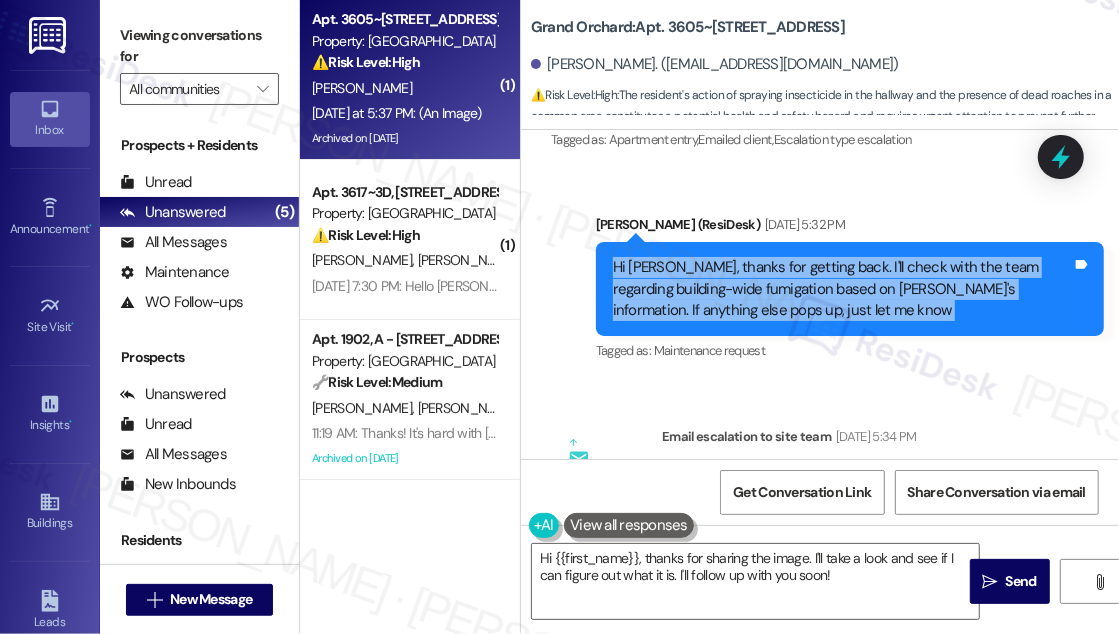 click on "Hi [PERSON_NAME], thanks for getting back. I'll check with the team regarding building-wide fumigation based on [PERSON_NAME]'s information. If anything else pops up, just let me know" at bounding box center [842, 289] 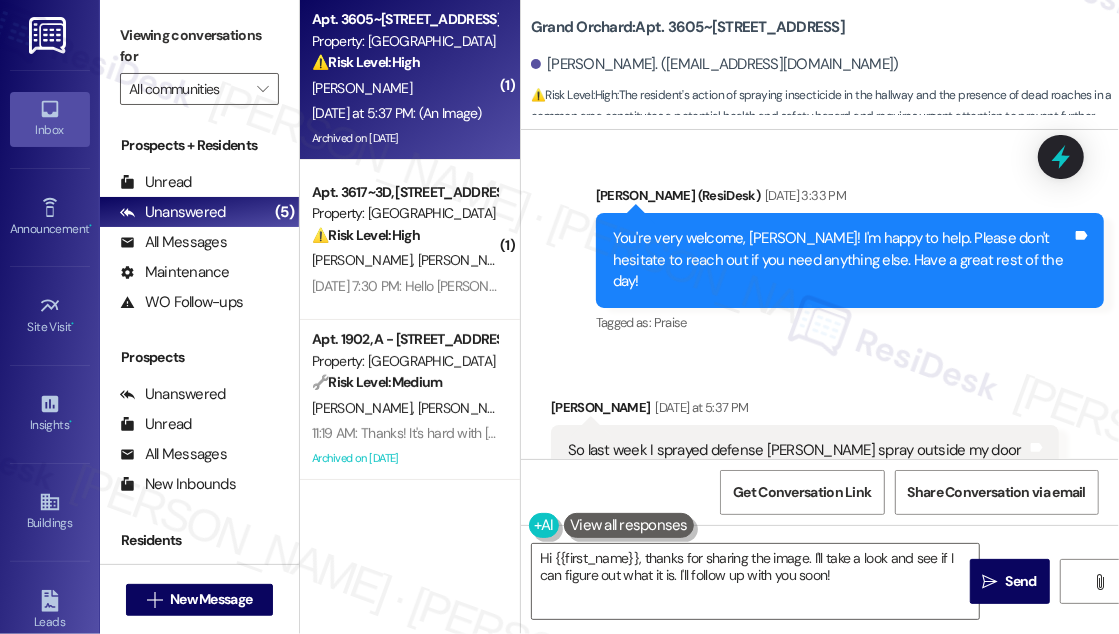 scroll, scrollTop: 18109, scrollLeft: 0, axis: vertical 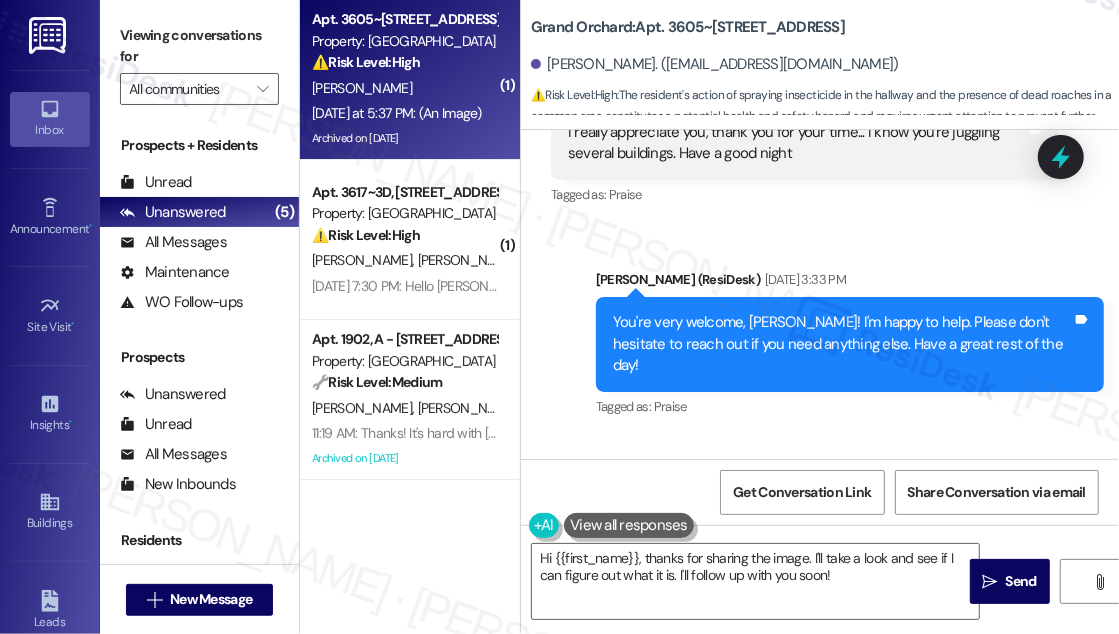 click on "You're very welcome, [PERSON_NAME]! I'm happy to help. Please don't hesitate to reach out if you need anything else. Have a great rest of the day!" at bounding box center (842, 344) 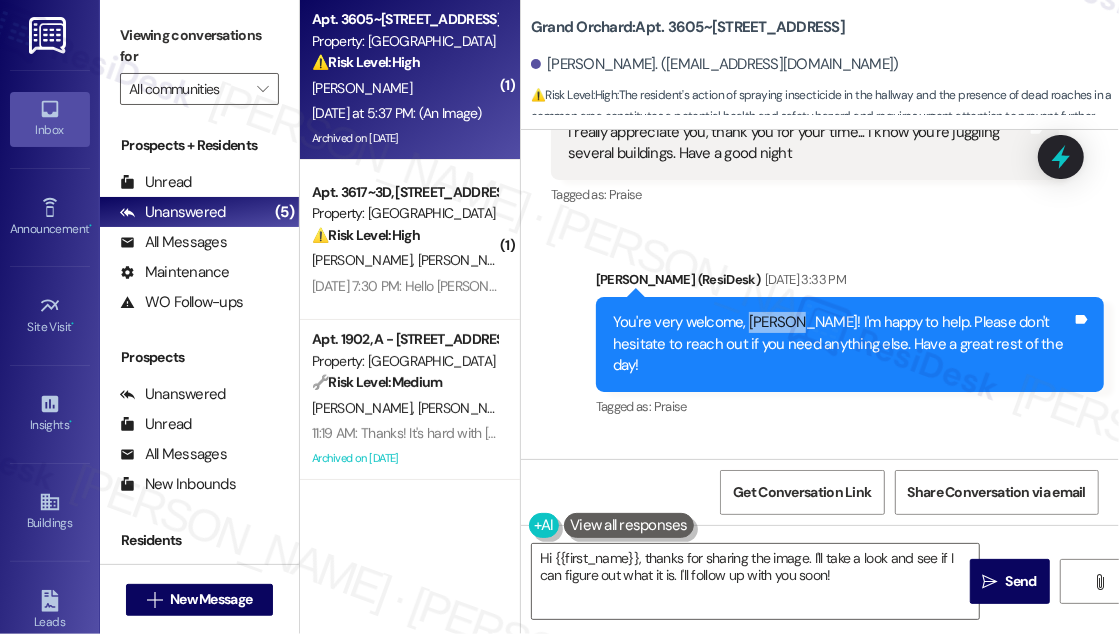 click on "You're very welcome, [PERSON_NAME]! I'm happy to help. Please don't hesitate to reach out if you need anything else. Have a great rest of the day!" at bounding box center (842, 344) 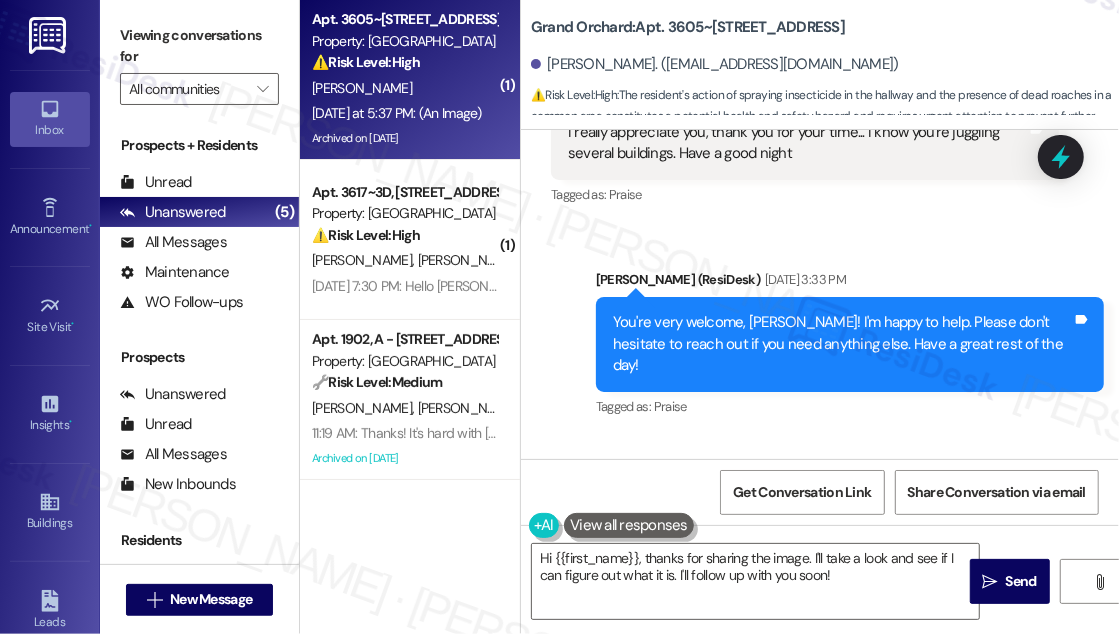 click on "You're very welcome, [PERSON_NAME]! I'm happy to help. Please don't hesitate to reach out if you need anything else. Have a great rest of the day!" at bounding box center [842, 344] 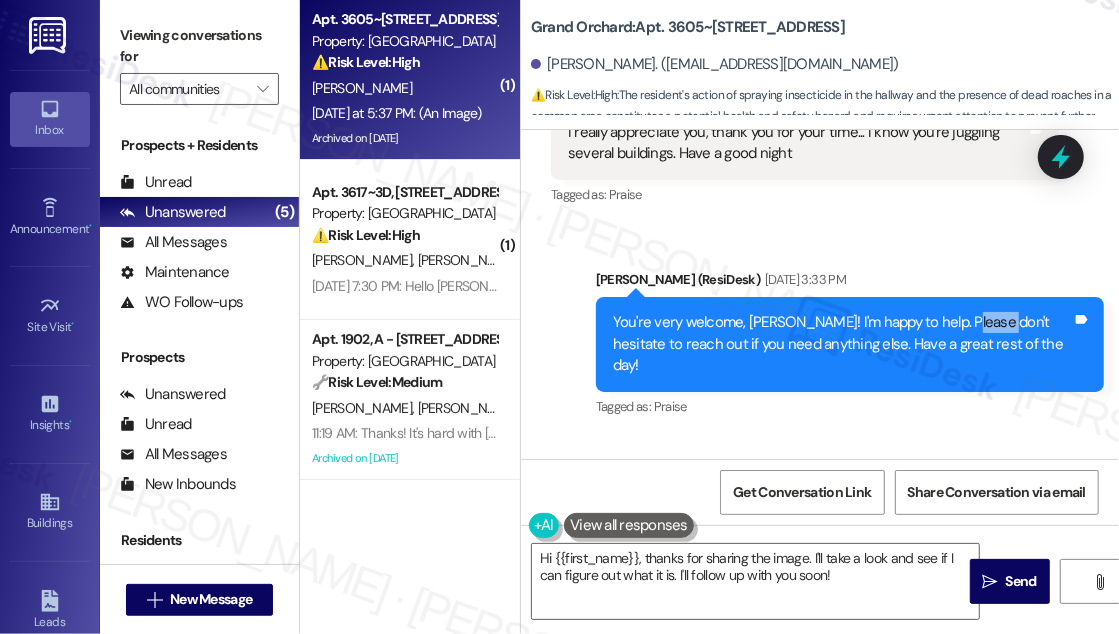 click on "You're very welcome, [PERSON_NAME]! I'm happy to help. Please don't hesitate to reach out if you need anything else. Have a great rest of the day!" at bounding box center [842, 344] 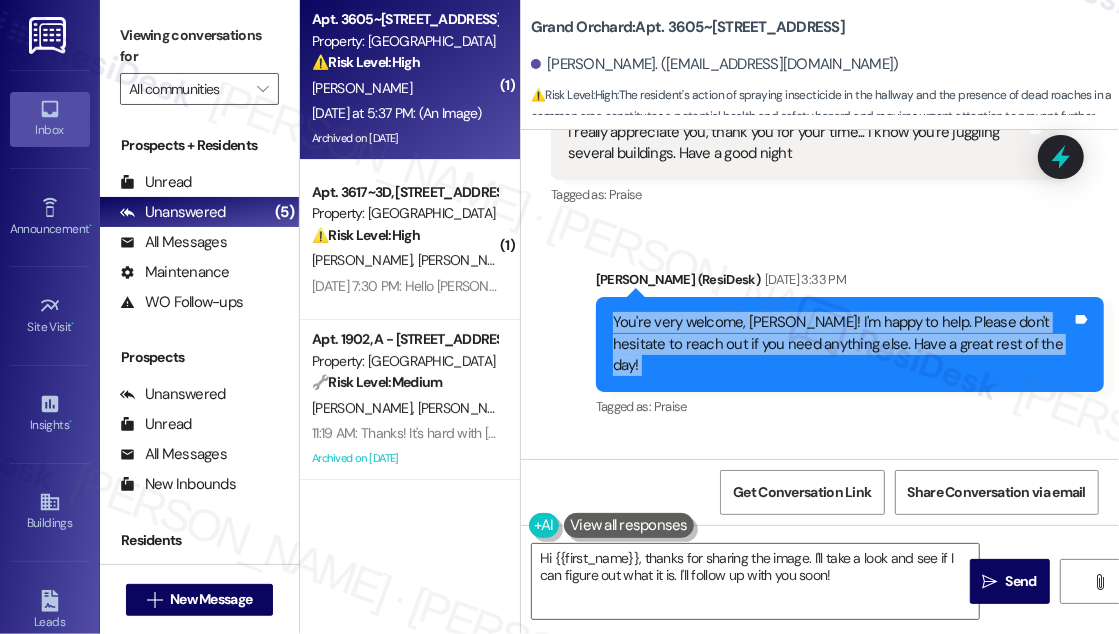 click on "You're very welcome, [PERSON_NAME]! I'm happy to help. Please don't hesitate to reach out if you need anything else. Have a great rest of the day!" at bounding box center (842, 344) 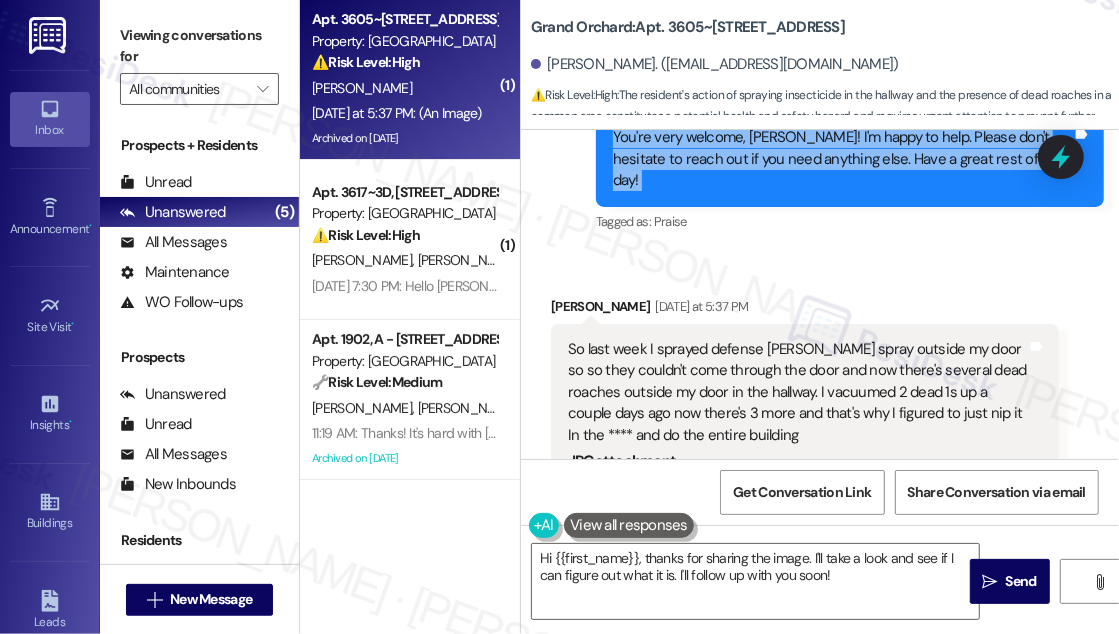 scroll, scrollTop: 18291, scrollLeft: 0, axis: vertical 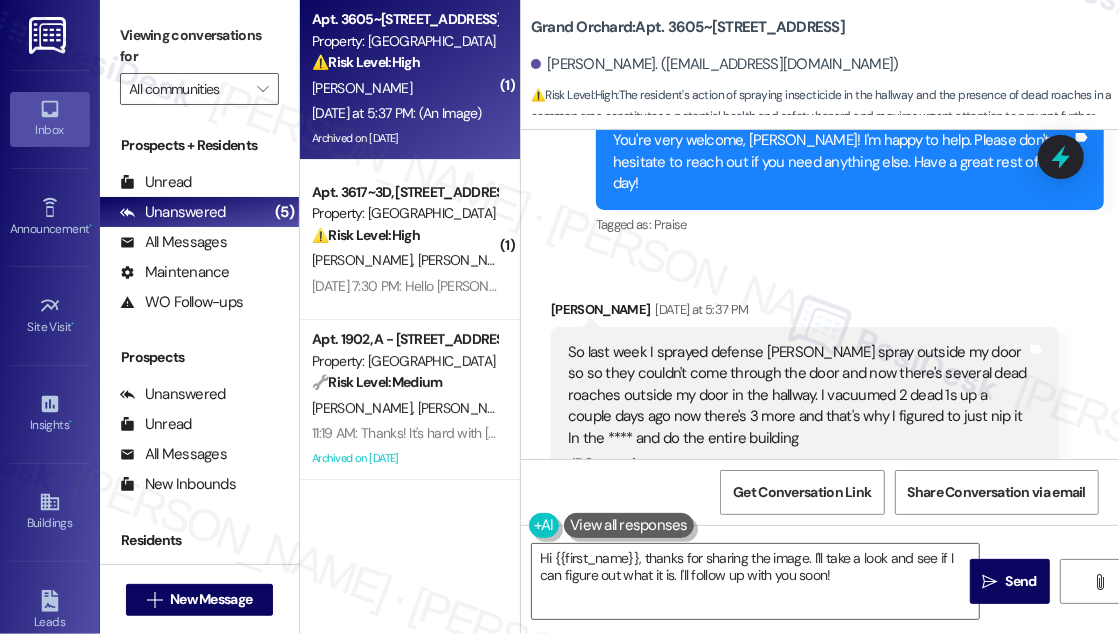click on "So last week I sprayed defense [PERSON_NAME] spray outside my door so so they couldn't come through the door and now there's several dead roaches outside my door in the hallway. I vacuumed 2 dead 1s up a couple days ago now there's 3 more and that's why I figured to just nip it In the **** and do the entire building" at bounding box center (797, 395) 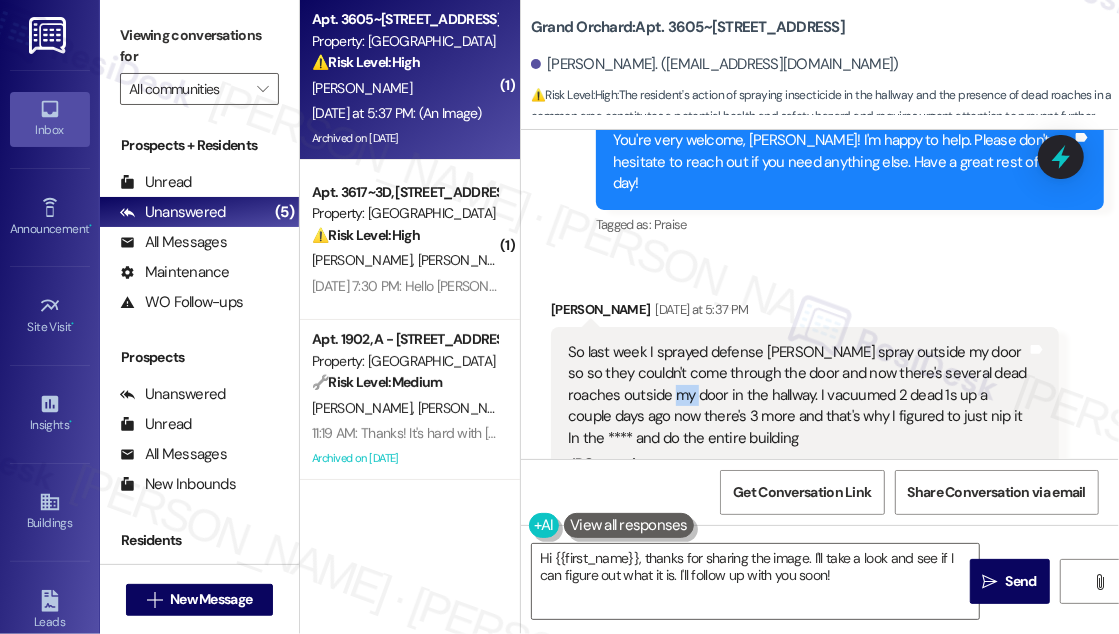 click on "So last week I sprayed defense [PERSON_NAME] spray outside my door so so they couldn't come through the door and now there's several dead roaches outside my door in the hallway. I vacuumed 2 dead 1s up a couple days ago now there's 3 more and that's why I figured to just nip it In the **** and do the entire building" at bounding box center (797, 395) 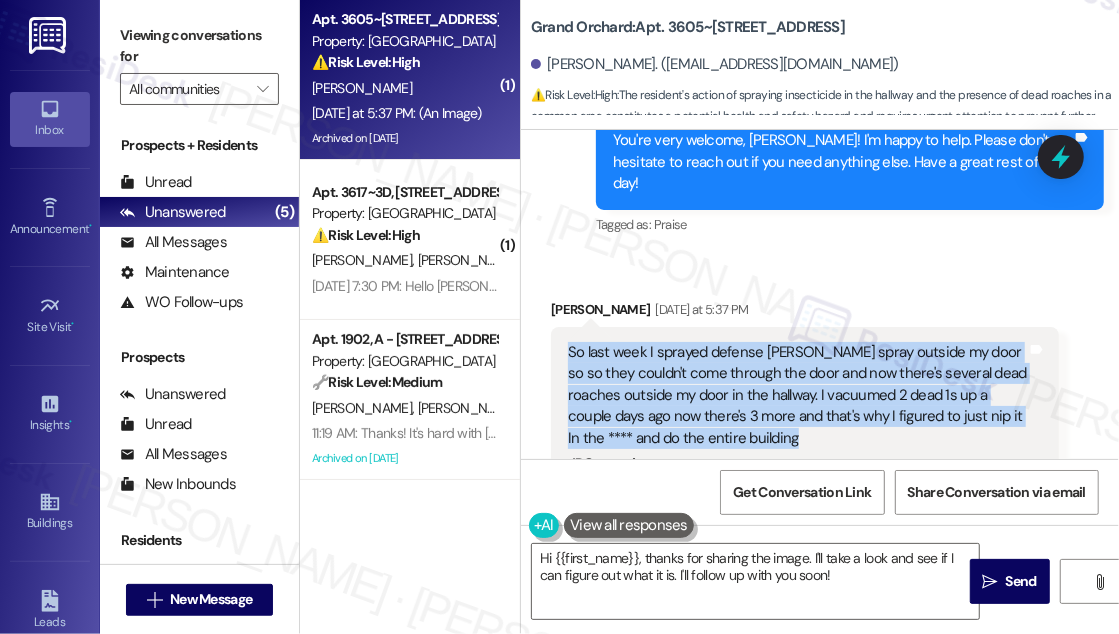 click on "So last week I sprayed defense [PERSON_NAME] spray outside my door so so they couldn't come through the door and now there's several dead roaches outside my door in the hallway. I vacuumed 2 dead 1s up a couple days ago now there's 3 more and that's why I figured to just nip it In the **** and do the entire building" at bounding box center [797, 395] 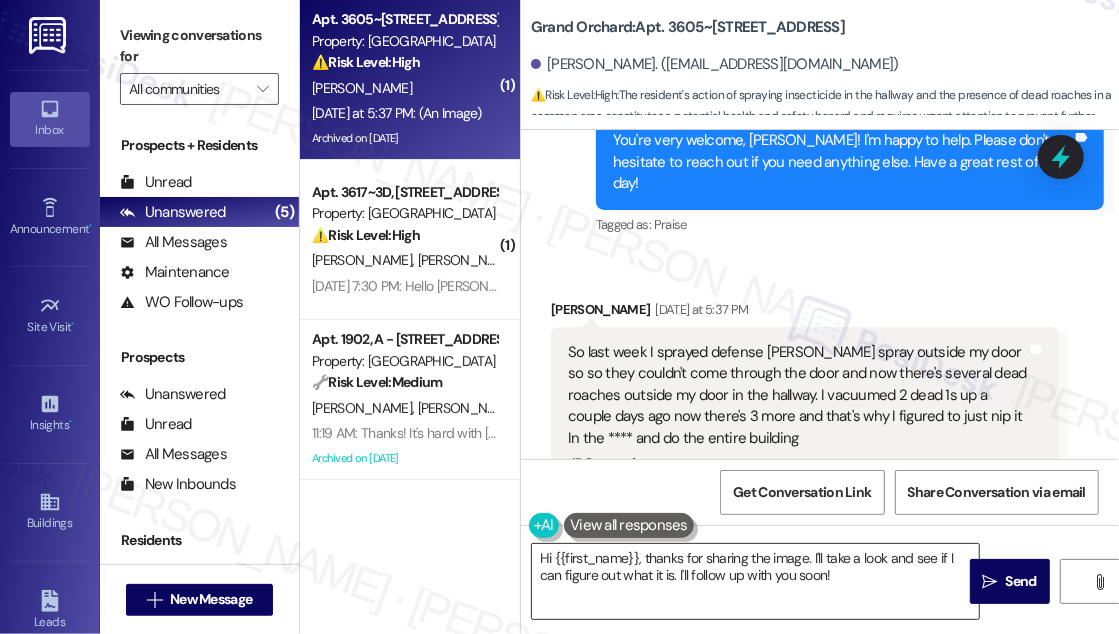 click on "Hi {{first_name}}, thanks for sharing the image. I'll take a look and see if I can figure out what it is. I'll follow up with you soon!" at bounding box center [755, 581] 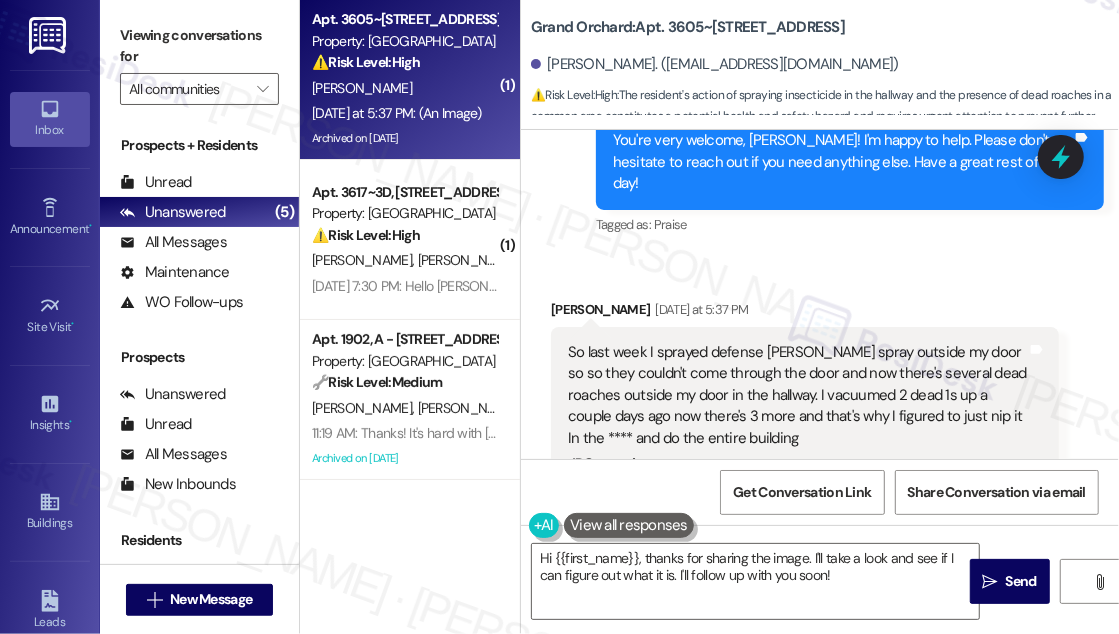 click on "Received via SMS [PERSON_NAME] [DATE] at 5:37 PM So last week I sprayed defense [PERSON_NAME] spray outside my door so so they couldn't come through the door and now there's several dead roaches outside my door in the hallway. I vacuumed 2 dead 1s up a couple days ago now there's 3 more and that's why I figured to just nip it In the **** and do the entire building  JPG  attachment ResiDesk recognized items in this image See details     Download   (Click to zoom) Tags and notes Tagged as:   Pest control ,  Click to highlight conversations about Pest control Abuse or offensive language ,  Click to highlight conversations about Abuse or offensive language Bugs Click to highlight conversations about Bugs" at bounding box center [805, 573] 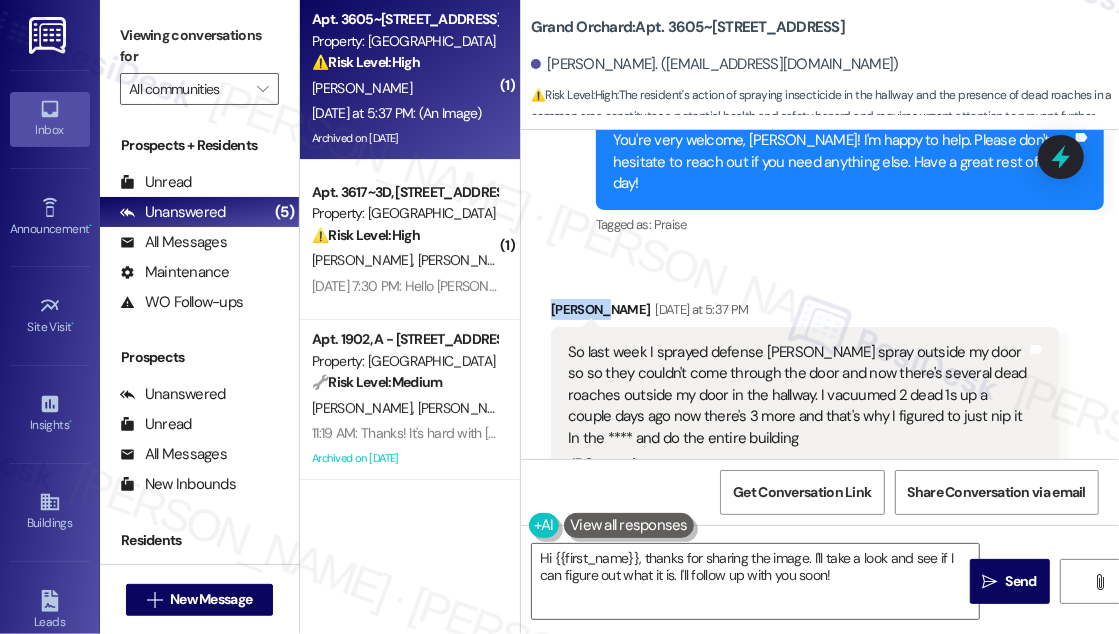 click on "[PERSON_NAME] [DATE] at 5:37 PM" at bounding box center (805, 313) 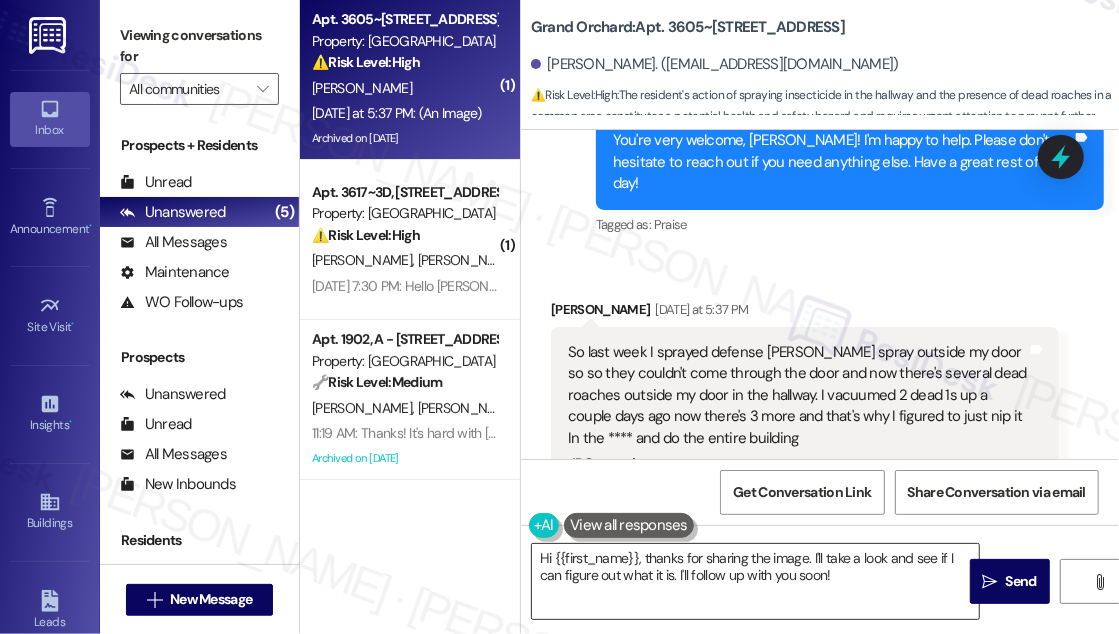 click on "Hi {{first_name}}, thanks for sharing the image. I'll take a look and see if I can figure out what it is. I'll follow up with you soon!" at bounding box center (755, 581) 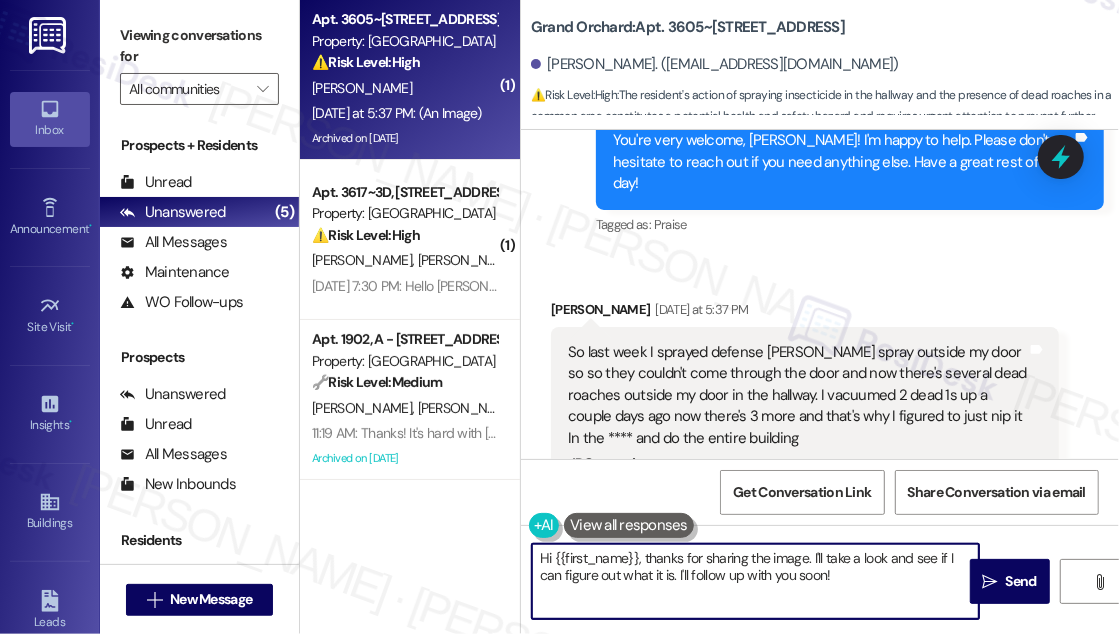 drag, startPoint x: 905, startPoint y: 584, endPoint x: 814, endPoint y: 555, distance: 95.50916 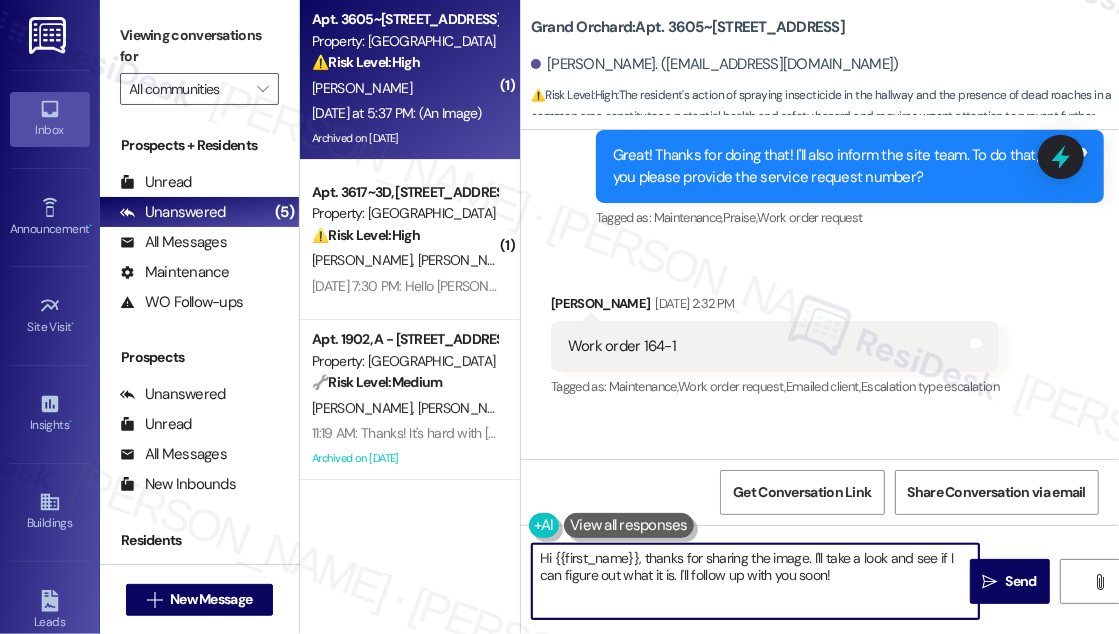 scroll, scrollTop: 14564, scrollLeft: 0, axis: vertical 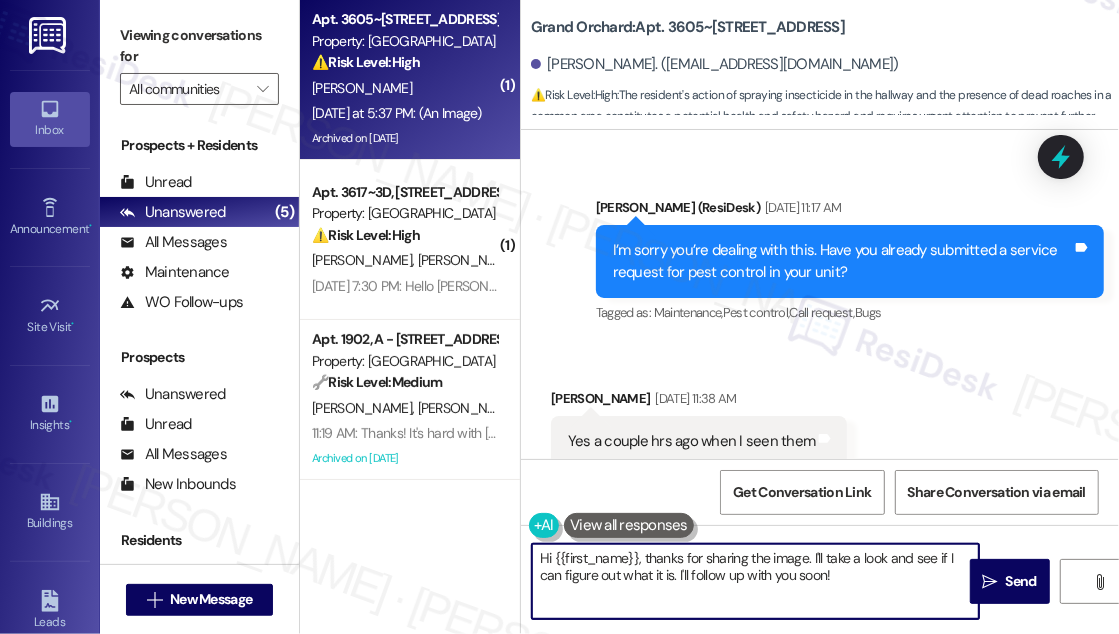 click on "I’m sorry you’re dealing with this. Have you already submitted a service request for pest control in your unit?" at bounding box center [842, 261] 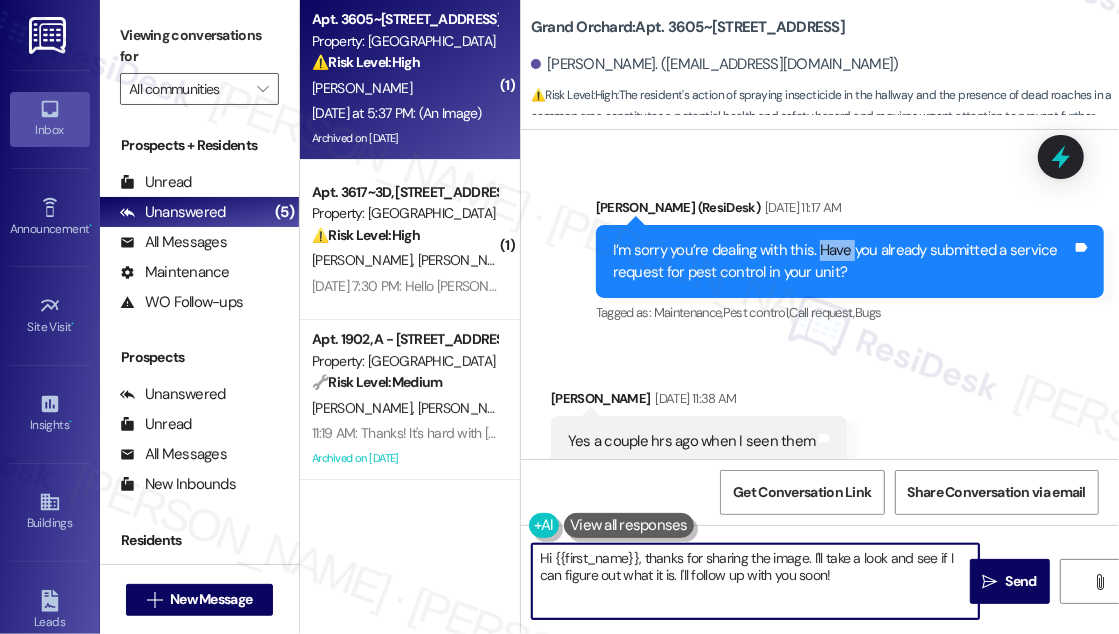 click on "I’m sorry you’re dealing with this. Have you already submitted a service request for pest control in your unit?" at bounding box center [842, 261] 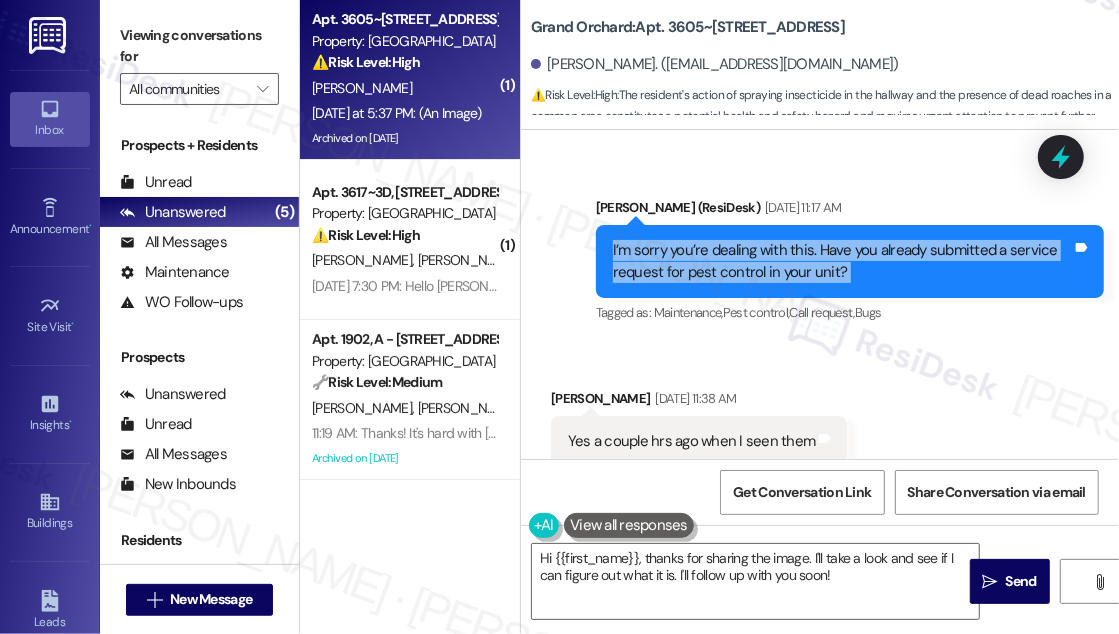 click on "I’m sorry you’re dealing with this. Have you already submitted a service request for pest control in your unit?" at bounding box center (842, 261) 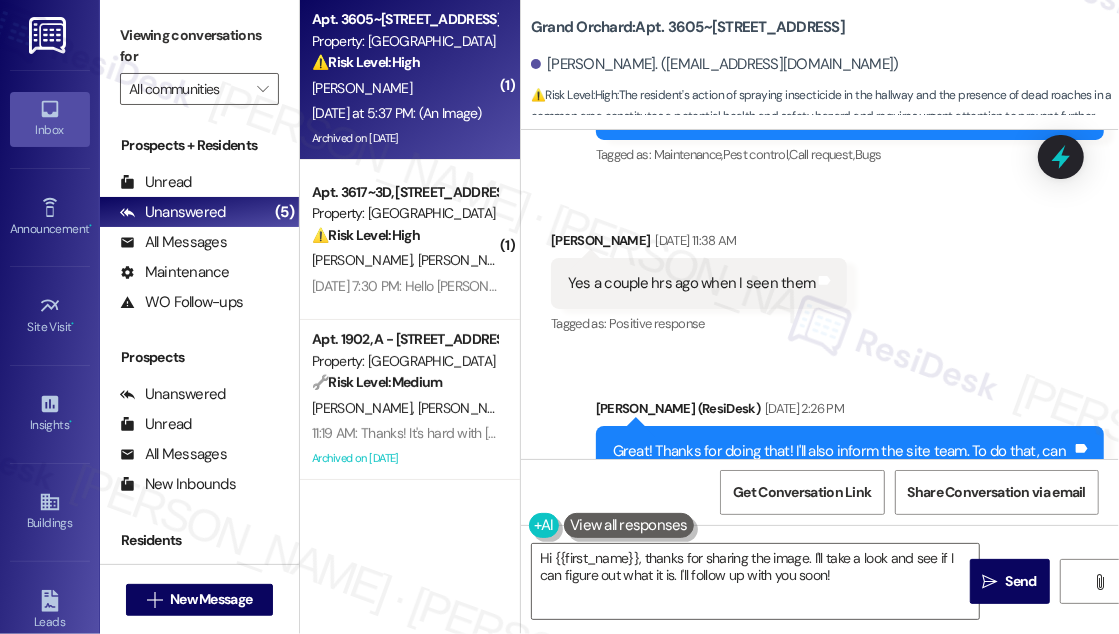 scroll, scrollTop: 14837, scrollLeft: 0, axis: vertical 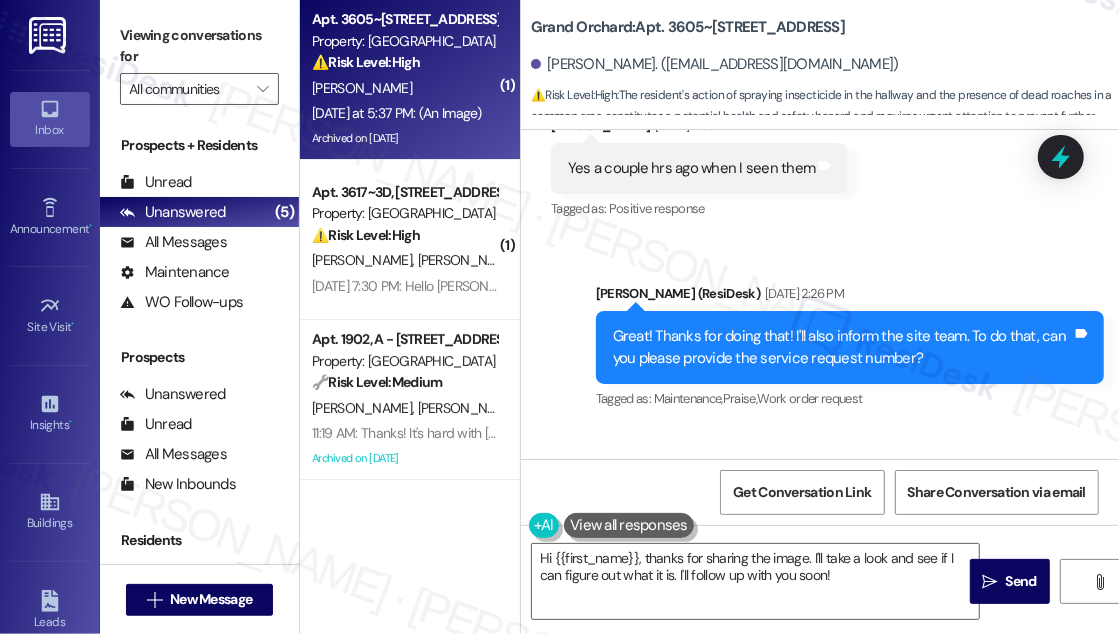 click on "Yes a couple hrs ago when I seen them" at bounding box center (691, 168) 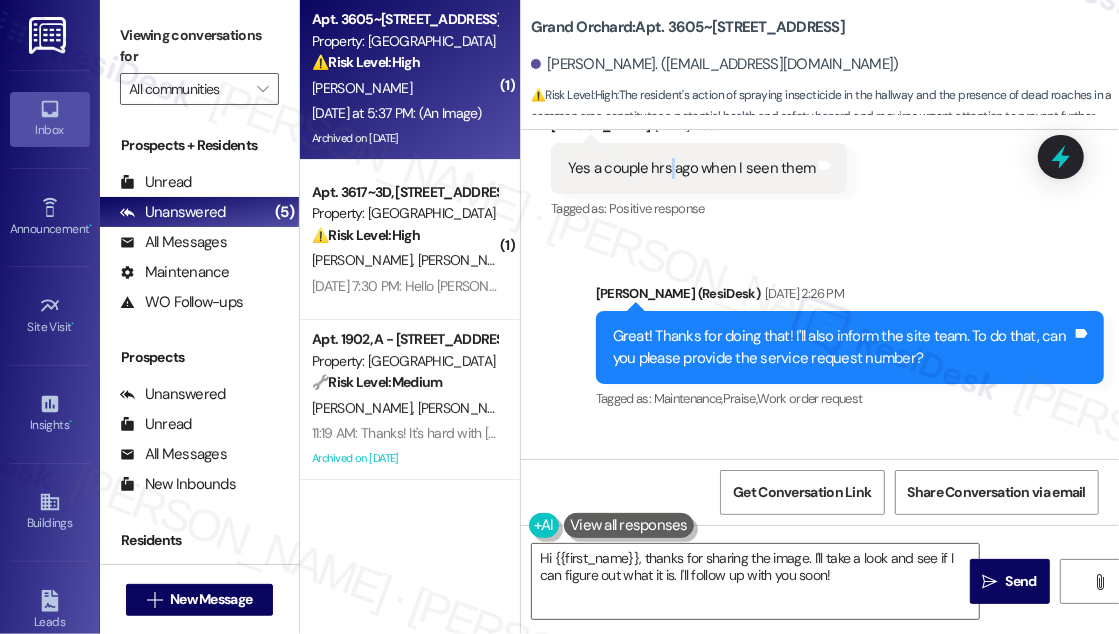 click on "Yes a couple hrs ago when I seen them" at bounding box center [691, 168] 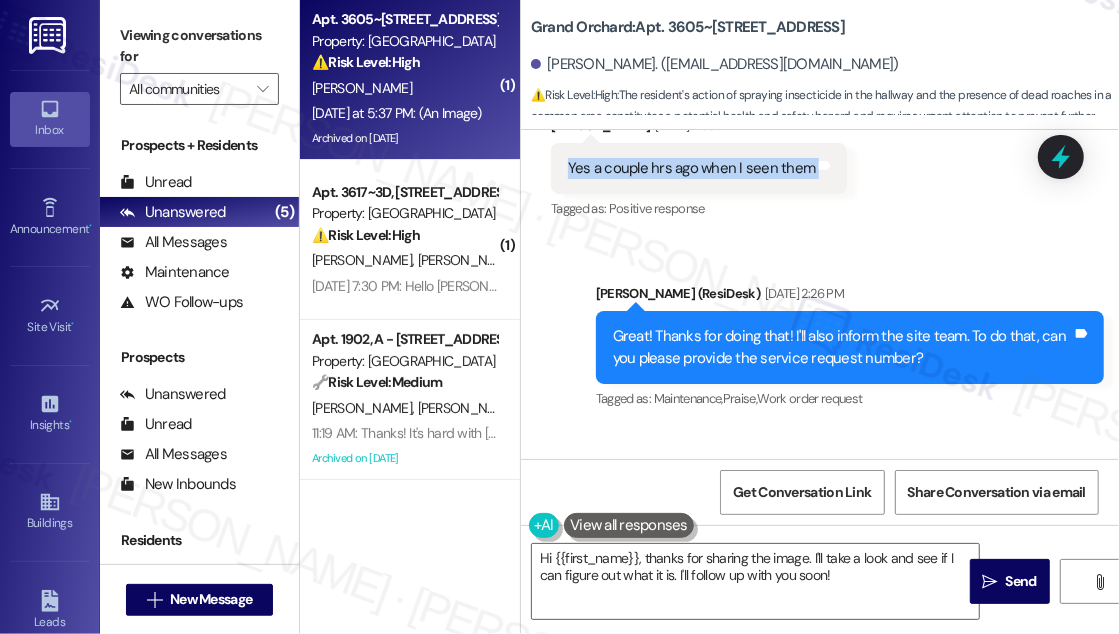 click on "Yes a couple hrs ago when I seen them" at bounding box center (691, 168) 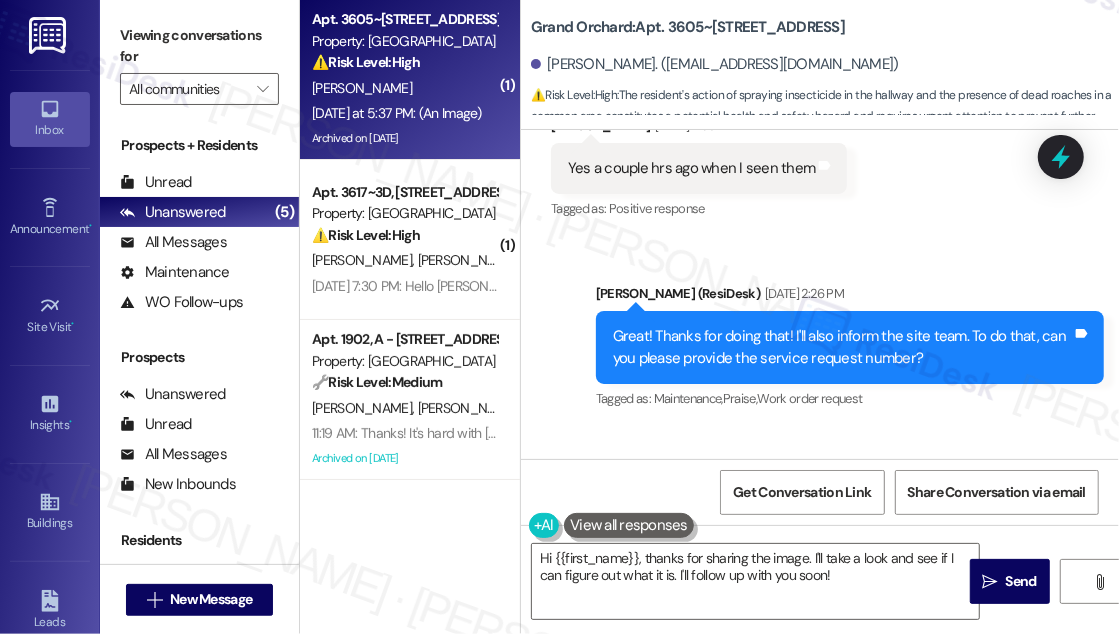 click on "Great! Thanks for doing that! I'll also inform the site team. To do that, can you please provide the service request number?" at bounding box center (842, 347) 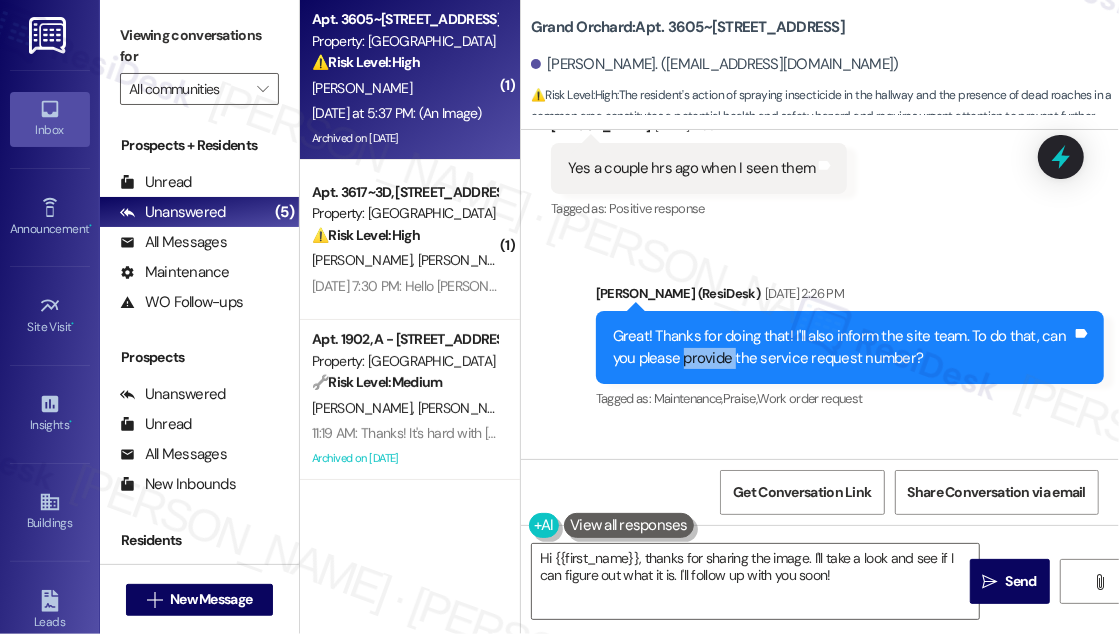 click on "Great! Thanks for doing that! I'll also inform the site team. To do that, can you please provide the service request number?" at bounding box center (842, 347) 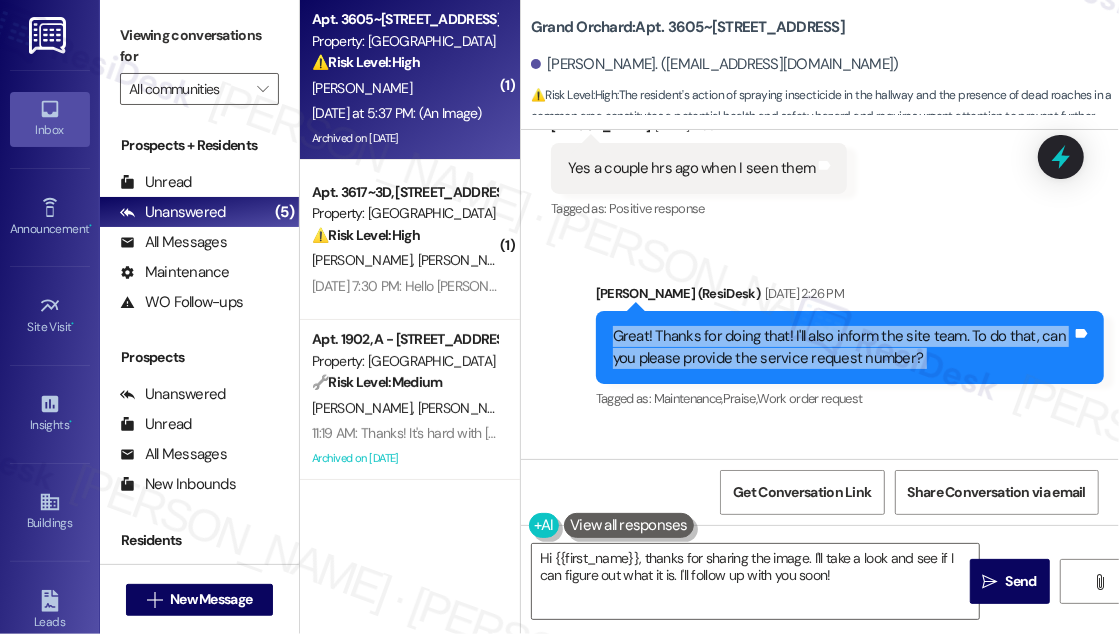 click on "Great! Thanks for doing that! I'll also inform the site team. To do that, can you please provide the service request number?" at bounding box center [842, 347] 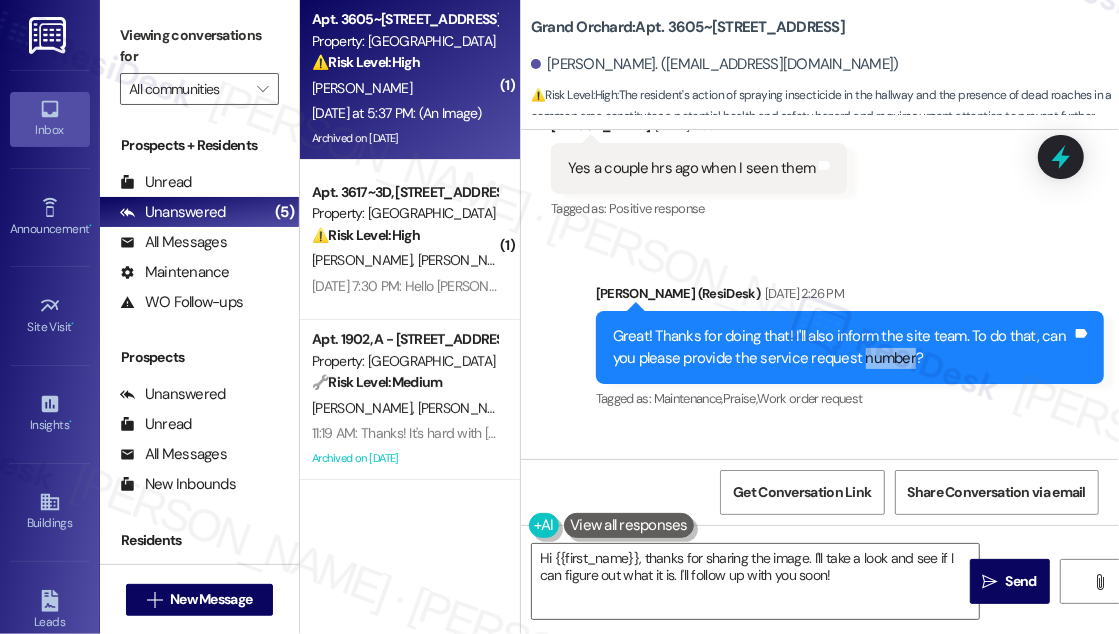 click on "Great! Thanks for doing that! I'll also inform the site team. To do that, can you please provide the service request number?" at bounding box center [842, 347] 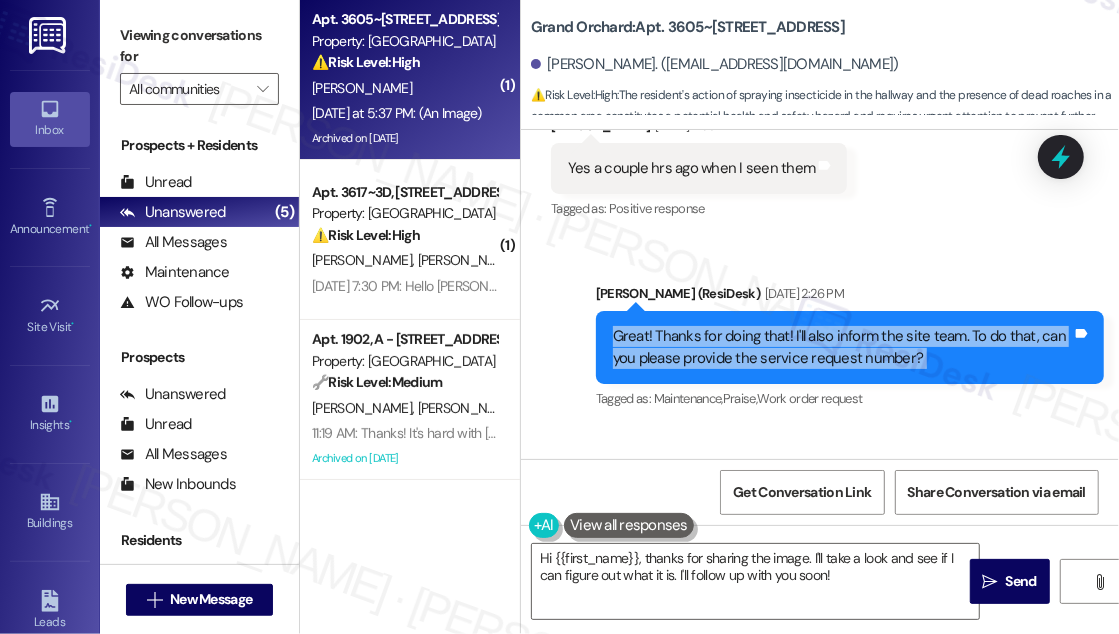 click on "Great! Thanks for doing that! I'll also inform the site team. To do that, can you please provide the service request number?" at bounding box center (842, 347) 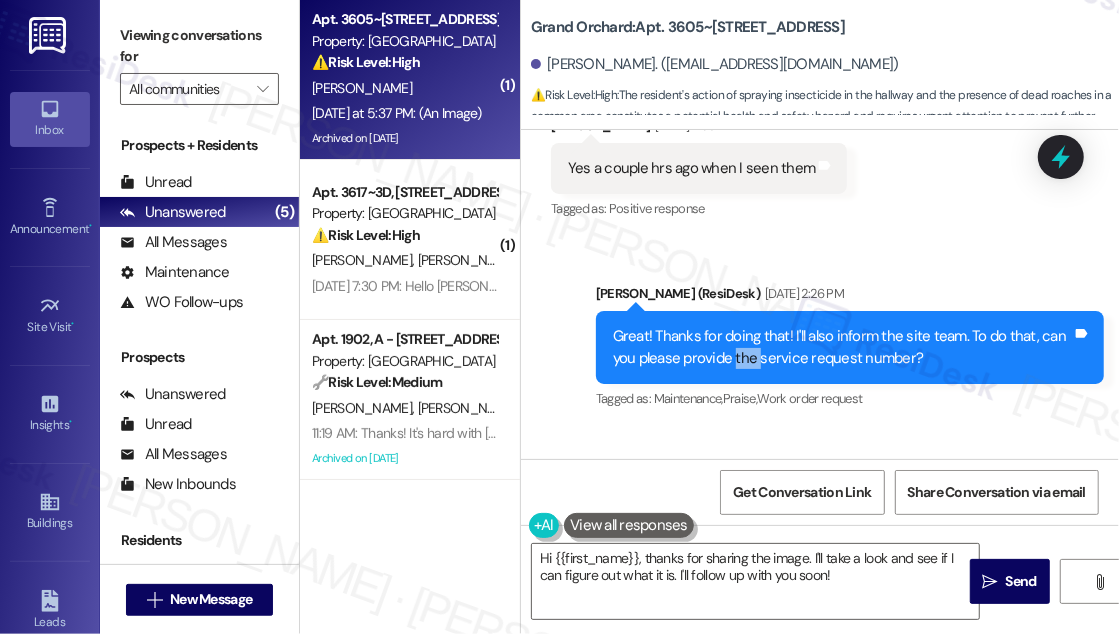 click on "Great! Thanks for doing that! I'll also inform the site team. To do that, can you please provide the service request number?" at bounding box center (842, 347) 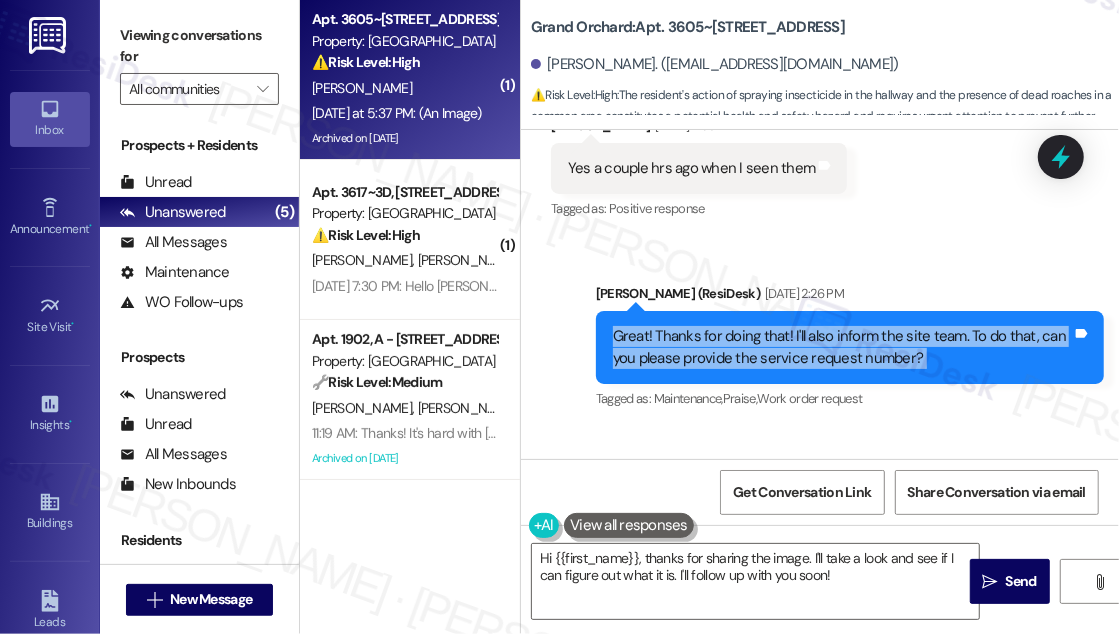 click on "Great! Thanks for doing that! I'll also inform the site team. To do that, can you please provide the service request number?" at bounding box center [842, 347] 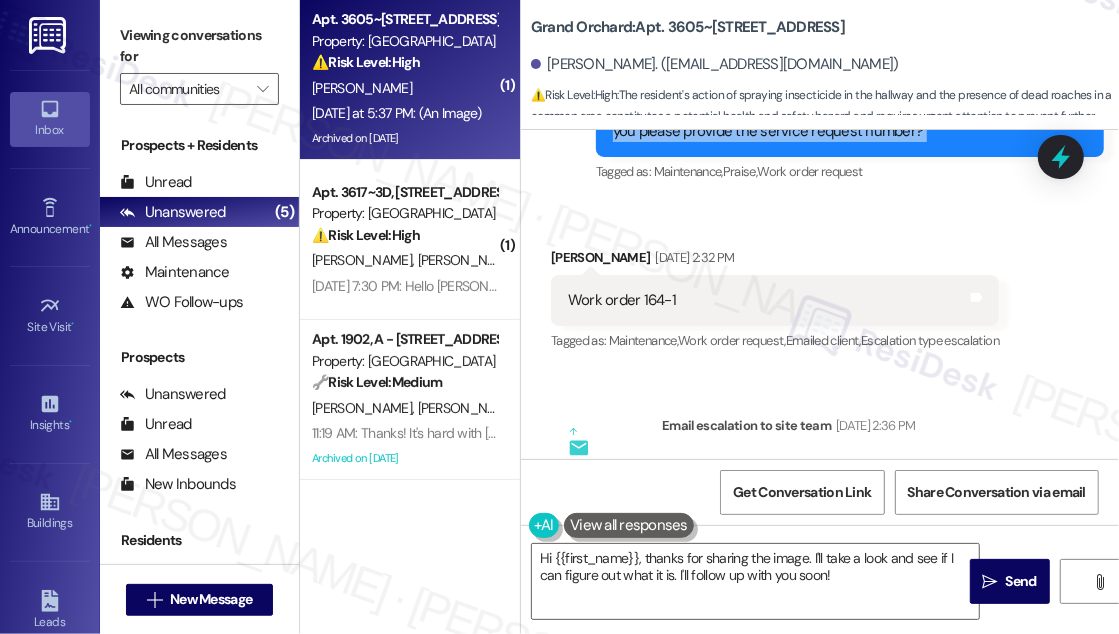 scroll, scrollTop: 15200, scrollLeft: 0, axis: vertical 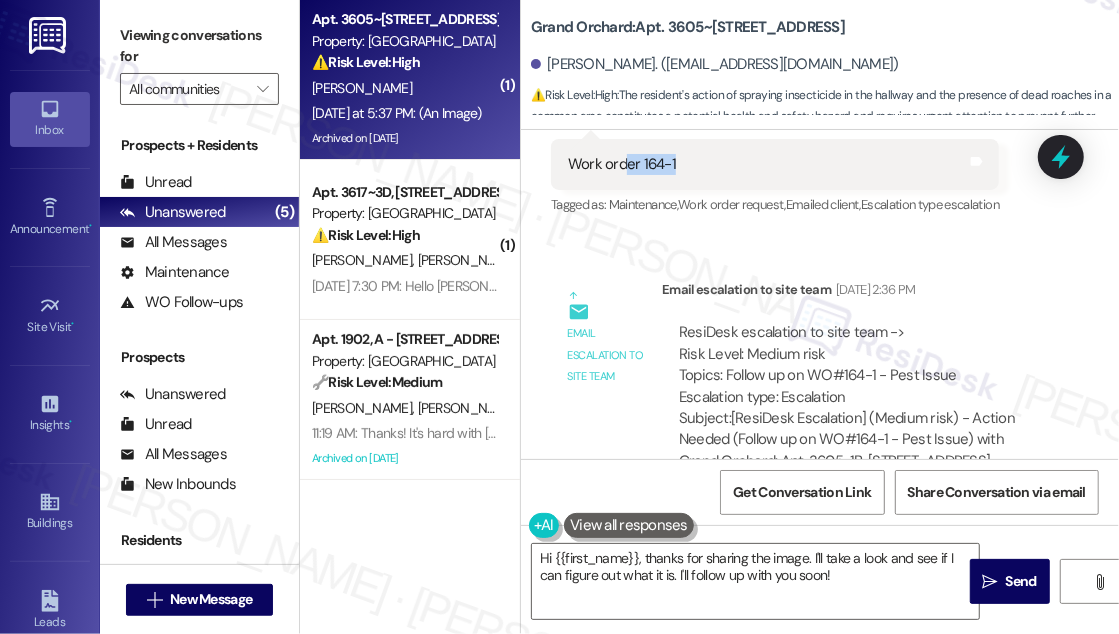 drag, startPoint x: 671, startPoint y: 178, endPoint x: 621, endPoint y: 176, distance: 50.039986 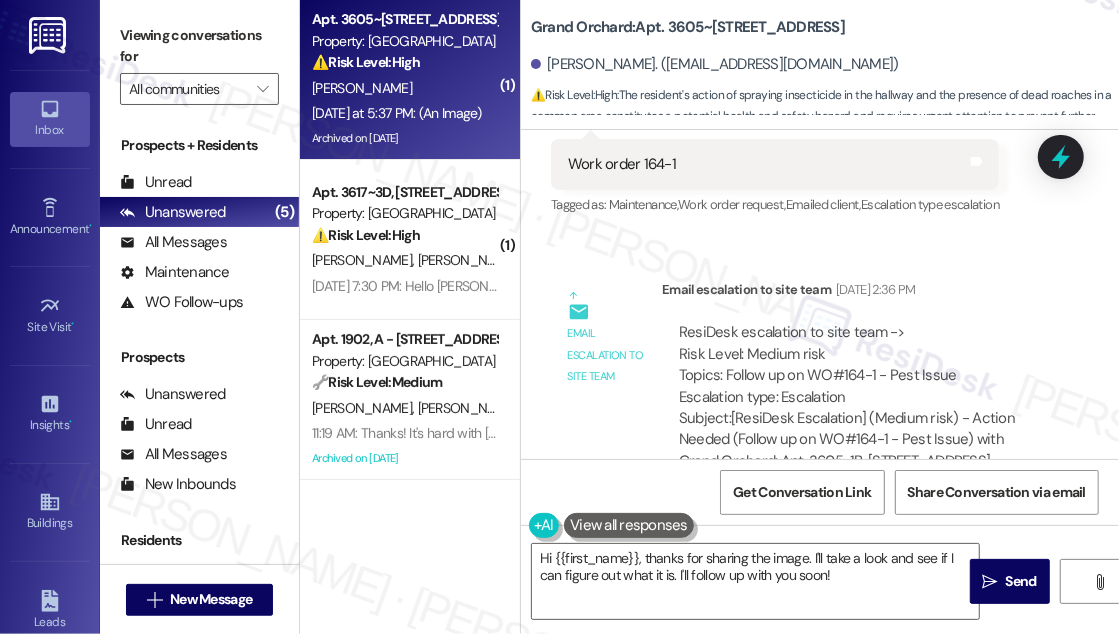 click on "Work order 164-1 Tags and notes" at bounding box center (775, 164) 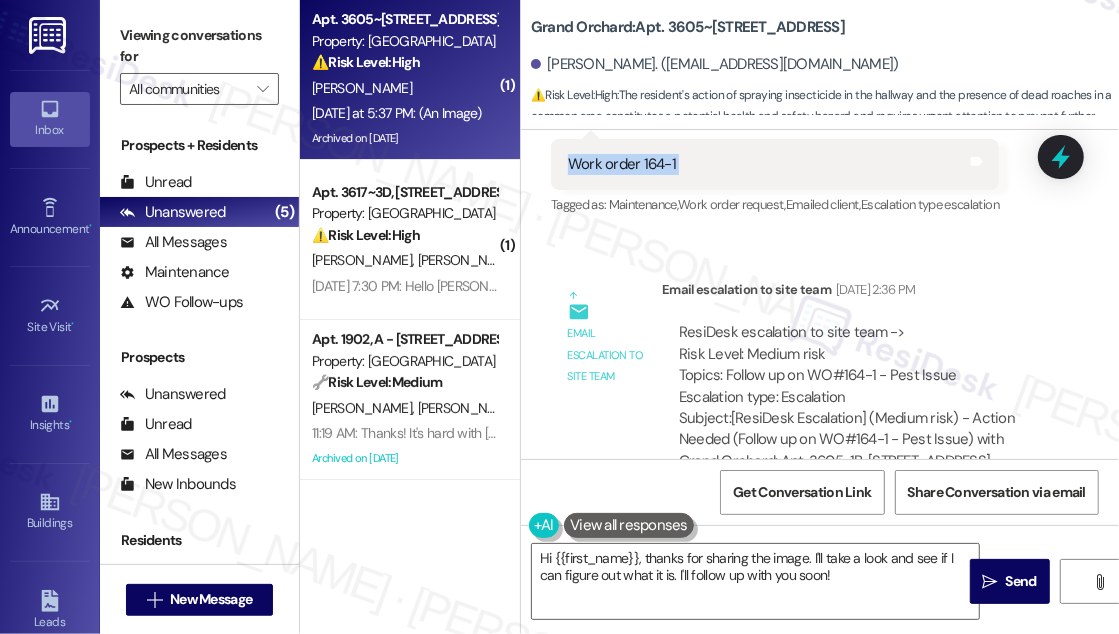 click on "Work order 164-1 Tags and notes" at bounding box center [775, 164] 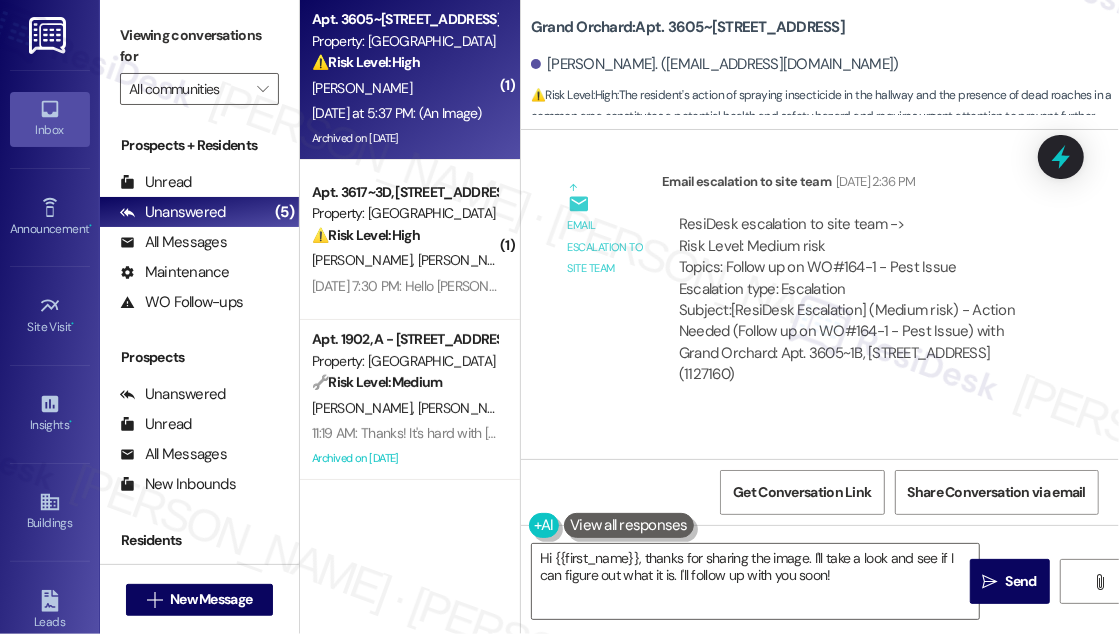 scroll, scrollTop: 15291, scrollLeft: 0, axis: vertical 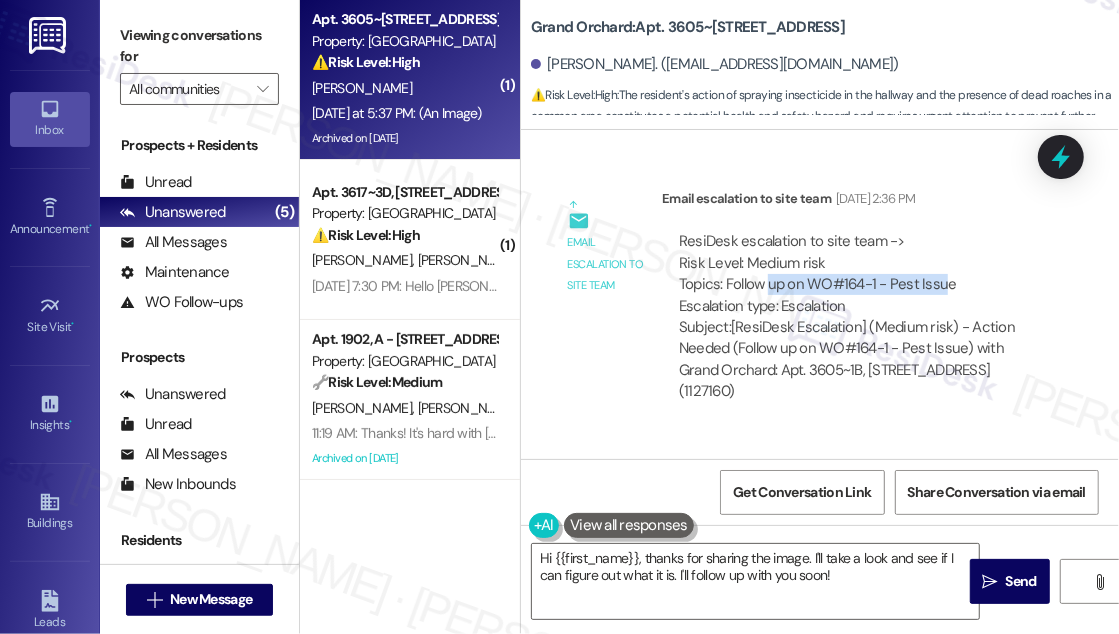 drag, startPoint x: 768, startPoint y: 311, endPoint x: 941, endPoint y: 311, distance: 173 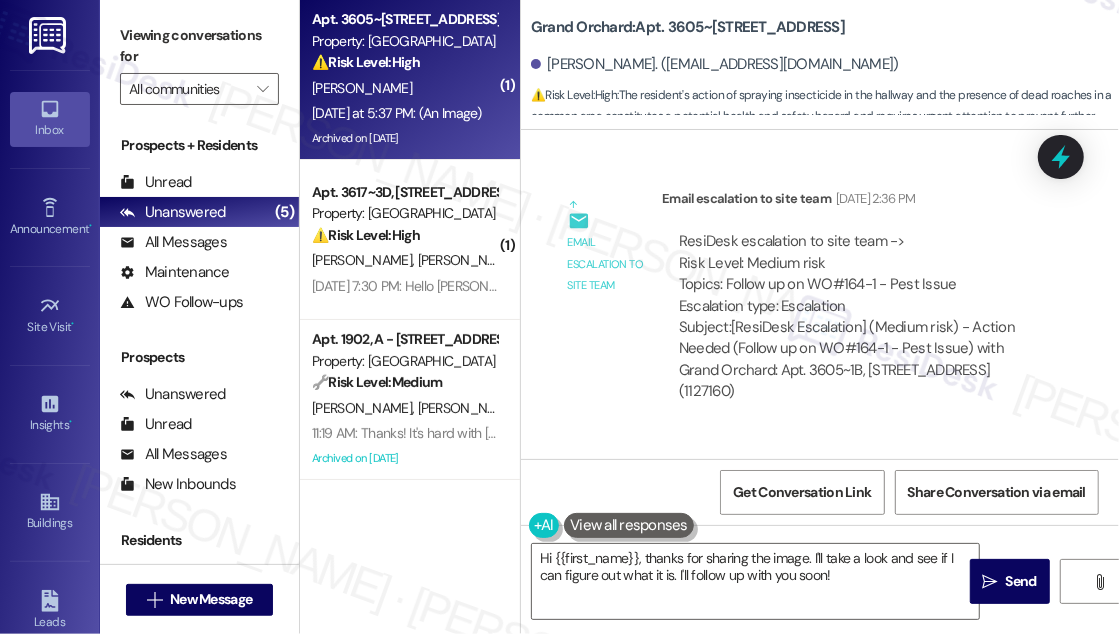 scroll, scrollTop: 15655, scrollLeft: 0, axis: vertical 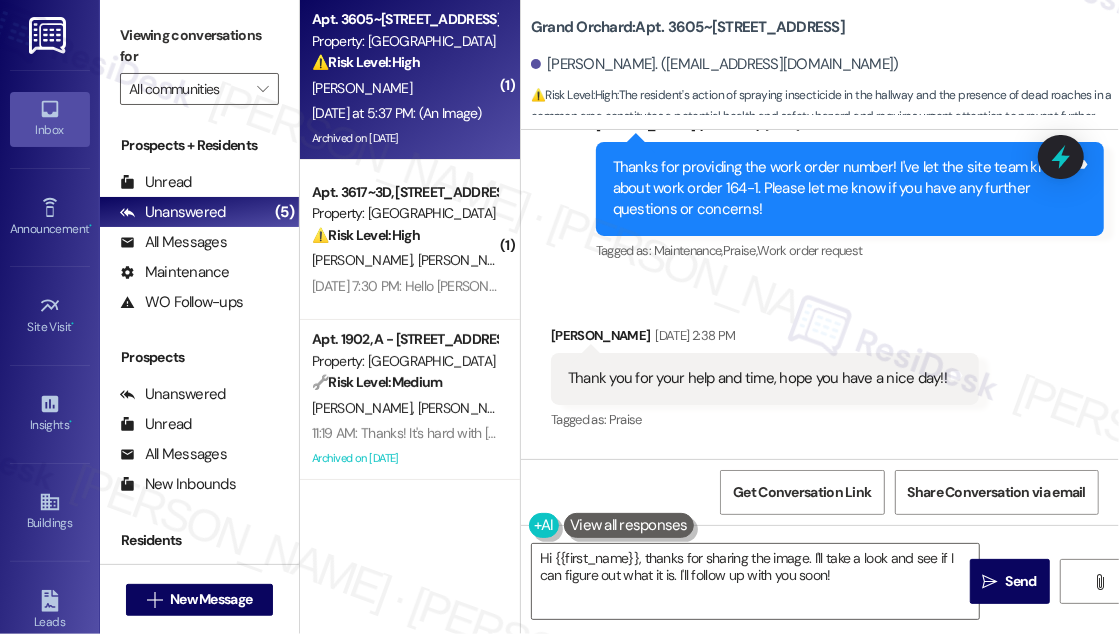 click on "Thanks for providing the work order number! I've let the site team know about work order 164-1. Please let me know if you have any further questions or concerns!" at bounding box center [842, 189] 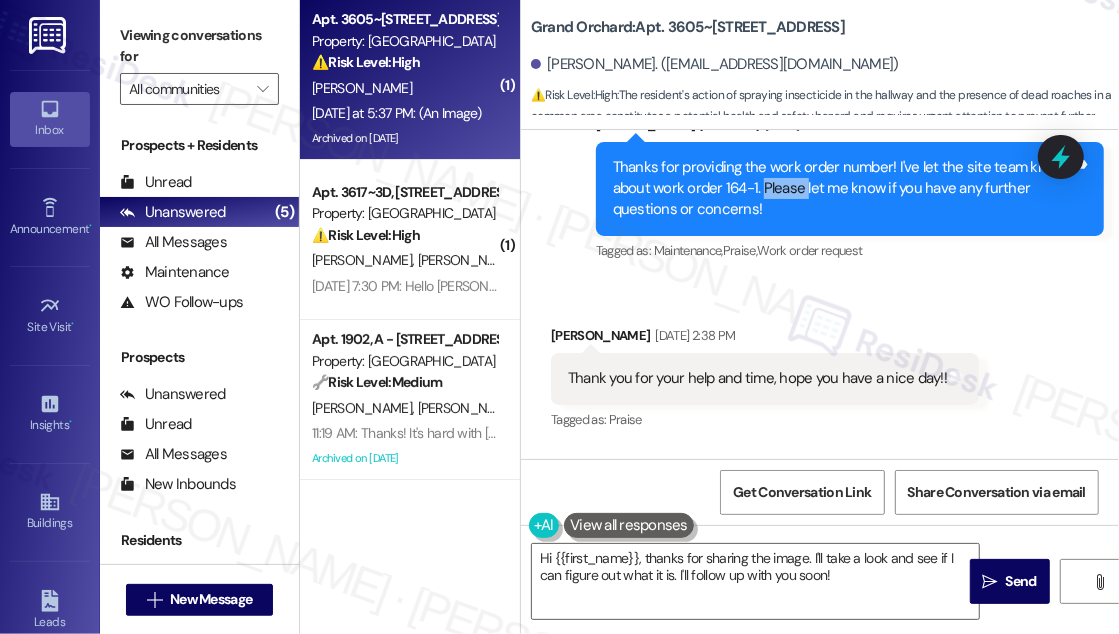 click on "Thanks for providing the work order number! I've let the site team know about work order 164-1. Please let me know if you have any further questions or concerns!" at bounding box center [842, 189] 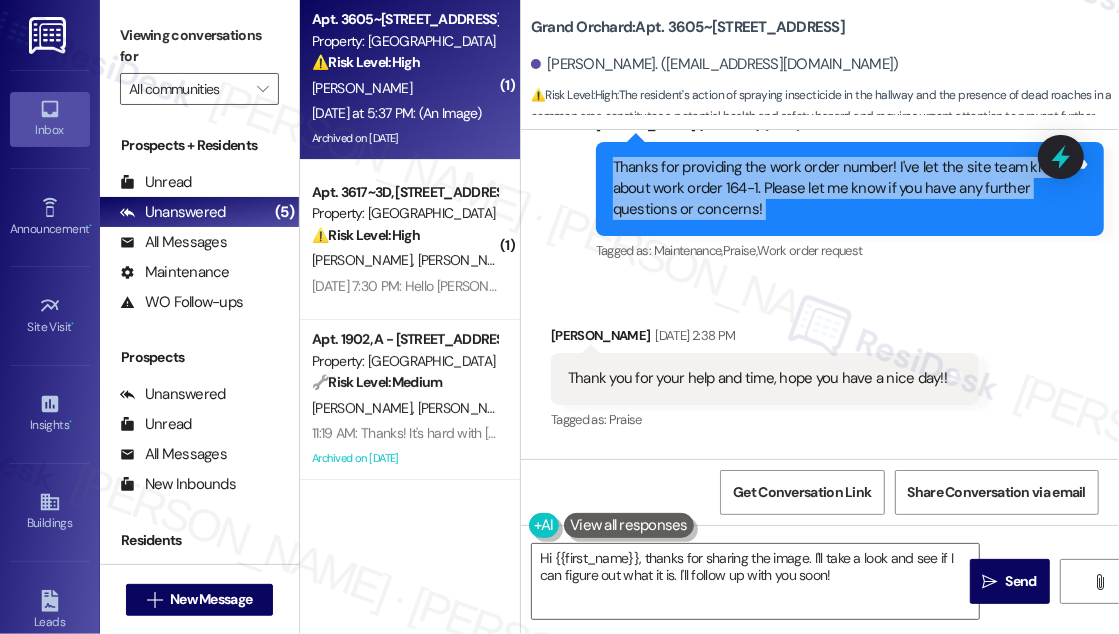 click on "Thanks for providing the work order number! I've let the site team know about work order 164-1. Please let me know if you have any further questions or concerns!" at bounding box center [842, 189] 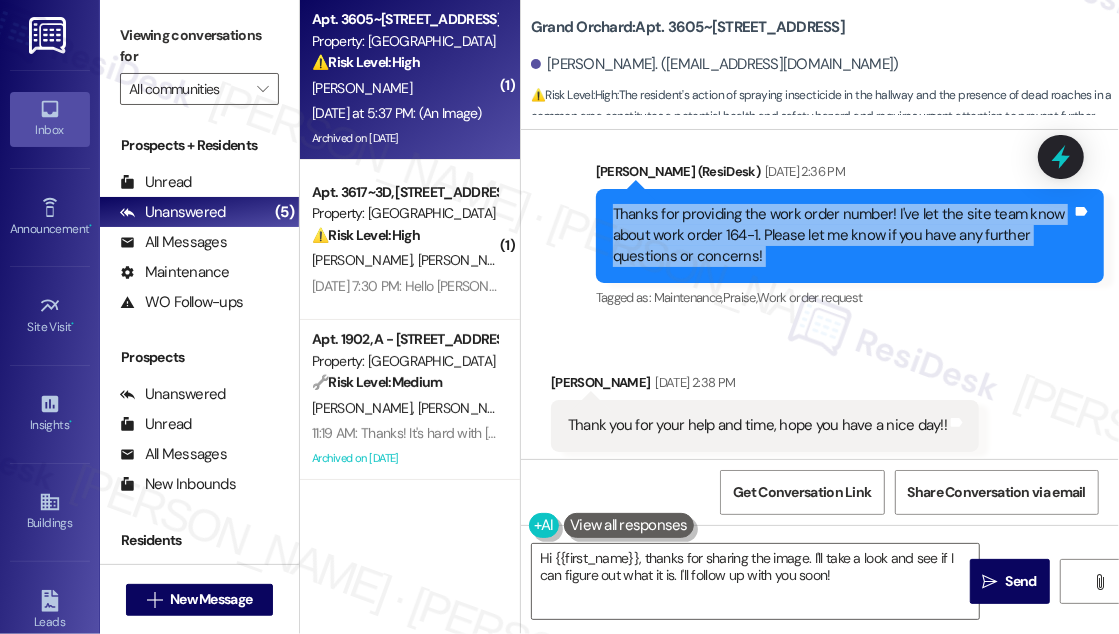 scroll, scrollTop: 15564, scrollLeft: 0, axis: vertical 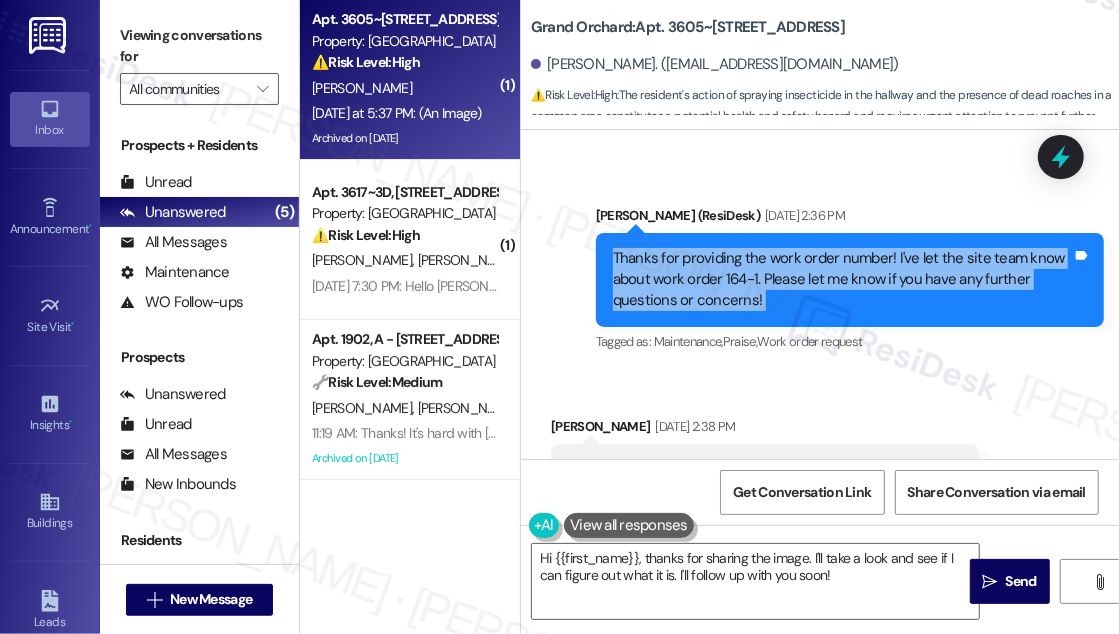 click on "Thanks for providing the work order number! I've let the site team know about work order 164-1. Please let me know if you have any further questions or concerns!" at bounding box center [842, 280] 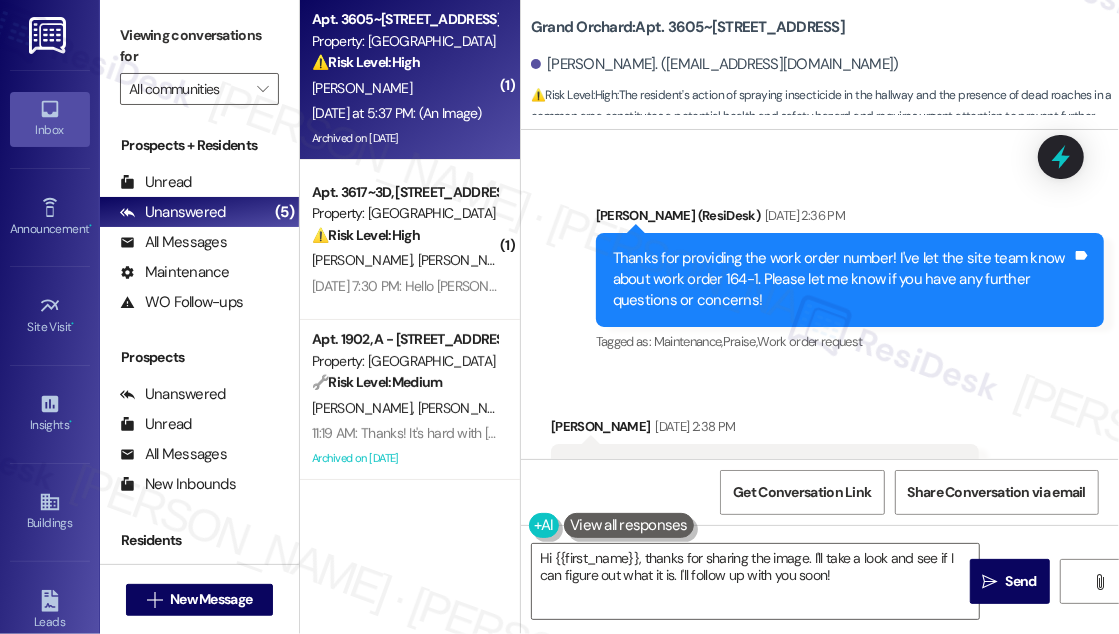 click on "Thanks for providing the work order number! I've let the site team know about work order 164-1. Please let me know if you have any further questions or concerns!" at bounding box center [842, 280] 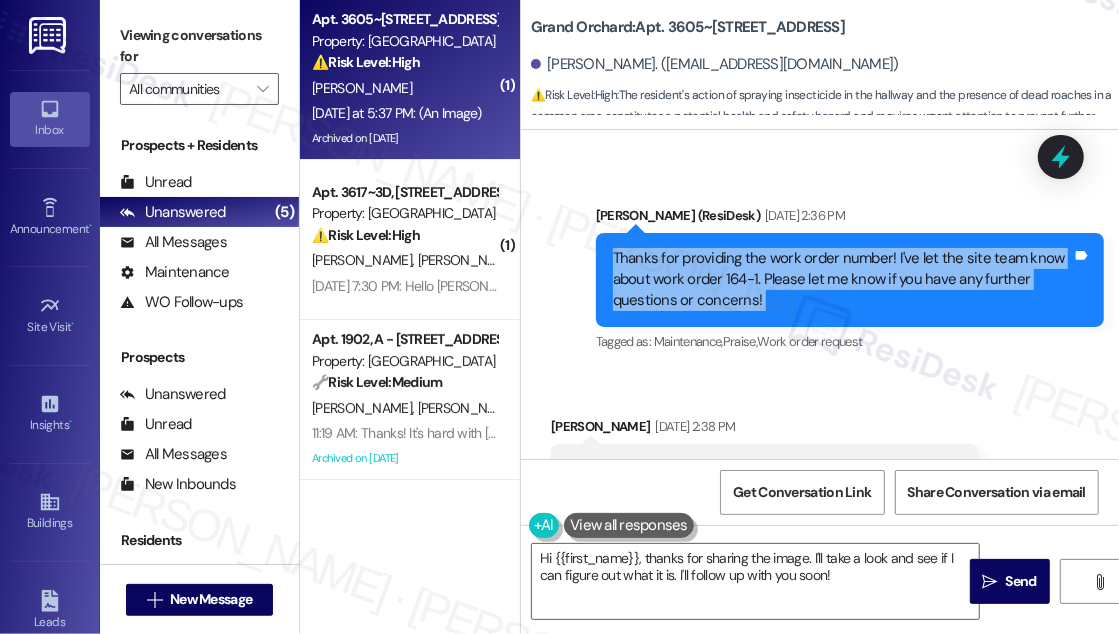 click on "Thanks for providing the work order number! I've let the site team know about work order 164-1. Please let me know if you have any further questions or concerns!" at bounding box center [842, 280] 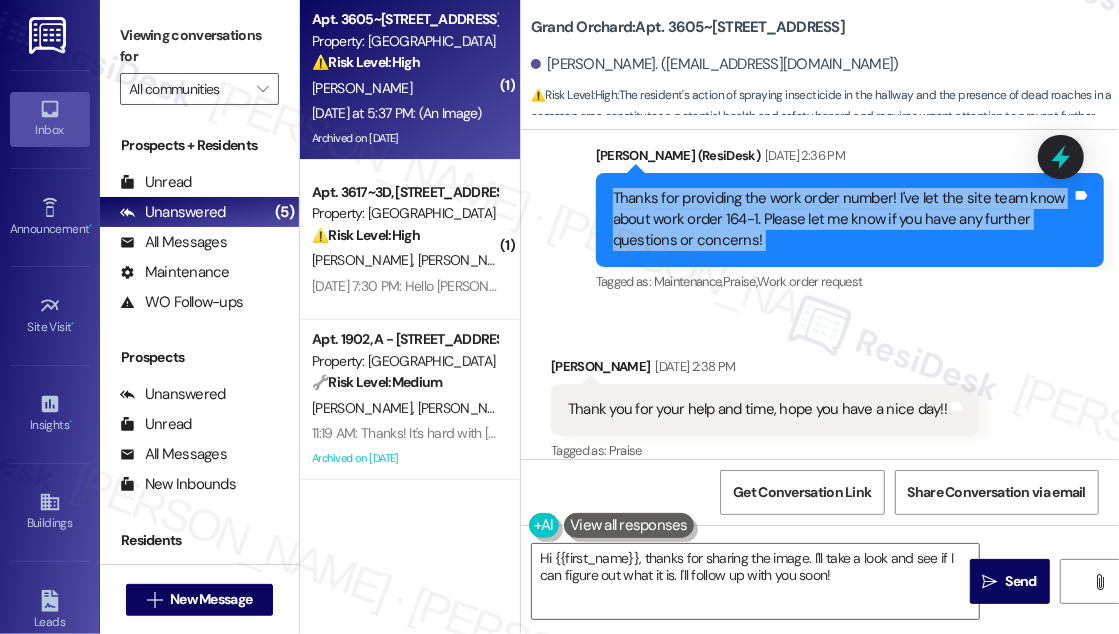 scroll, scrollTop: 15746, scrollLeft: 0, axis: vertical 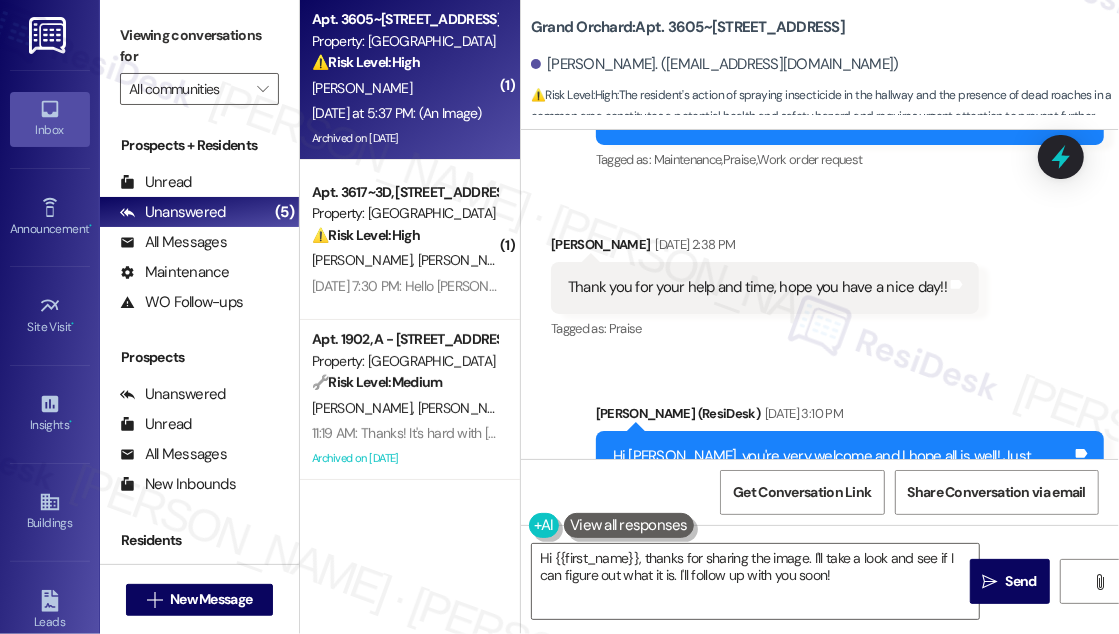 click on "Thank you for your help and time,  hope you have a nice day!!" at bounding box center (757, 287) 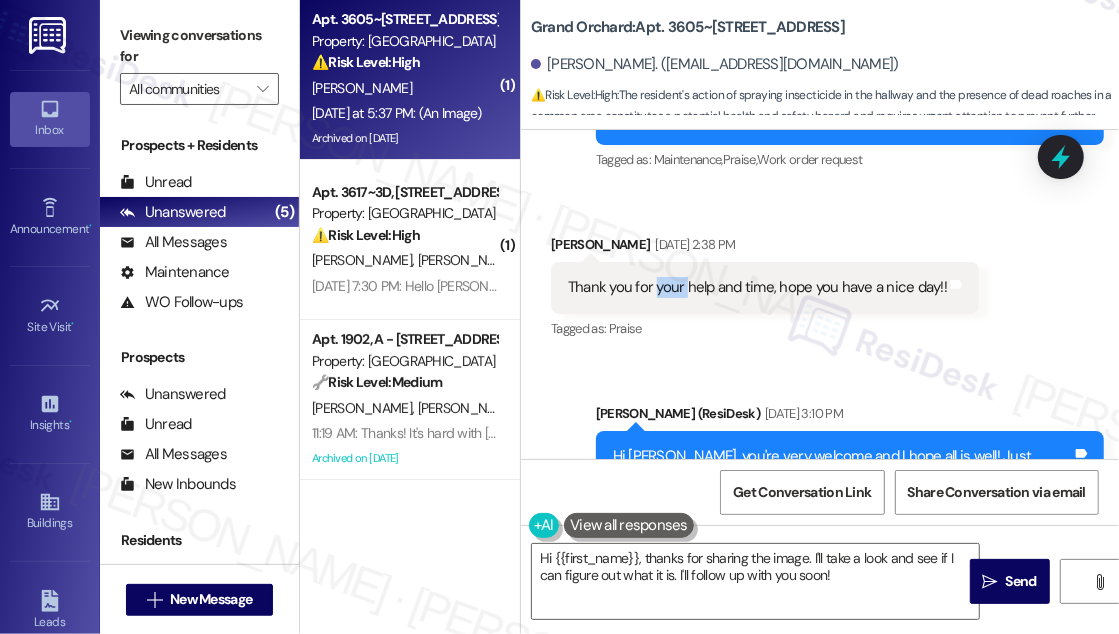 click on "Thank you for your help and time,  hope you have a nice day!!" at bounding box center [757, 287] 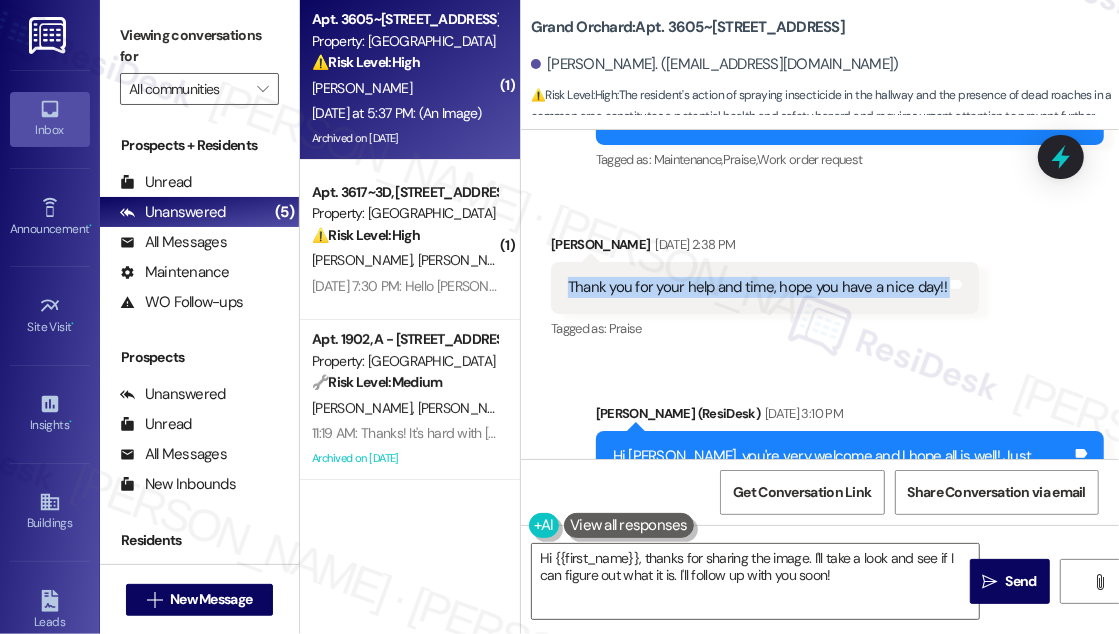 click on "Thank you for your help and time,  hope you have a nice day!!" at bounding box center (757, 287) 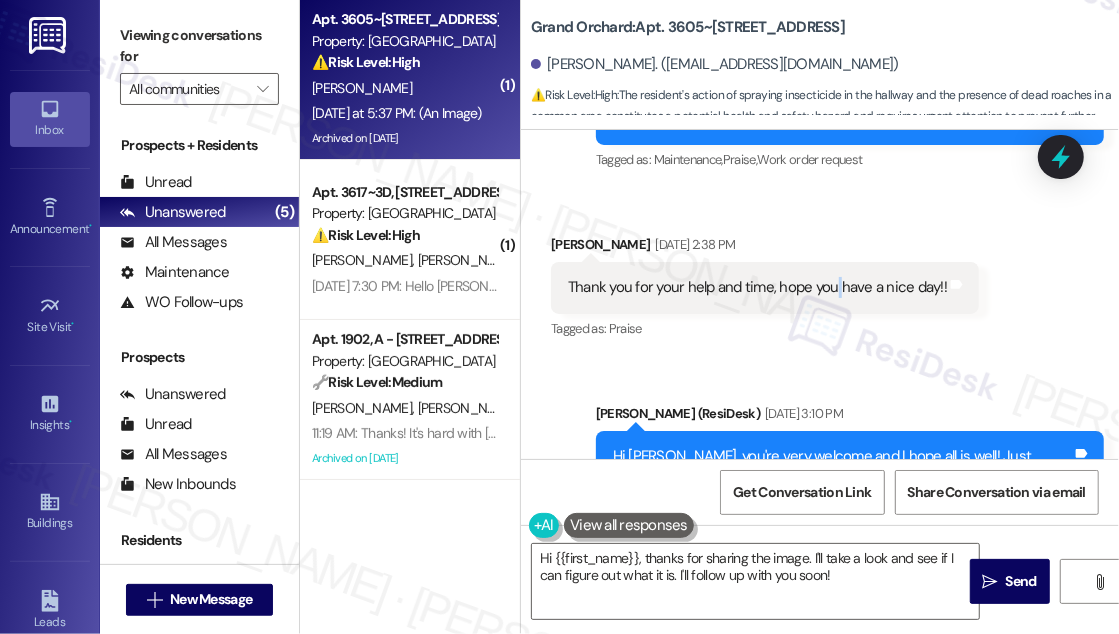 click on "Thank you for your help and time,  hope you have a nice day!!" at bounding box center (757, 287) 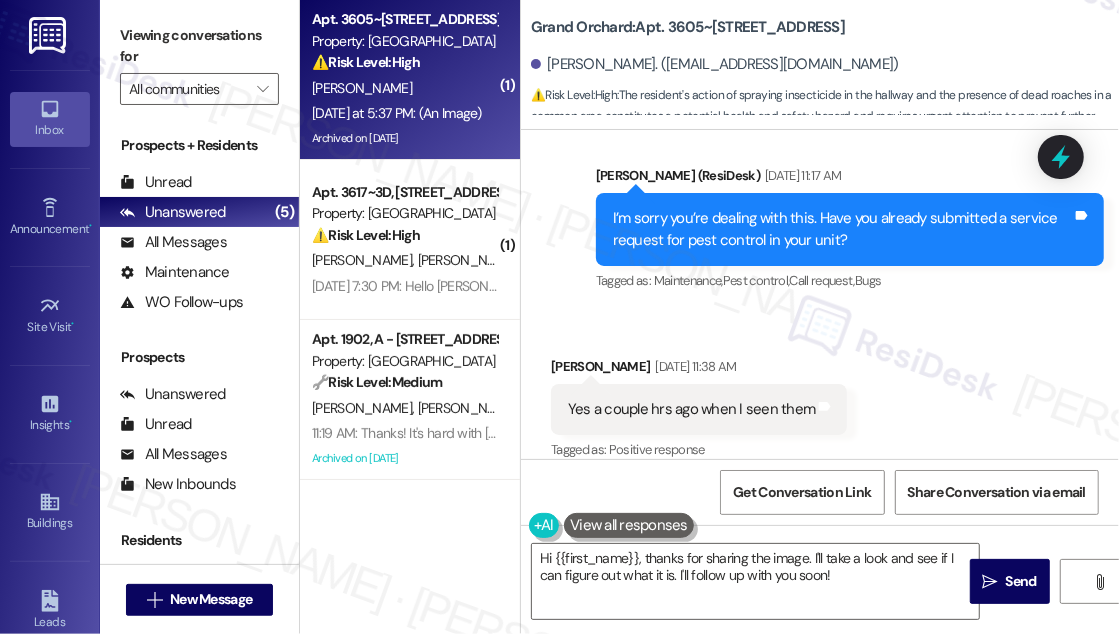 scroll, scrollTop: 14564, scrollLeft: 0, axis: vertical 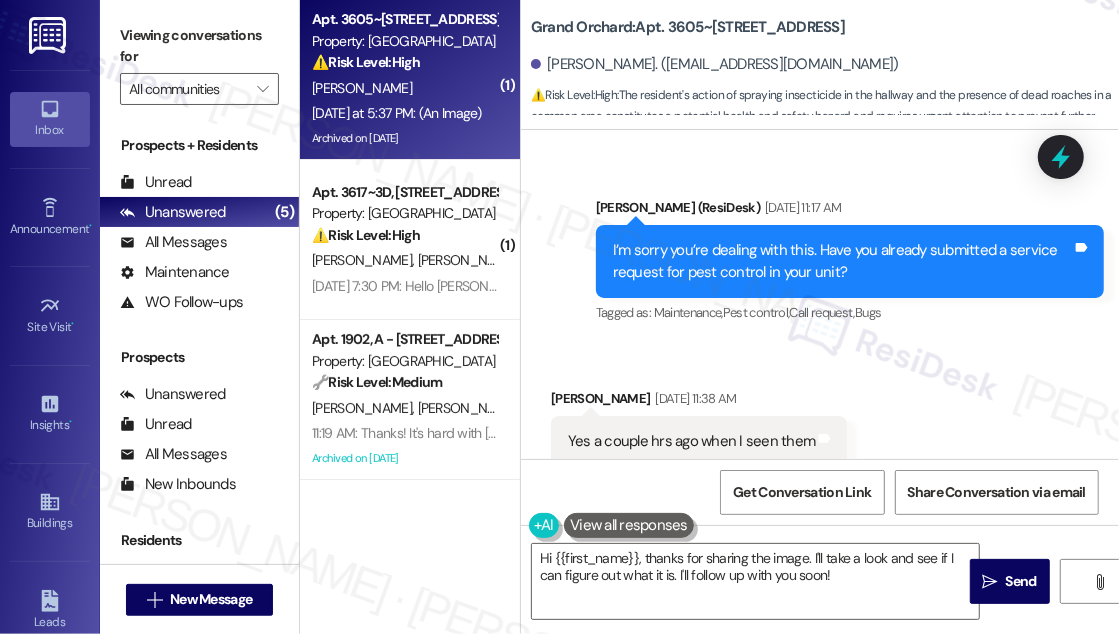 click on "I’m sorry you’re dealing with this. Have you already submitted a service request for pest control in your unit?" at bounding box center (842, 261) 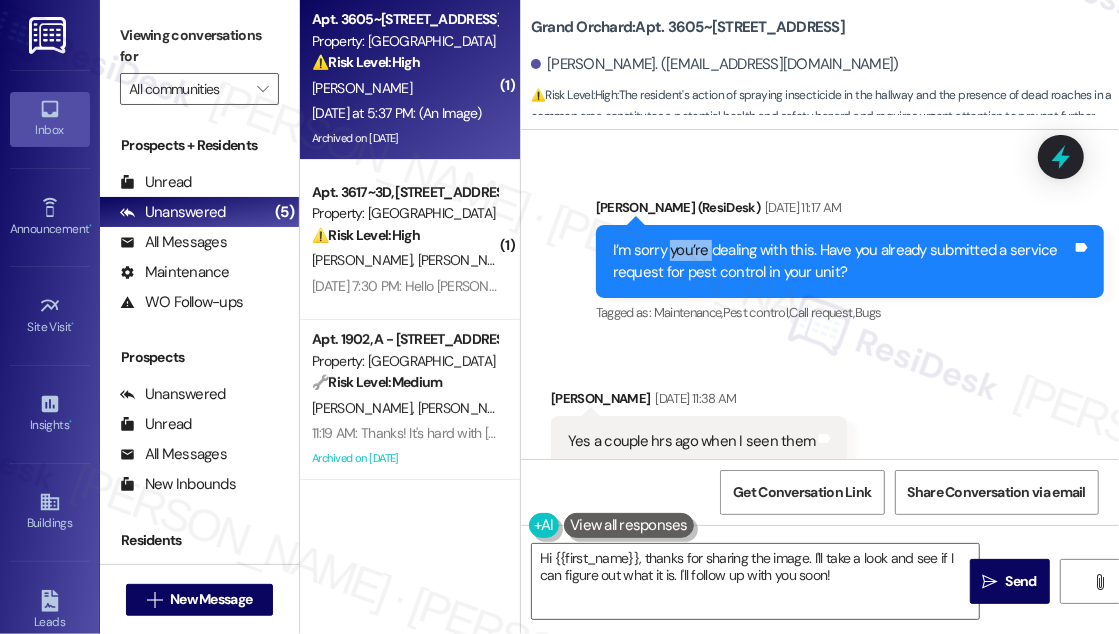 click on "I’m sorry you’re dealing with this. Have you already submitted a service request for pest control in your unit?" at bounding box center (842, 261) 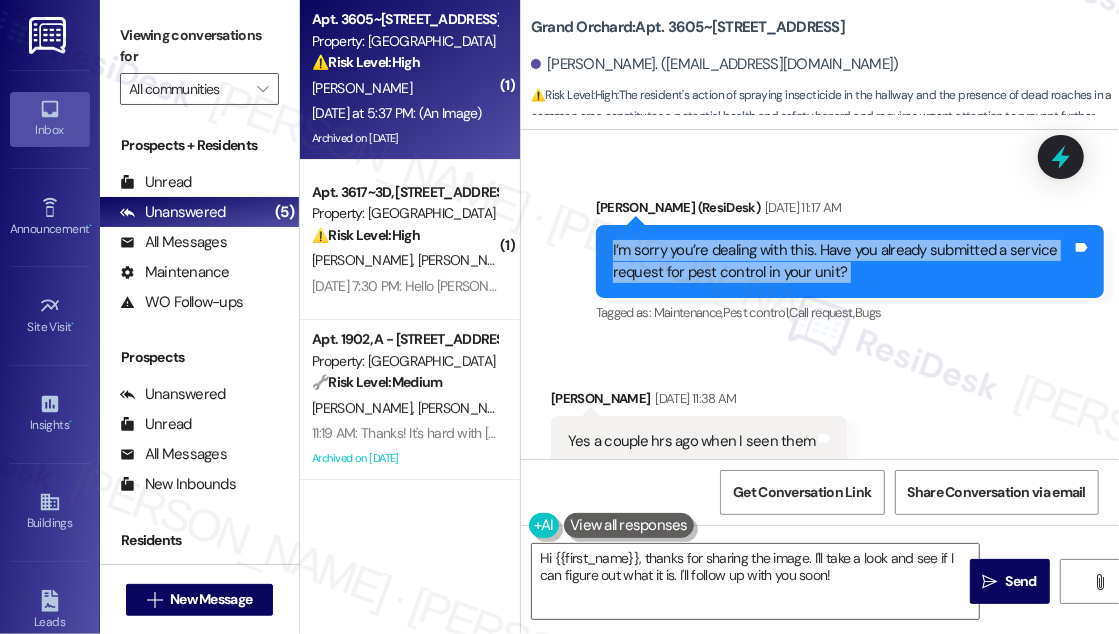click on "I’m sorry you’re dealing with this. Have you already submitted a service request for pest control in your unit?" at bounding box center [842, 261] 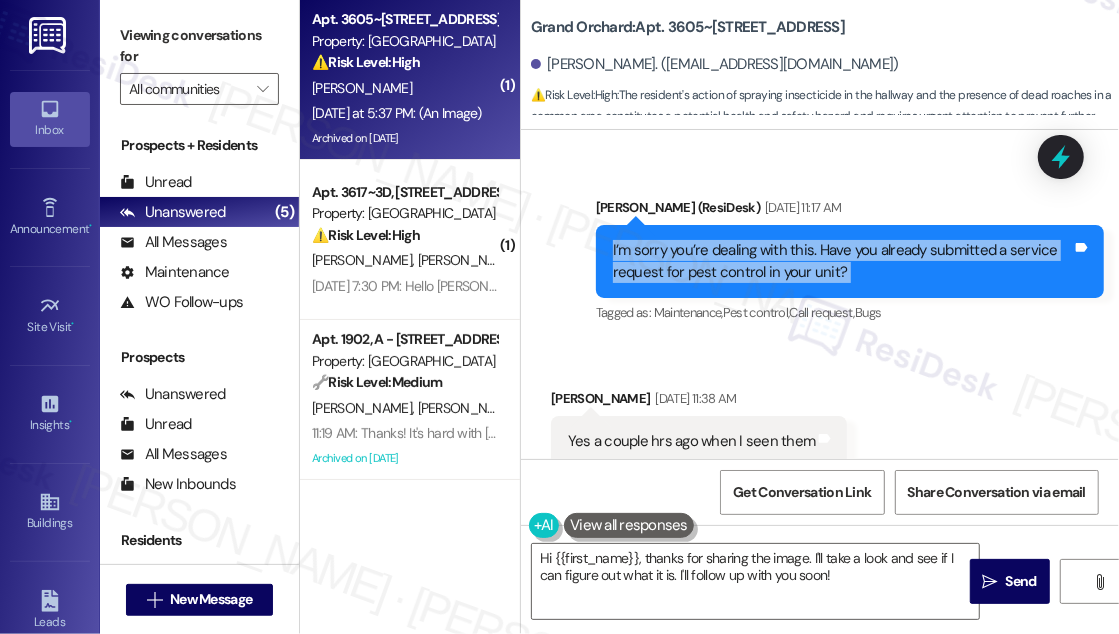 copy on "I’m sorry you’re dealing with this. Have you already submitted a service request for pest control in your unit? Tags and notes" 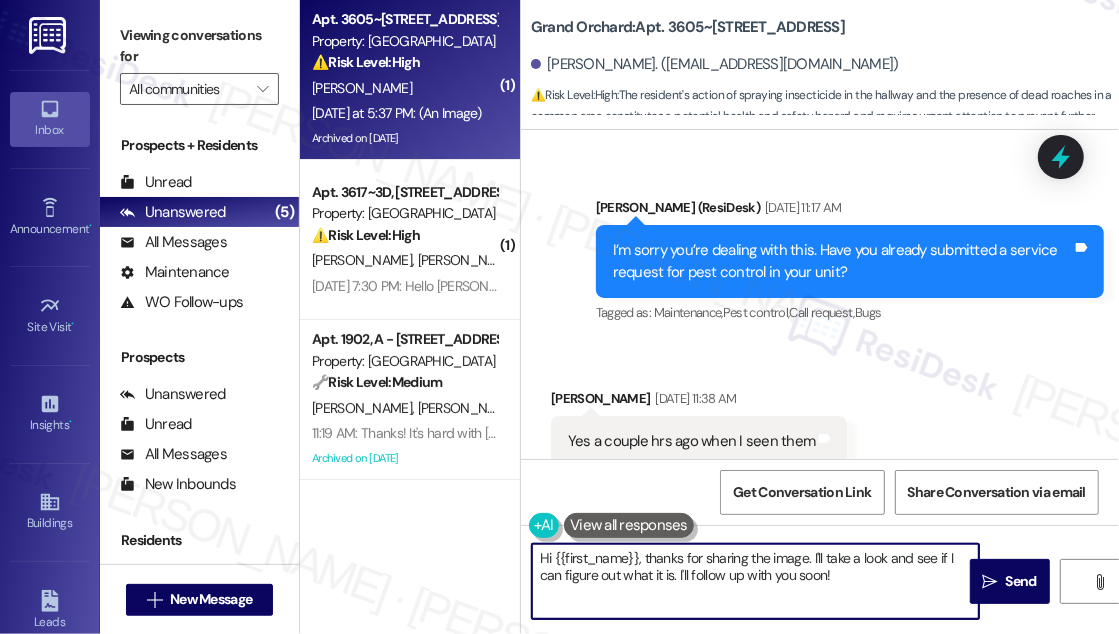 click on "Hi {{first_name}}, thanks for sharing the image. I'll take a look and see if I can figure out what it is. I'll follow up with you soon!" at bounding box center (755, 581) 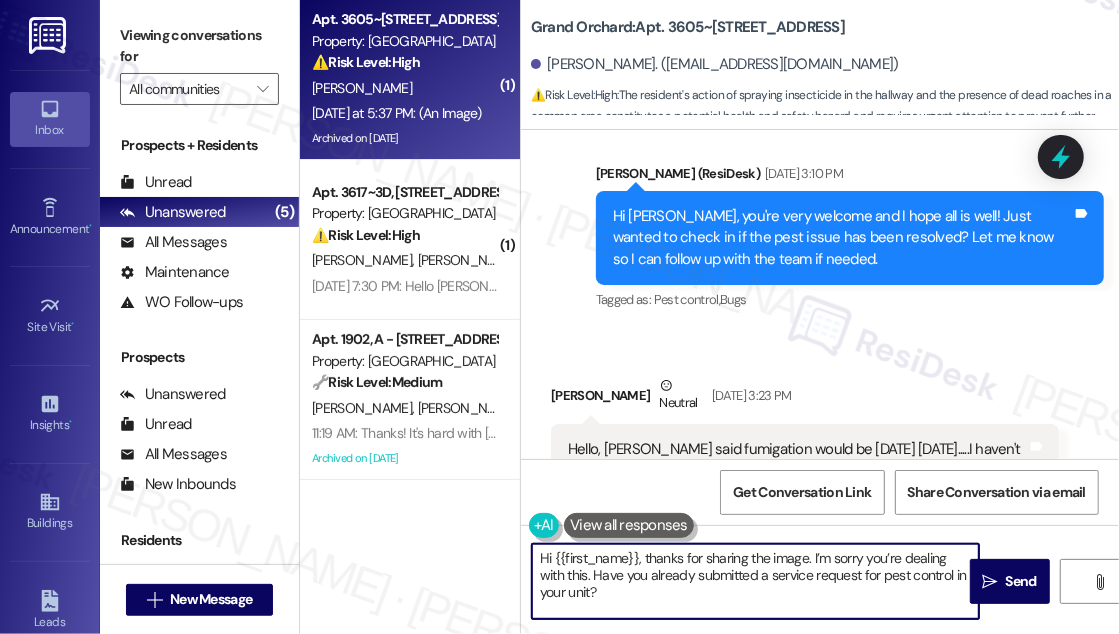 scroll, scrollTop: 16018, scrollLeft: 0, axis: vertical 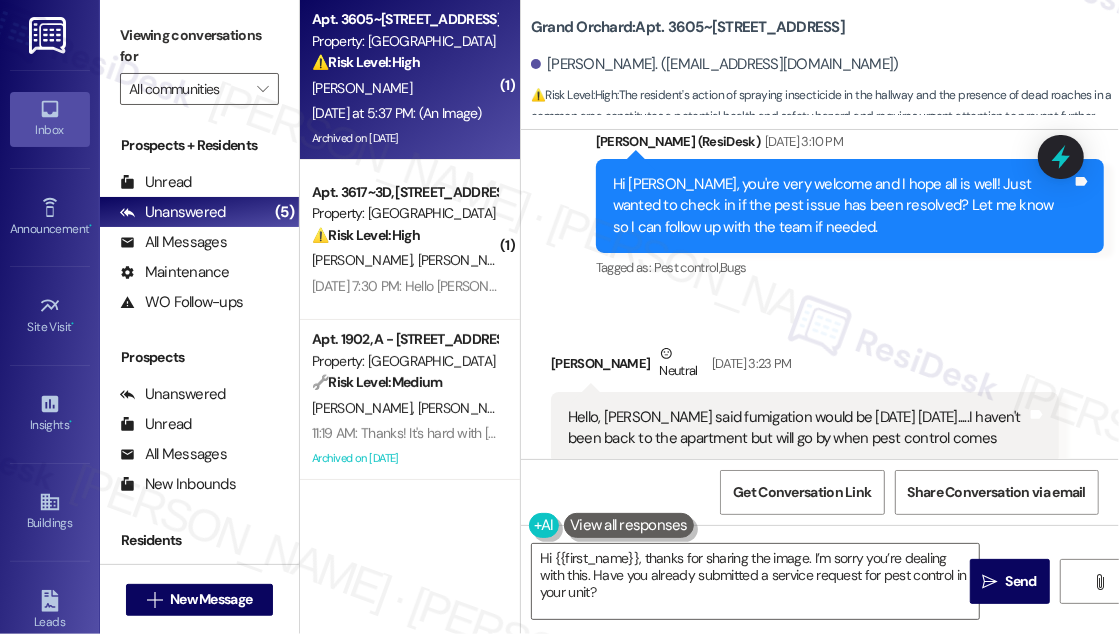 click on "Hi [PERSON_NAME], you're very welcome and I hope all is well! Just wanted to check in if the pest issue has been resolved? Let me know so I can follow up with the team if needed." at bounding box center (842, 206) 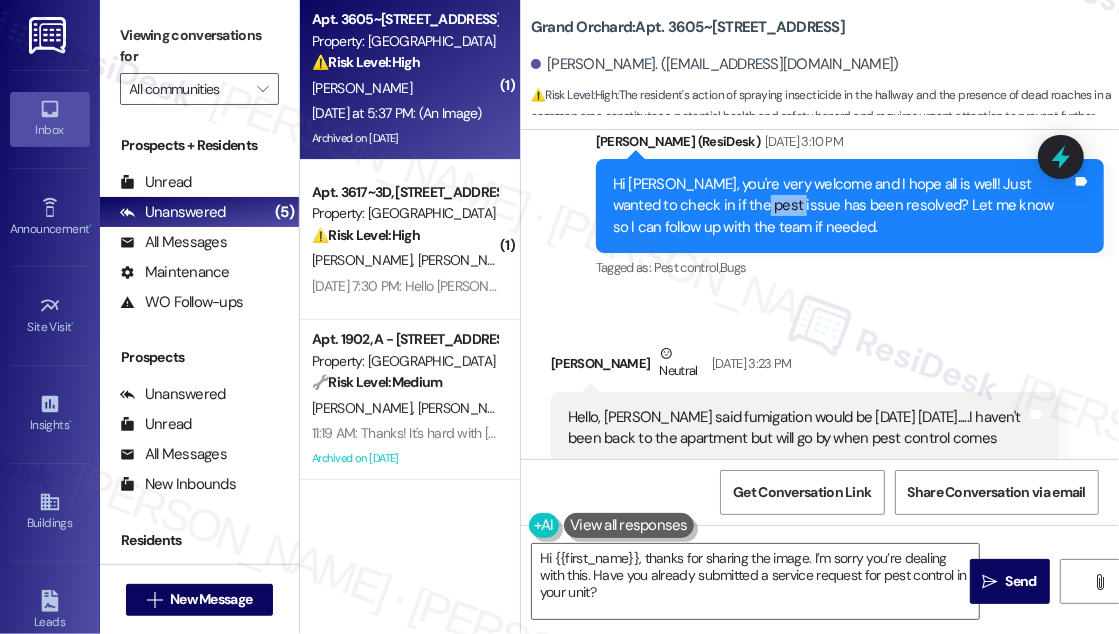 click on "Hi [PERSON_NAME], you're very welcome and I hope all is well! Just wanted to check in if the pest issue has been resolved? Let me know so I can follow up with the team if needed." at bounding box center (842, 206) 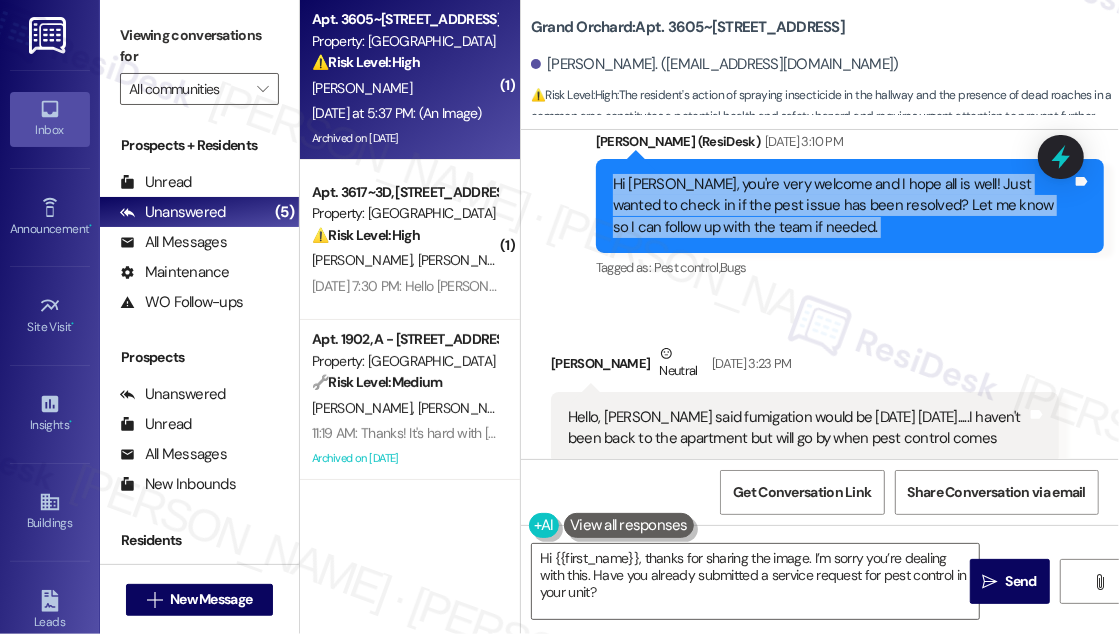 click on "Hi [PERSON_NAME], you're very welcome and I hope all is well! Just wanted to check in if the pest issue has been resolved? Let me know so I can follow up with the team if needed." at bounding box center [842, 206] 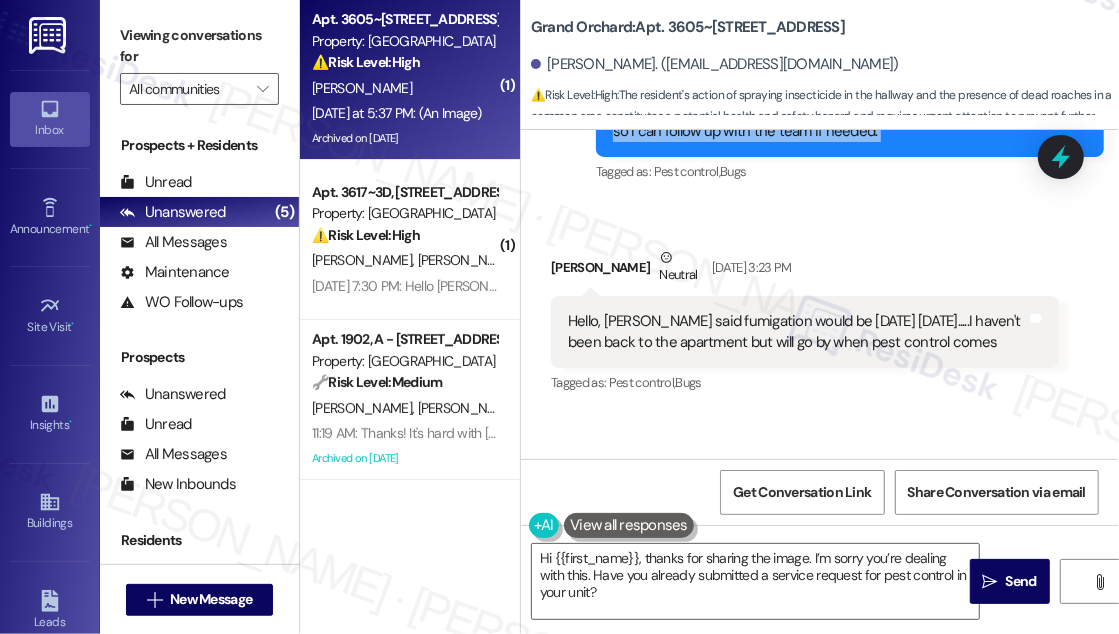 scroll, scrollTop: 16200, scrollLeft: 0, axis: vertical 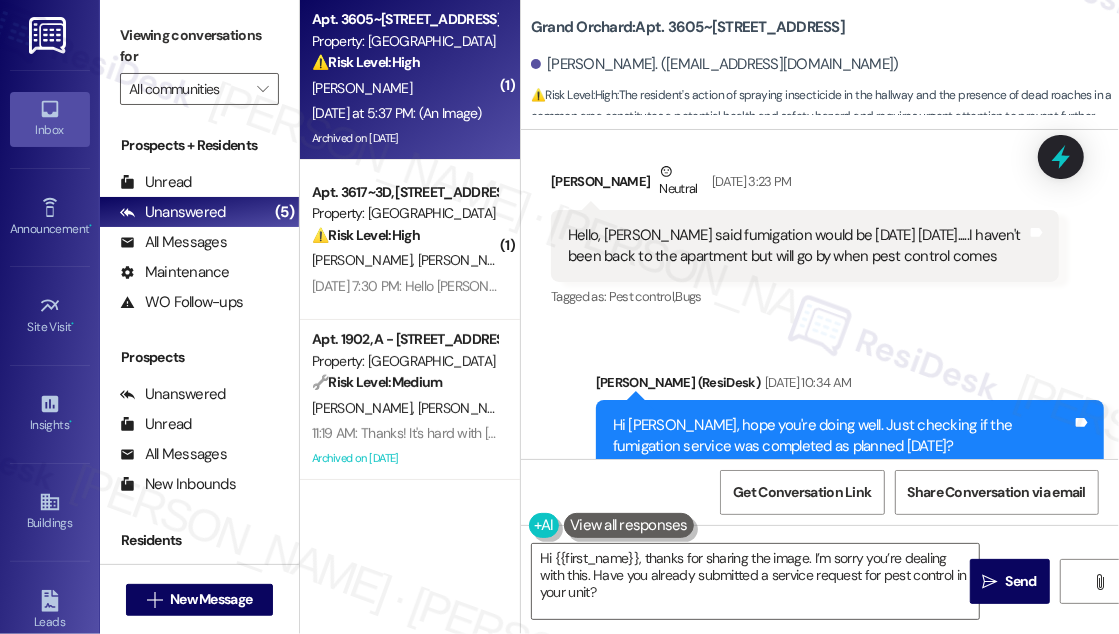 click on "Hello, [PERSON_NAME] said fumigation would be [DATE] [DATE].....I haven't been back to the apartment but will go by when pest control comes" at bounding box center [797, 246] 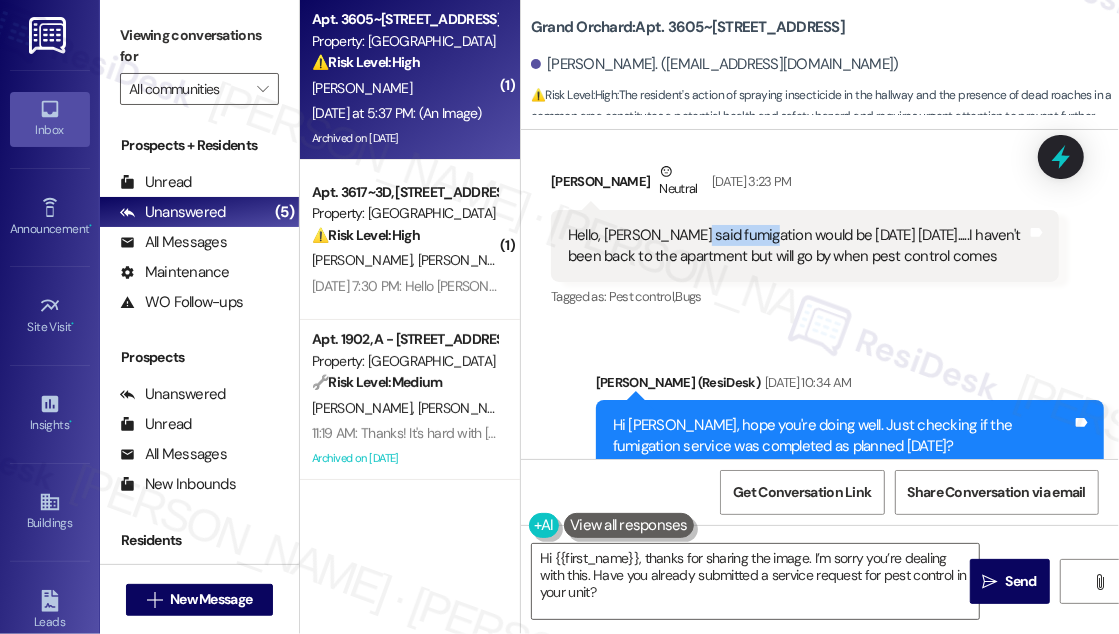 click on "Hello, [PERSON_NAME] said fumigation would be [DATE] [DATE].....I haven't been back to the apartment but will go by when pest control comes" at bounding box center (797, 246) 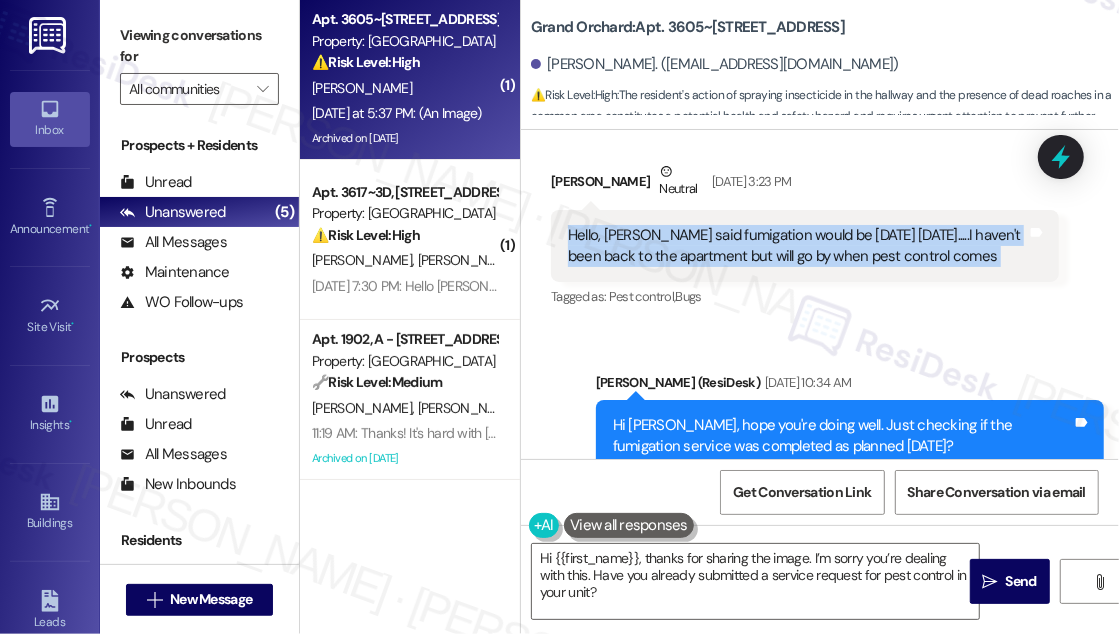 click on "Hello, [PERSON_NAME] said fumigation would be [DATE] [DATE].....I haven't been back to the apartment but will go by when pest control comes" at bounding box center [797, 246] 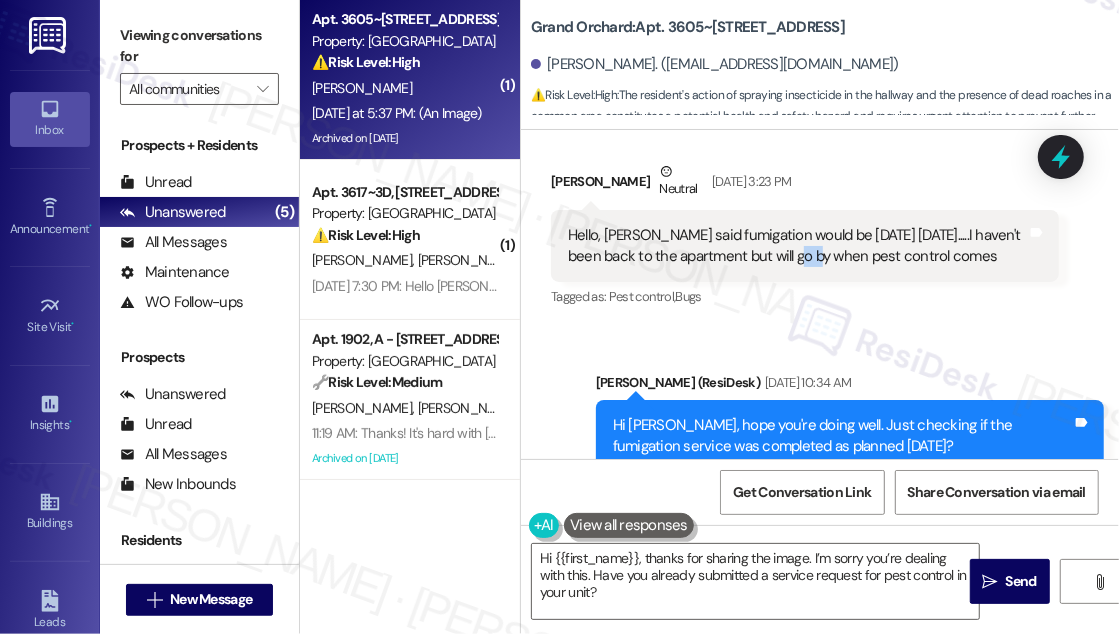 click on "Hello, [PERSON_NAME] said fumigation would be [DATE] [DATE].....I haven't been back to the apartment but will go by when pest control comes" at bounding box center (797, 246) 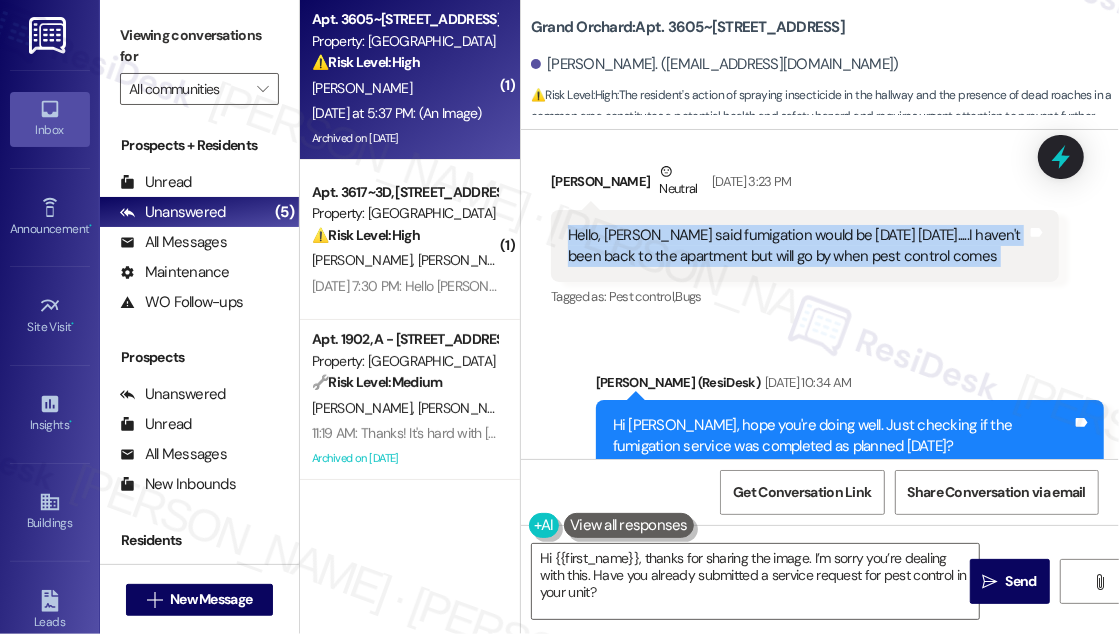 click on "Hello, [PERSON_NAME] said fumigation would be [DATE] [DATE].....I haven't been back to the apartment but will go by when pest control comes" at bounding box center [797, 246] 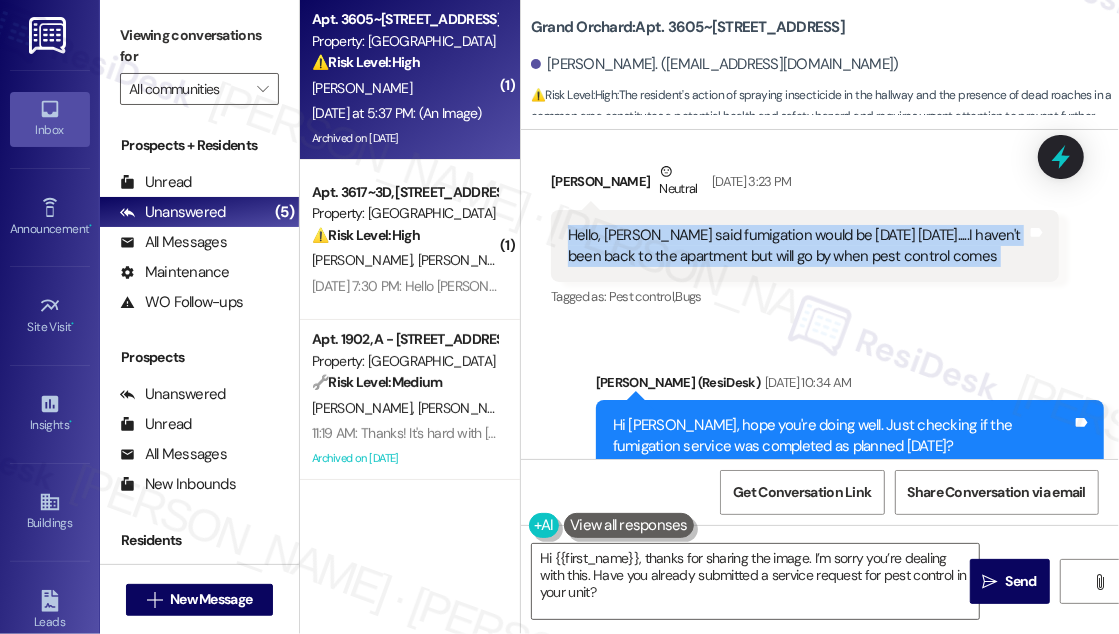 click on "Hello, [PERSON_NAME] said fumigation would be [DATE] [DATE].....I haven't been back to the apartment but will go by when pest control comes" at bounding box center [797, 246] 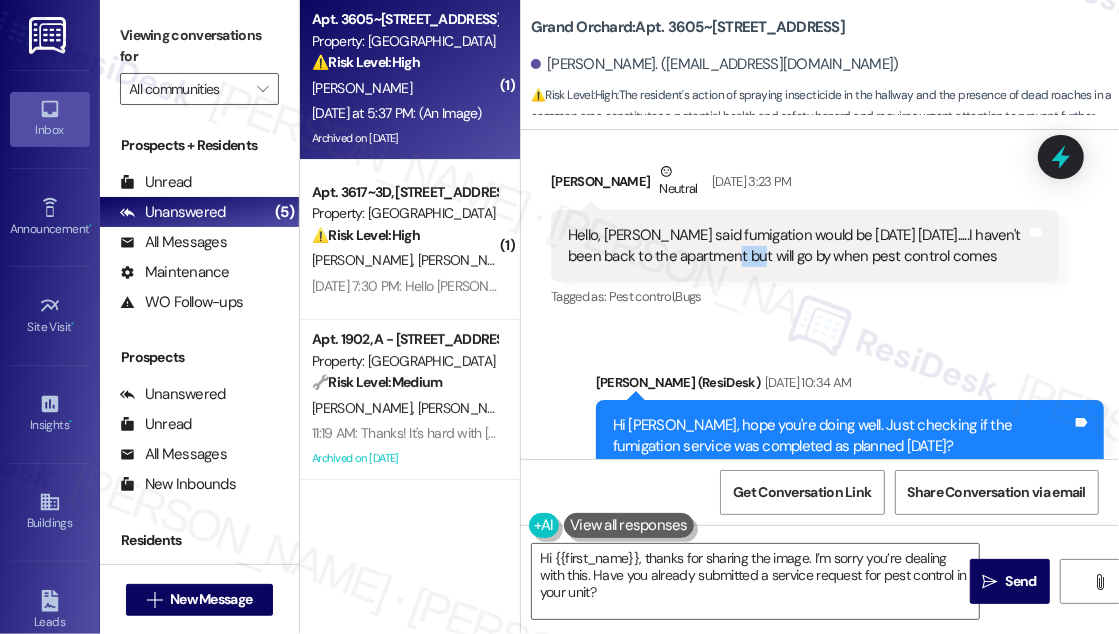 click on "Hello, [PERSON_NAME] said fumigation would be [DATE] [DATE].....I haven't been back to the apartment but will go by when pest control comes" at bounding box center [797, 246] 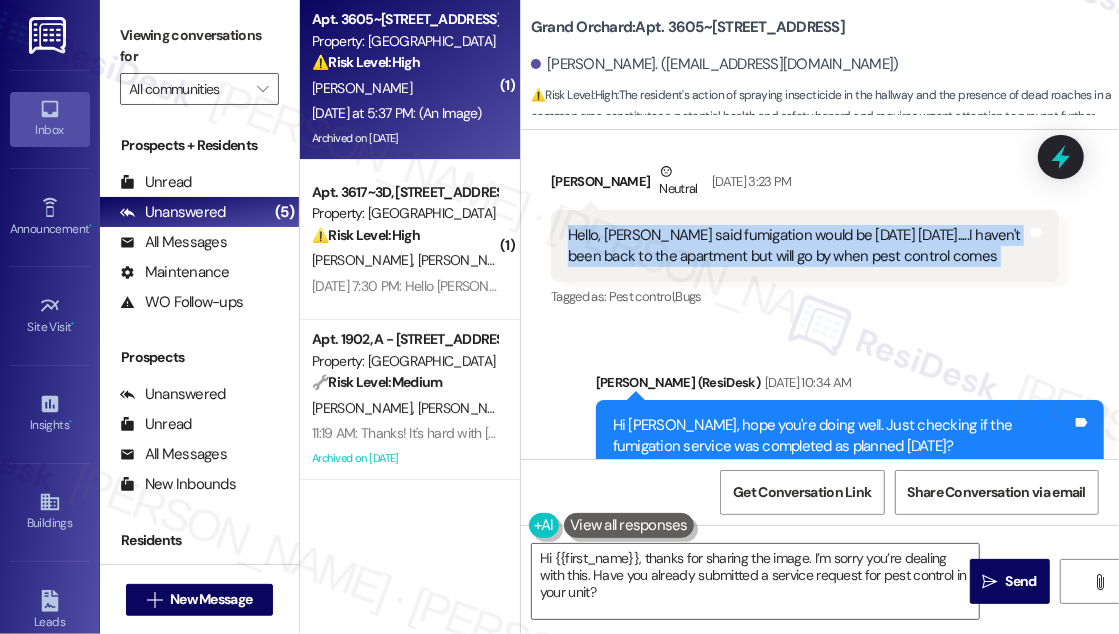 click on "Hello, [PERSON_NAME] said fumigation would be [DATE] [DATE].....I haven't been back to the apartment but will go by when pest control comes" at bounding box center [797, 246] 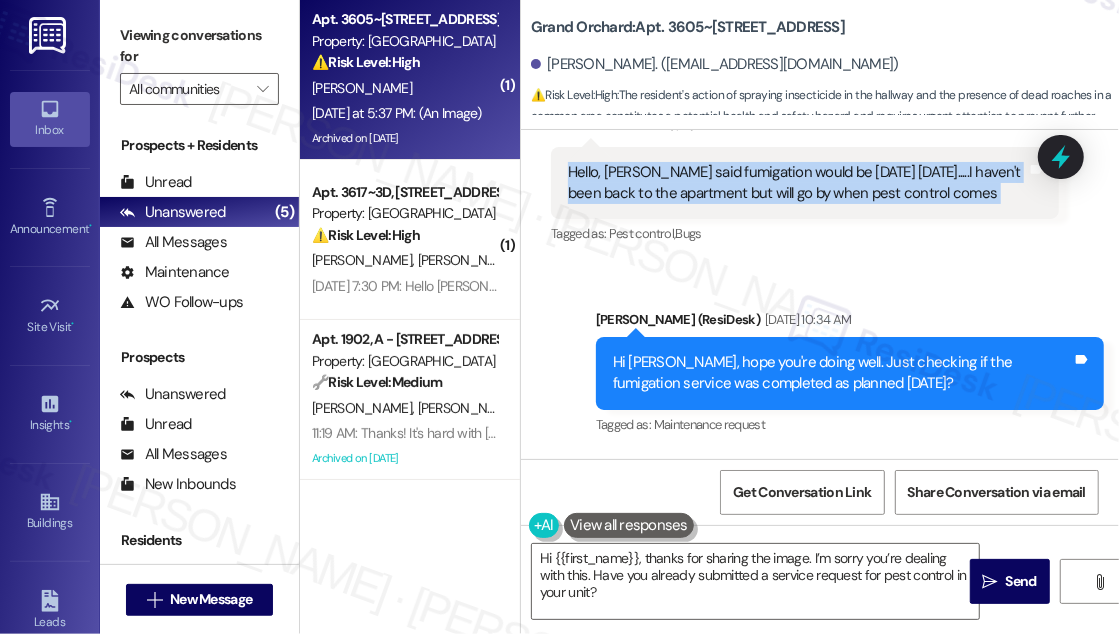 scroll, scrollTop: 16291, scrollLeft: 0, axis: vertical 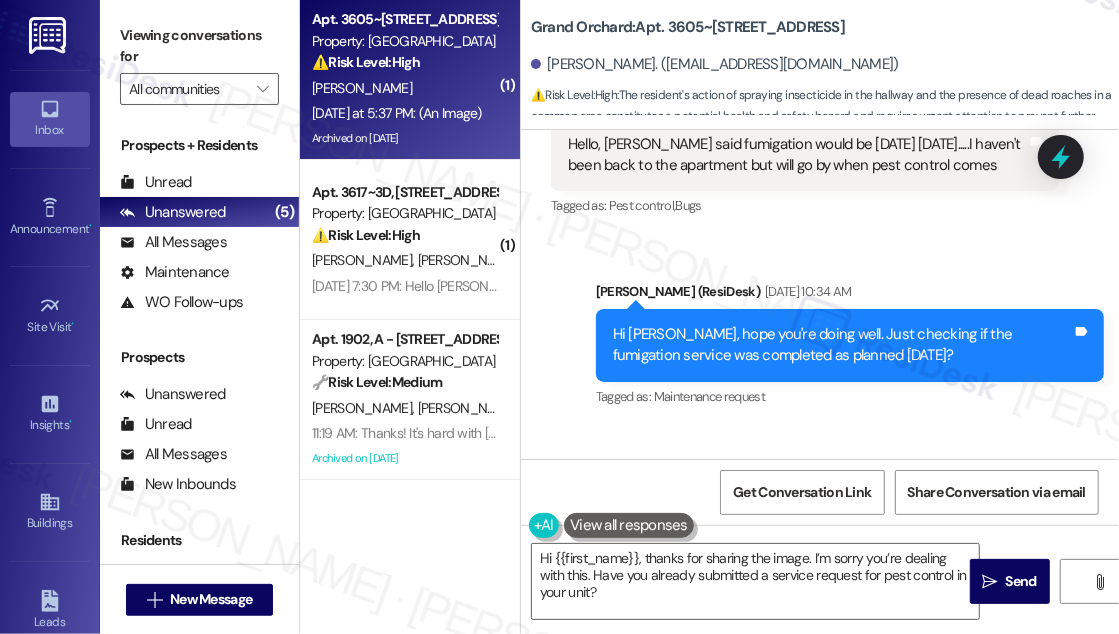 click on "Hi [PERSON_NAME], hope you're doing well. Just checking if the fumigation service was completed as planned [DATE]?" at bounding box center (842, 345) 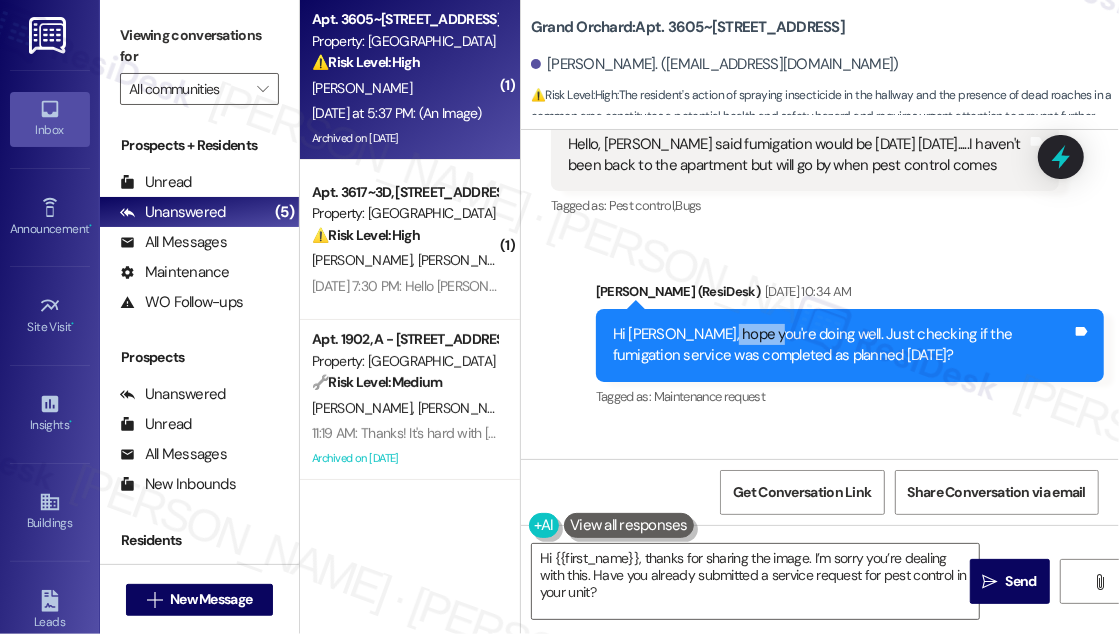 click on "Hi [PERSON_NAME], hope you're doing well. Just checking if the fumigation service was completed as planned [DATE]?" at bounding box center (842, 345) 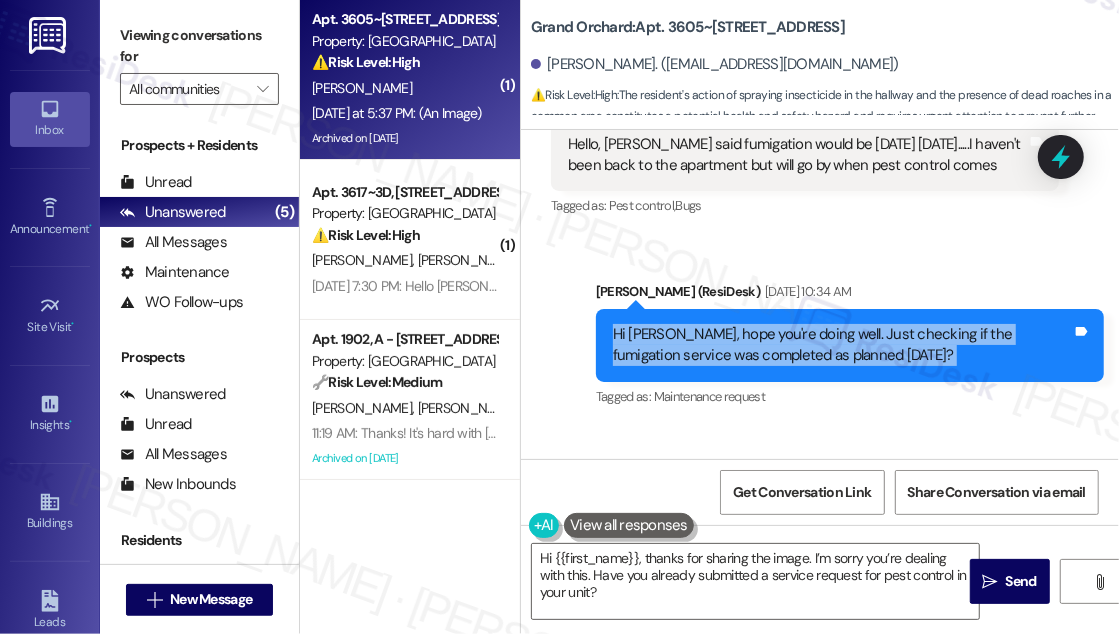 click on "Hi [PERSON_NAME], hope you're doing well. Just checking if the fumigation service was completed as planned [DATE]?" at bounding box center (842, 345) 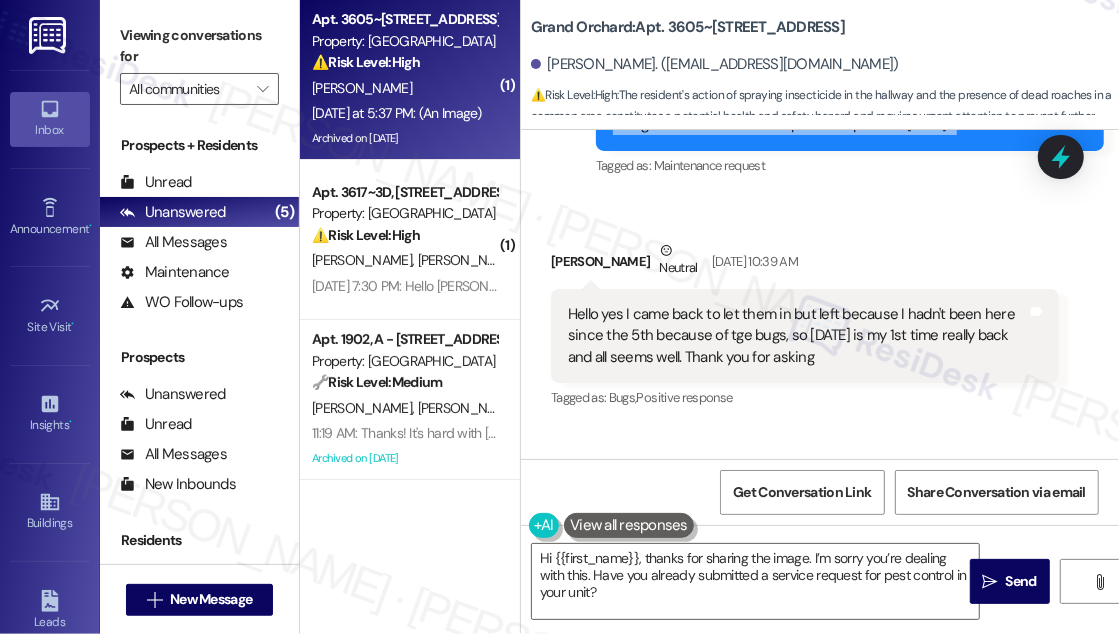 scroll, scrollTop: 16655, scrollLeft: 0, axis: vertical 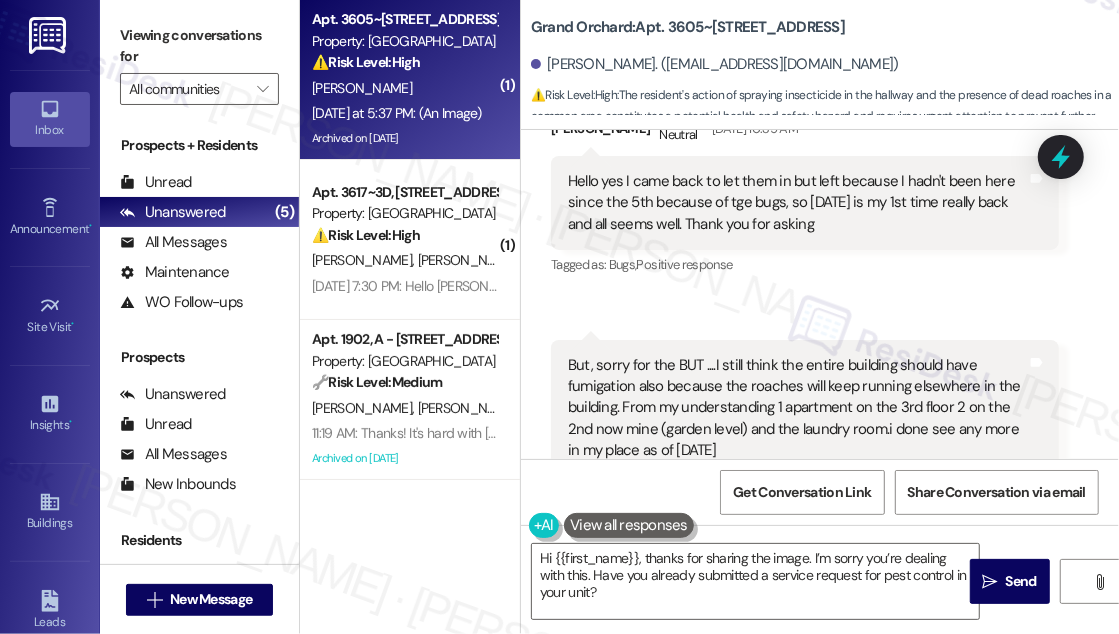 click on "Hello yes I came back to let them in but left because I hadn't been here since the 5th because of tge bugs, so [DATE] is my 1st time really back and all seems well. Thank you for asking" at bounding box center [797, 203] 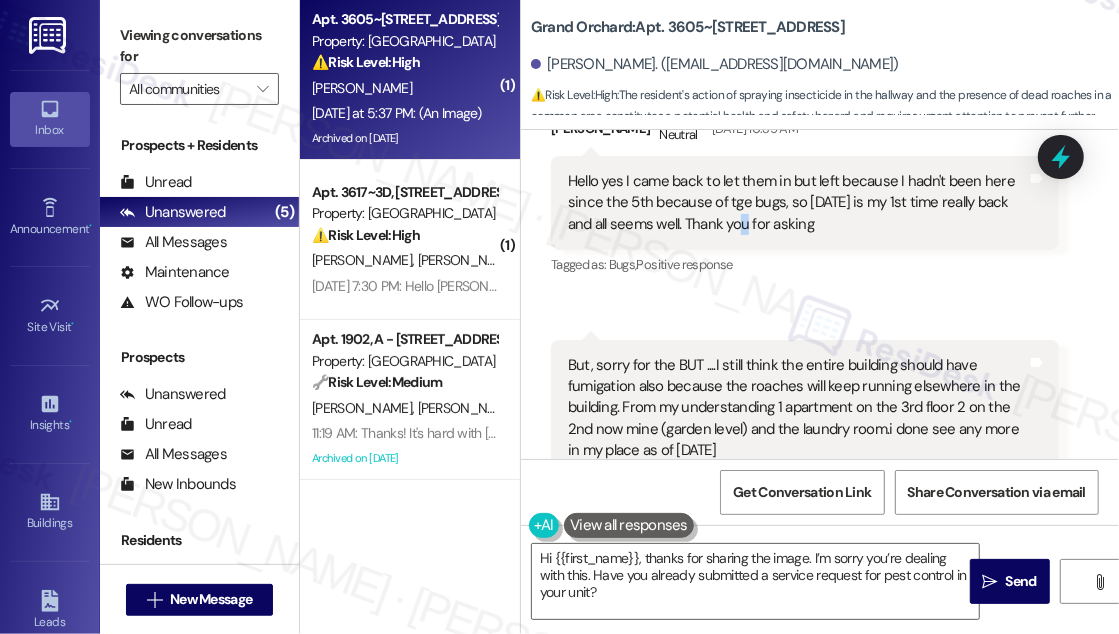 click on "Hello yes I came back to let them in but left because I hadn't been here since the 5th because of tge bugs, so [DATE] is my 1st time really back and all seems well. Thank you for asking" at bounding box center (797, 203) 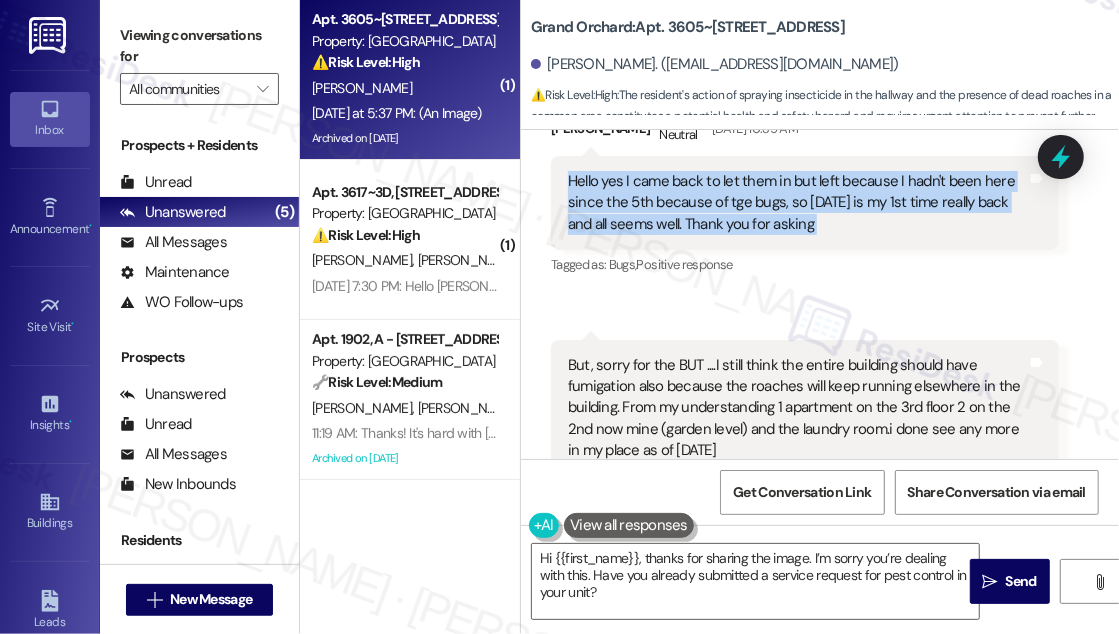 click on "Hello yes I came back to let them in but left because I hadn't been here since the 5th because of tge bugs, so [DATE] is my 1st time really back and all seems well. Thank you for asking" at bounding box center [797, 203] 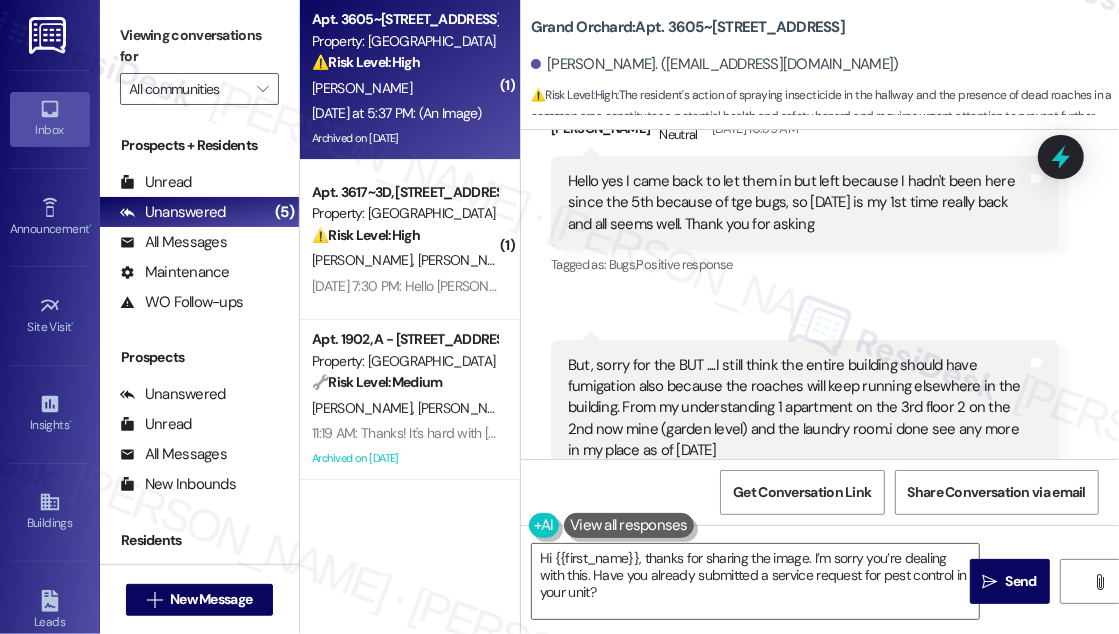 click on "But, sorry for the BUT ....I still think the entire building should have fumigation also because the roaches will keep running elsewhere in the building. From my understanding 1 apartment on the 3rd floor 2 on the 2nd now mine (garden level) and the laundry room.i done see any more in my place as of [DATE]" at bounding box center (797, 408) 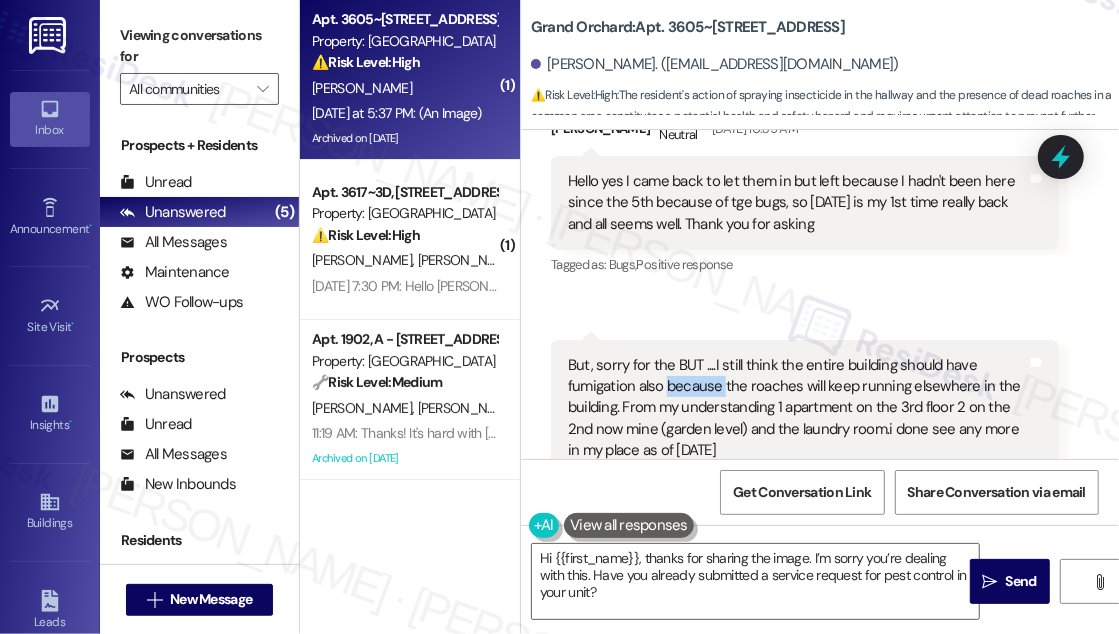 click on "But, sorry for the BUT ....I still think the entire building should have fumigation also because the roaches will keep running elsewhere in the building. From my understanding 1 apartment on the 3rd floor 2 on the 2nd now mine (garden level) and the laundry room.i done see any more in my place as of [DATE]" at bounding box center [797, 408] 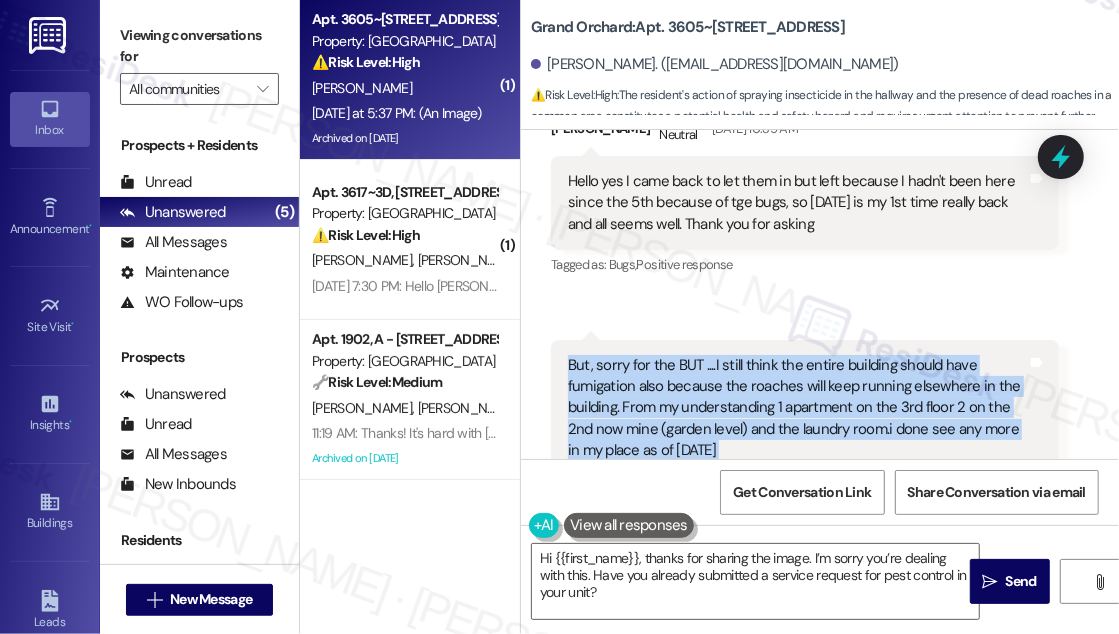 click on "But, sorry for the BUT ....I still think the entire building should have fumigation also because the roaches will keep running elsewhere in the building. From my understanding 1 apartment on the 3rd floor 2 on the 2nd now mine (garden level) and the laundry room.i done see any more in my place as of [DATE]" at bounding box center [797, 408] 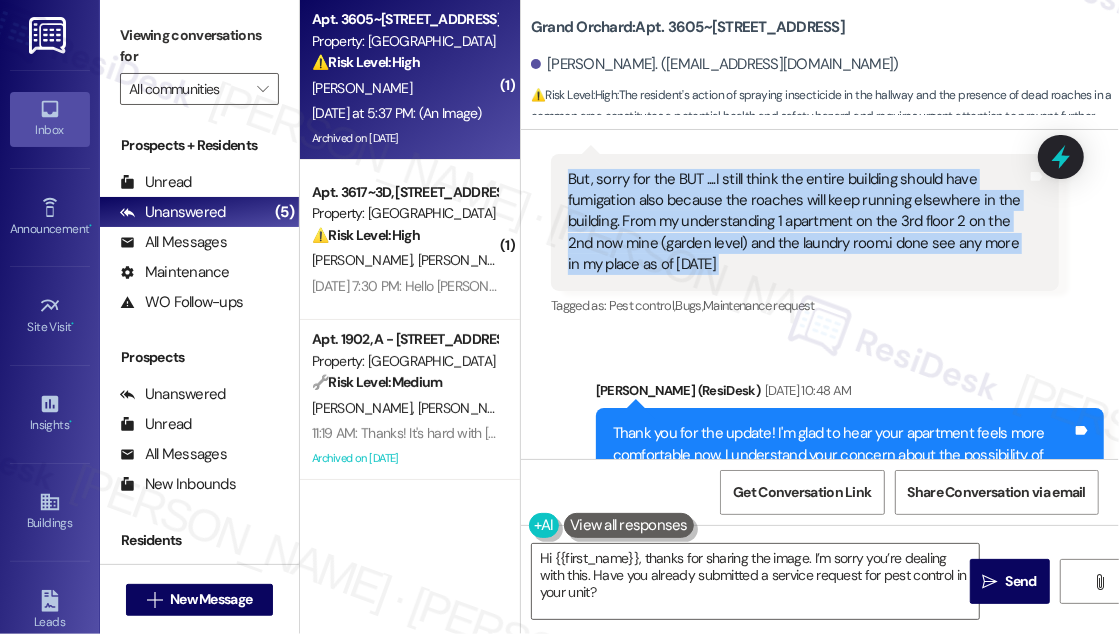 scroll, scrollTop: 17018, scrollLeft: 0, axis: vertical 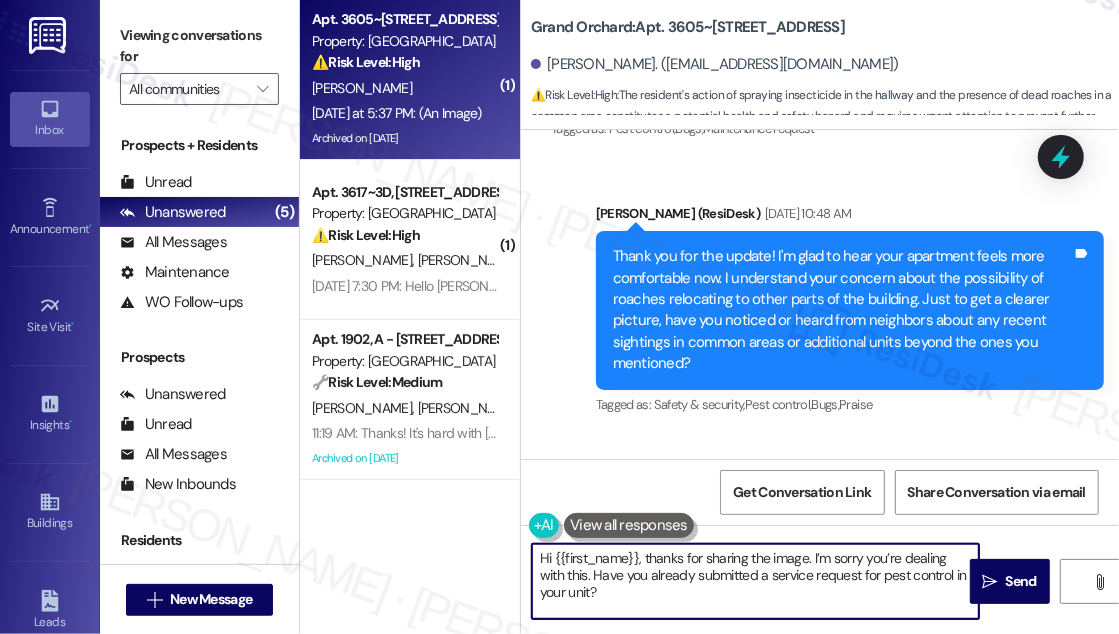 click on "Hi {{first_name}}, thanks for sharing the image. I’m sorry you’re dealing with this. Have you already submitted a service request for pest control in your unit?" at bounding box center (755, 581) 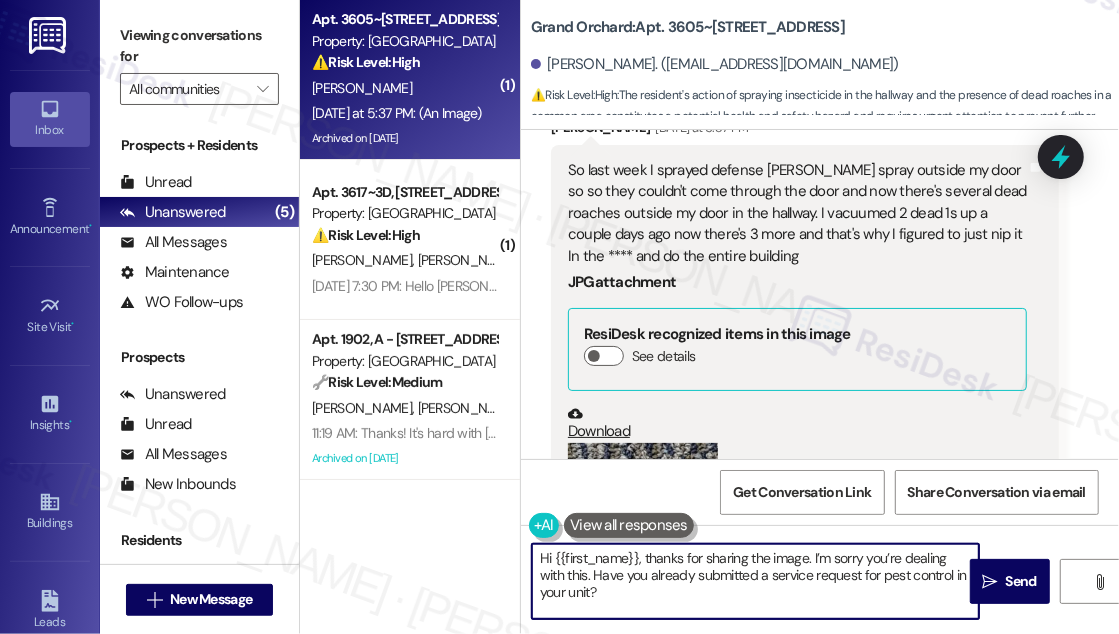 scroll, scrollTop: 18655, scrollLeft: 0, axis: vertical 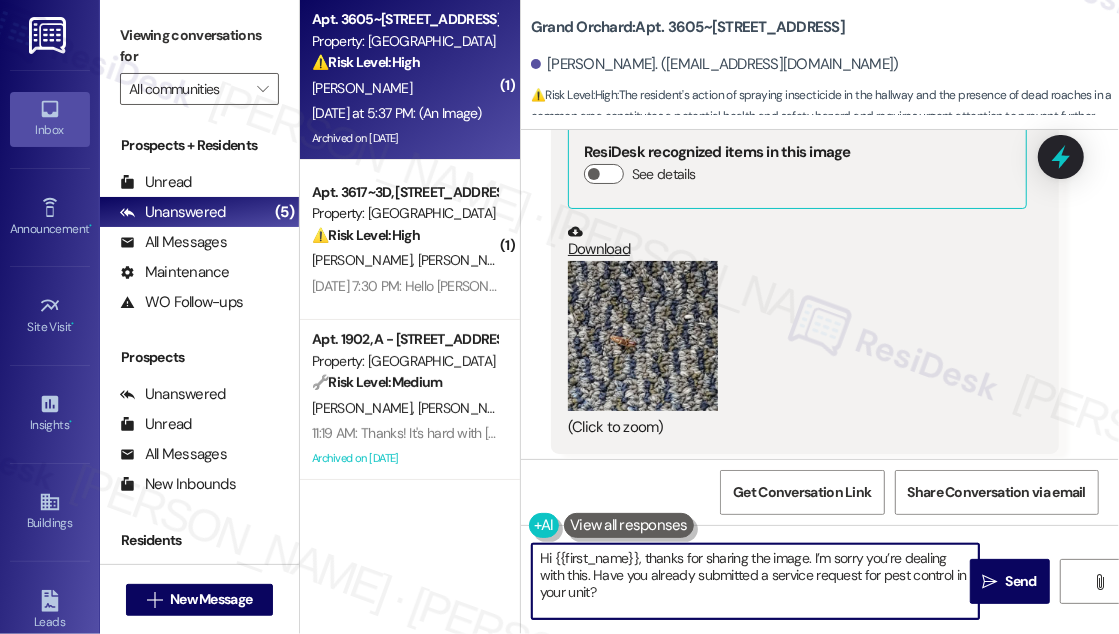 click on "Hi {{first_name}}, thanks for sharing the image. I’m sorry you’re dealing with this. Have you already submitted a service request for pest control in your unit?" at bounding box center (755, 581) 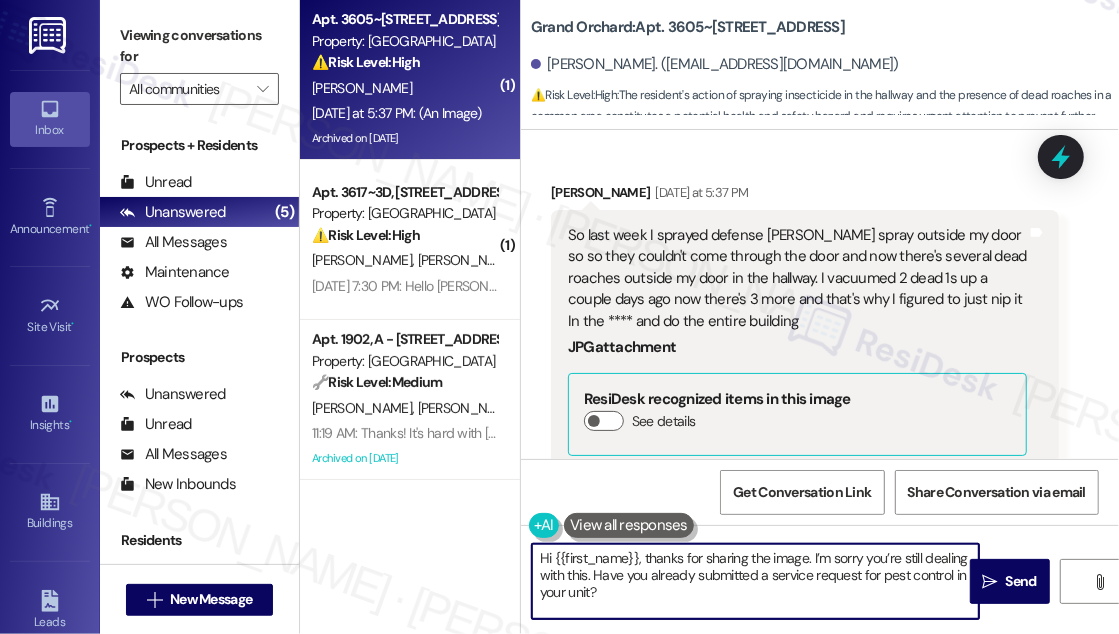 scroll, scrollTop: 18200, scrollLeft: 0, axis: vertical 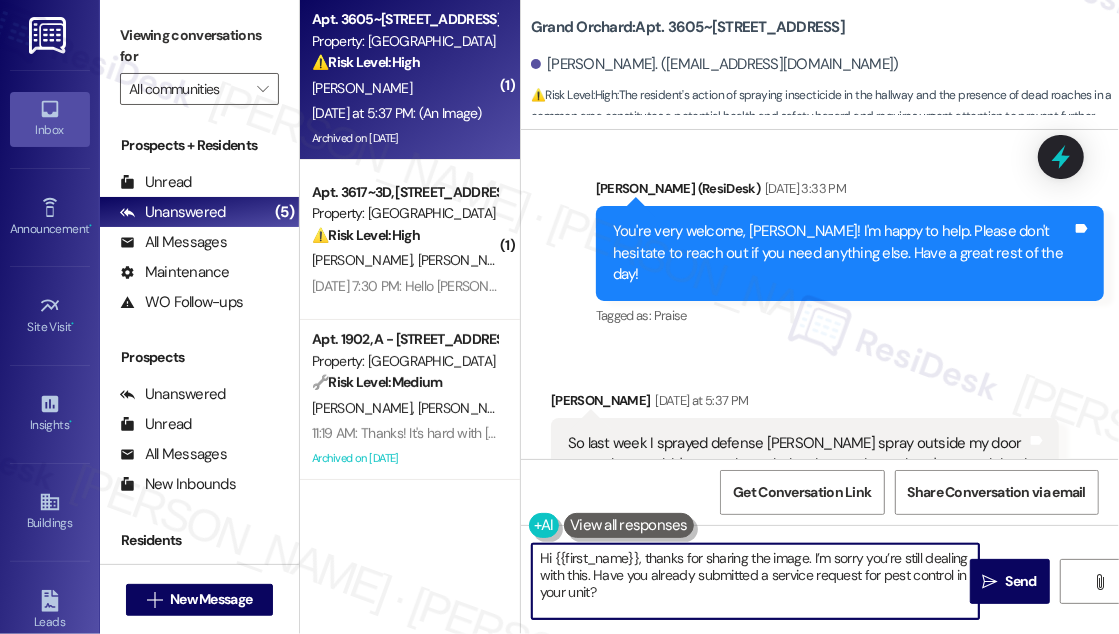 click on "Hi {{first_name}}, thanks for sharing the image. I’m sorry you’re still dealing with this. Have you already submitted a service request for pest control in your unit?" at bounding box center (755, 581) 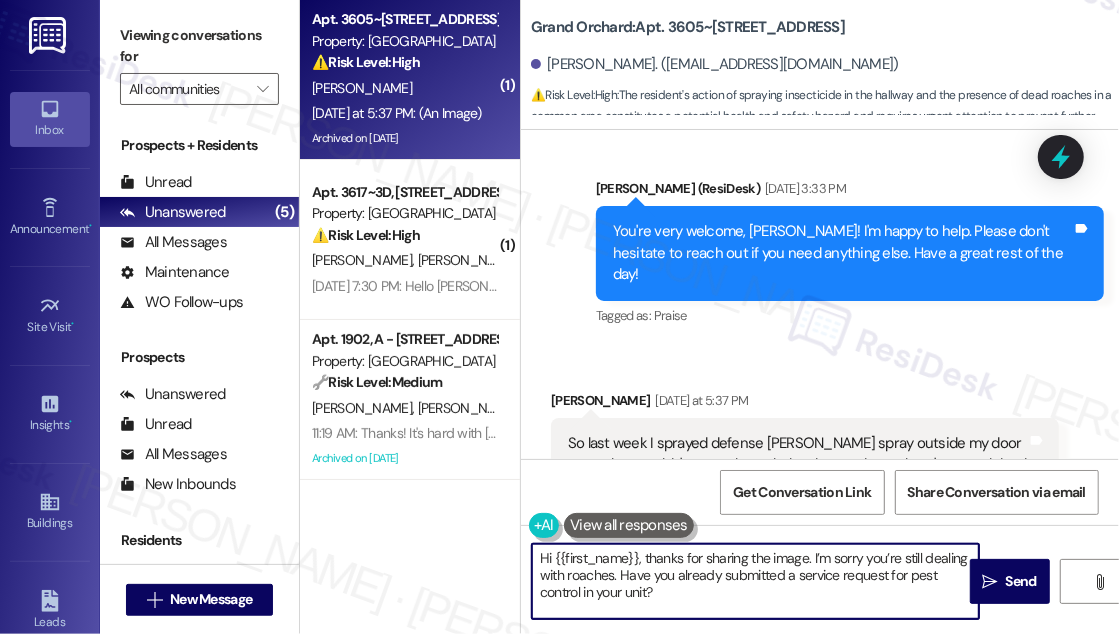 click on "Hi {{first_name}}, thanks for sharing the image. I’m sorry you’re still dealing with roaches. Have you already submitted a service request for pest control in your unit?" at bounding box center [755, 581] 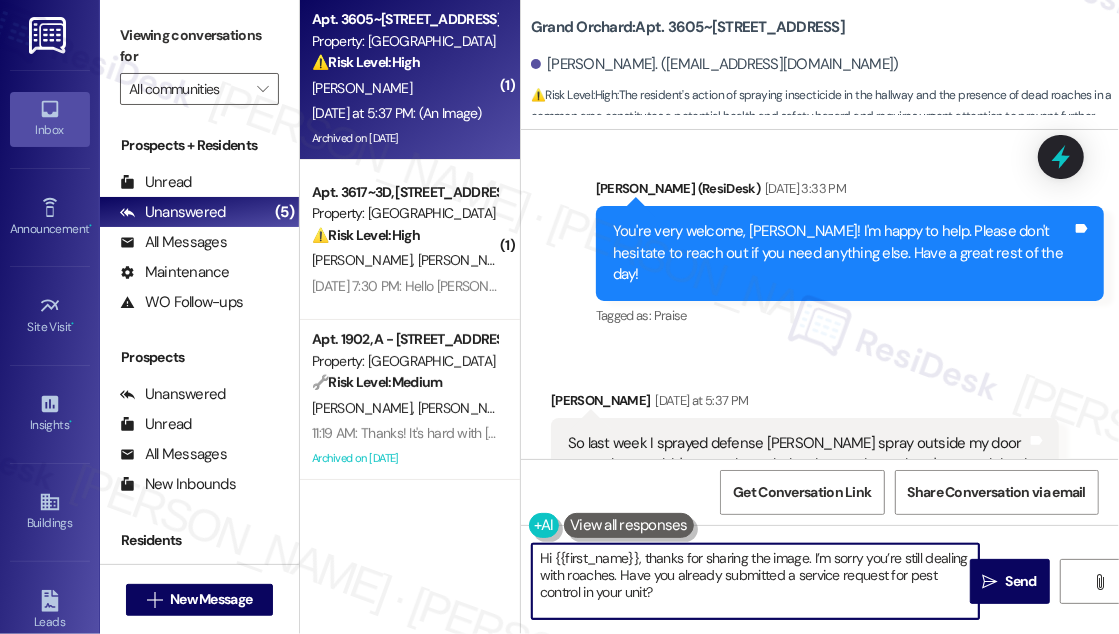 type on "Hi {{first_name}}, thanks for sharing the image. I’m sorry you’re still dealing with roaches. Have you submitted a service request for pest control in your unit?" 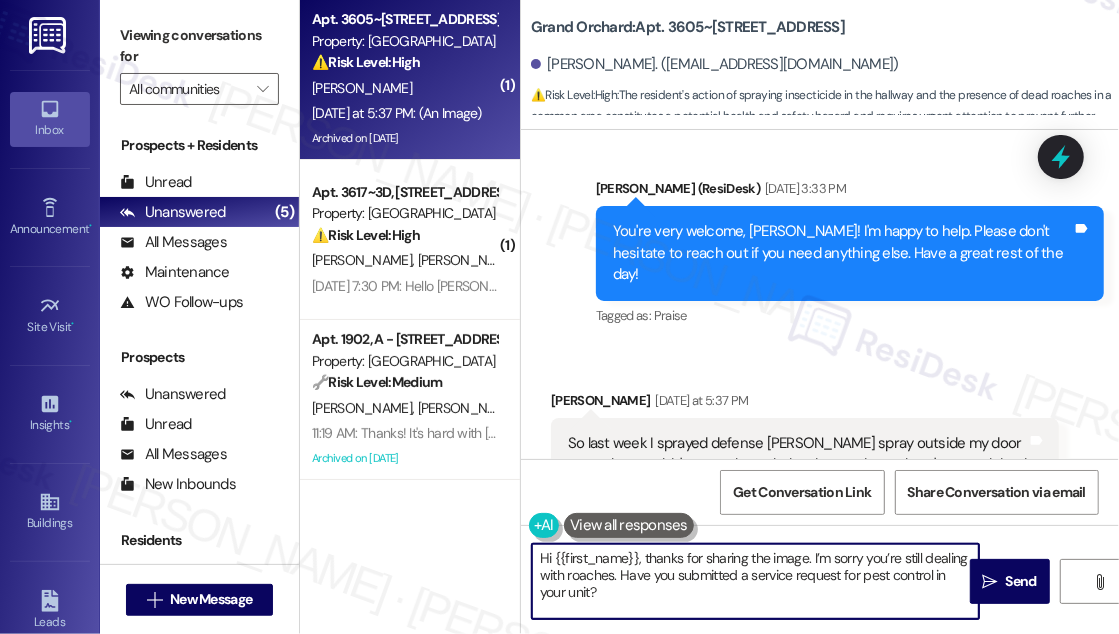 click on "Hi {{first_name}}, thanks for sharing the image. I’m sorry you’re still dealing with roaches. Have you submitted a service request for pest control in your unit?" at bounding box center (755, 581) 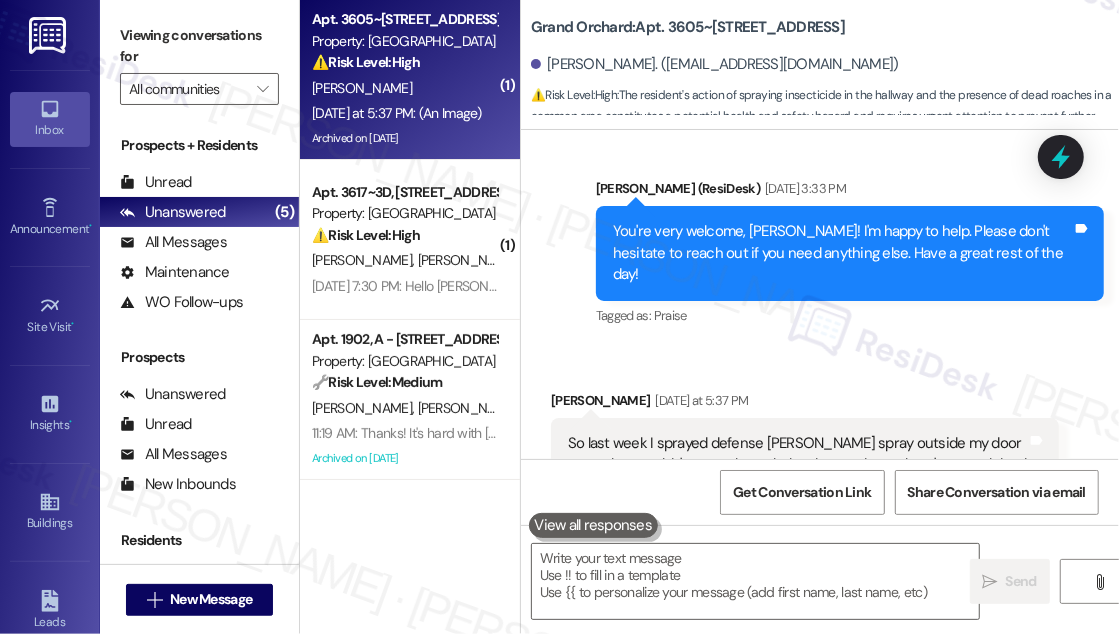 drag, startPoint x: 1043, startPoint y: 355, endPoint x: 1009, endPoint y: 368, distance: 36.40055 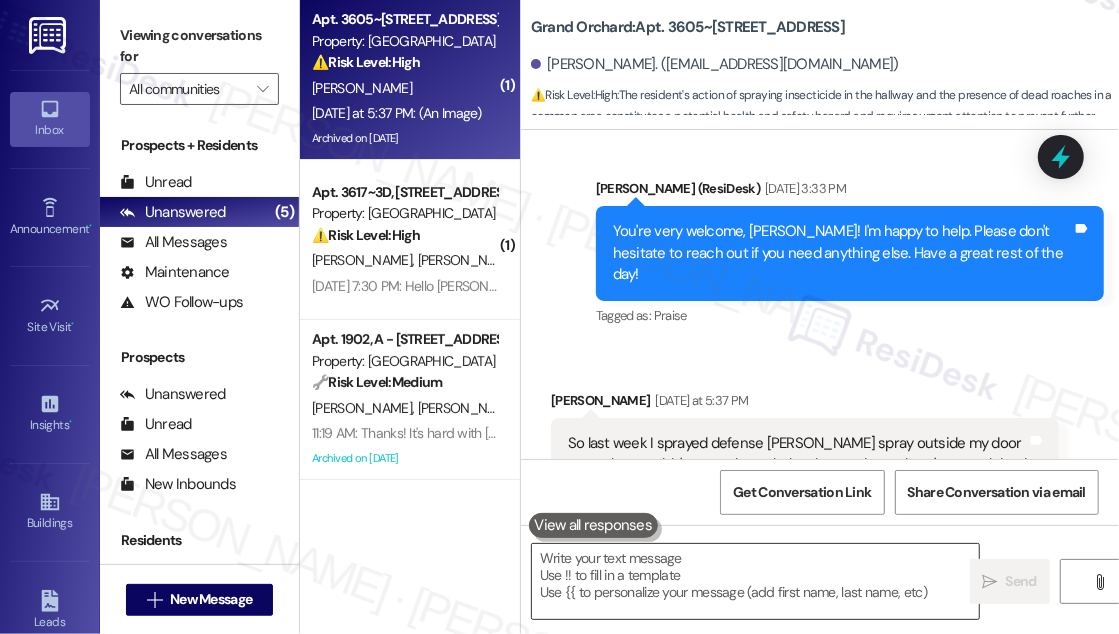 click at bounding box center (755, 581) 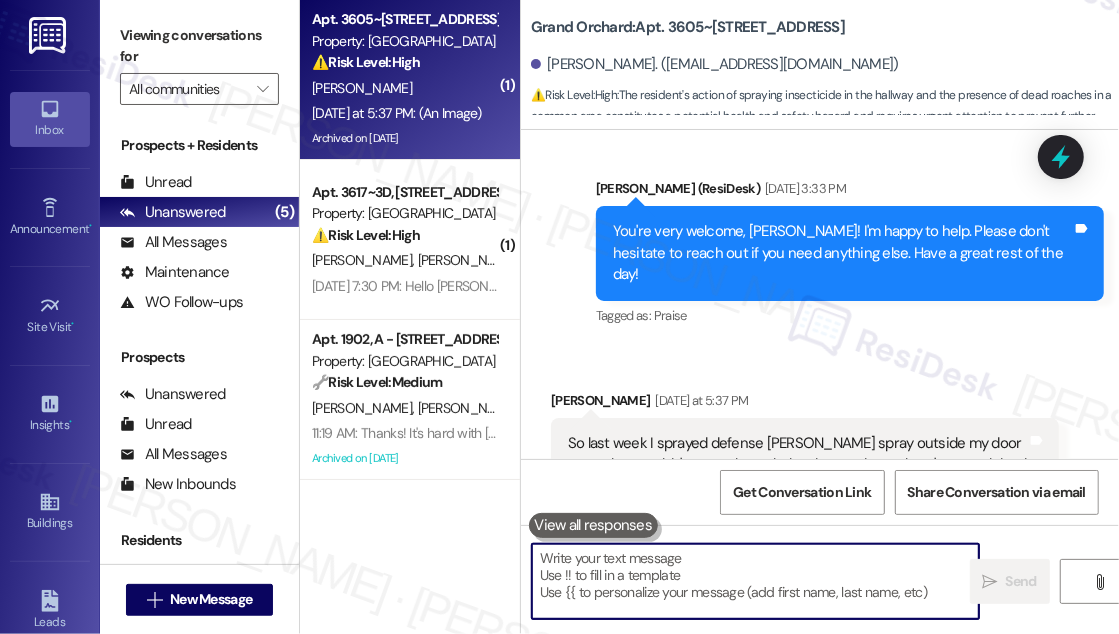paste on "Thanks for sharing the photo. I’m really sorry to hear you’re still dealing with roaches. Just to check—have you already submitted a service request for pest control in your unit?" 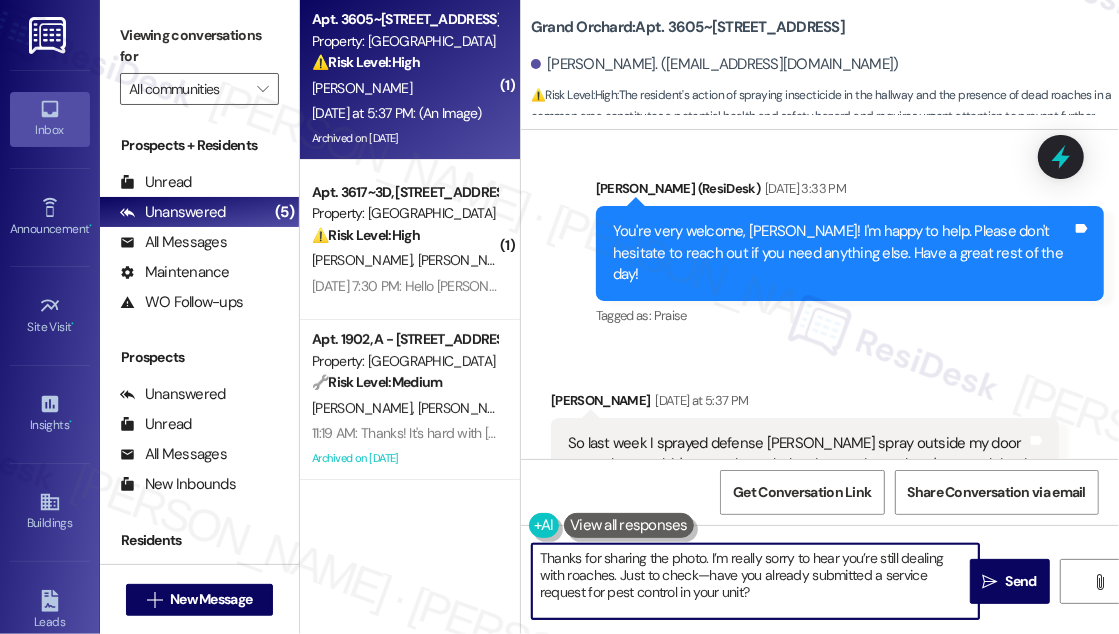 click on "Thanks for sharing the photo. I’m really sorry to hear you’re still dealing with roaches. Just to check—have you already submitted a service request for pest control in your unit?" at bounding box center (755, 581) 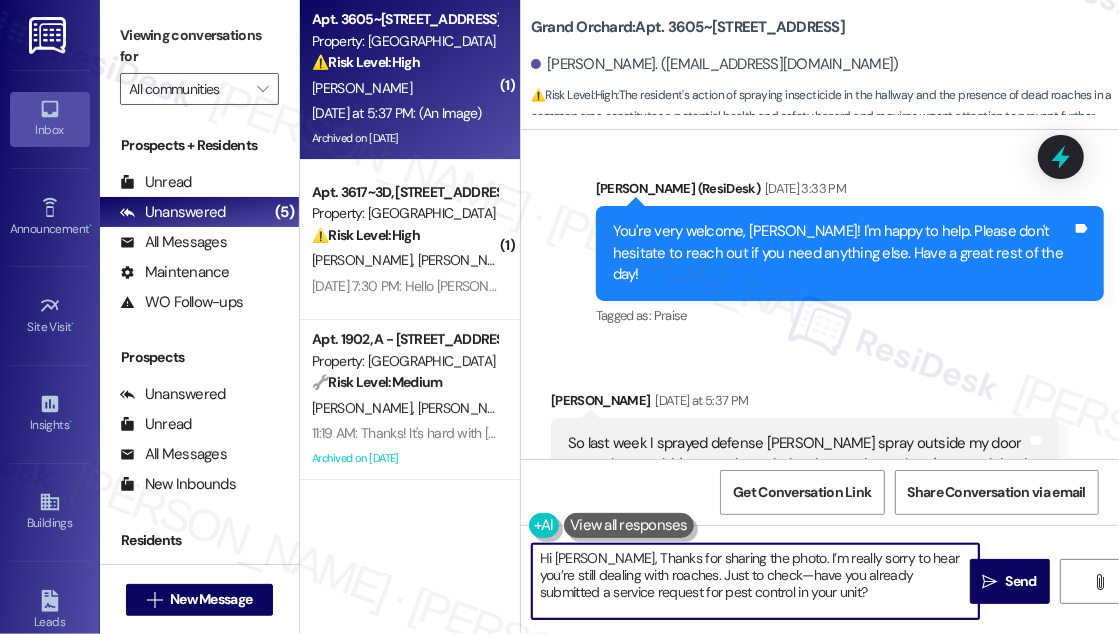 click on "Hi [PERSON_NAME], Thanks for sharing the photo. I’m really sorry to hear you’re still dealing with roaches. Just to check—have you already submitted a service request for pest control in your unit?" at bounding box center [755, 581] 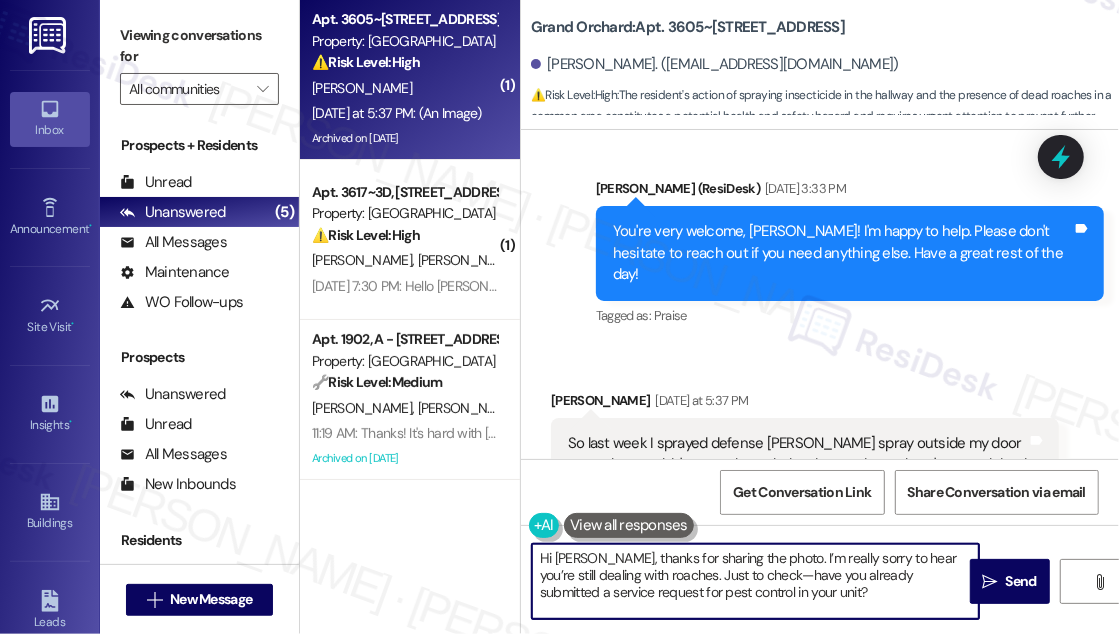 click on "Hi [PERSON_NAME], thanks for sharing the photo. I’m really sorry to hear you’re still dealing with roaches. Just to check—have you already submitted a service request for pest control in your unit?" at bounding box center [755, 581] 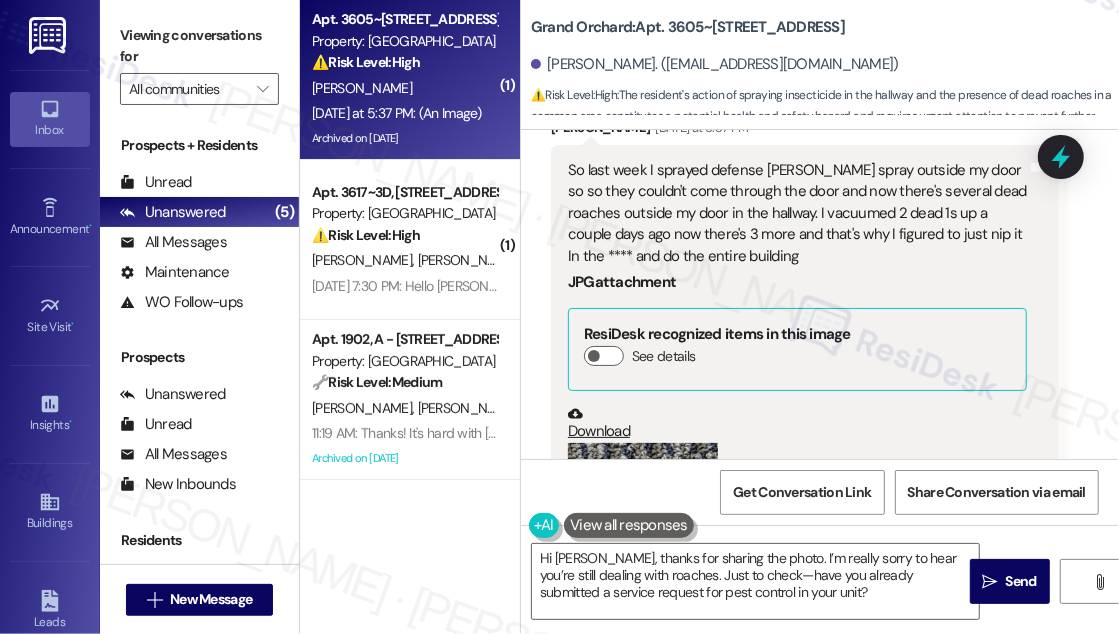 click on "So last week I sprayed defense [PERSON_NAME] spray outside my door so so they couldn't come through the door and now there's several dead roaches outside my door in the hallway. I vacuumed 2 dead 1s up a couple days ago now there's 3 more and that's why I figured to just nip it In the **** and do the entire building" at bounding box center [797, 213] 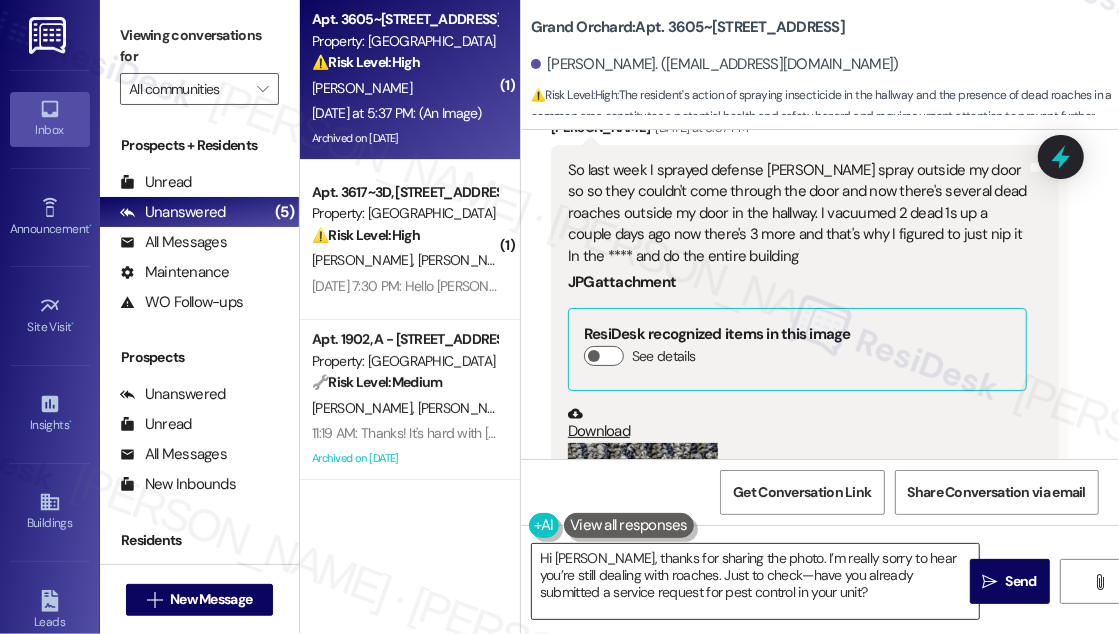 click on "Hi [PERSON_NAME], thanks for sharing the photo. I’m really sorry to hear you’re still dealing with roaches. Just to check—have you already submitted a service request for pest control in your unit?" at bounding box center (755, 581) 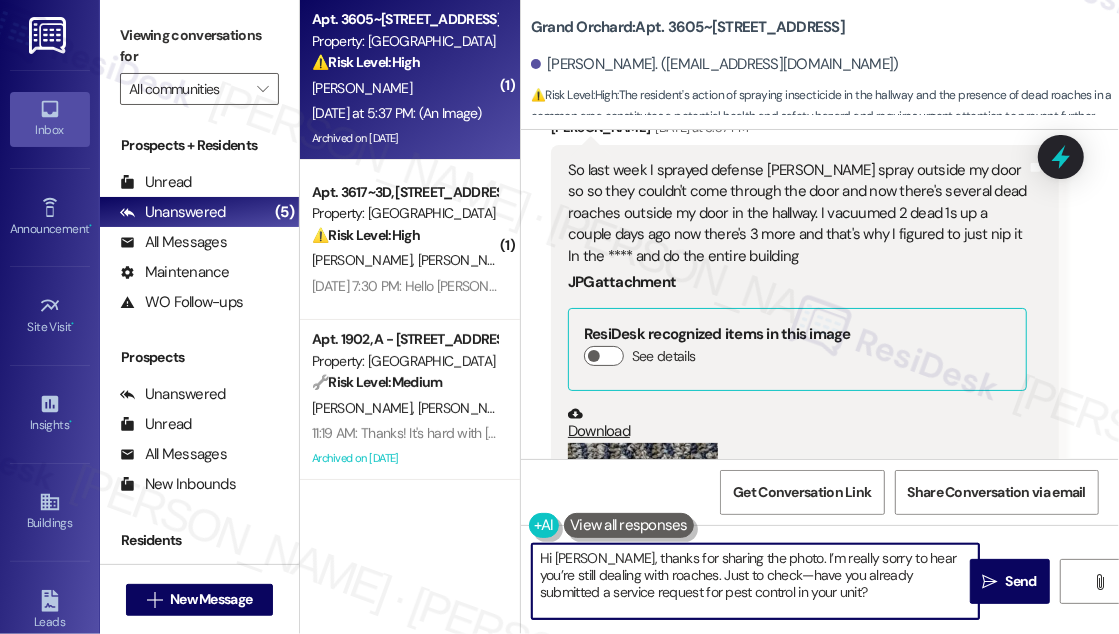 click on "Hi [PERSON_NAME], thanks for sharing the photo. I’m really sorry to hear you’re still dealing with roaches. Just to check—have you already submitted a service request for pest control in your unit?" at bounding box center (755, 581) 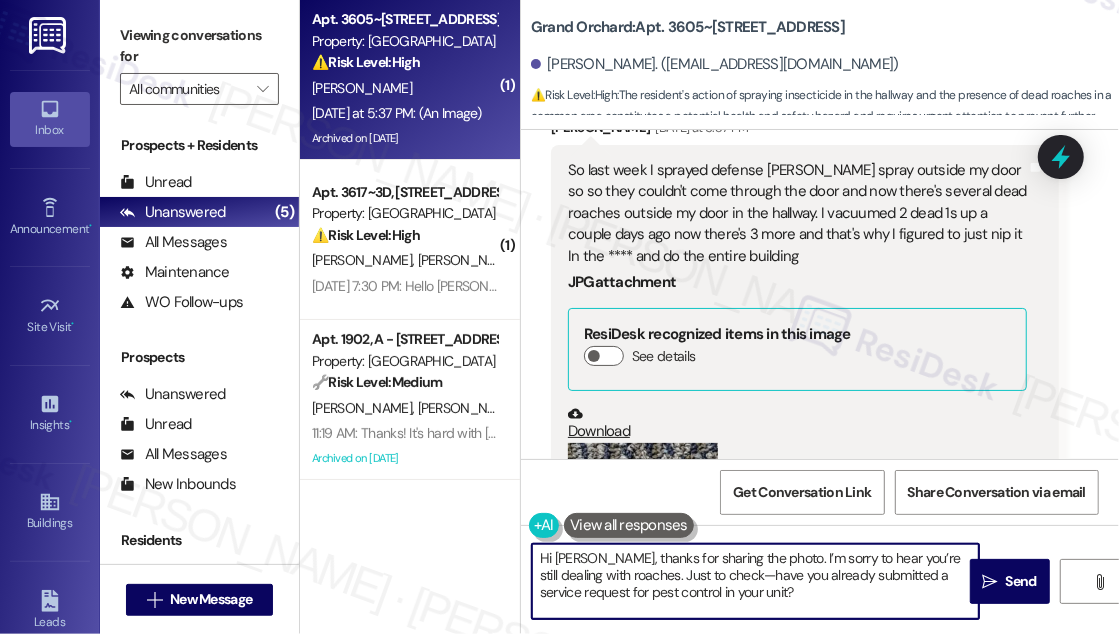 click on "Hi [PERSON_NAME], thanks for sharing the photo. I’m sorry to hear you’re still dealing with roaches. Just to check—have you already submitted a service request for pest control in your unit?" at bounding box center (755, 581) 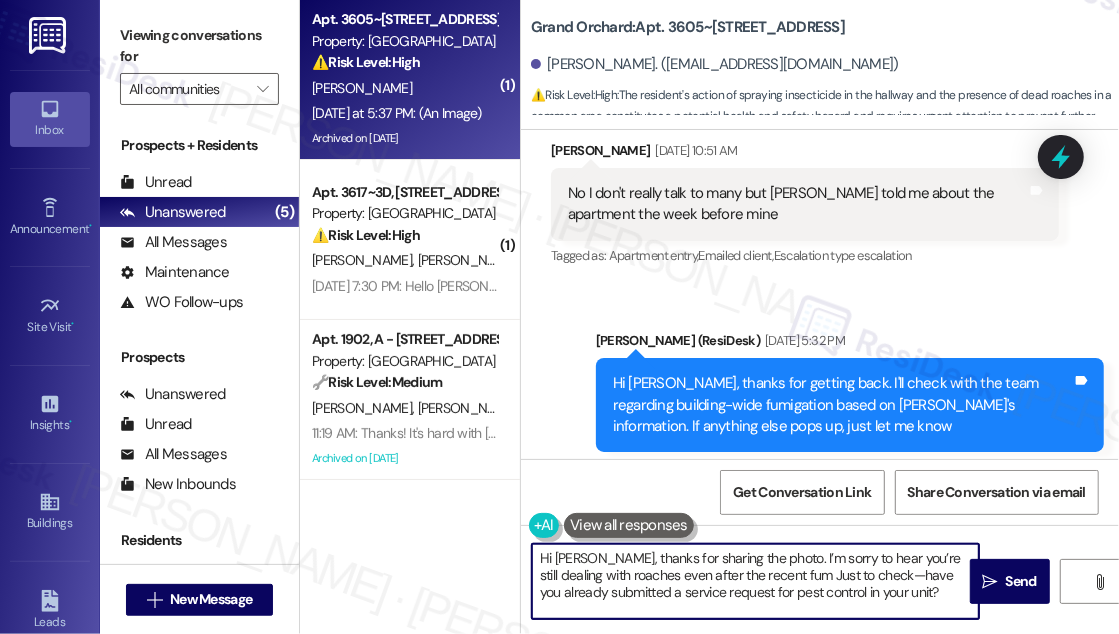 scroll, scrollTop: 17473, scrollLeft: 0, axis: vertical 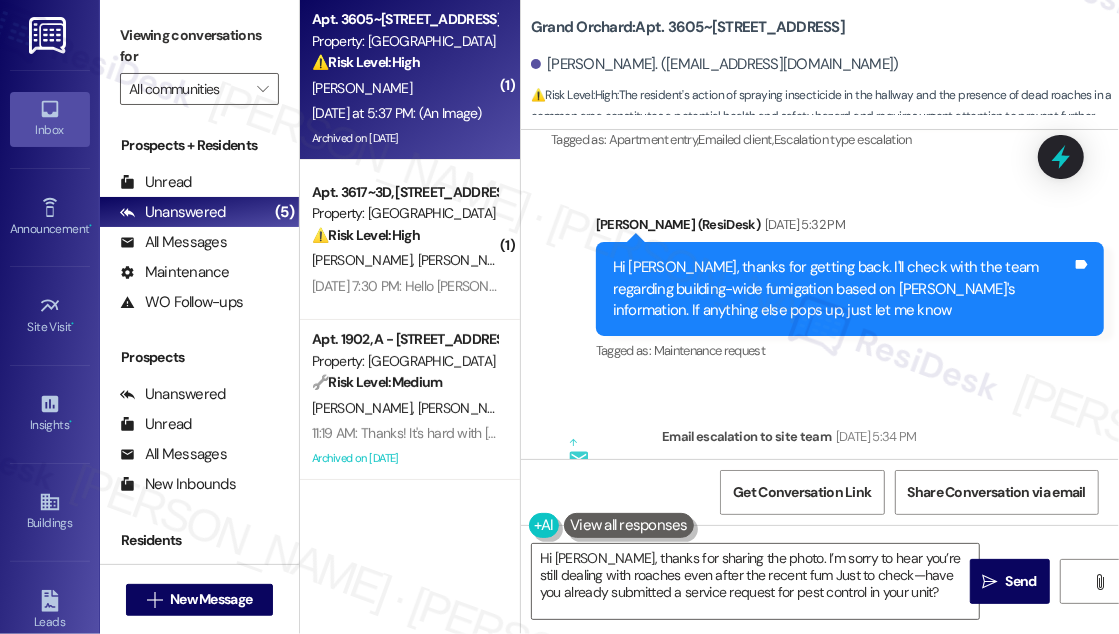 click on "Hi [PERSON_NAME], thanks for getting back. I'll check with the team regarding building-wide fumigation based on [PERSON_NAME]'s information. If anything else pops up, just let me know" at bounding box center [842, 289] 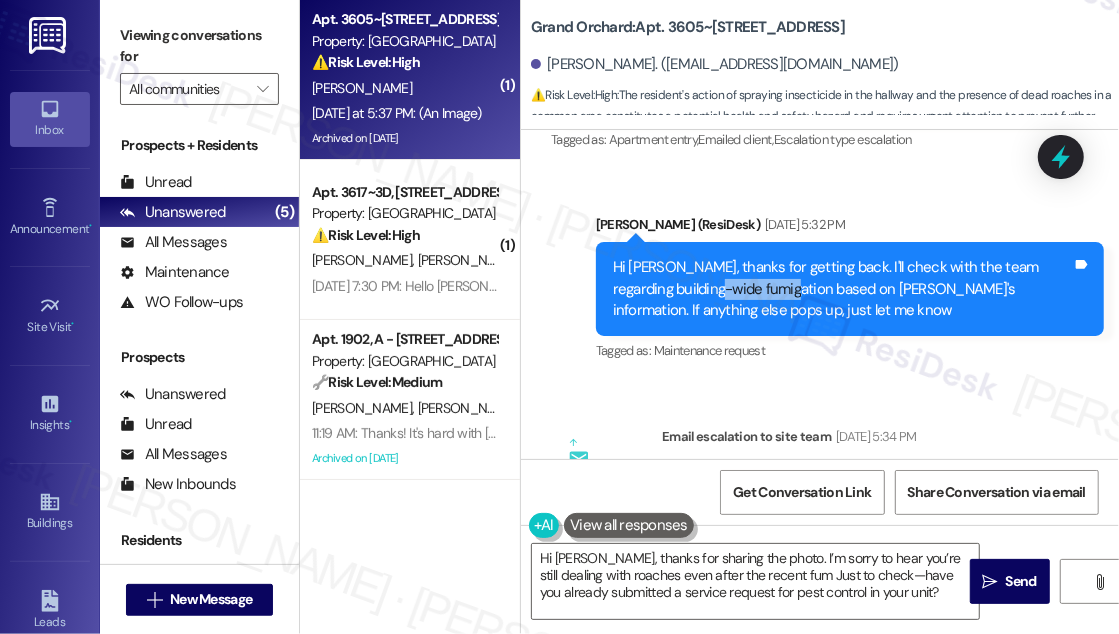 click on "Hi [PERSON_NAME], thanks for getting back. I'll check with the team regarding building-wide fumigation based on [PERSON_NAME]'s information. If anything else pops up, just let me know" at bounding box center [842, 289] 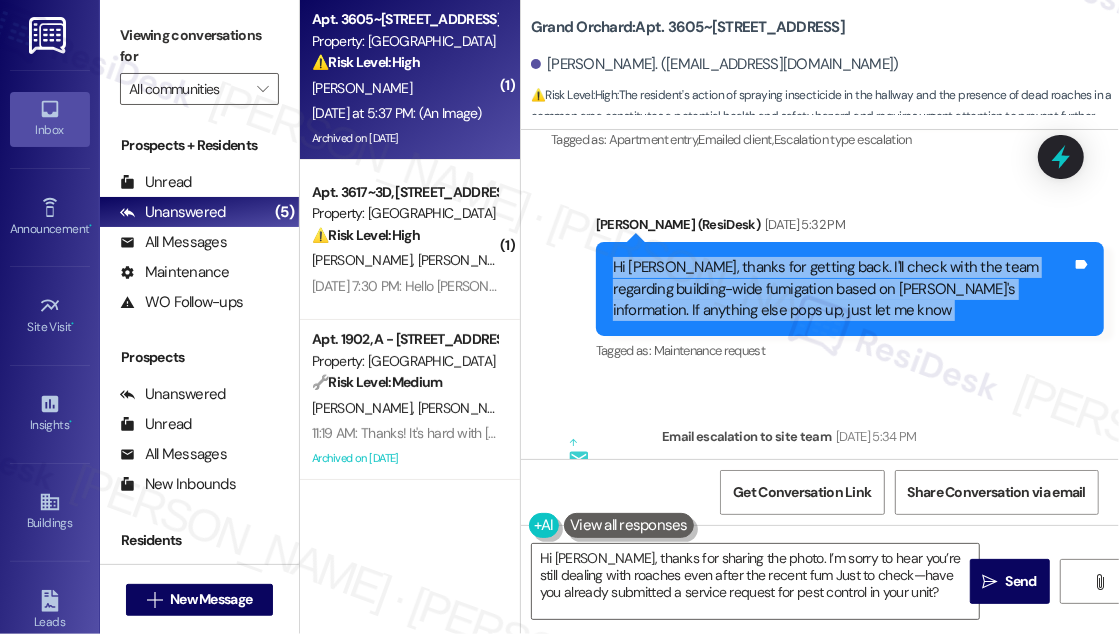 click on "Hi [PERSON_NAME], thanks for getting back. I'll check with the team regarding building-wide fumigation based on [PERSON_NAME]'s information. If anything else pops up, just let me know" at bounding box center (842, 289) 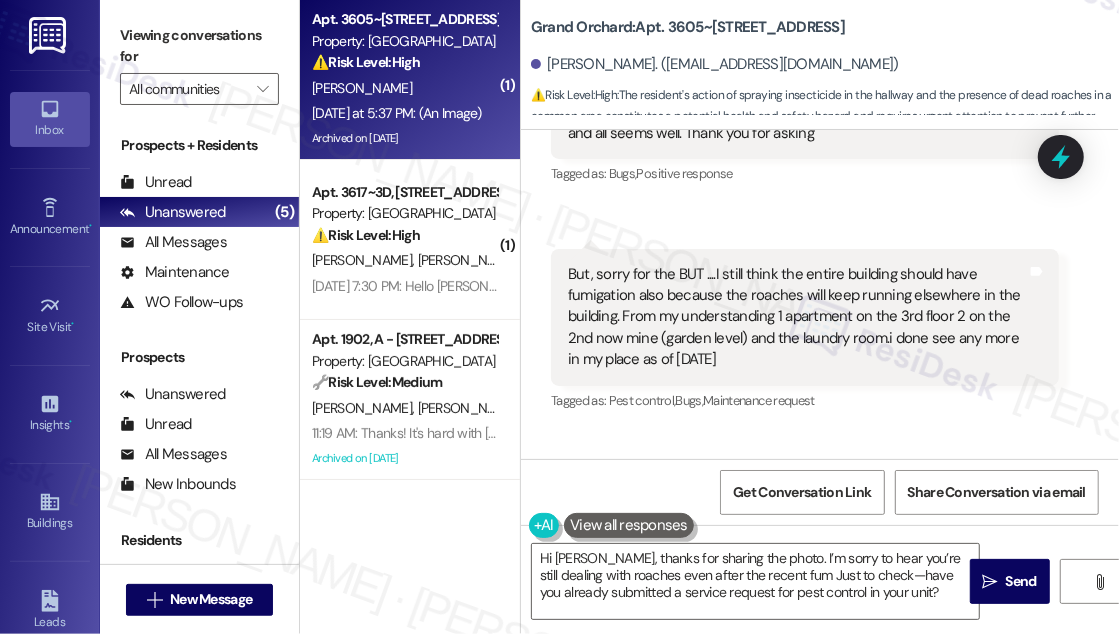 scroll, scrollTop: 16655, scrollLeft: 0, axis: vertical 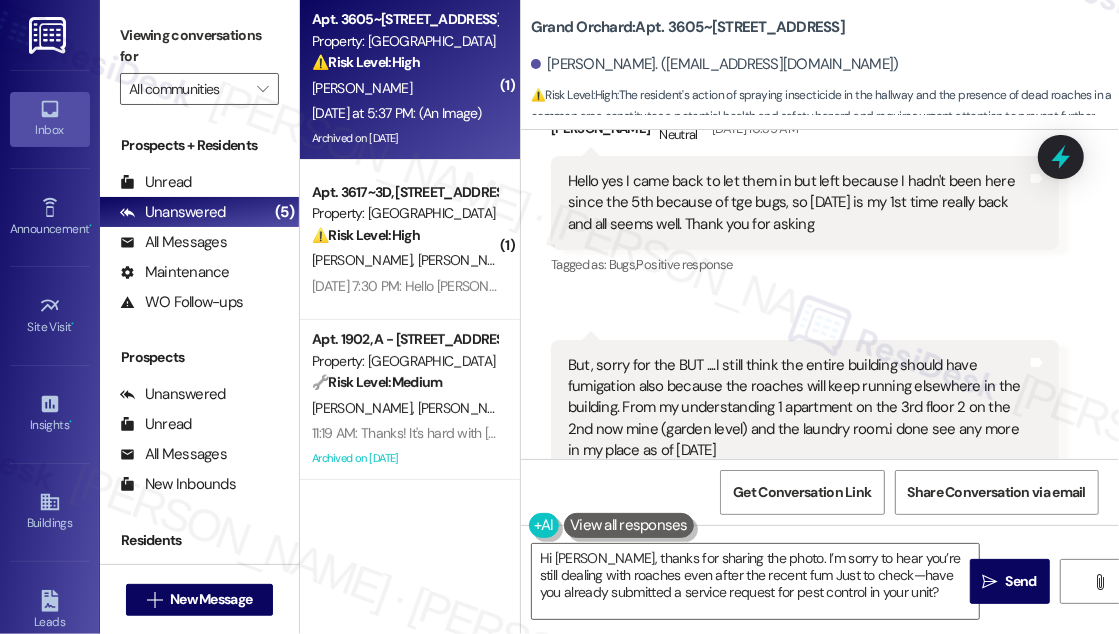 click on "Hello yes I came back to let them in but left because I hadn't been here since the 5th because of tge bugs, so [DATE] is my 1st time really back and all seems well. Thank you for asking" at bounding box center [797, 203] 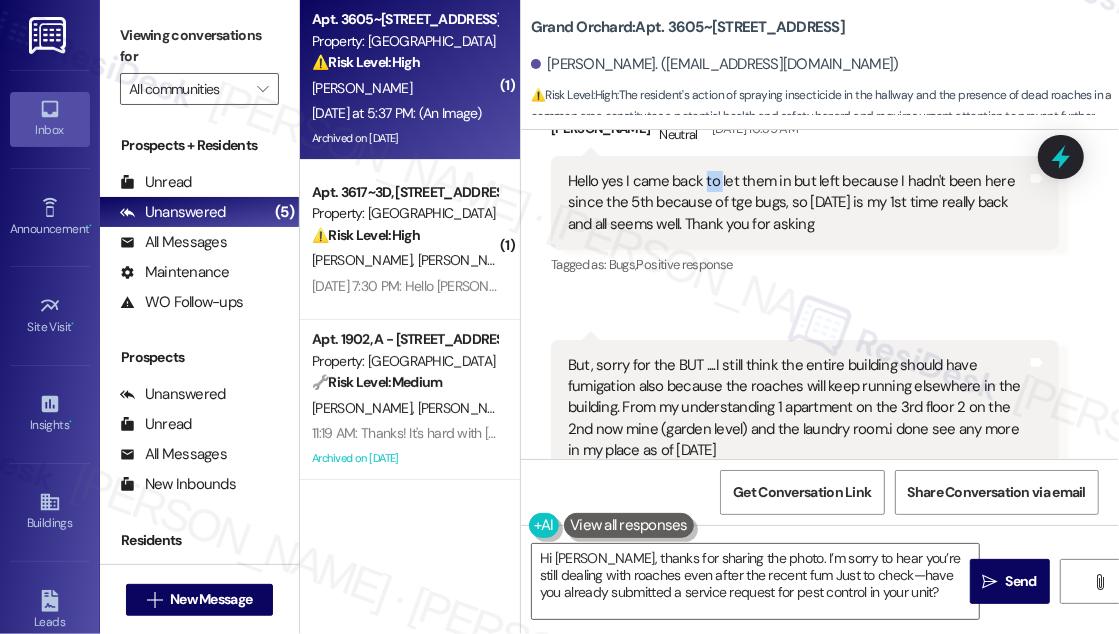 click on "Hello yes I came back to let them in but left because I hadn't been here since the 5th because of tge bugs, so [DATE] is my 1st time really back and all seems well. Thank you for asking" at bounding box center (797, 203) 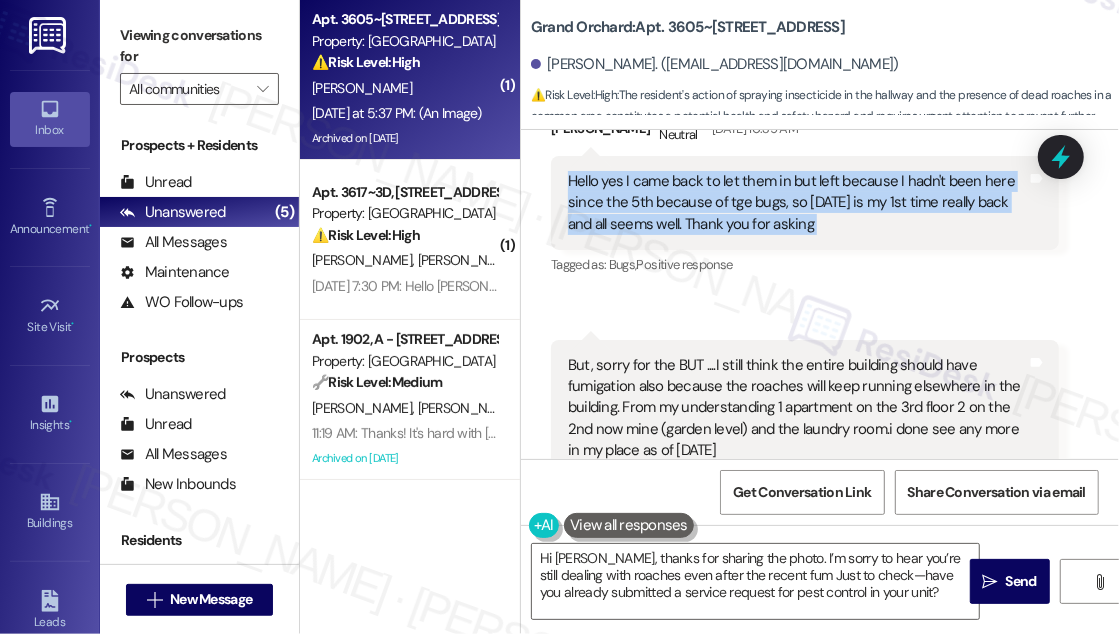 click on "Hello yes I came back to let them in but left because I hadn't been here since the 5th because of tge bugs, so [DATE] is my 1st time really back and all seems well. Thank you for asking" at bounding box center (797, 203) 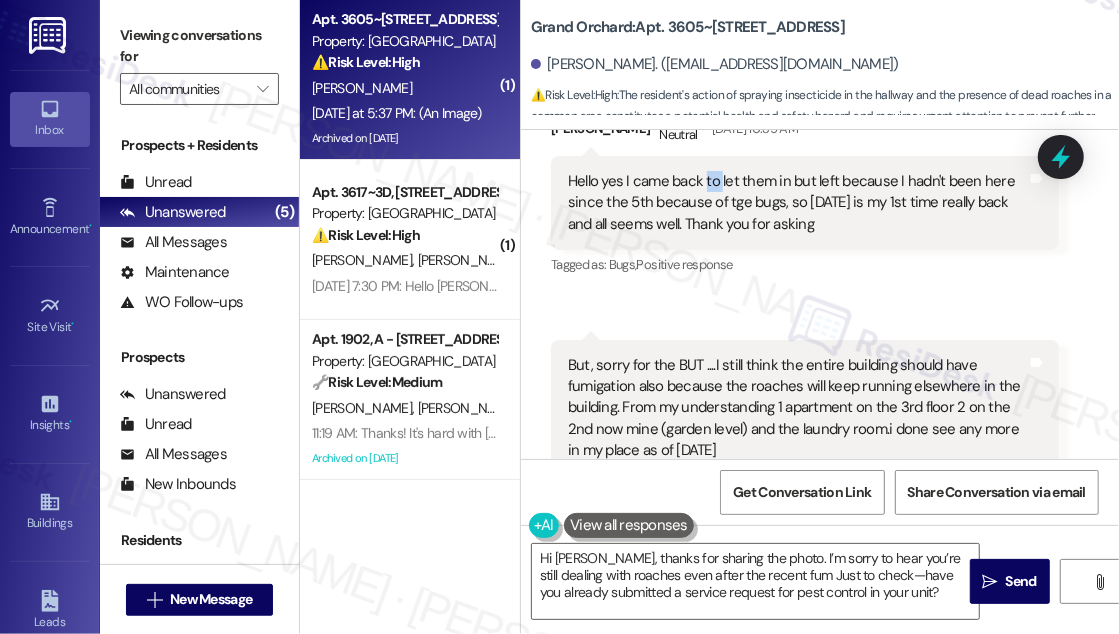click on "Hello yes I came back to let them in but left because I hadn't been here since the 5th because of tge bugs, so [DATE] is my 1st time really back and all seems well. Thank you for asking" at bounding box center [797, 203] 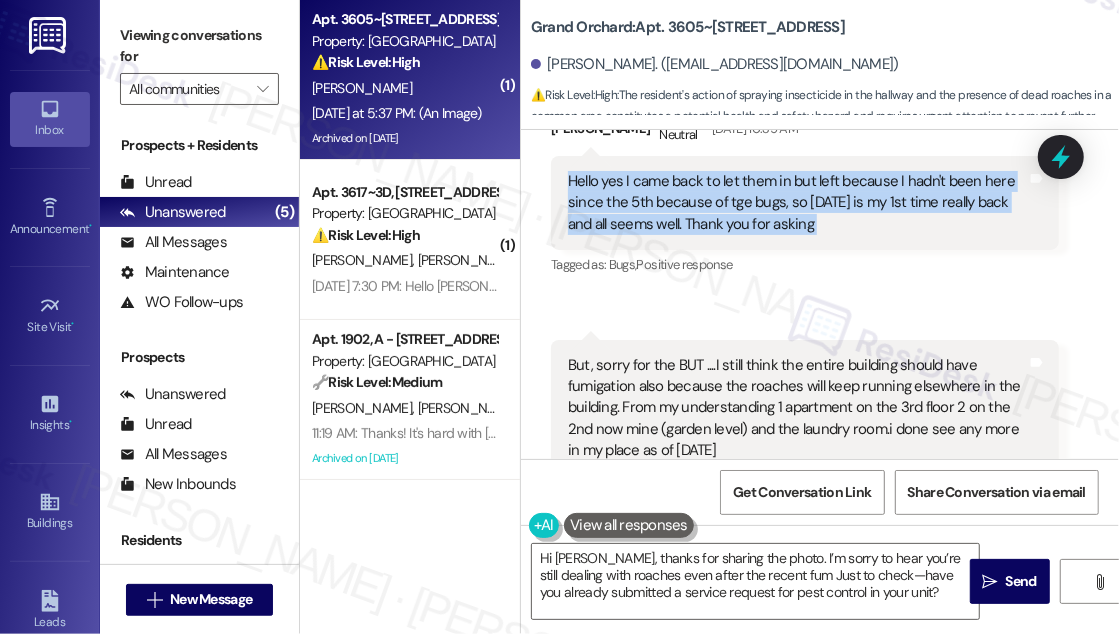click on "Hello yes I came back to let them in but left because I hadn't been here since the 5th because of tge bugs, so [DATE] is my 1st time really back and all seems well. Thank you for asking" at bounding box center (797, 203) 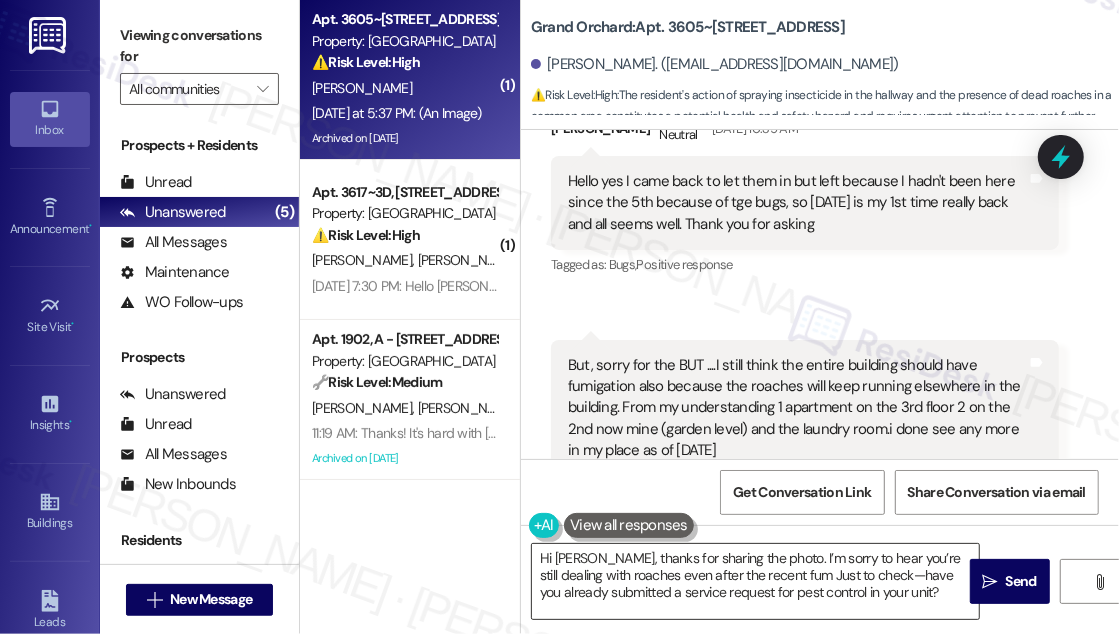 click on "Hi [PERSON_NAME], thanks for sharing the photo. I’m sorry to hear you’re still dealing with roaches even after the recent fum Just to check—have you already submitted a service request for pest control in your unit?" at bounding box center (755, 581) 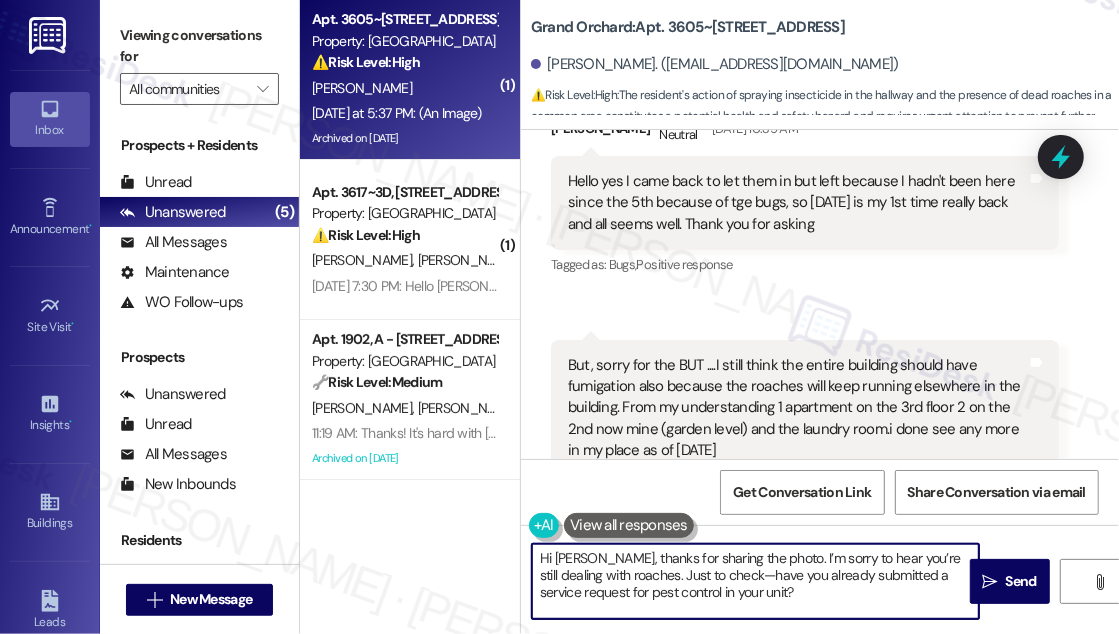 click on "Hi [PERSON_NAME], thanks for sharing the photo. I’m sorry to hear you’re still dealing with roaches. Just to check—have you already submitted a service request for pest control in your unit?" at bounding box center [755, 581] 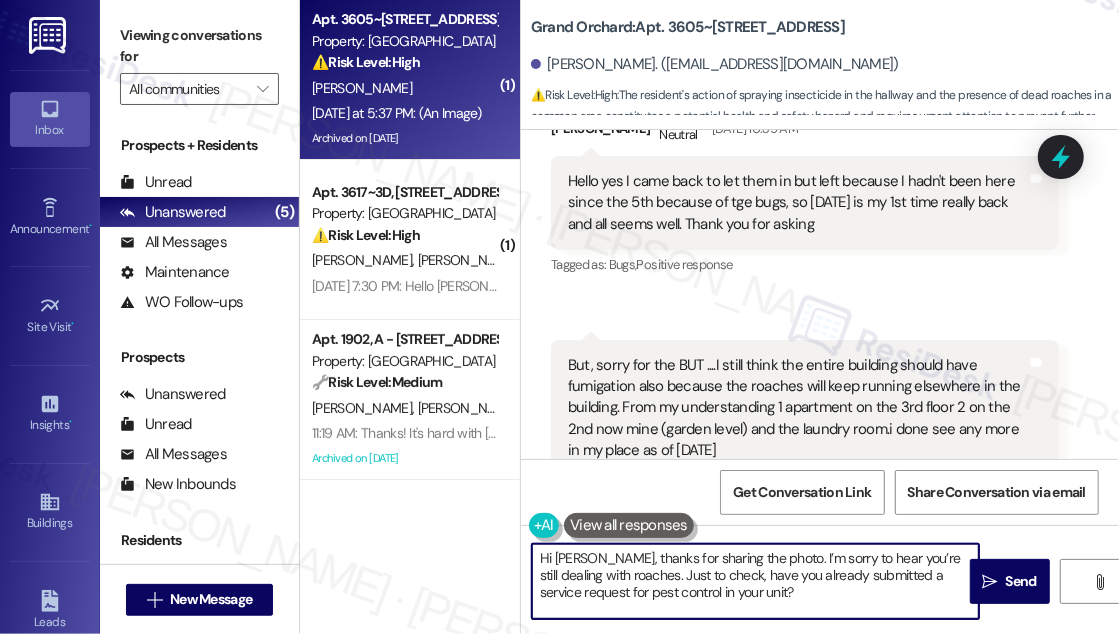 type on "Hi [PERSON_NAME], thanks for sharing the photo. I’m sorry to hear you’re still dealing with roaches. Just to check, have you already submitted a service request for pest control in your unit?" 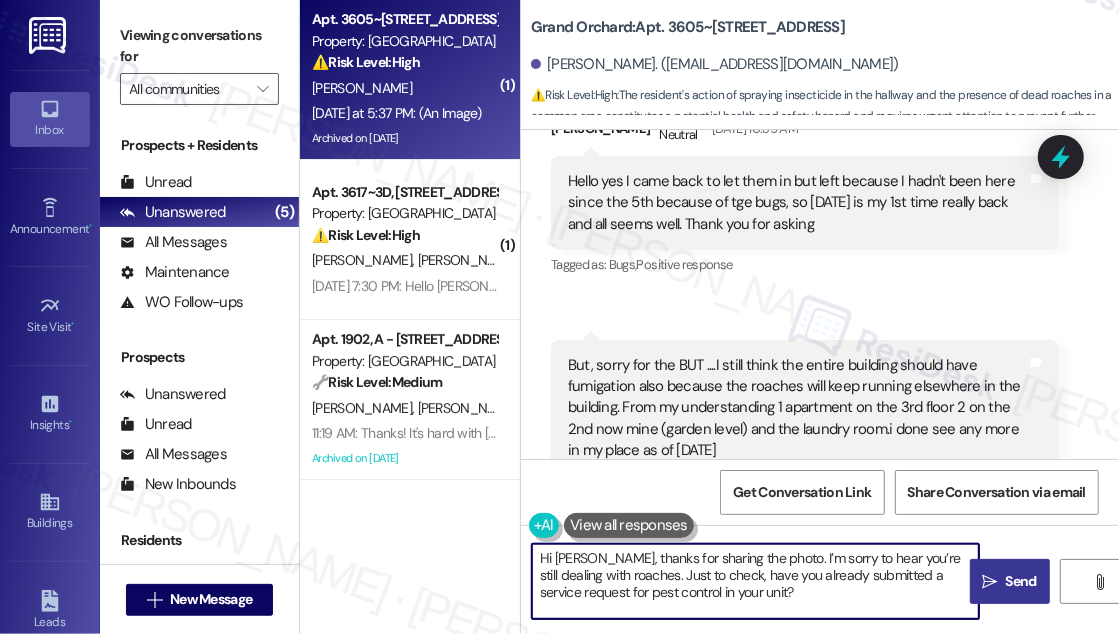click on "Send" at bounding box center (1021, 581) 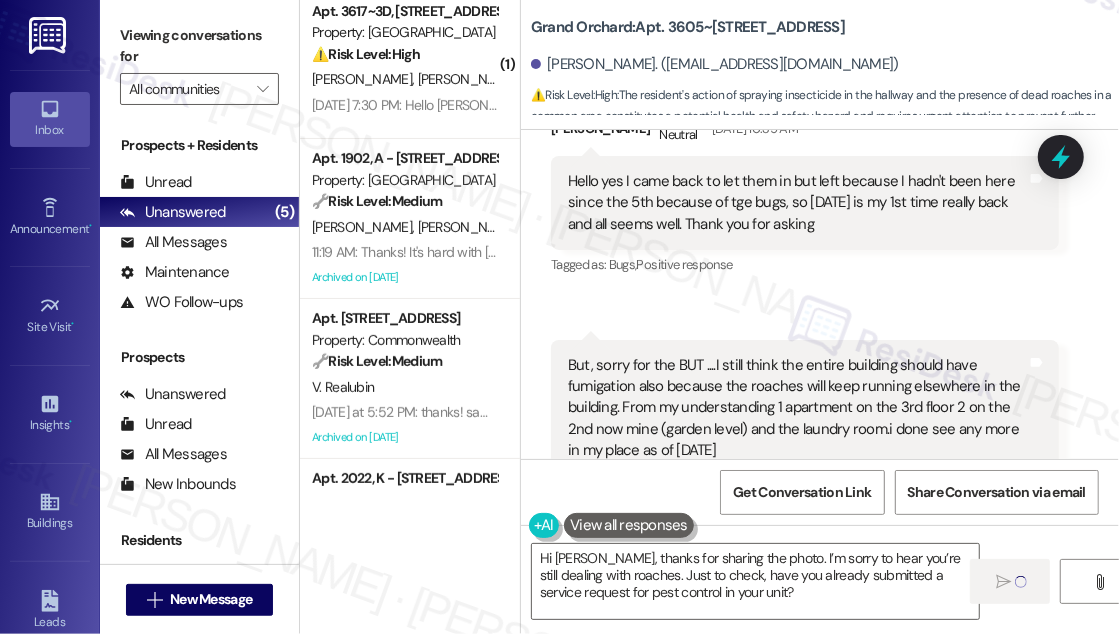 scroll, scrollTop: 90, scrollLeft: 0, axis: vertical 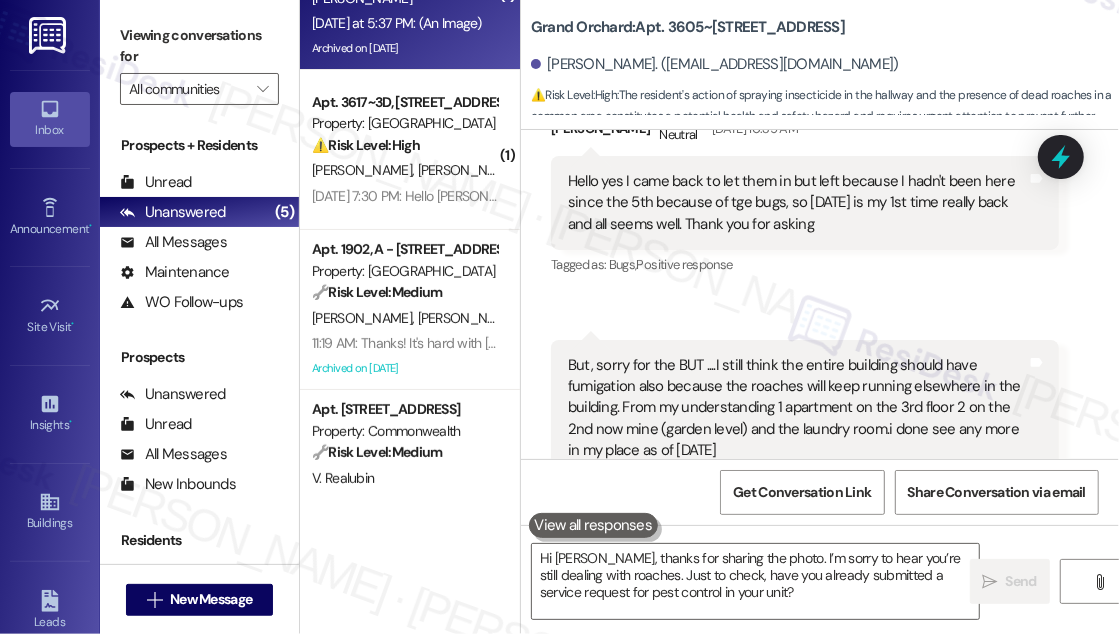 type 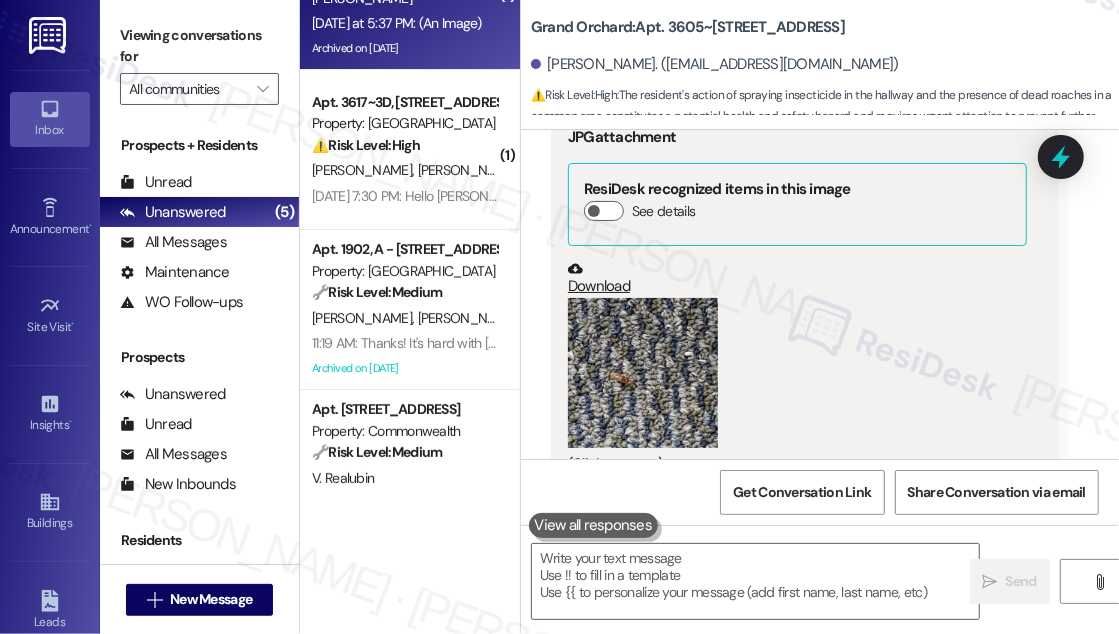 click on "11:19 AM: Thanks! It's hard with [PERSON_NAME] sometimes especially when it's just me at home. Lol. He will be with me and on leash at all times. I know [PERSON_NAME] doesn't like dogs all that much! 11:19 AM: Thanks! It's hard with [PERSON_NAME] sometimes especially when it's just me at home. Lol. He will be with me and on leash at all times. I know [PERSON_NAME] doesn't like dogs all that much!" at bounding box center (887, 343) 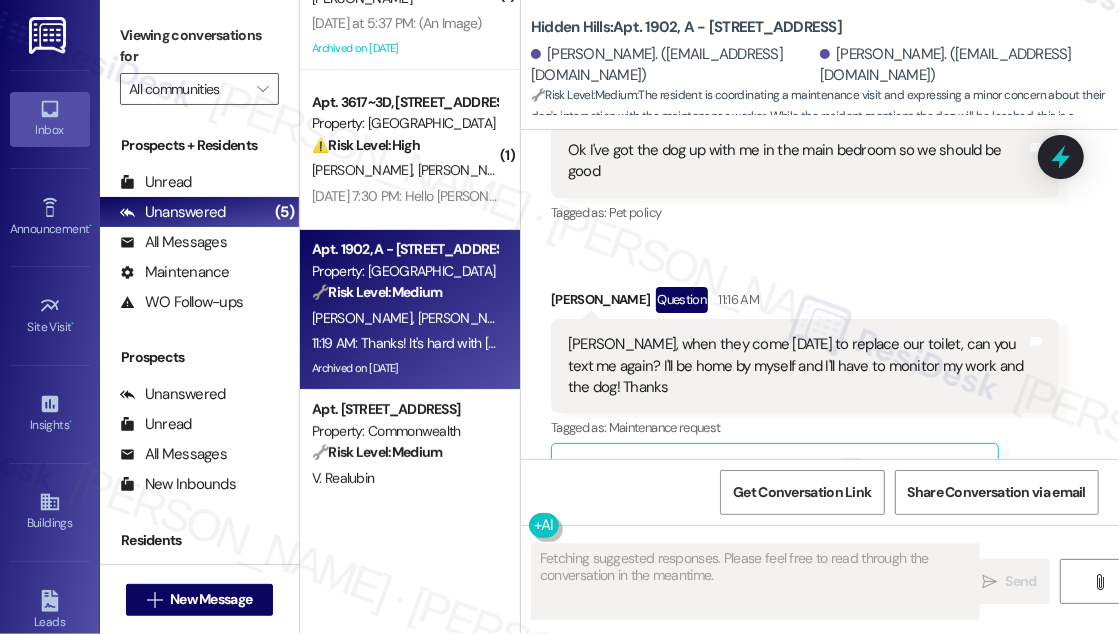 scroll, scrollTop: 31130, scrollLeft: 0, axis: vertical 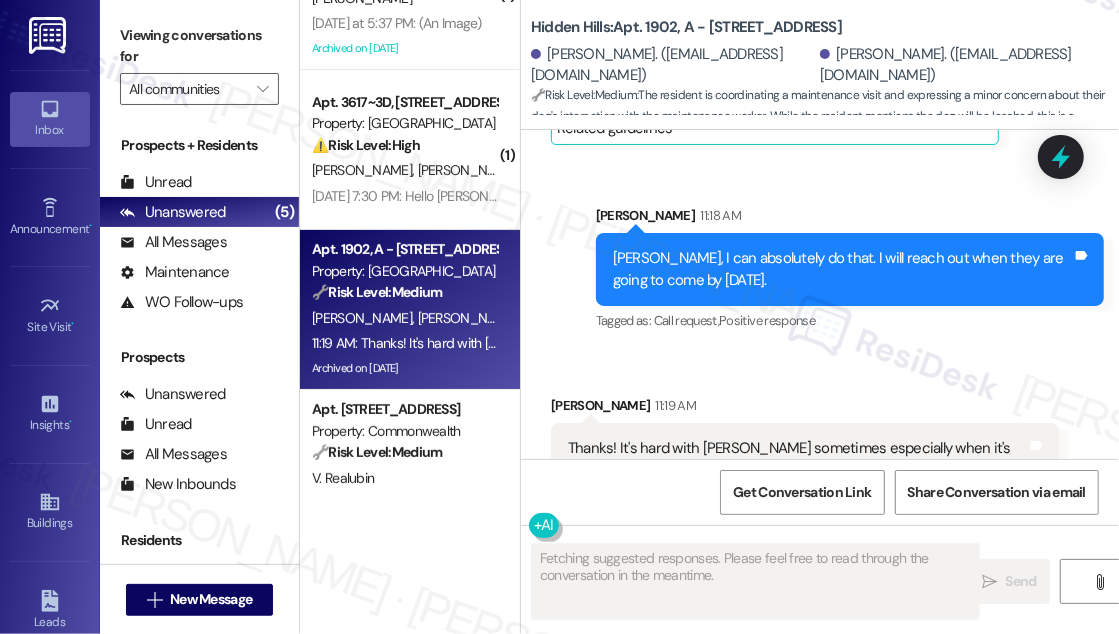 click on "Thanks! It's hard with [PERSON_NAME] sometimes especially when it's just me at home. Lol. He will be with me and on leash at all times. I know [PERSON_NAME] doesn't like dogs all that much!" at bounding box center (797, 470) 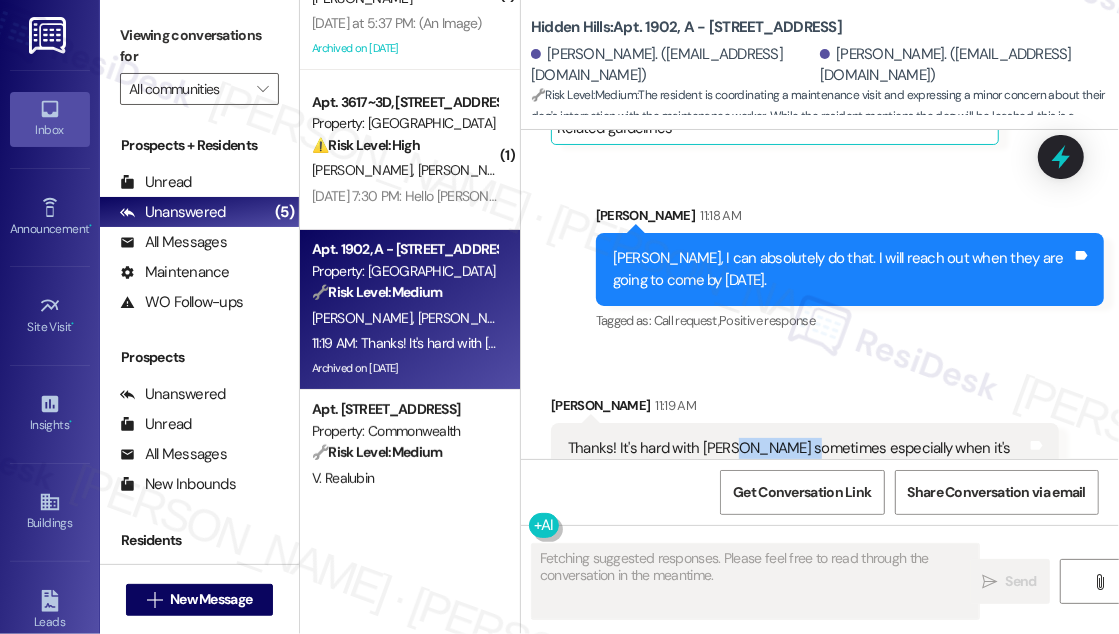 click on "Thanks! It's hard with [PERSON_NAME] sometimes especially when it's just me at home. Lol. He will be with me and on leash at all times. I know [PERSON_NAME] doesn't like dogs all that much!" at bounding box center [797, 470] 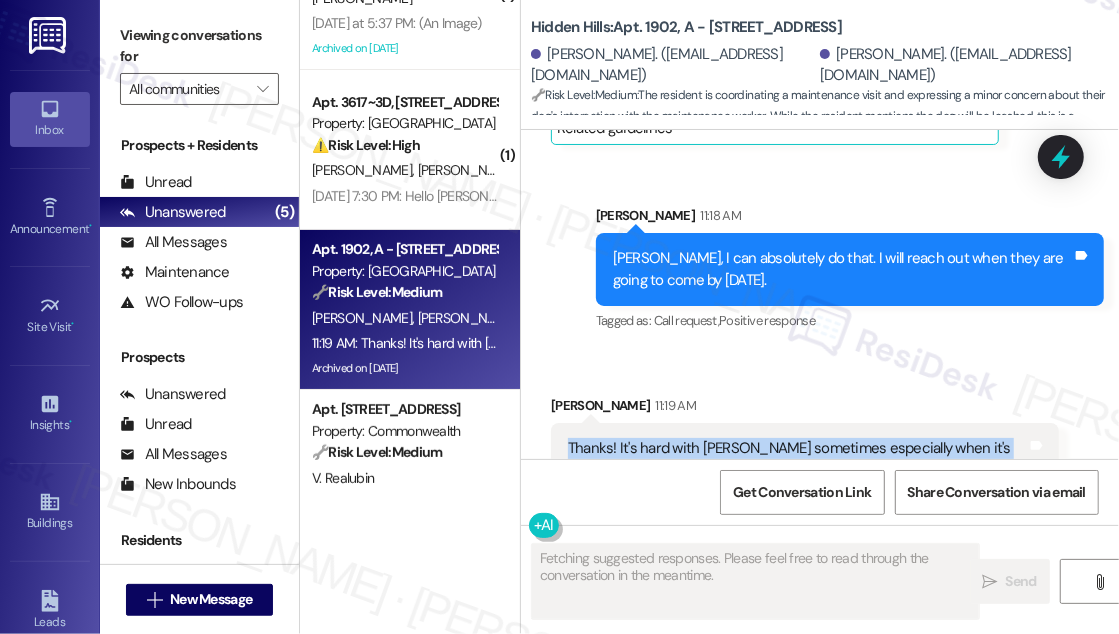 click on "Thanks! It's hard with [PERSON_NAME] sometimes especially when it's just me at home. Lol. He will be with me and on leash at all times. I know [PERSON_NAME] doesn't like dogs all that much!" at bounding box center [797, 470] 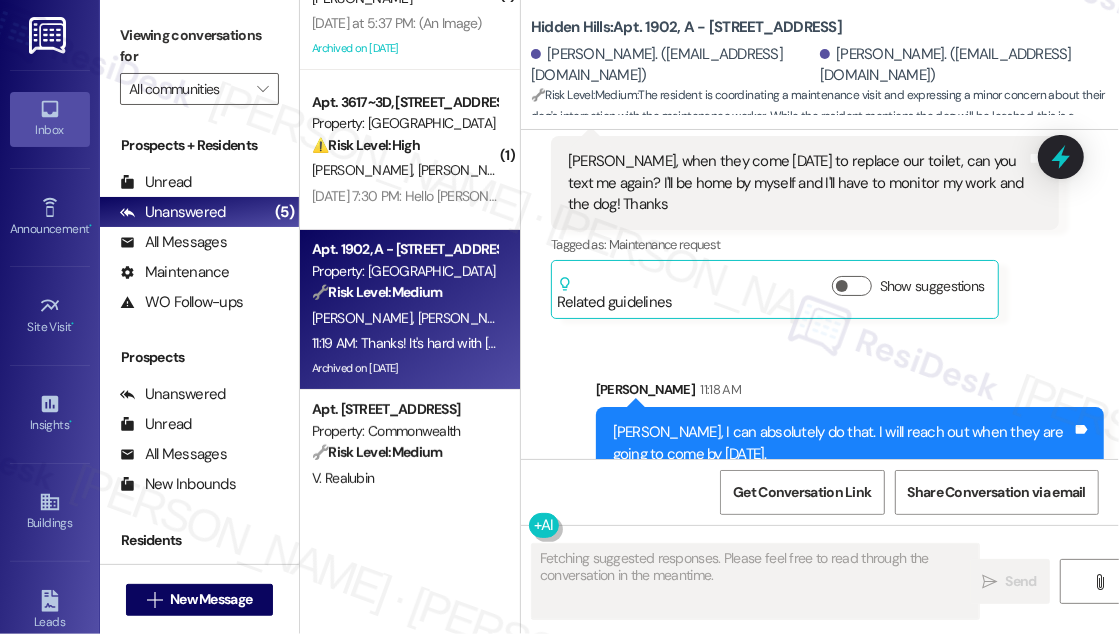 scroll, scrollTop: 30949, scrollLeft: 0, axis: vertical 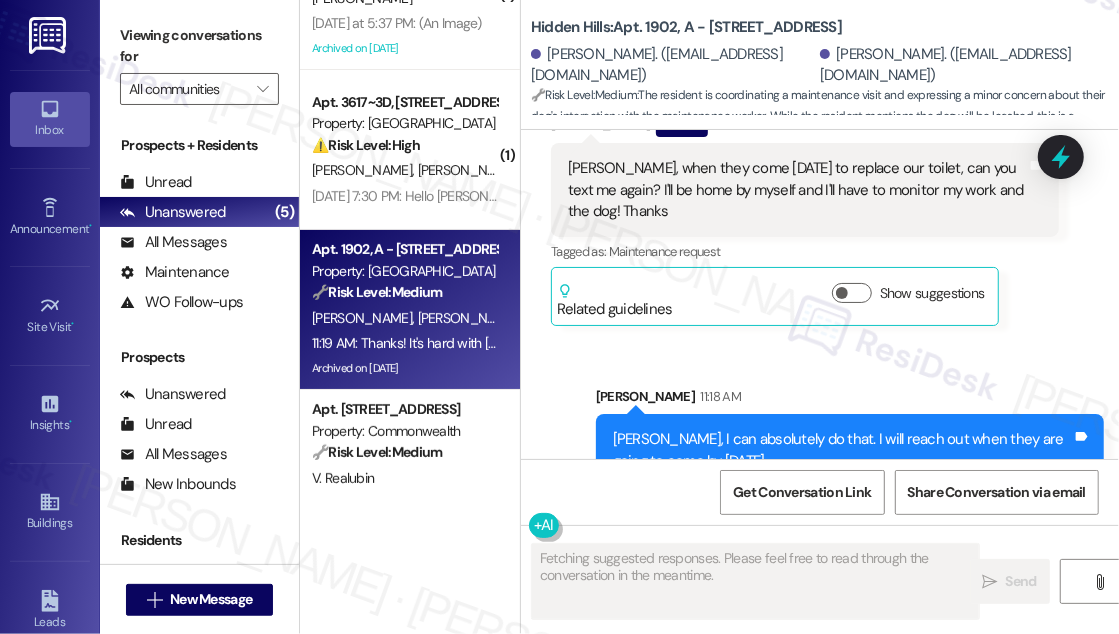 click on "[PERSON_NAME], I can absolutely do that.  I will reach out when they are going to come by [DATE]." at bounding box center (842, 450) 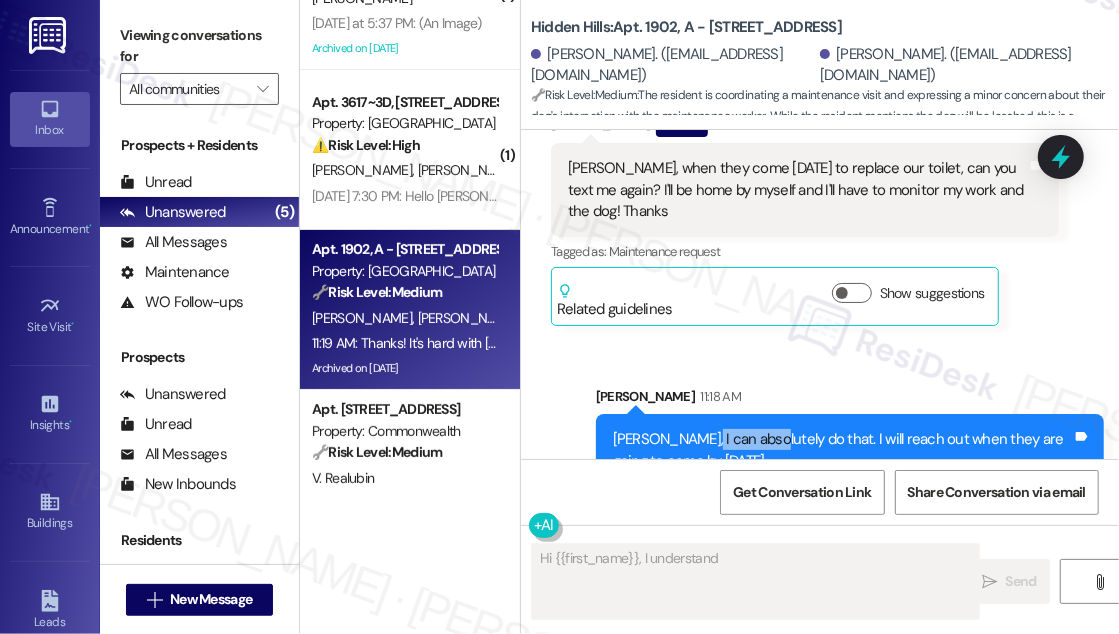 click on "[PERSON_NAME], I can absolutely do that.  I will reach out when they are going to come by [DATE]." at bounding box center [842, 450] 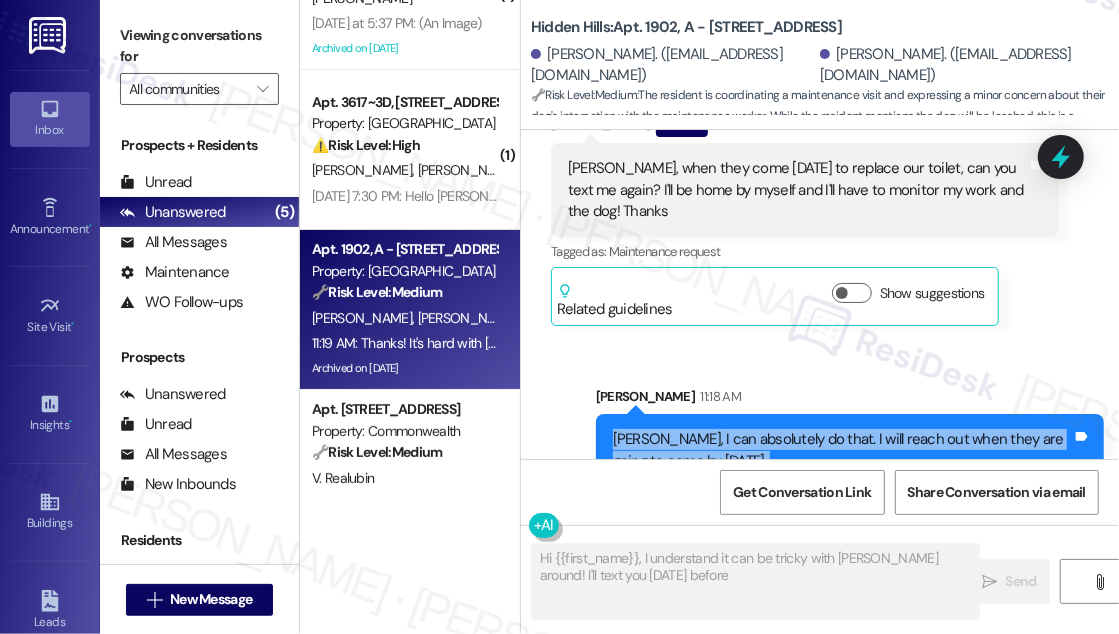 click on "[PERSON_NAME], I can absolutely do that.  I will reach out when they are going to come by [DATE]." at bounding box center [842, 450] 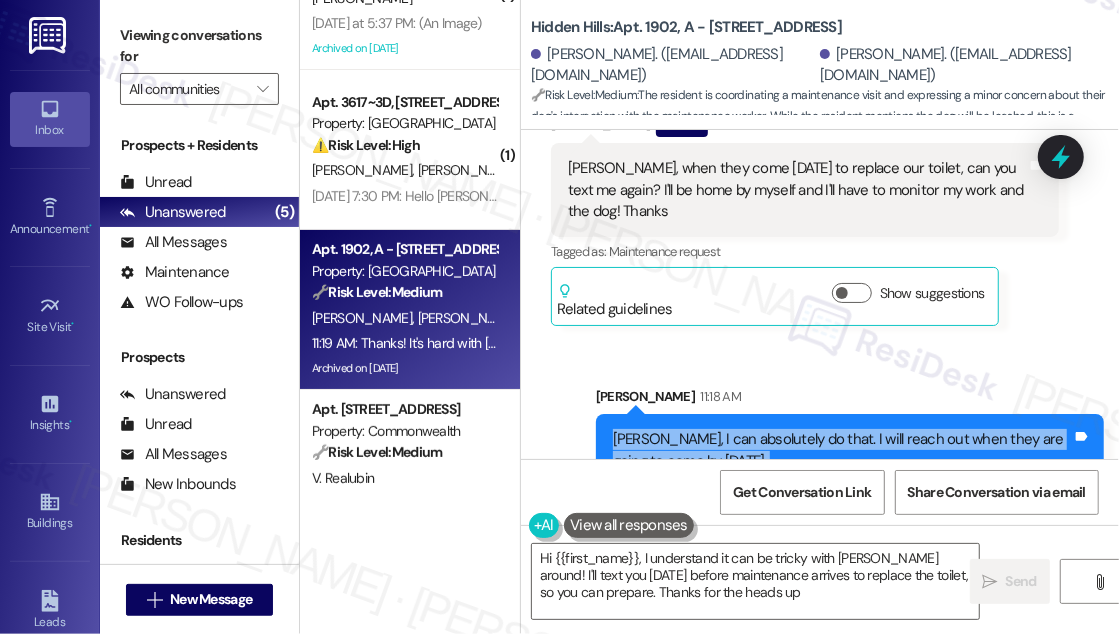 type on "Hi {{first_name}}, I understand it can be tricky with [PERSON_NAME] around! I'll text you [DATE] before maintenance arrives to replace the toilet, so you can prepare. Thanks for the heads up!" 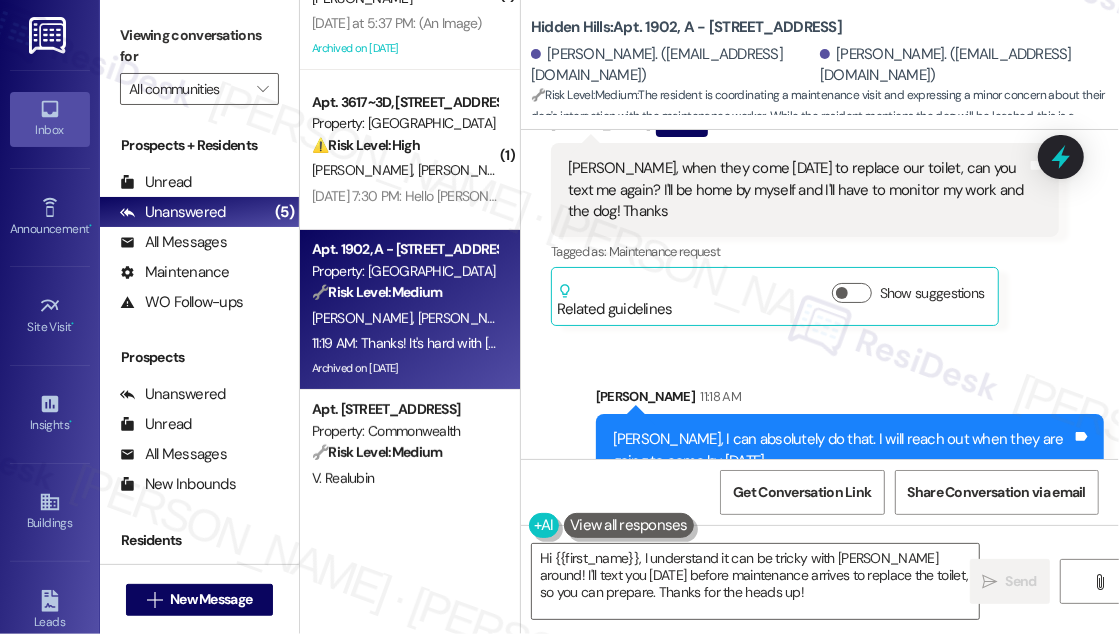 click on "Sent via SMS [PERSON_NAME] 11:18 AM [PERSON_NAME], I can absolutely do that.  I will reach out when they are going to come by [DATE]. Tags and notes Tagged as:   Call request ,  Click to highlight conversations about Call request Positive response Click to highlight conversations about Positive response" at bounding box center (850, 451) 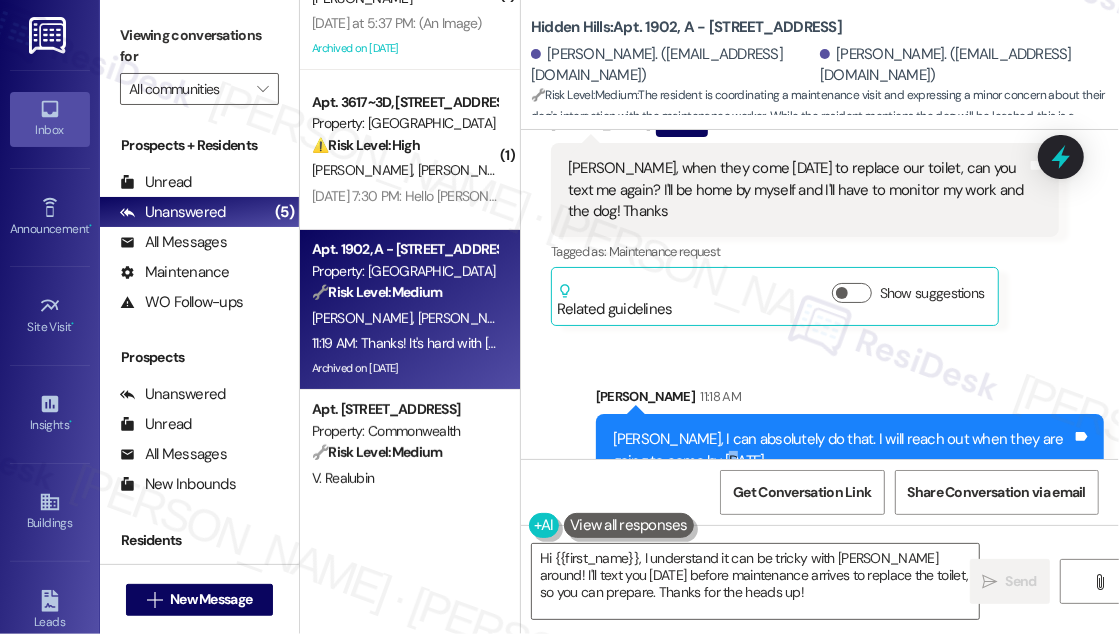 click on "[PERSON_NAME], I can absolutely do that.  I will reach out when they are going to come by [DATE]. Tags and notes" at bounding box center (850, 450) 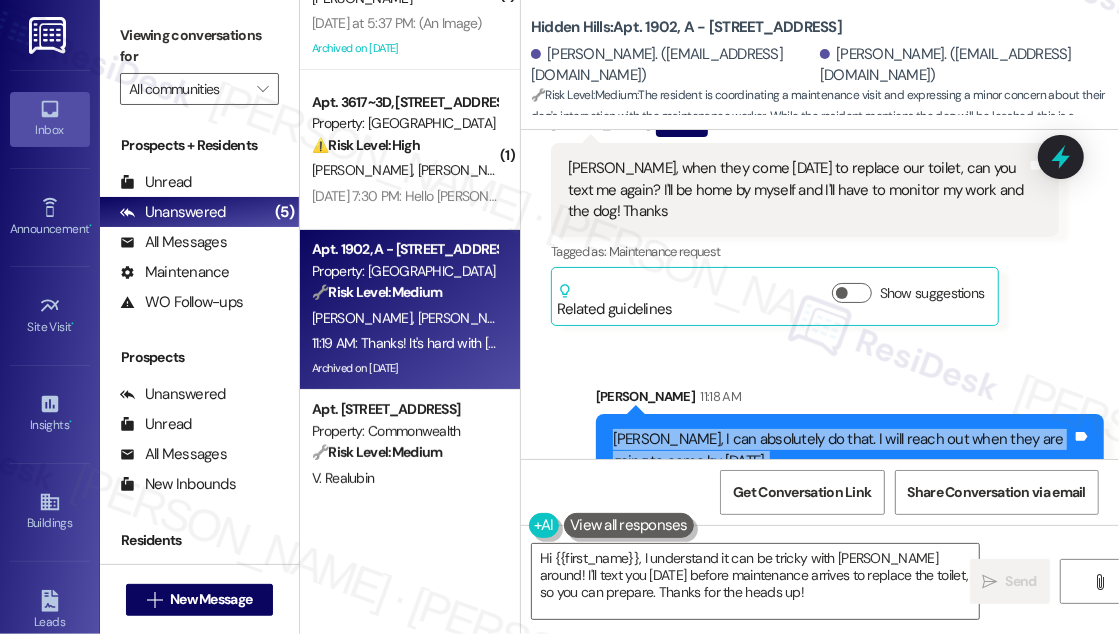 click on "[PERSON_NAME], I can absolutely do that.  I will reach out when they are going to come by [DATE]. Tags and notes" at bounding box center [850, 450] 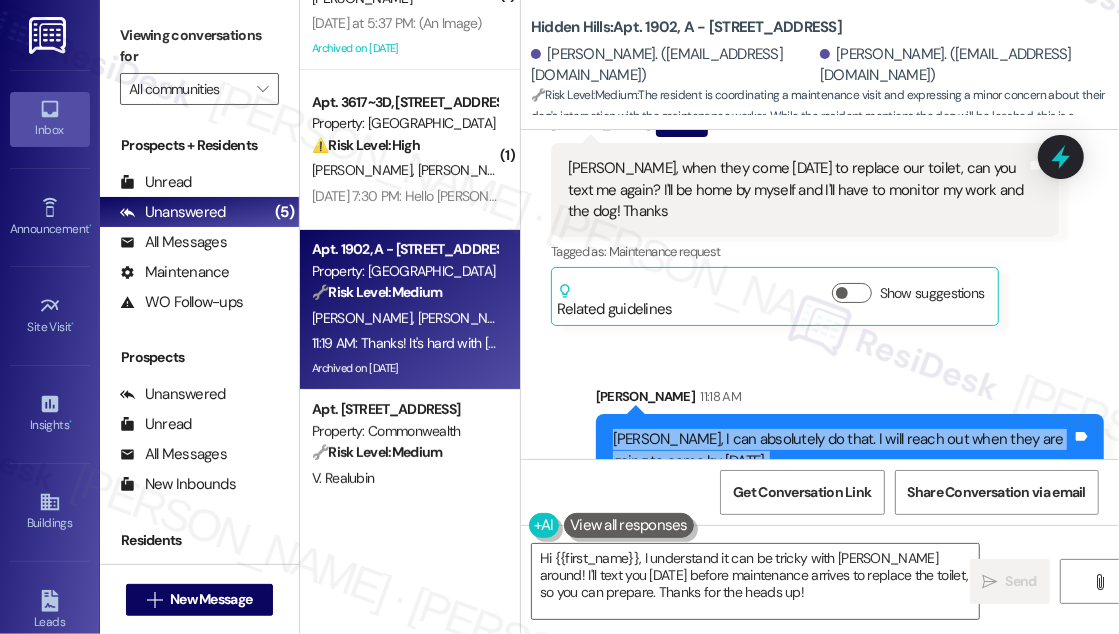 scroll, scrollTop: 31130, scrollLeft: 0, axis: vertical 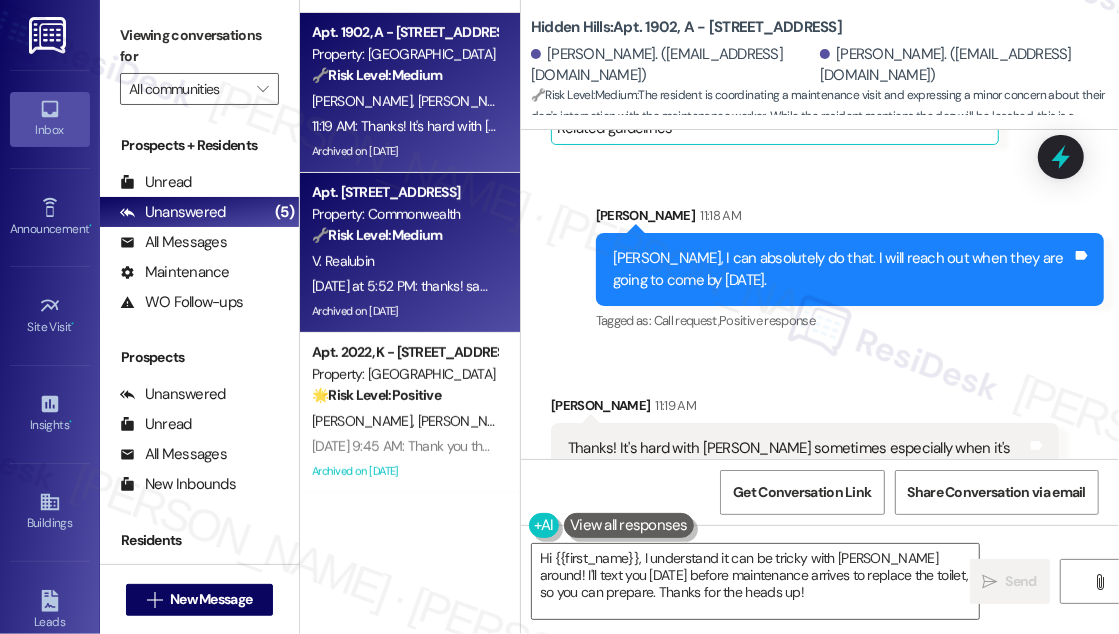 click on "[DATE] at 5:52 PM: thanks! saw the credit [DATE] at 5:52 PM: thanks! saw the credit" at bounding box center [404, 286] 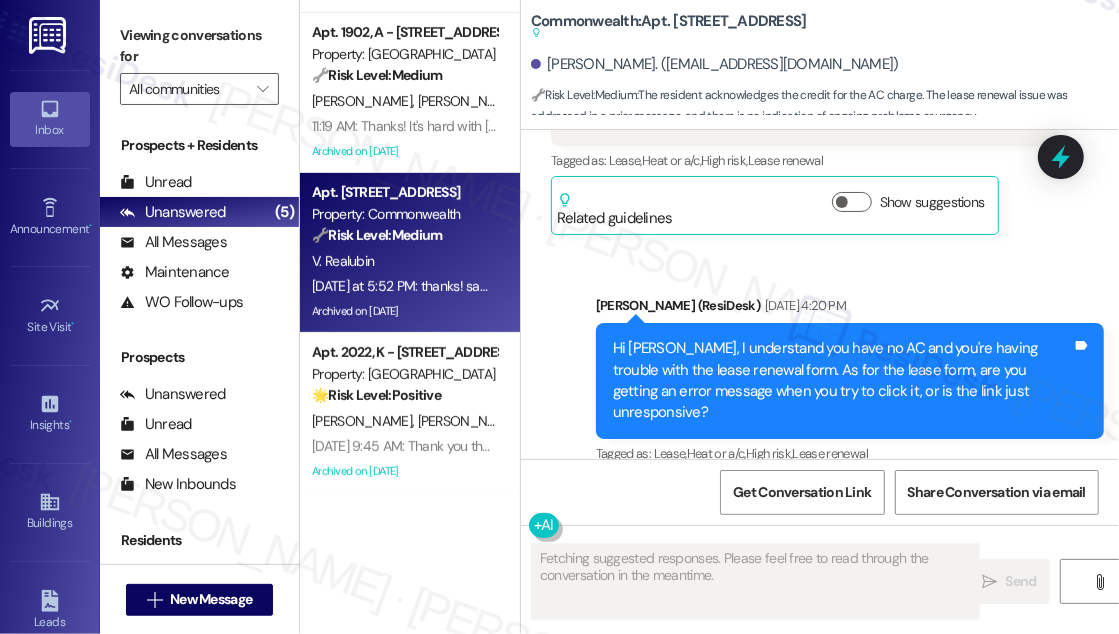 scroll, scrollTop: 42951, scrollLeft: 0, axis: vertical 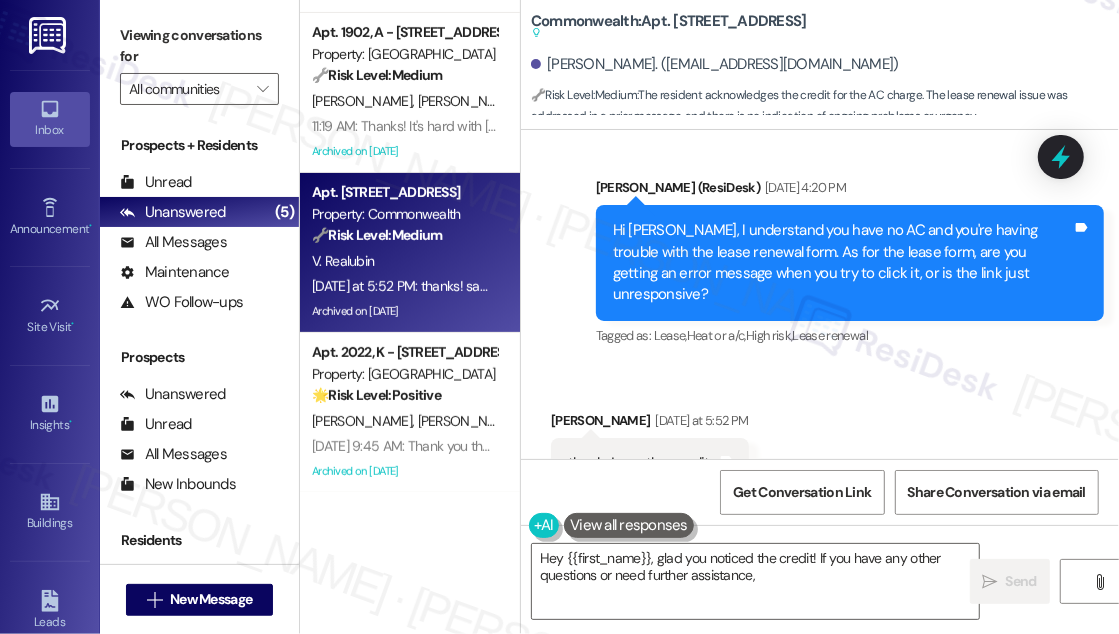 click on "Hi [PERSON_NAME], I understand you have no AC and you're having trouble with the lease renewal form. As for the lease form, are you getting an error message when you try to click it, or is the link just unresponsive?" at bounding box center (842, 263) 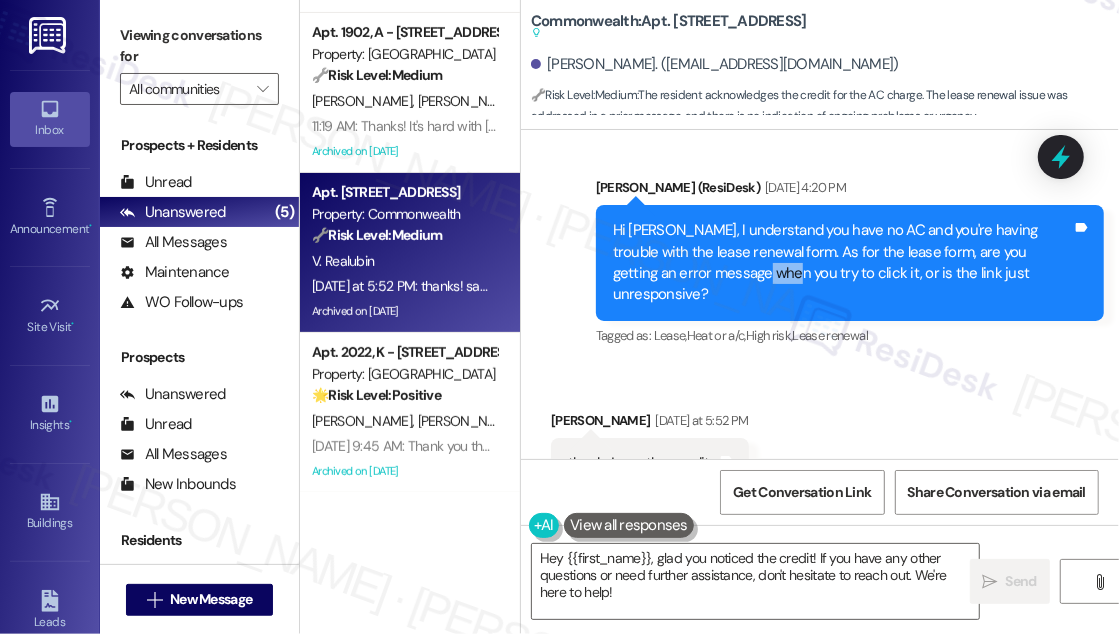 click on "Hi [PERSON_NAME], I understand you have no AC and you're having trouble with the lease renewal form. As for the lease form, are you getting an error message when you try to click it, or is the link just unresponsive?" at bounding box center (842, 263) 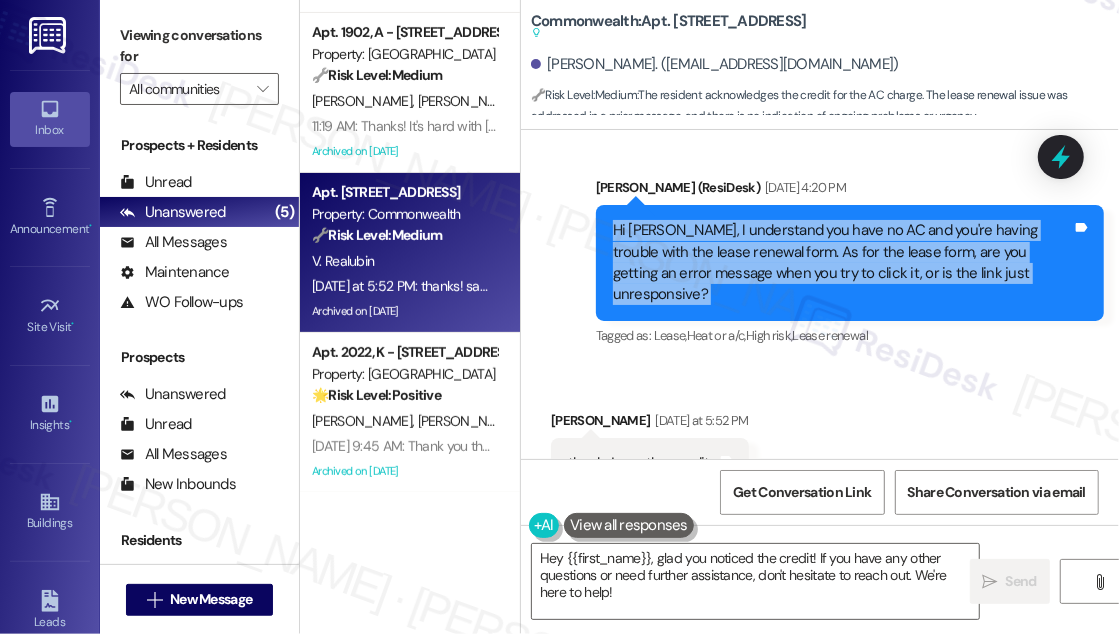 click on "Hi [PERSON_NAME], I understand you have no AC and you're having trouble with the lease renewal form. As for the lease form, are you getting an error message when you try to click it, or is the link just unresponsive?" at bounding box center (842, 263) 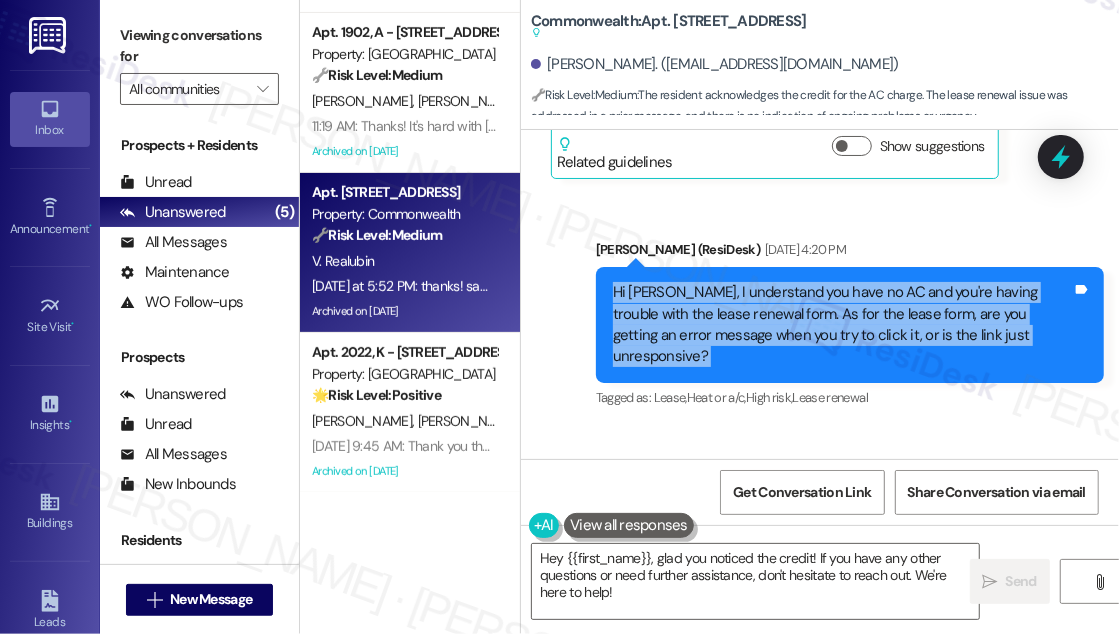 scroll, scrollTop: 42860, scrollLeft: 0, axis: vertical 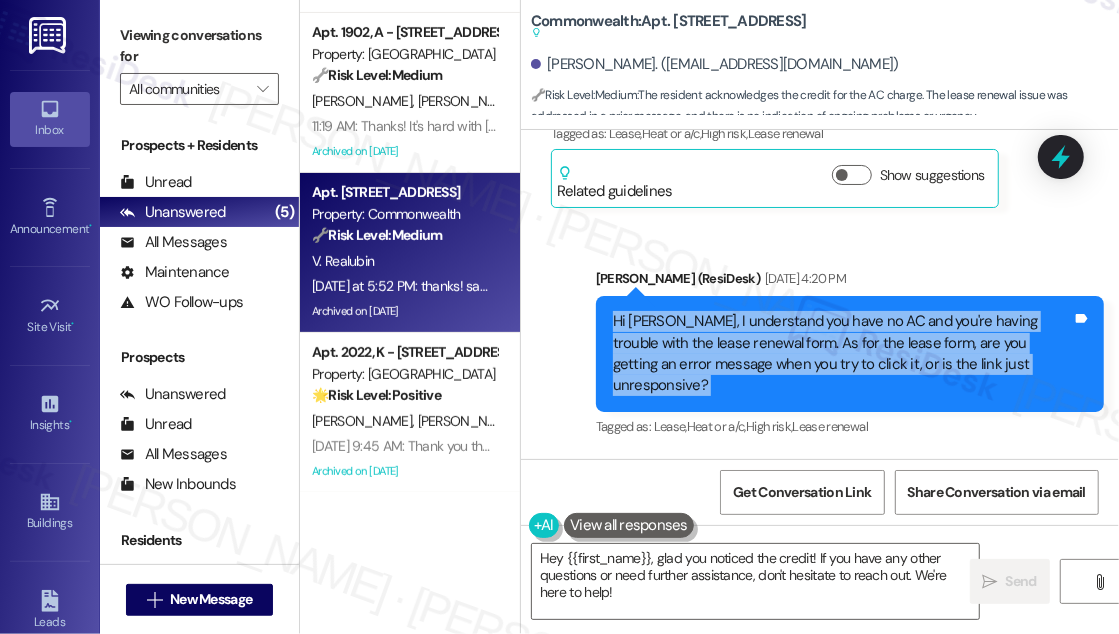 click on "Hi [PERSON_NAME], I understand you have no AC and you're having trouble with the lease renewal form. As for the lease form, are you getting an error message when you try to click it, or is the link just unresponsive?" at bounding box center (842, 354) 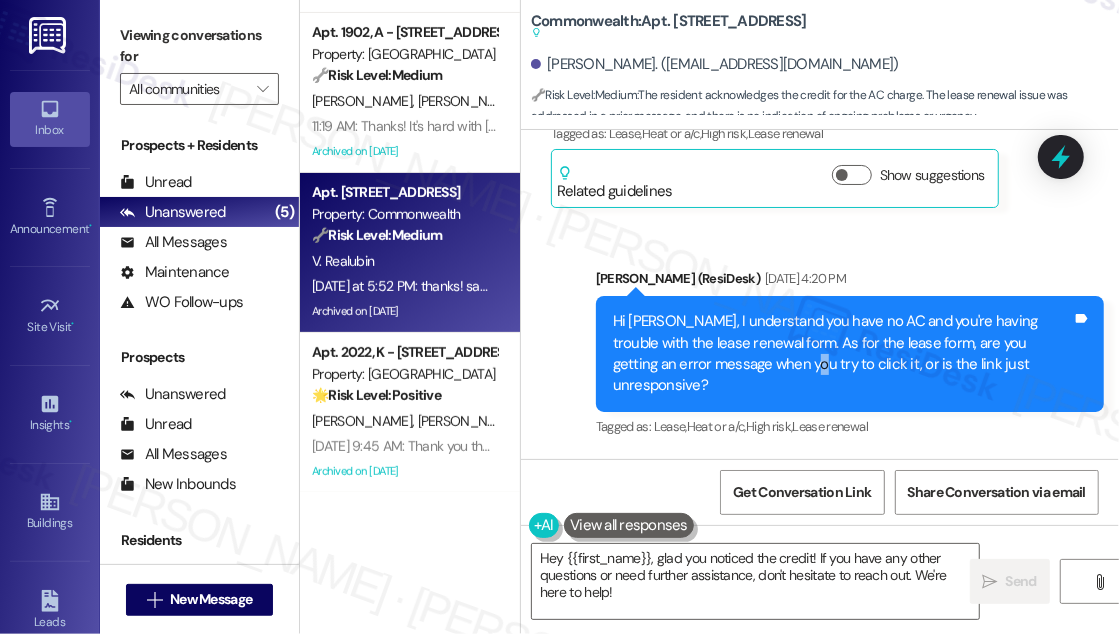 click on "Hi [PERSON_NAME], I understand you have no AC and you're having trouble with the lease renewal form. As for the lease form, are you getting an error message when you try to click it, or is the link just unresponsive?" at bounding box center [842, 354] 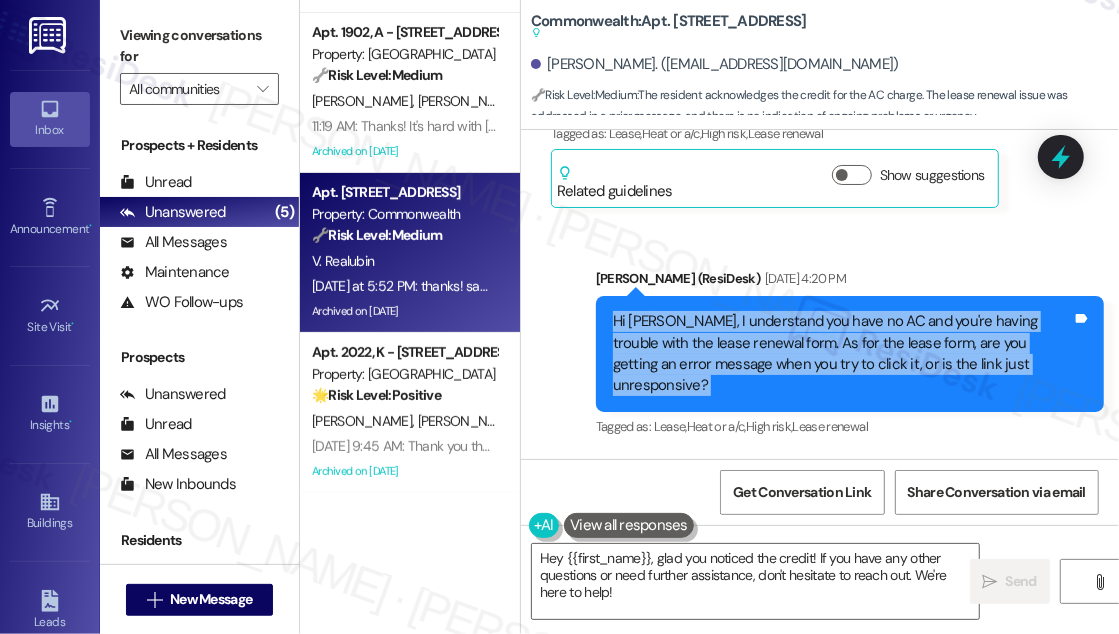 click on "Hi [PERSON_NAME], I understand you have no AC and you're having trouble with the lease renewal form. As for the lease form, are you getting an error message when you try to click it, or is the link just unresponsive?" at bounding box center (842, 354) 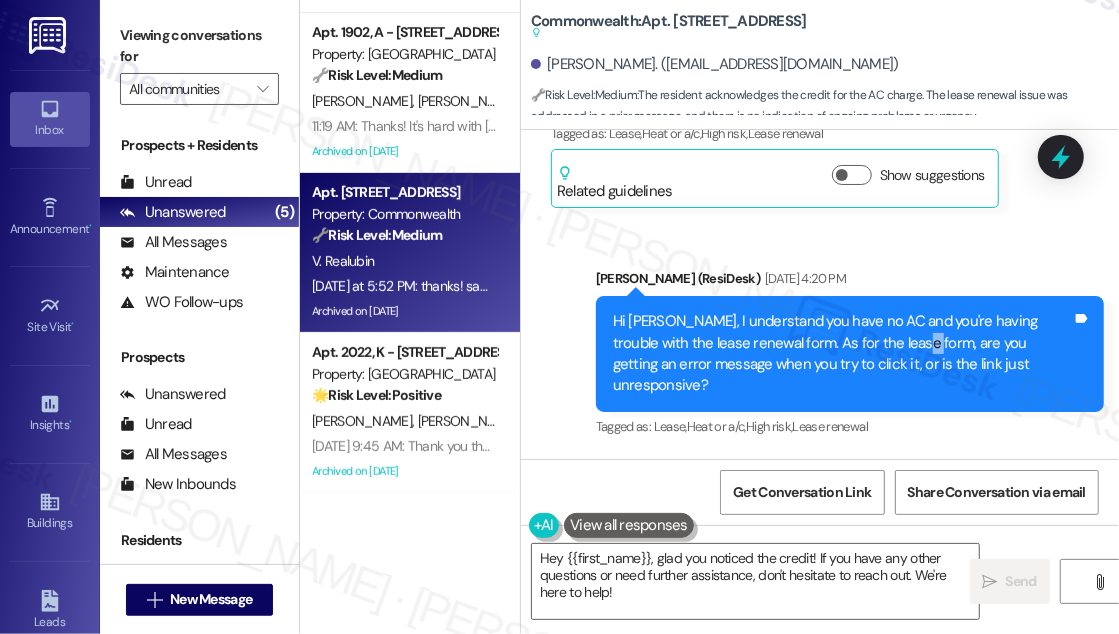click on "Hi [PERSON_NAME], I understand you have no AC and you're having trouble with the lease renewal form. As for the lease form, are you getting an error message when you try to click it, or is the link just unresponsive?" at bounding box center (842, 354) 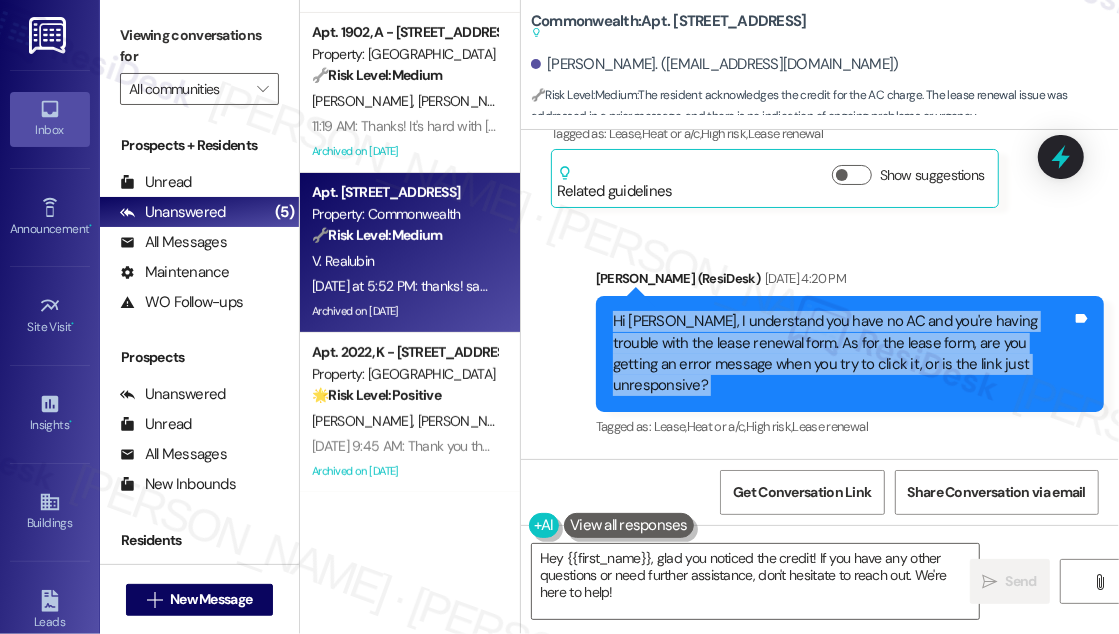 click on "Hi [PERSON_NAME], I understand you have no AC and you're having trouble with the lease renewal form. As for the lease form, are you getting an error message when you try to click it, or is the link just unresponsive?" at bounding box center (842, 354) 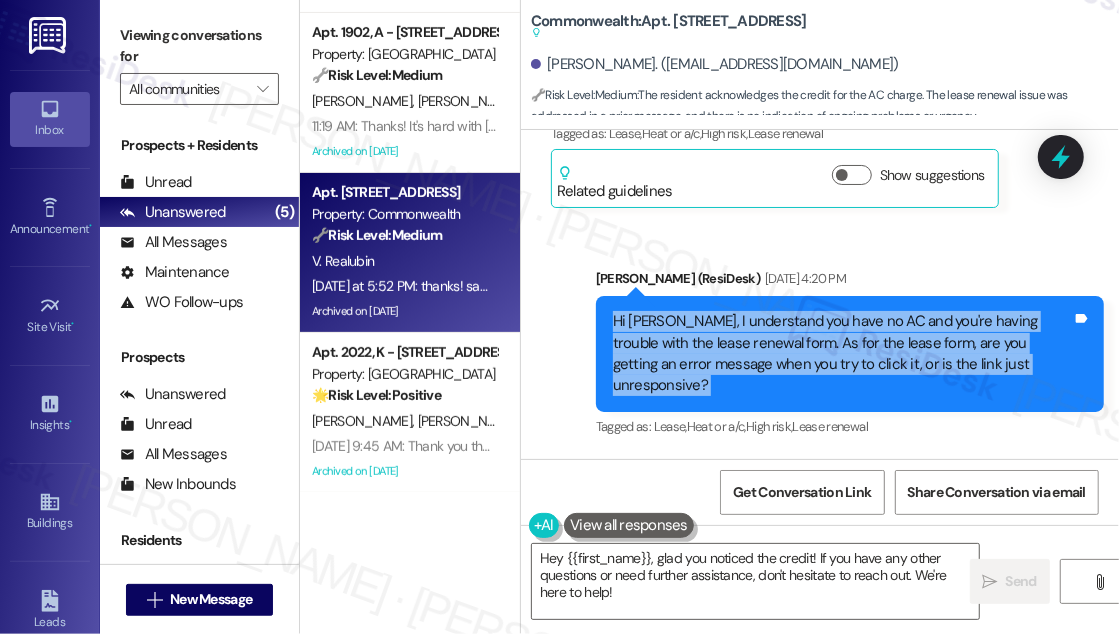 click on "Hi [PERSON_NAME], I understand you have no AC and you're having trouble with the lease renewal form. As for the lease form, are you getting an error message when you try to click it, or is the link just unresponsive?" at bounding box center [842, 354] 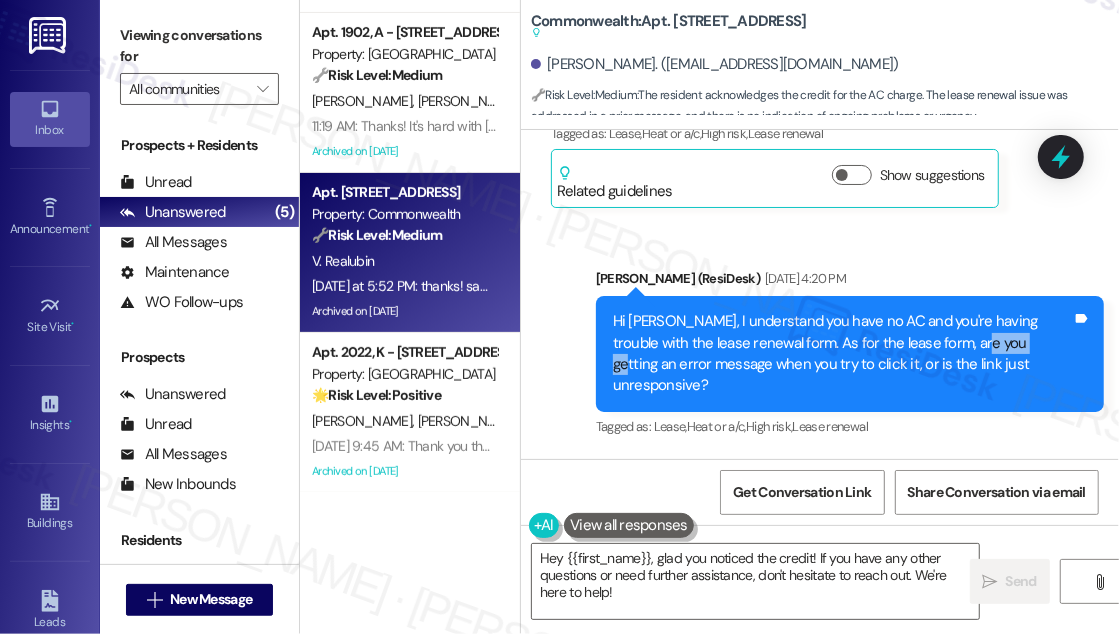 click on "Hi [PERSON_NAME], I understand you have no AC and you're having trouble with the lease renewal form. As for the lease form, are you getting an error message when you try to click it, or is the link just unresponsive?" at bounding box center [842, 354] 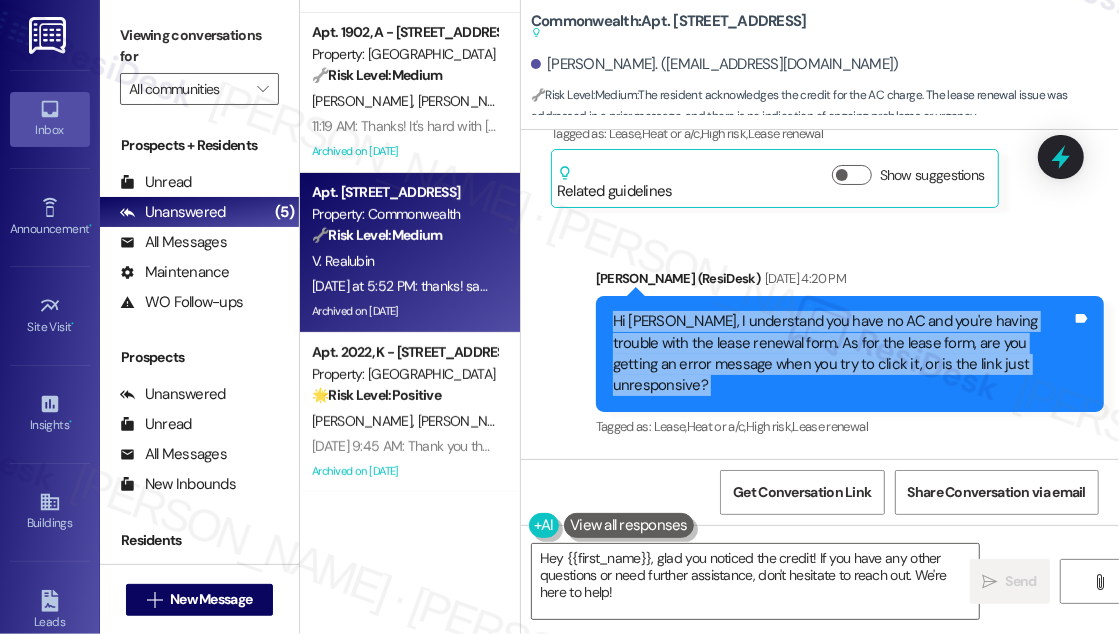 click on "Hi [PERSON_NAME], I understand you have no AC and you're having trouble with the lease renewal form. As for the lease form, are you getting an error message when you try to click it, or is the link just unresponsive?" at bounding box center [842, 354] 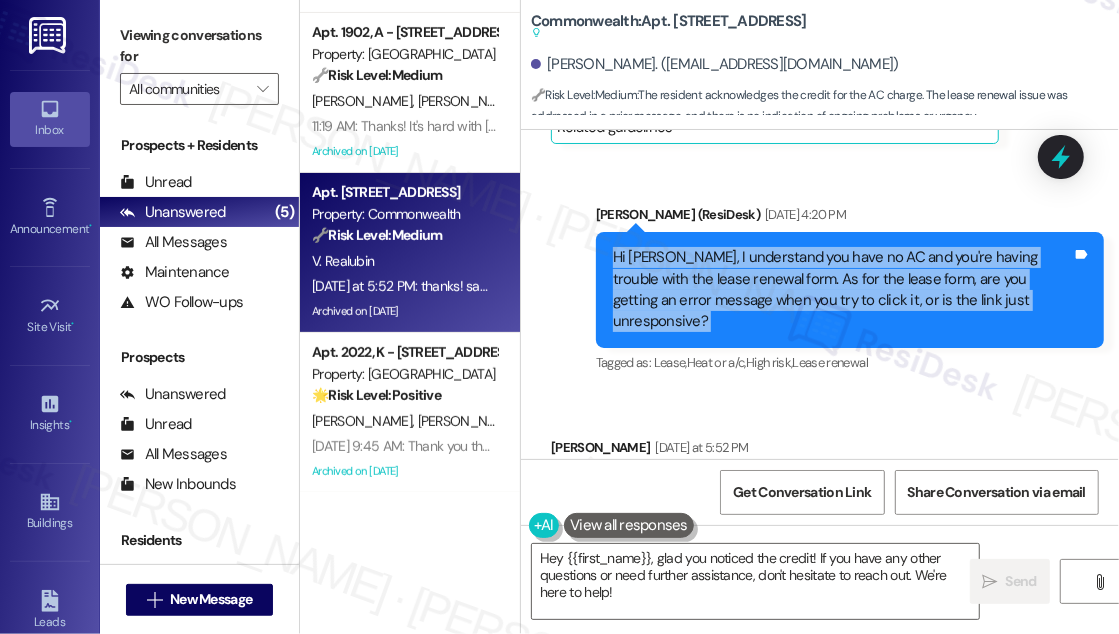 scroll, scrollTop: 42951, scrollLeft: 0, axis: vertical 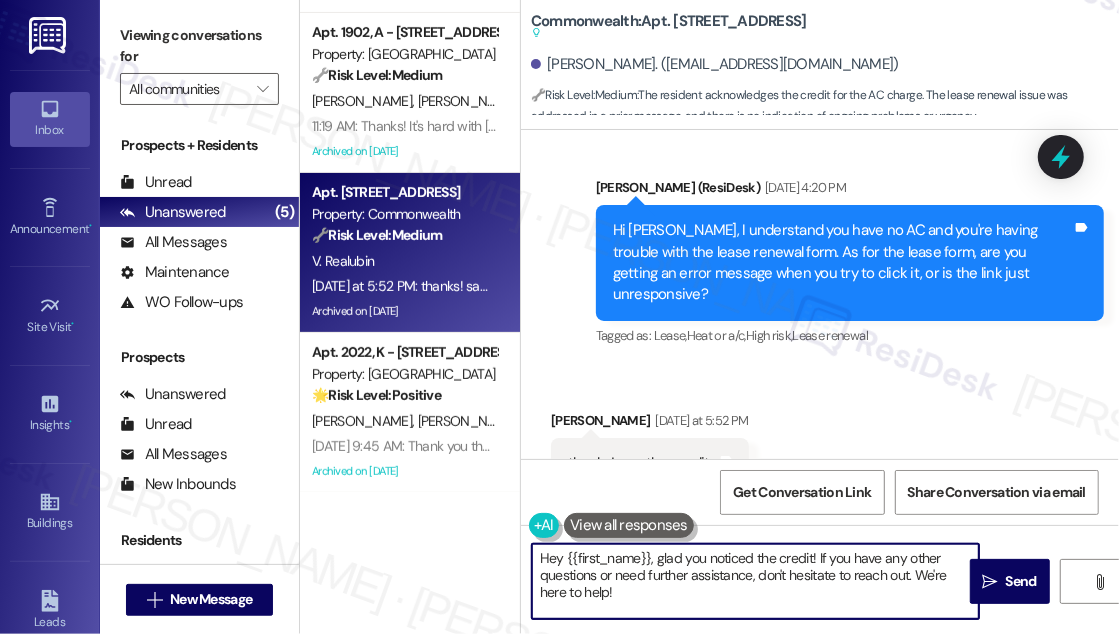 click on "Hey {{first_name}}, glad you noticed the credit! If you have any other questions or need further assistance, don't hesitate to reach out. We're here to help!" at bounding box center (755, 581) 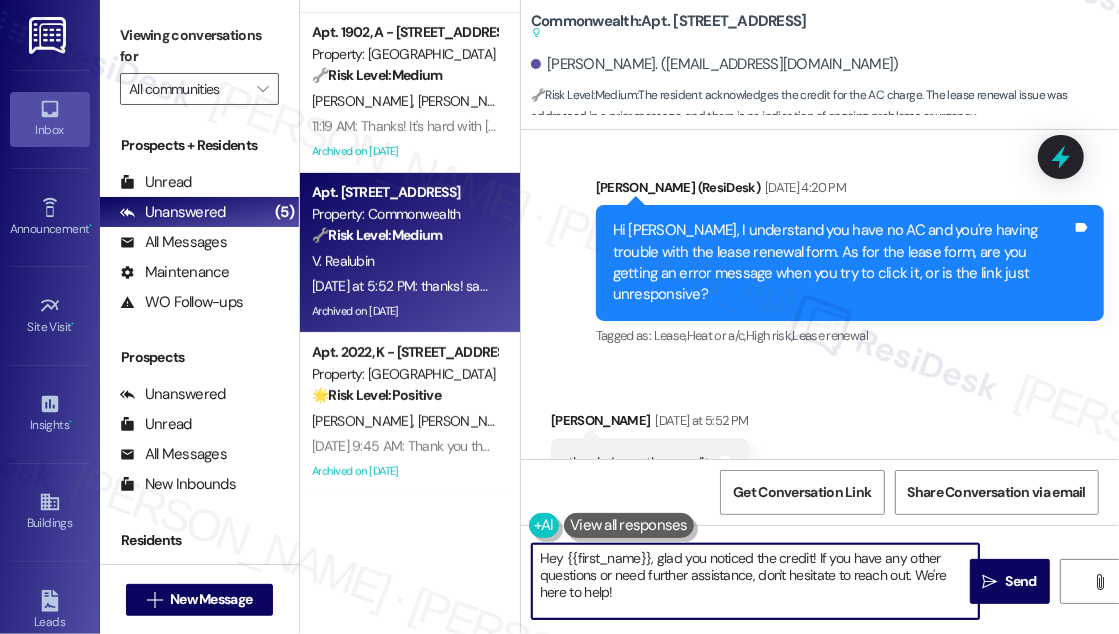click on "Hey {{first_name}}, glad you noticed the credit! If you have any other questions or need further assistance, don't hesitate to reach out. We're here to help!" at bounding box center (755, 581) 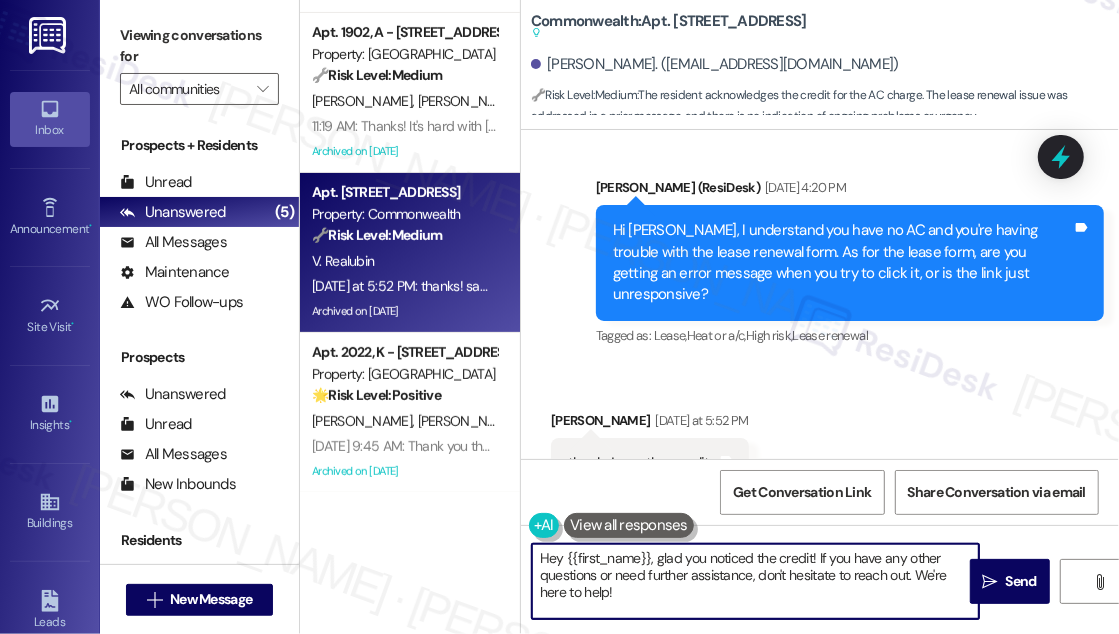 click on "[PERSON_NAME] [DATE] at 5:52 PM" at bounding box center [650, 424] 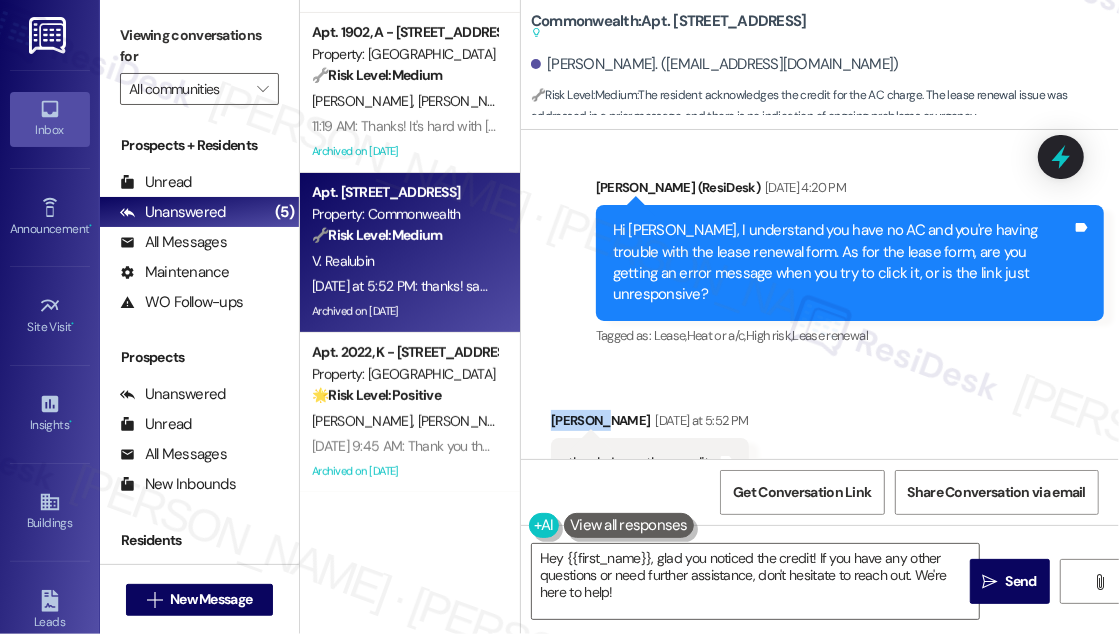 click on "[PERSON_NAME] [DATE] at 5:52 PM" at bounding box center (650, 424) 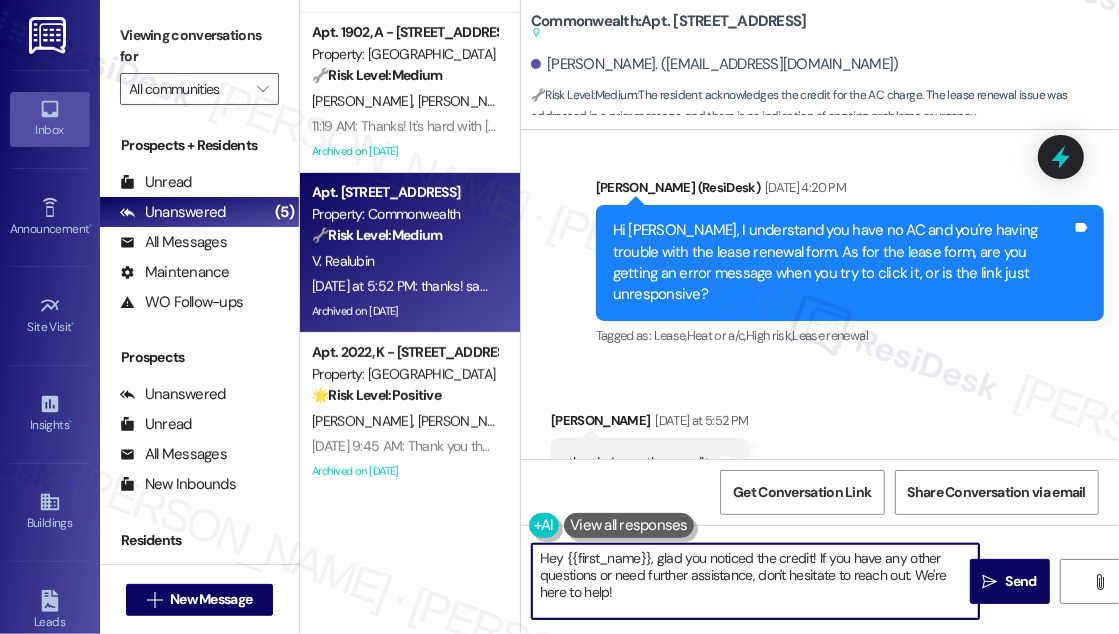 drag, startPoint x: 658, startPoint y: 560, endPoint x: 538, endPoint y: 554, distance: 120.14991 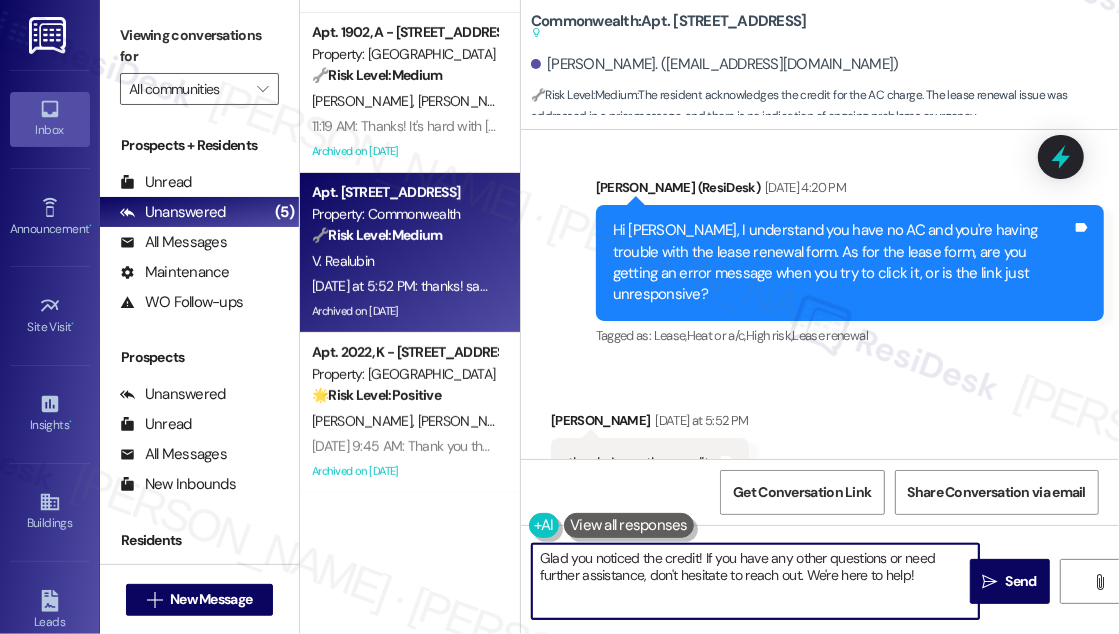 click on "[PERSON_NAME] [DATE] at 5:52 PM" at bounding box center (650, 424) 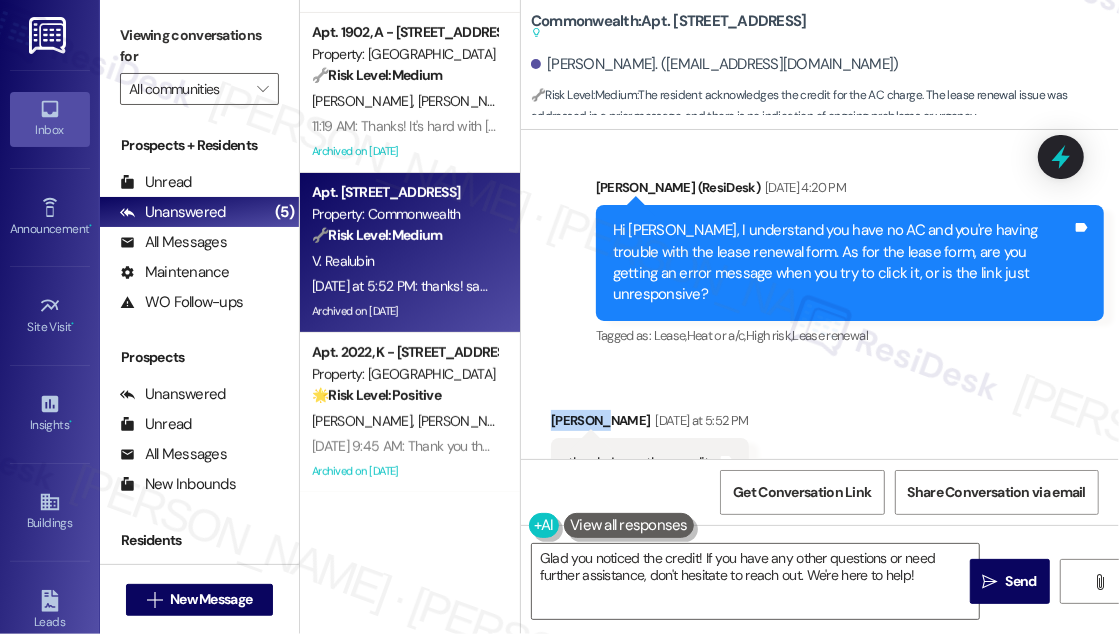 click on "[PERSON_NAME] [DATE] at 5:52 PM" at bounding box center (650, 424) 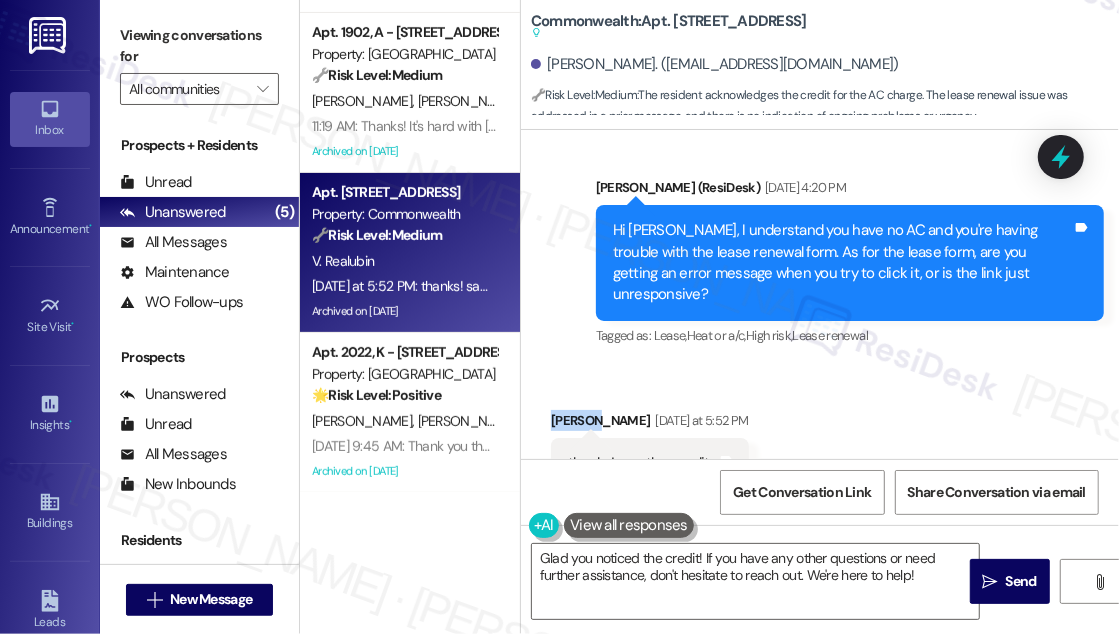 copy on "[PERSON_NAME]" 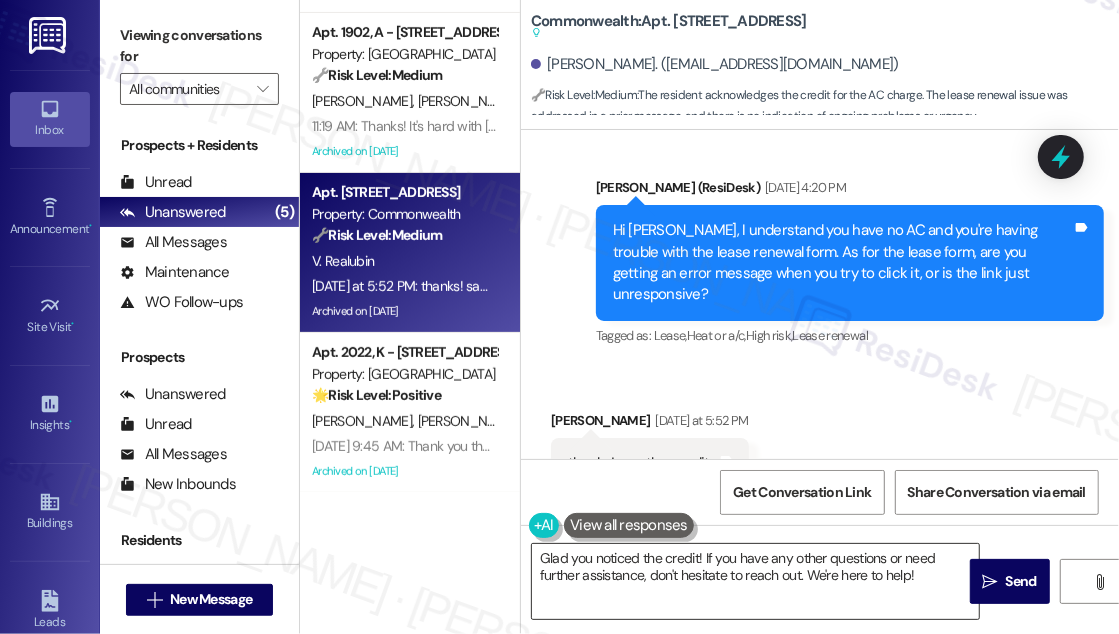 click on "Glad you noticed the credit! If you have any other questions or need further assistance, don't hesitate to reach out. We're here to help!" at bounding box center (755, 581) 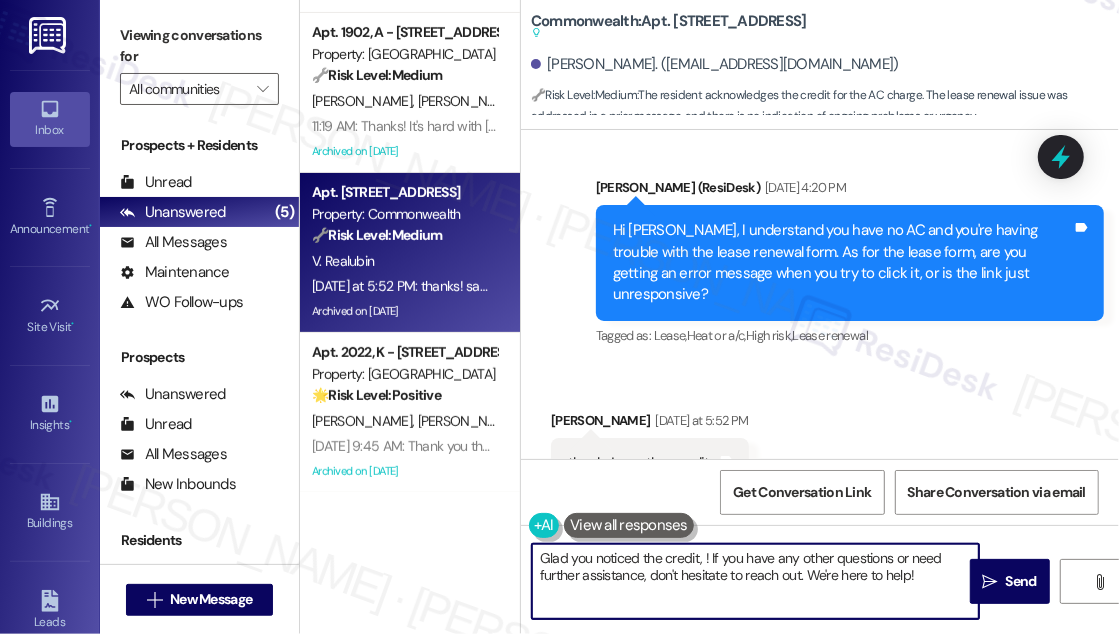 paste on "[PERSON_NAME]" 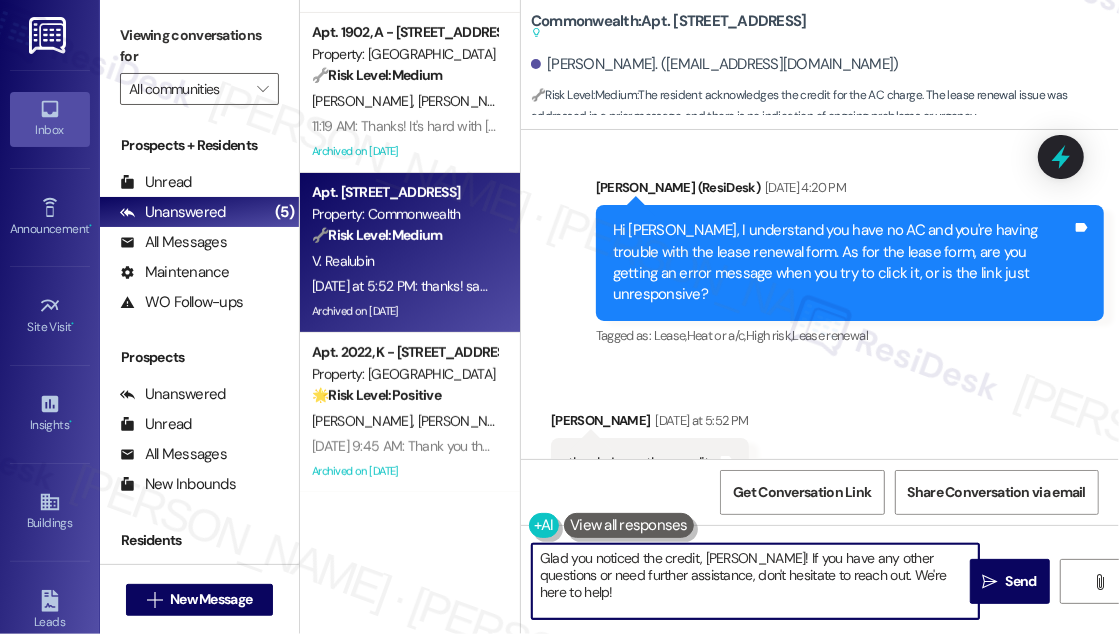 drag, startPoint x: 957, startPoint y: 578, endPoint x: 842, endPoint y: 575, distance: 115.03912 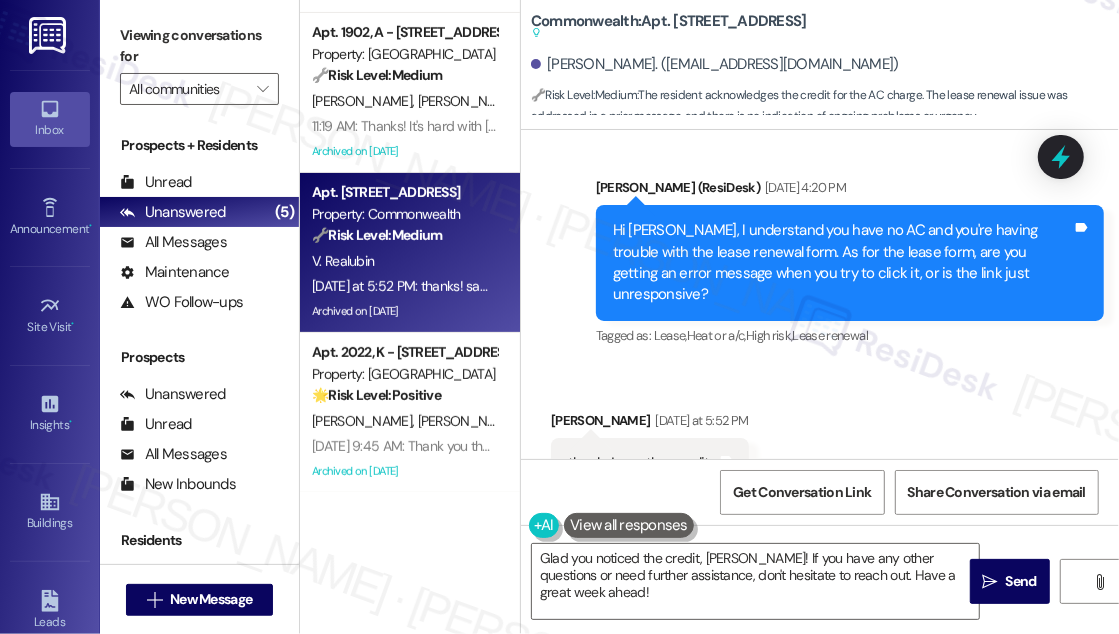 click on "Received via SMS [PERSON_NAME] [DATE] at 5:52 PM thanks! saw the credit Tags and notes Tagged as:   Praise Click to highlight conversations about Praise" at bounding box center [820, 449] 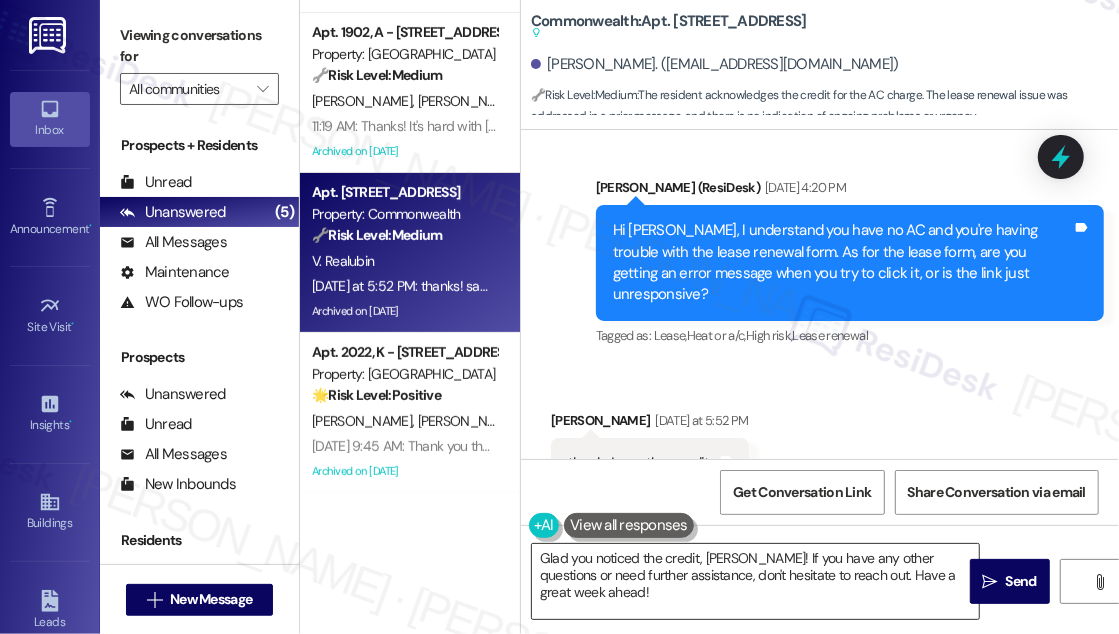 click on "Glad you noticed the credit, [PERSON_NAME]! If you have any other questions or need further assistance, don't hesitate to reach out. Have a great week ahead!" at bounding box center (755, 581) 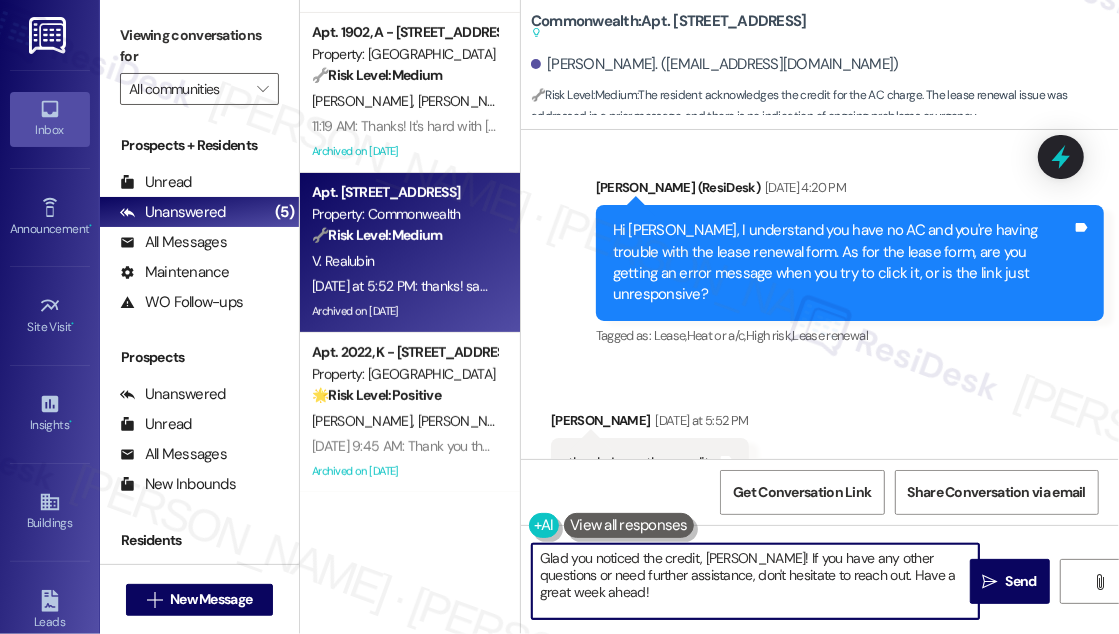 paste on "saw the credit, [PERSON_NAME]! If you need anything else or have questions, just let me know. Hope you have an awesome week!
Ask ChatGPT" 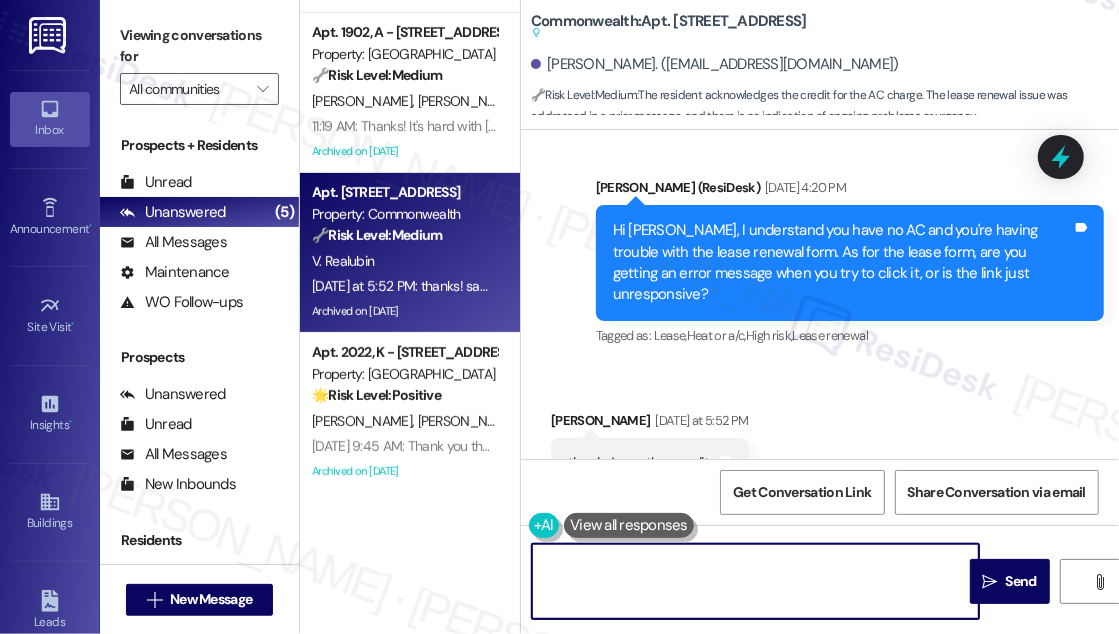 scroll, scrollTop: 0, scrollLeft: 0, axis: both 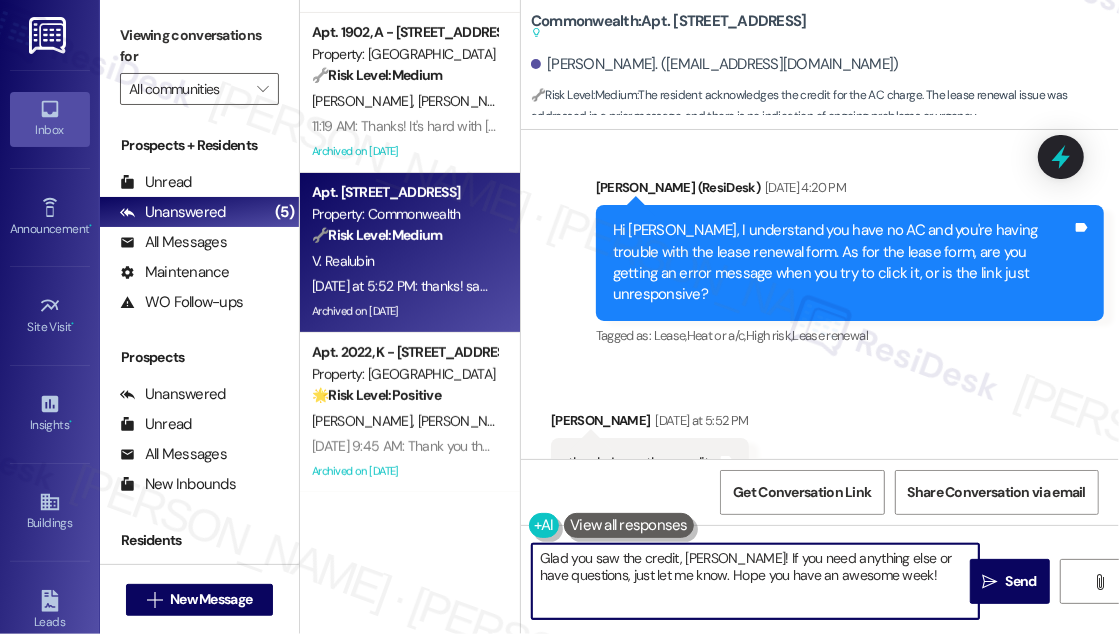 drag, startPoint x: 604, startPoint y: 607, endPoint x: 541, endPoint y: 585, distance: 66.730804 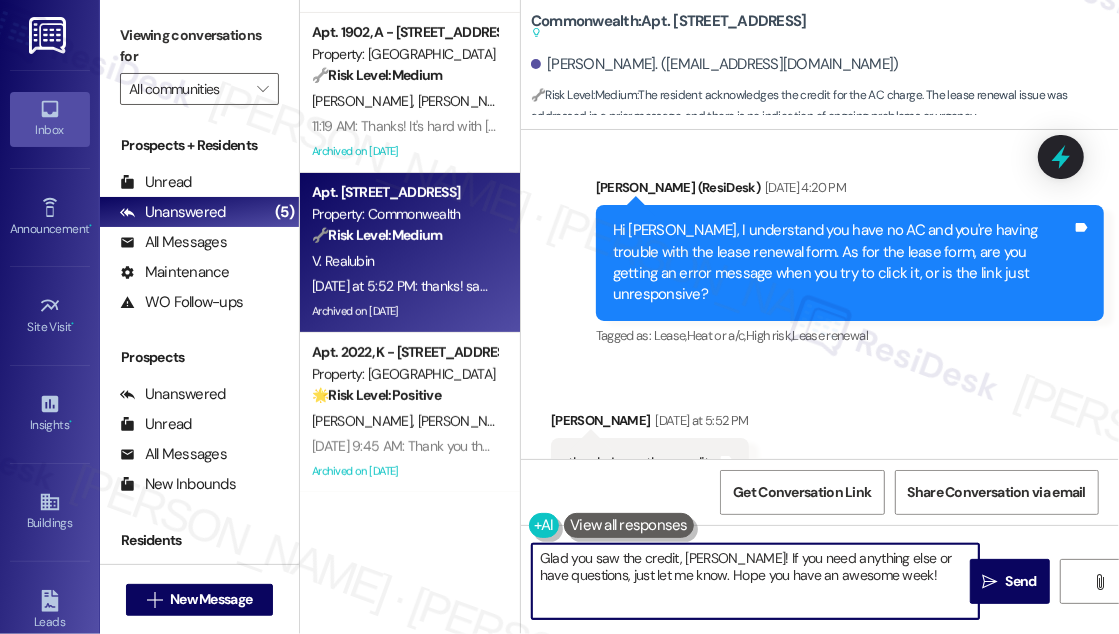 click on "Glad you saw the credit, [PERSON_NAME]! If you need anything else or have questions, just let me know. Hope you have an awesome week!" at bounding box center [755, 581] 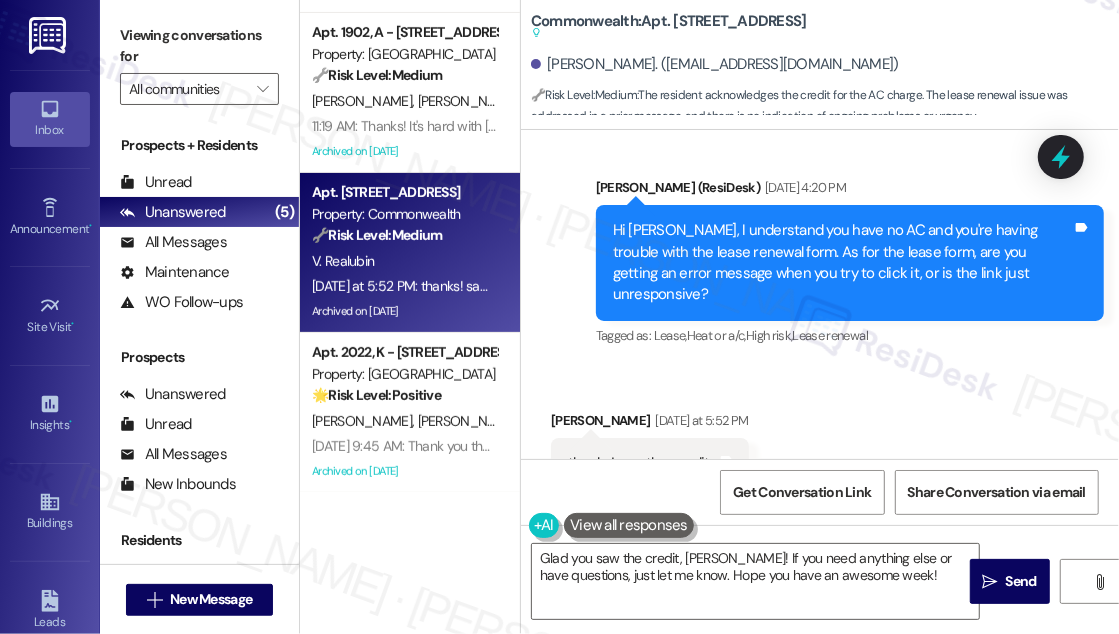 click on "Received via SMS [PERSON_NAME] [DATE] at 5:52 PM thanks! saw the credit Tags and notes Tagged as:   Praise Click to highlight conversations about Praise" at bounding box center [820, 449] 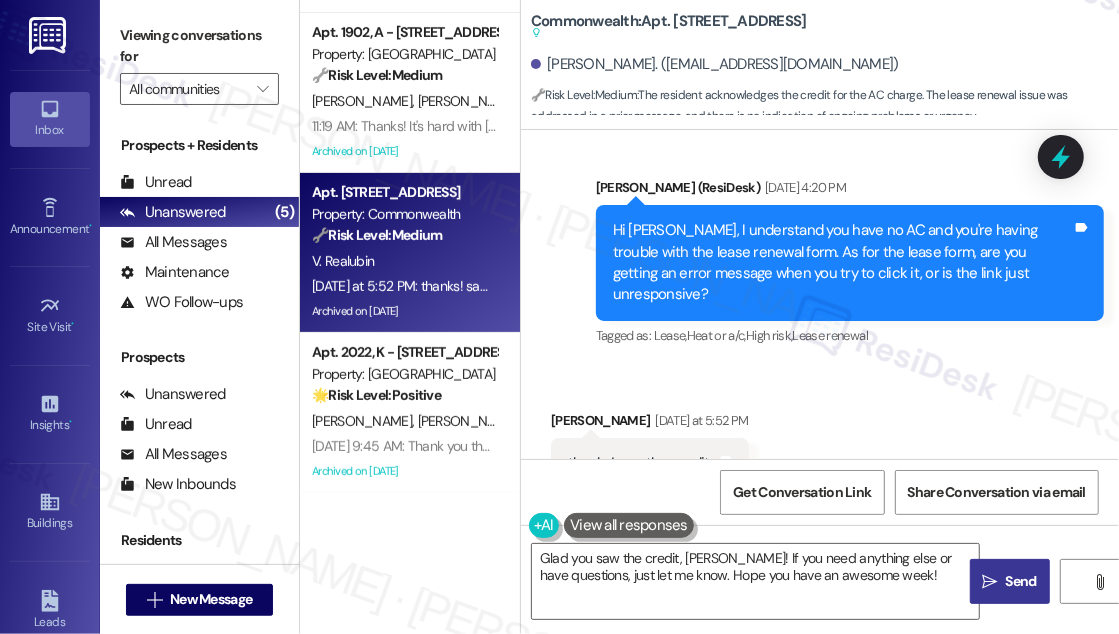 click on "Send" at bounding box center (1021, 581) 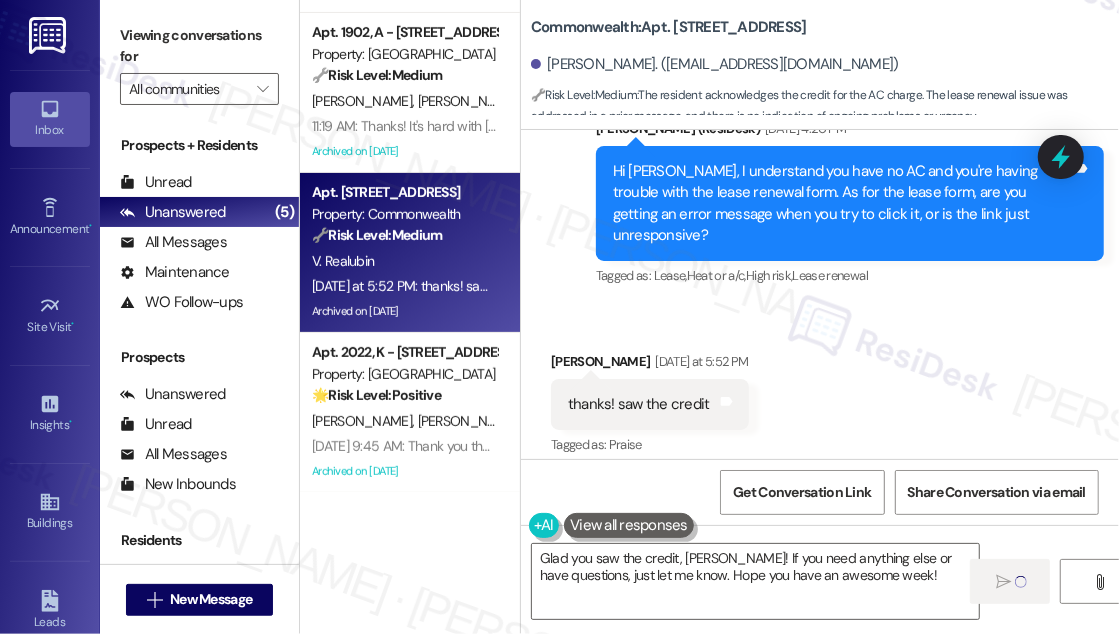 type 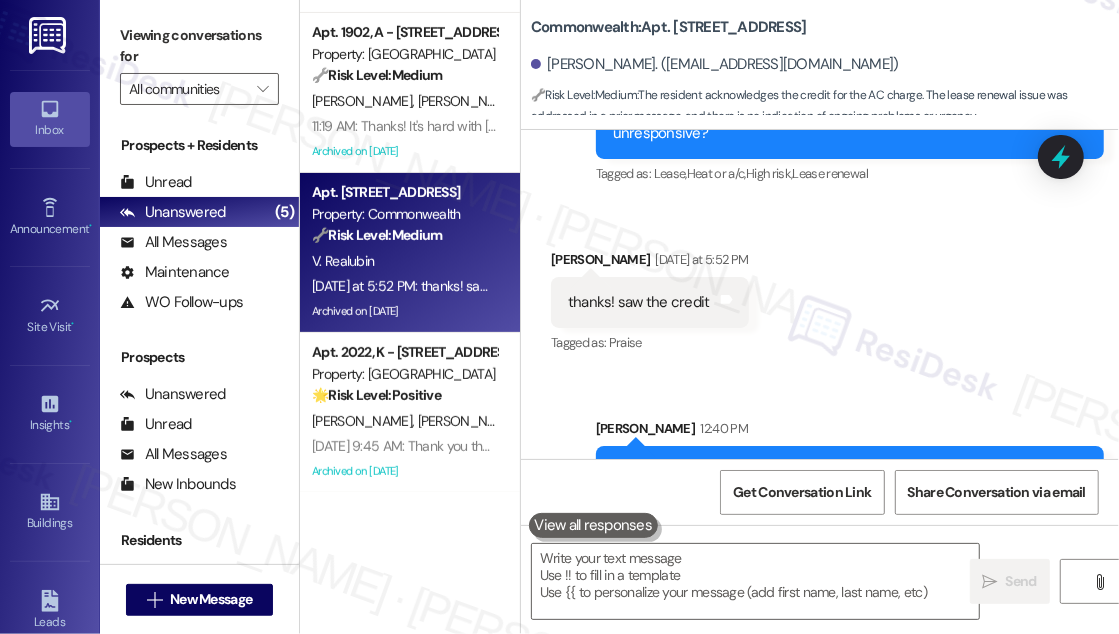 scroll, scrollTop: 43053, scrollLeft: 0, axis: vertical 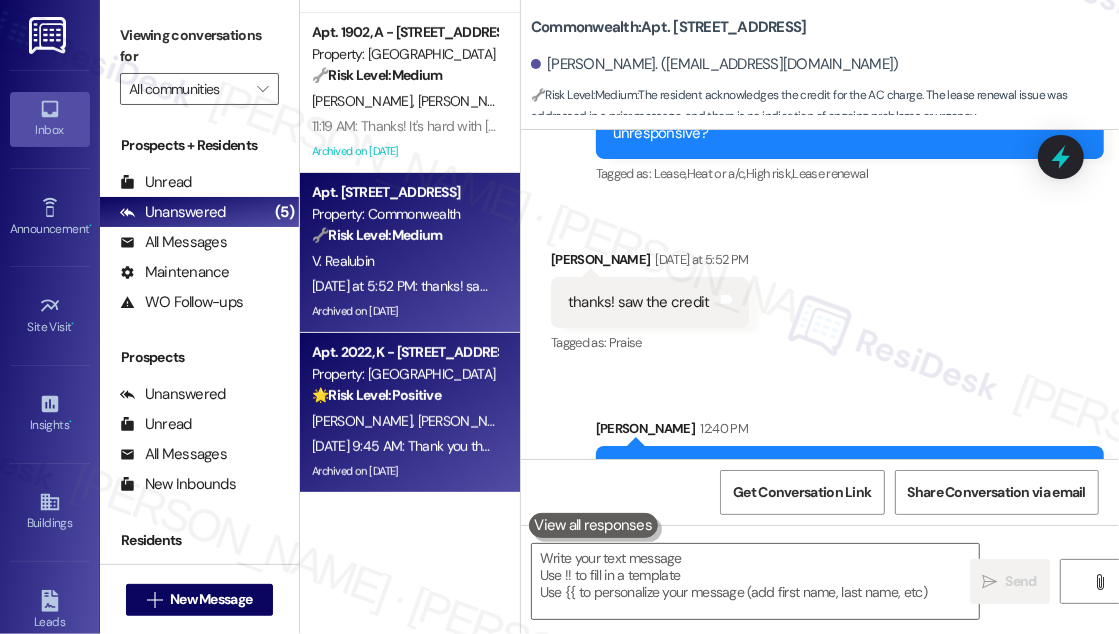 click on "[PERSON_NAME]" at bounding box center (576, 421) 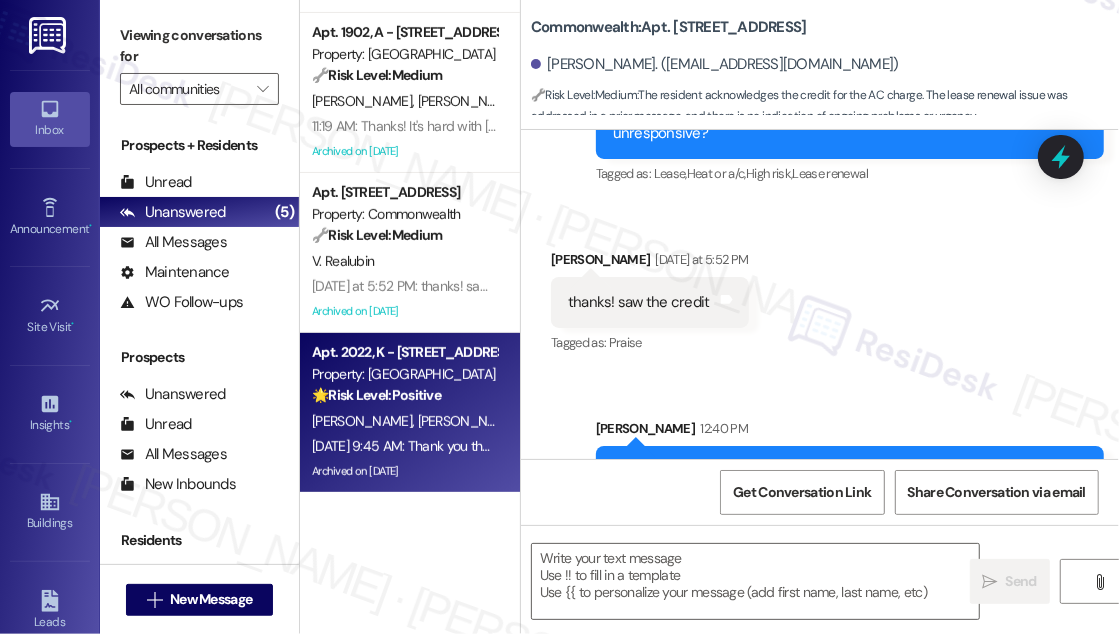 type on "Fetching suggested responses. Please feel free to read through the conversation in the meantime." 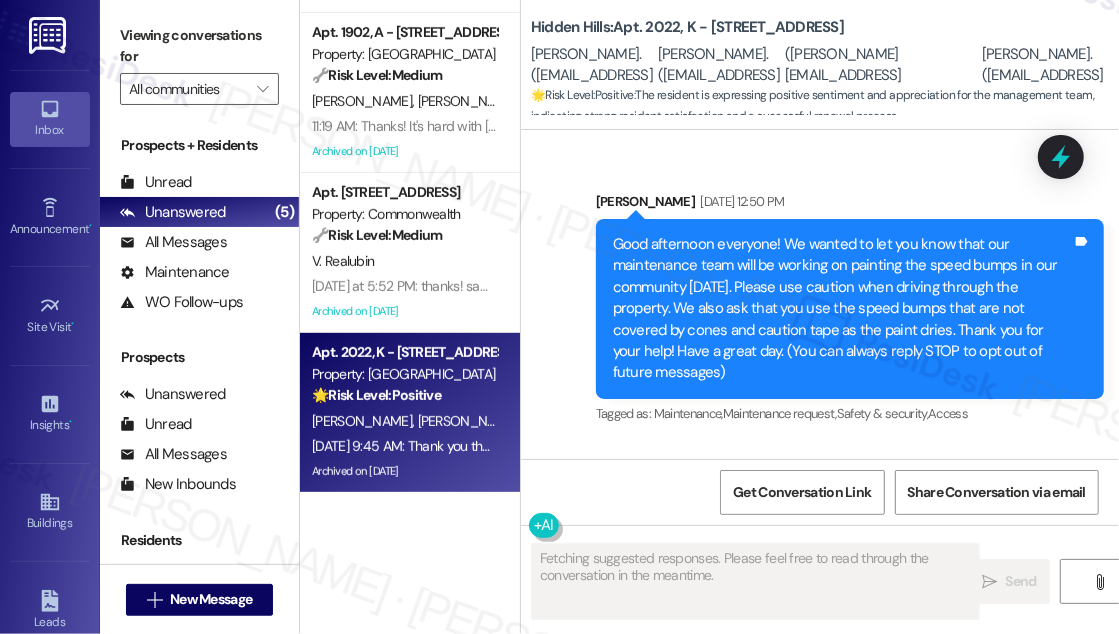 scroll, scrollTop: 54037, scrollLeft: 0, axis: vertical 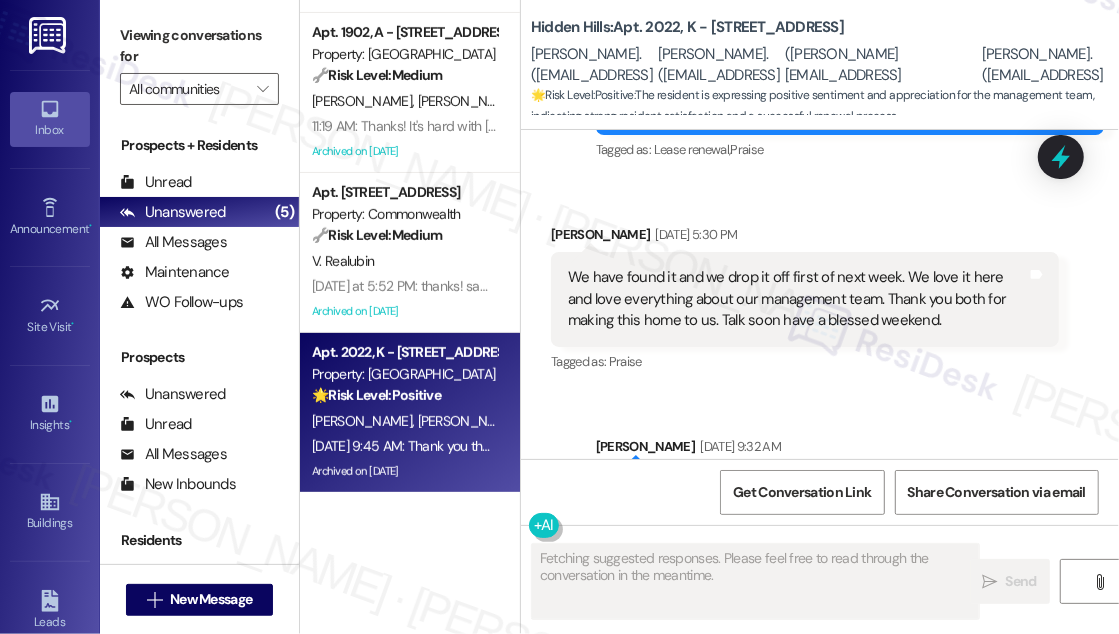 click on "[PERSON_NAME], we love having you all as residents!! Have a wonderful weekend!" at bounding box center [842, 500] 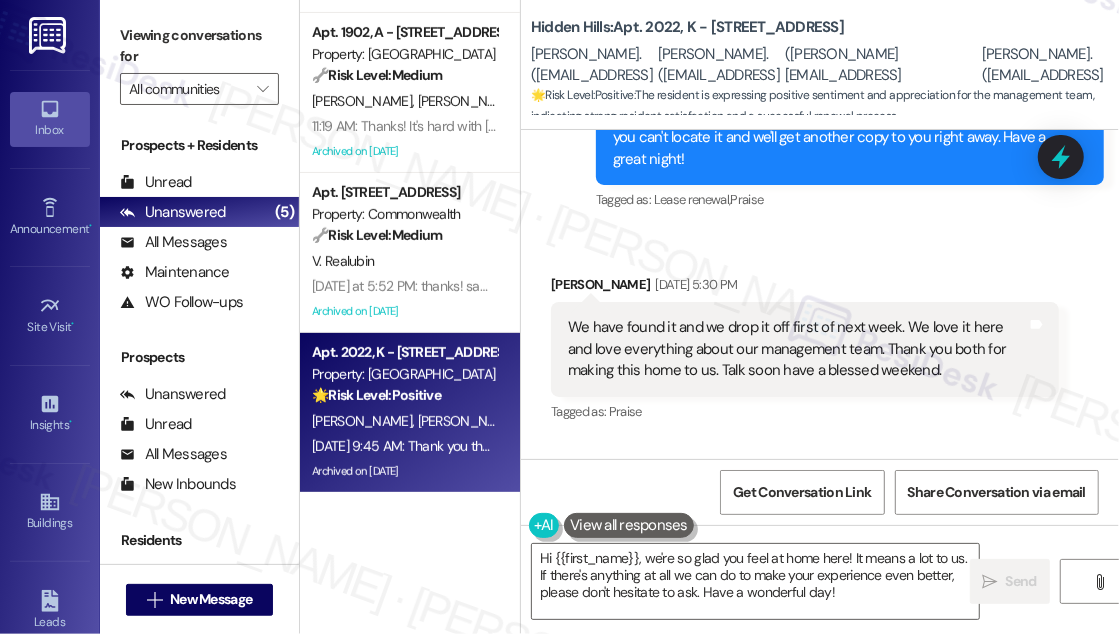 scroll, scrollTop: 54037, scrollLeft: 0, axis: vertical 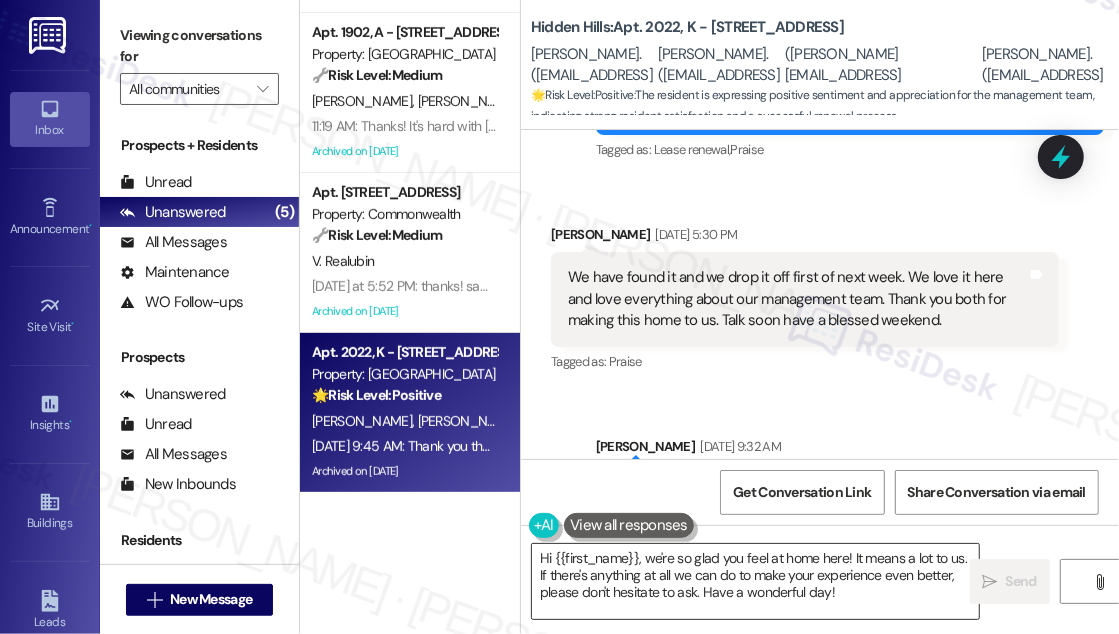 click on "Hi {{first_name}}, we're so glad you feel at home here! It means a lot to us. If there's anything at all we can do to make your experience even better, please don't hesitate to ask. Have a wonderful day!" at bounding box center [755, 581] 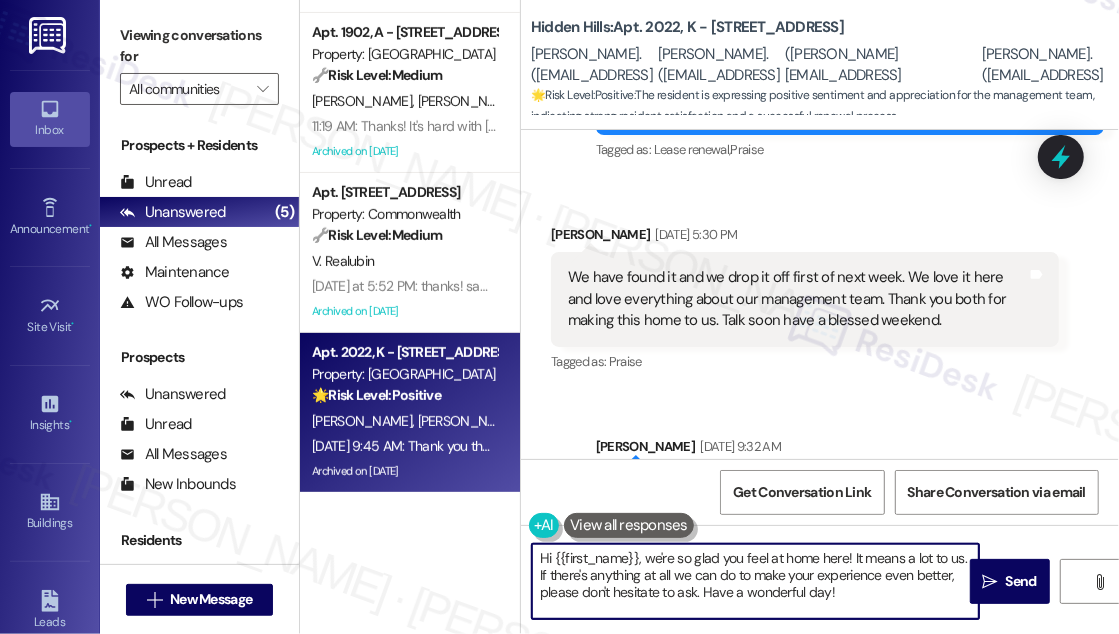 click on "Hi {{first_name}}, we're so glad you feel at home here! It means a lot to us. If there's anything at all we can do to make your experience even better, please don't hesitate to ask. Have a wonderful day!" at bounding box center (755, 581) 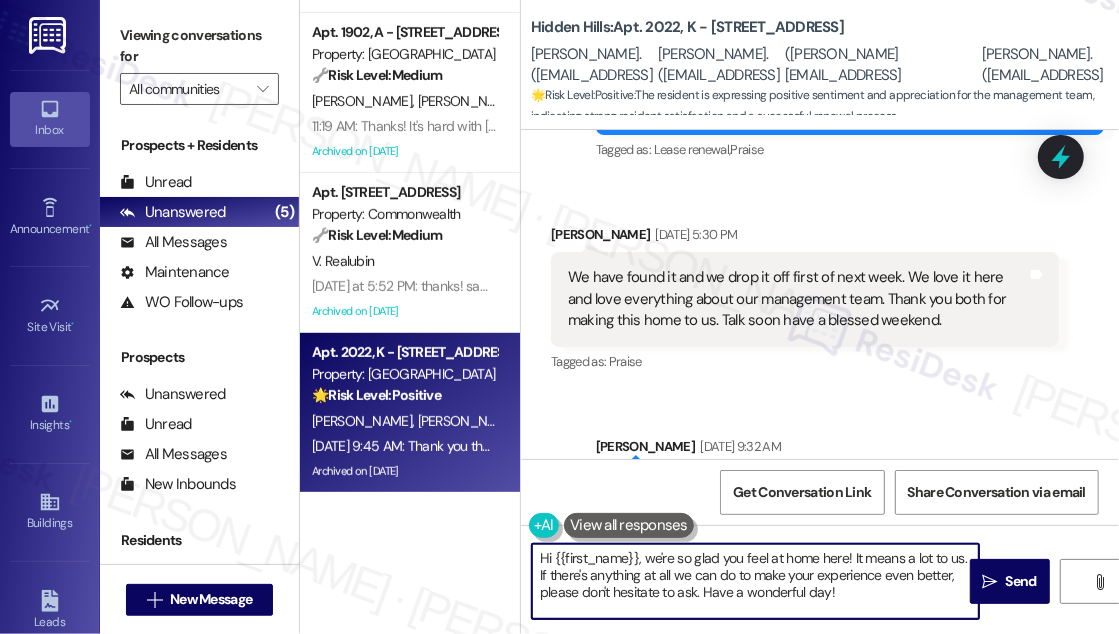 click on "Hi {{first_name}}, we're so glad you feel at home here! It means a lot to us. If there's anything at all we can do to make your experience even better, please don't hesitate to ask. Have a wonderful day!" at bounding box center (755, 581) 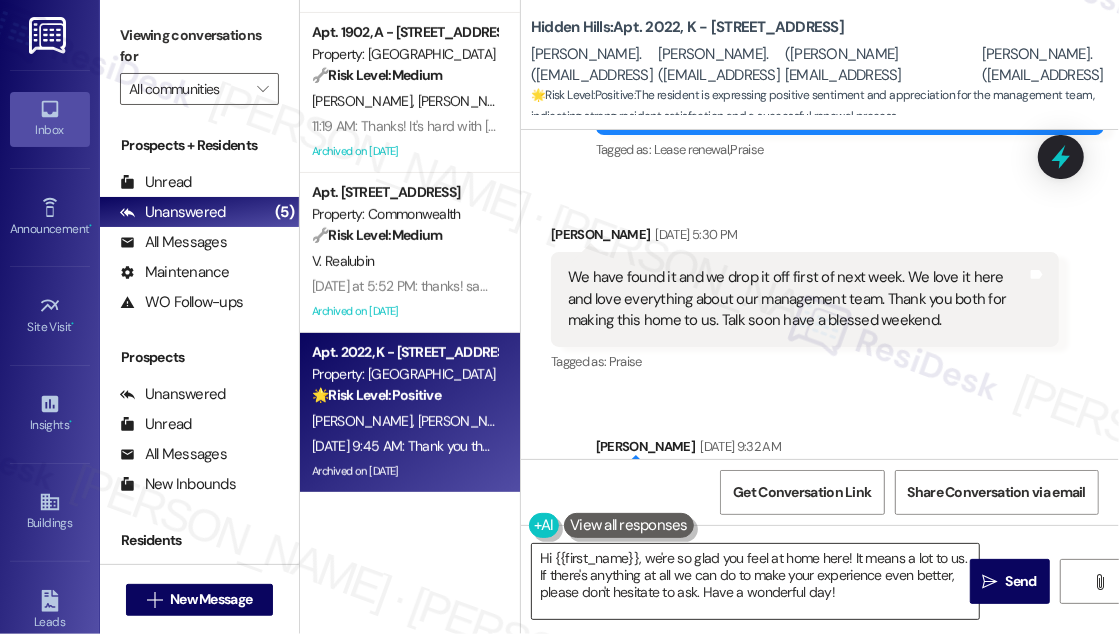 click on "Hi {{first_name}}, we're so glad you feel at home here! It means a lot to us. If there's anything at all we can do to make your experience even better, please don't hesitate to ask. Have a wonderful day!" at bounding box center [755, 581] 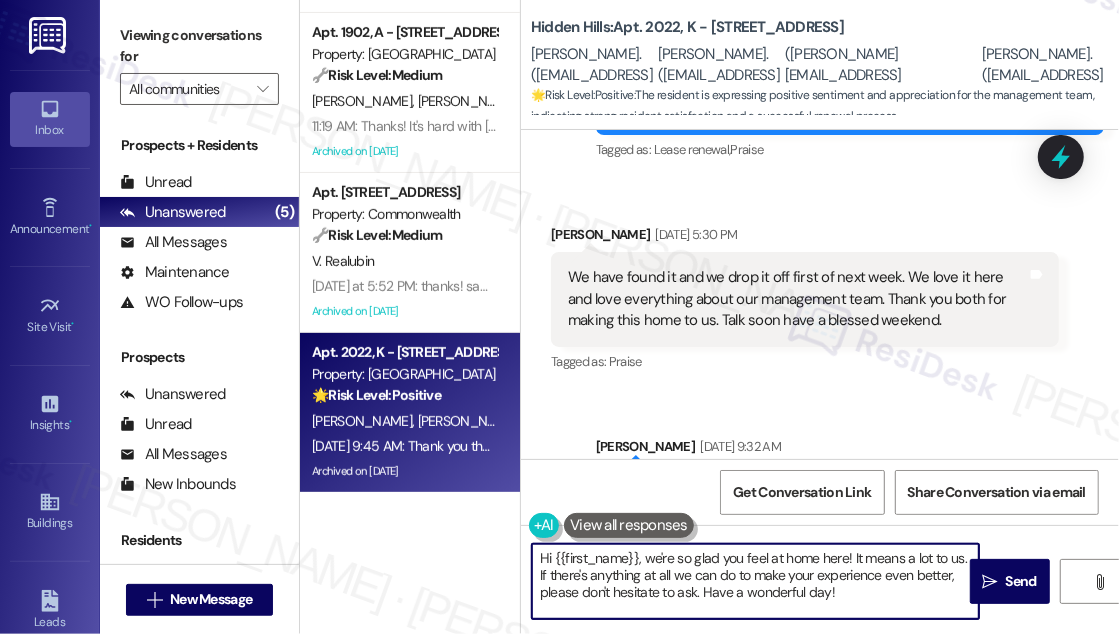 click on "Hi {{first_name}}, we're so glad you feel at home here! It means a lot to us. If there's anything at all we can do to make your experience even better, please don't hesitate to ask. Have a wonderful day!" at bounding box center [755, 581] 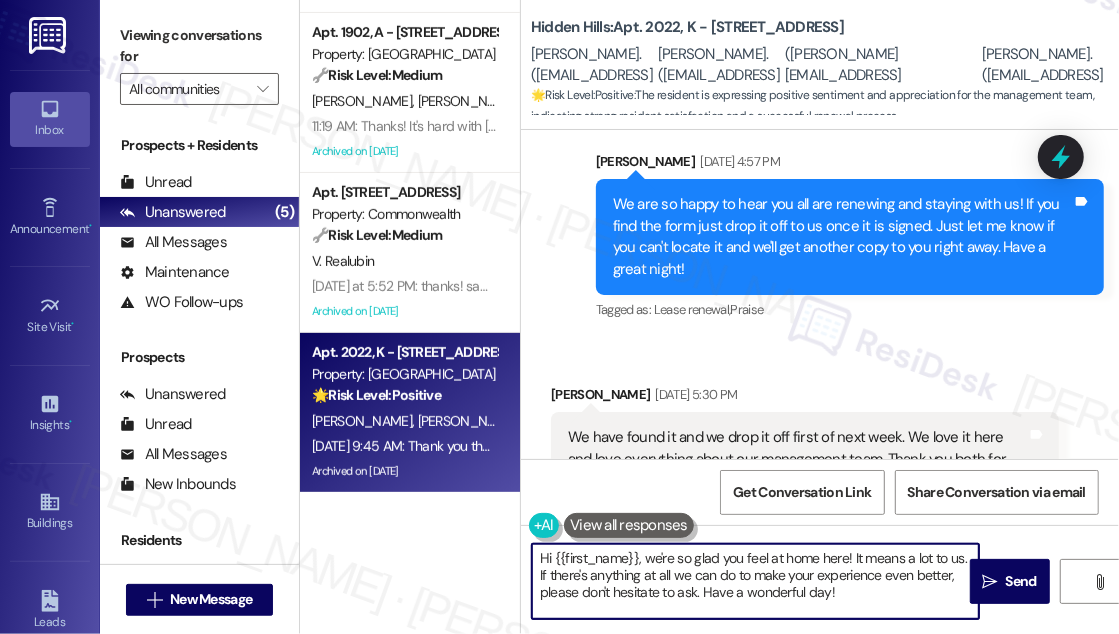 scroll, scrollTop: 53674, scrollLeft: 0, axis: vertical 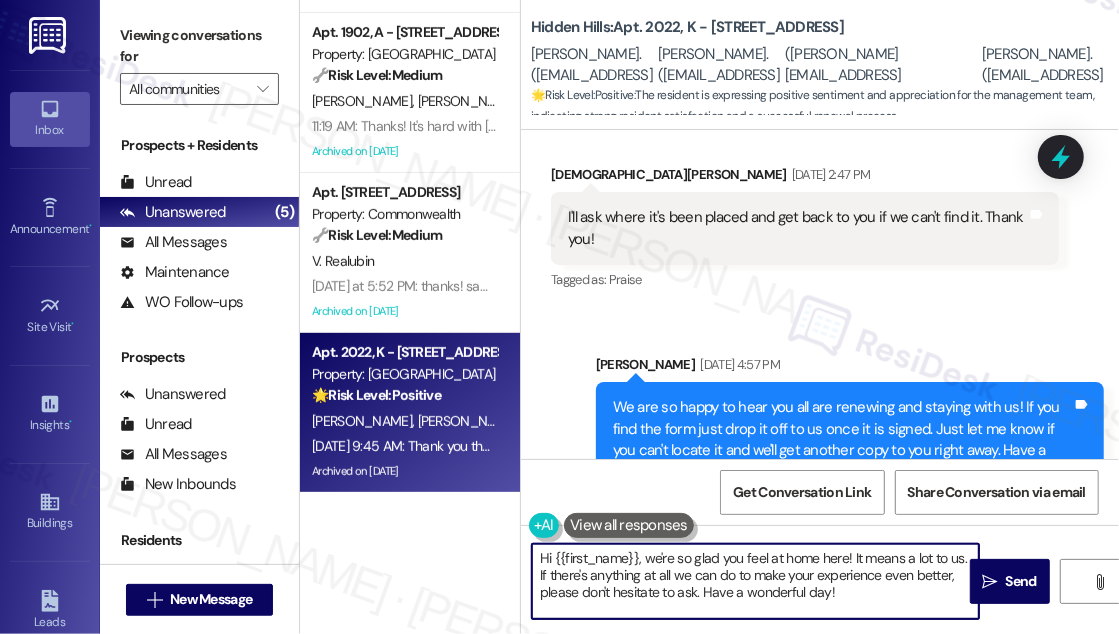 click on "We have found it and we drop it off first of next week. We love it here and love everything about our management team. Thank you both for making this home to us. Talk soon have a blessed weekend." at bounding box center [797, 662] 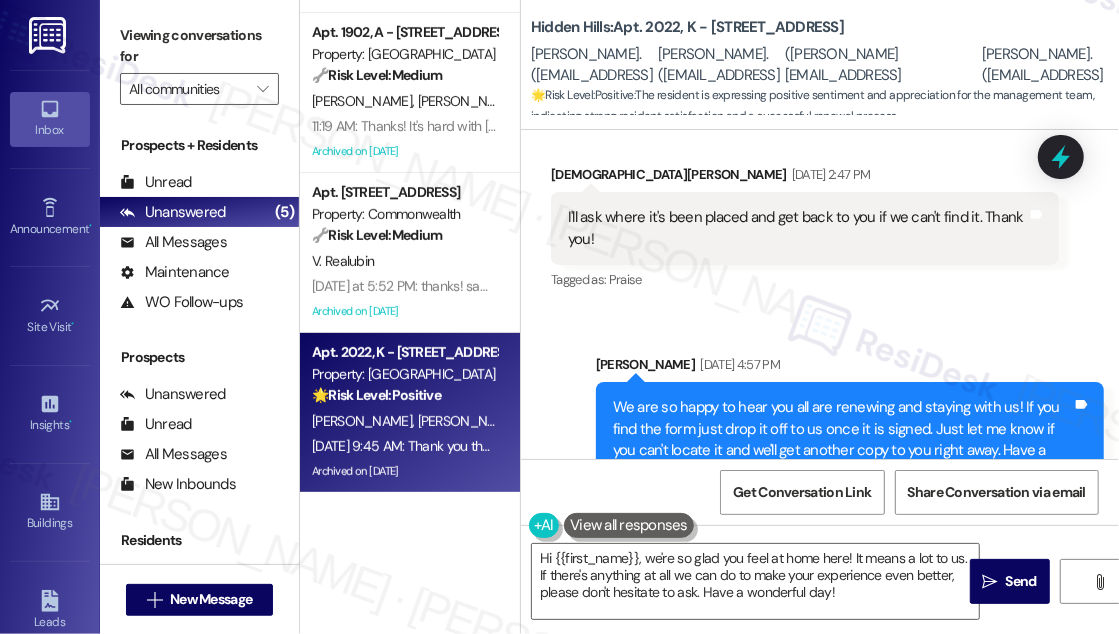 click on "We have found it and we drop it off first of next week. We love it here and love everything about our management team. Thank you both for making this home to us. Talk soon have a blessed weekend." at bounding box center [797, 662] 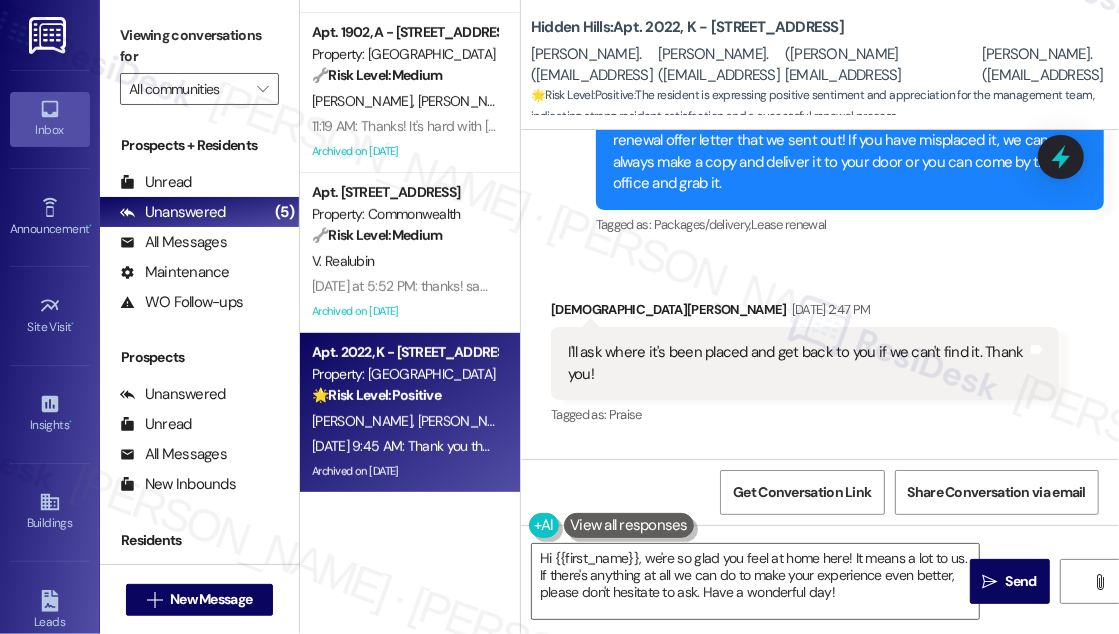 scroll, scrollTop: 53401, scrollLeft: 0, axis: vertical 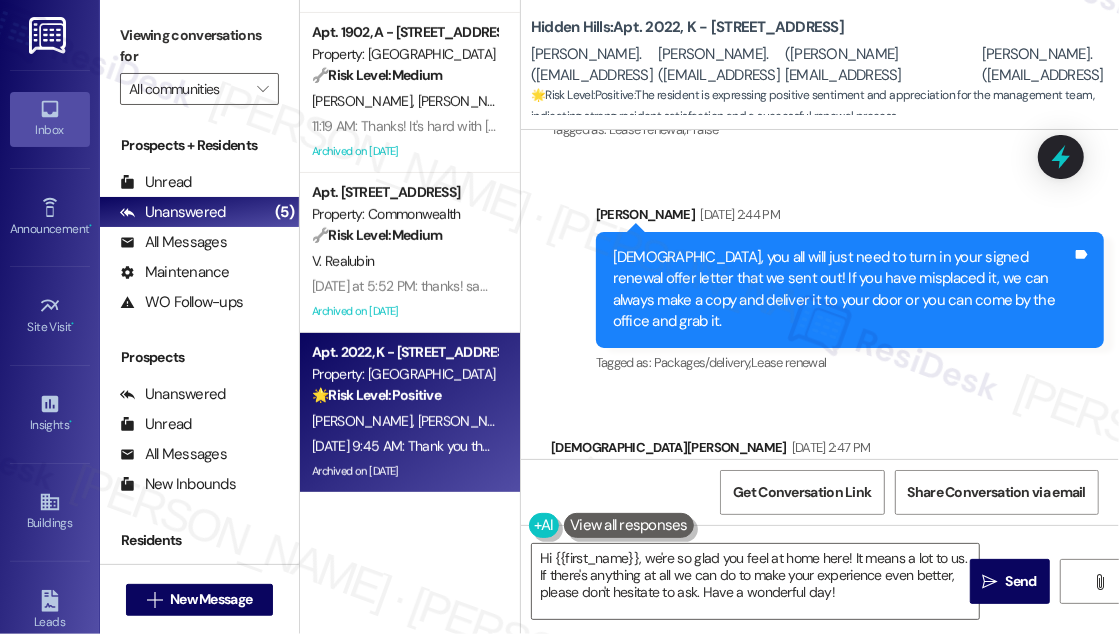 click on "We are so happy to hear you all are renewing and staying with us!  If you find the form just drop it off to us once it is signed.  Just let me know if you can't locate it and we'll get another copy to you right away.  Have a great night! Tags and notes" at bounding box center (850, 713) 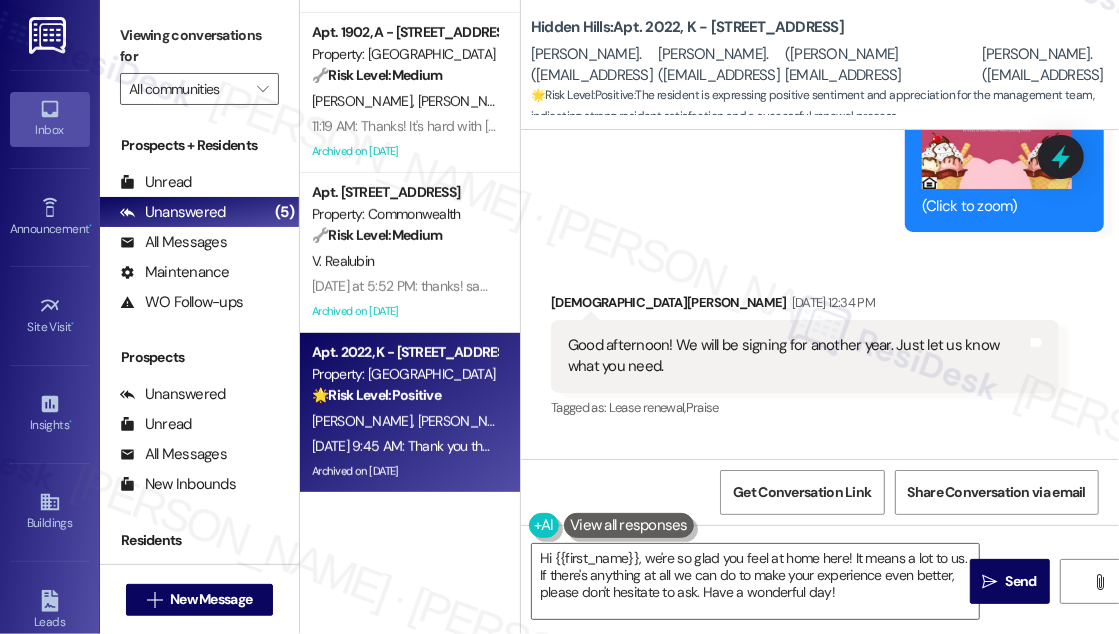scroll, scrollTop: 53128, scrollLeft: 0, axis: vertical 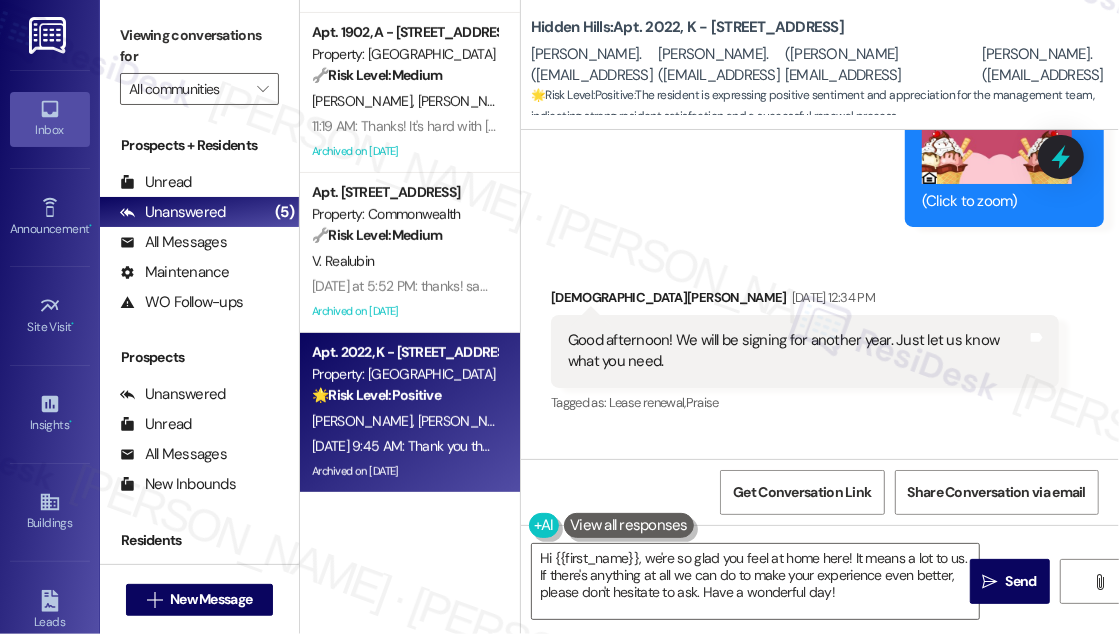 click on "[DEMOGRAPHIC_DATA], you all will just need to turn in your signed renewal offer letter that we sent out! If you have misplaced it, we can always make a copy and deliver it to your door or you can come by the office and grab it." at bounding box center (842, 563) 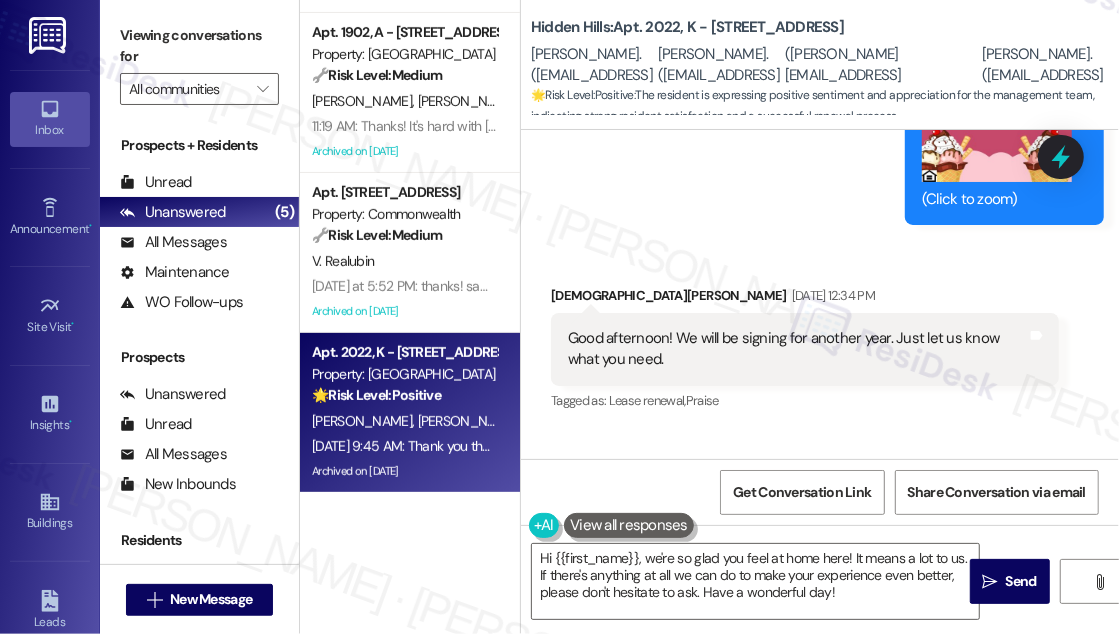 scroll, scrollTop: 53128, scrollLeft: 0, axis: vertical 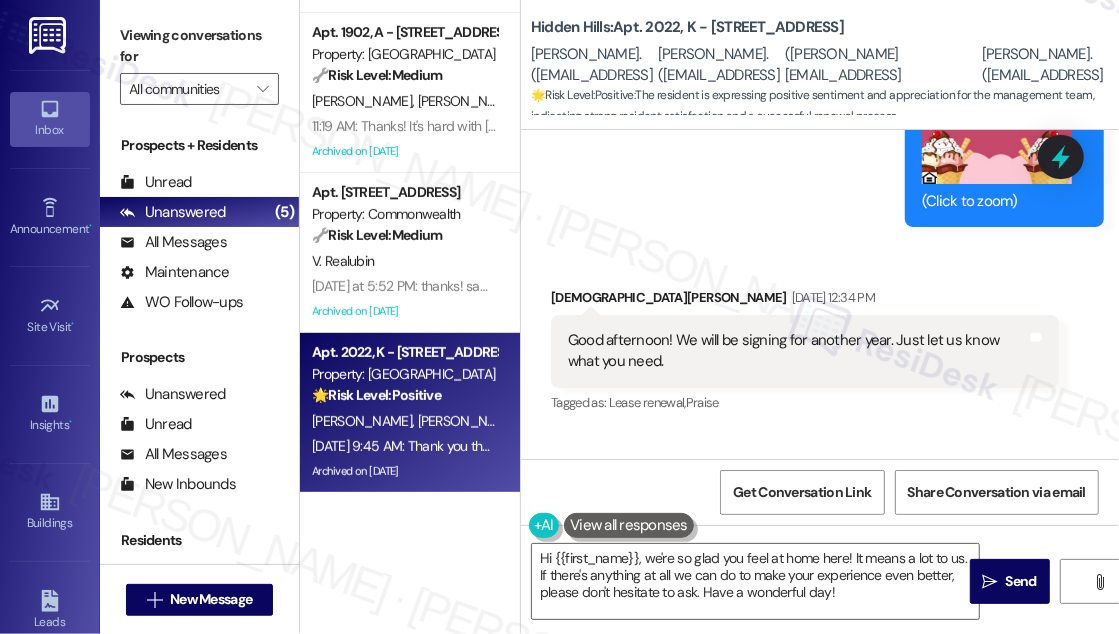 click on "[DEMOGRAPHIC_DATA], you all will just need to turn in your signed renewal offer letter that we sent out! If you have misplaced it, we can always make a copy and deliver it to your door or you can come by the office and grab it." at bounding box center (842, 563) 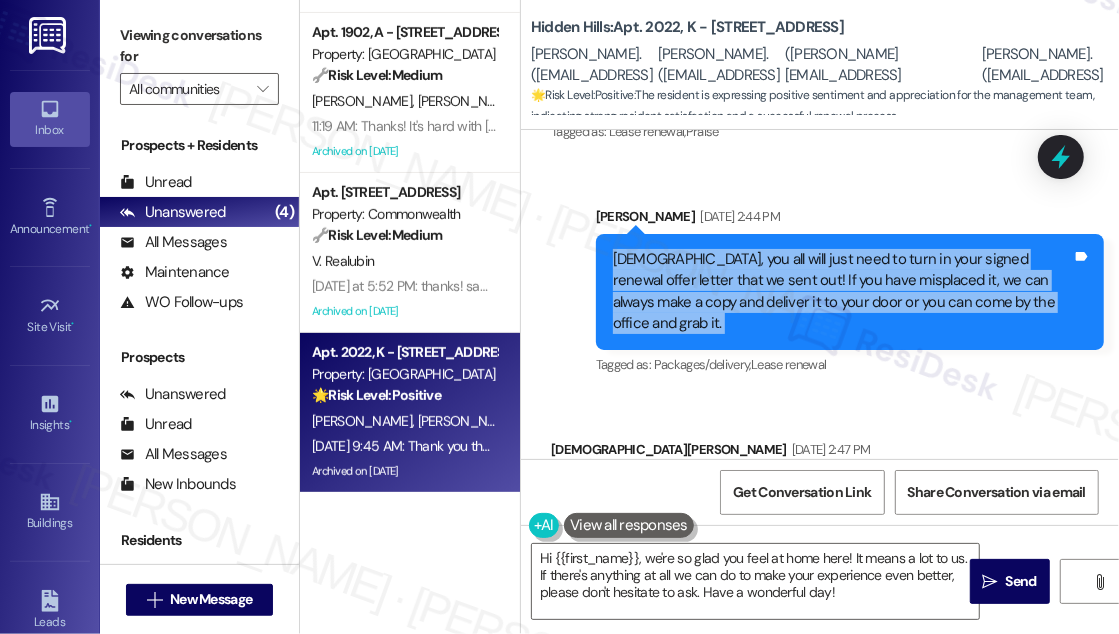 scroll, scrollTop: 53401, scrollLeft: 0, axis: vertical 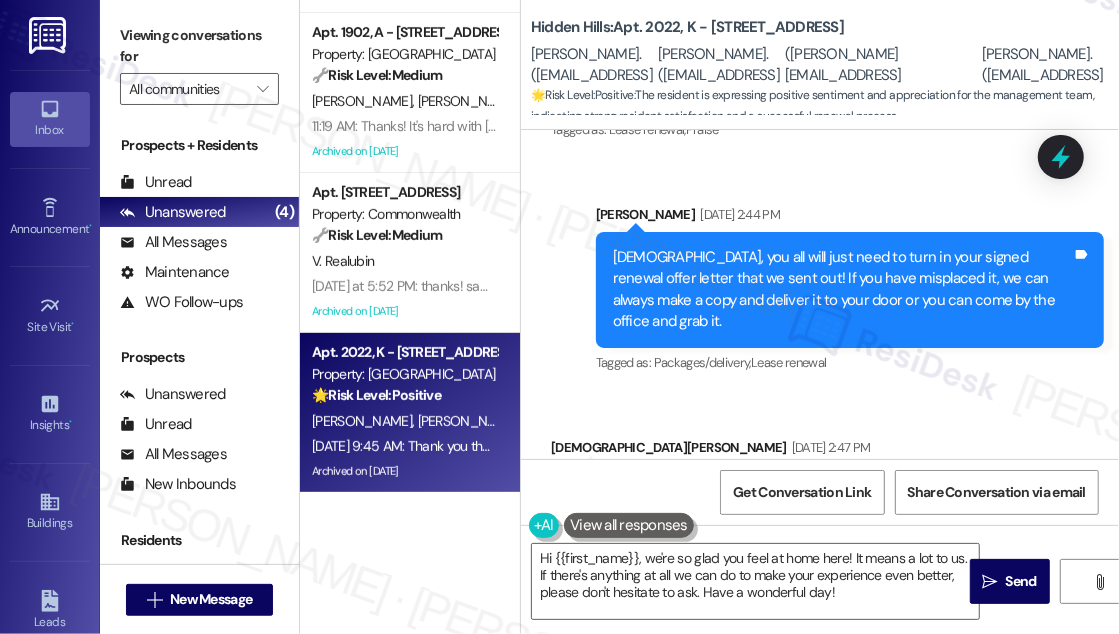 click on "I'll ask where it's been placed and get back to you if we can't find it. Thank you!" at bounding box center [797, 501] 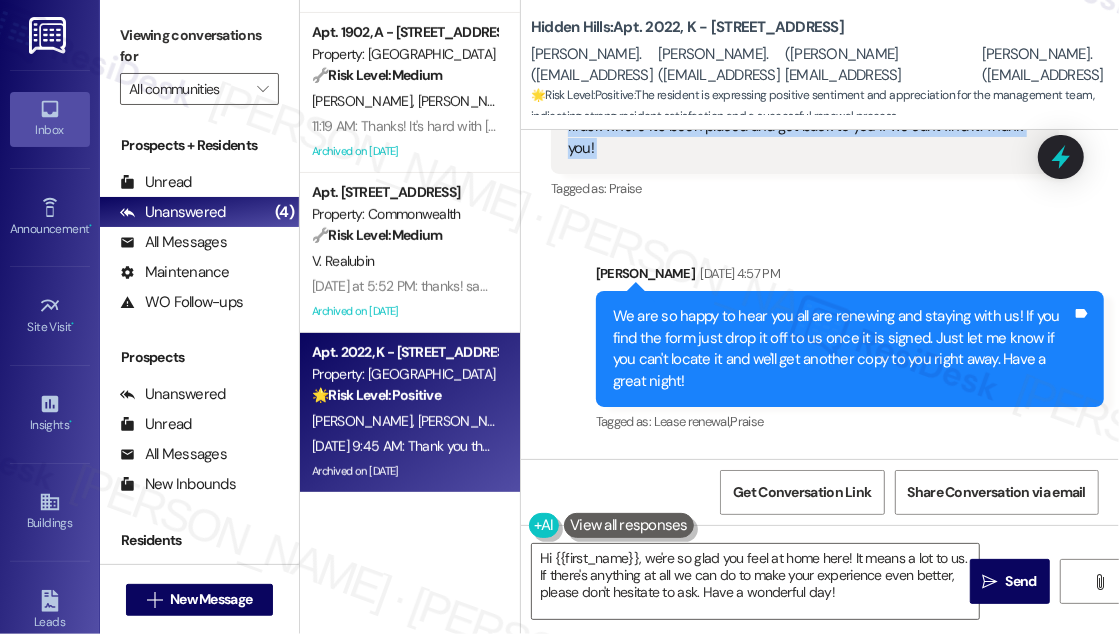 scroll, scrollTop: 54037, scrollLeft: 0, axis: vertical 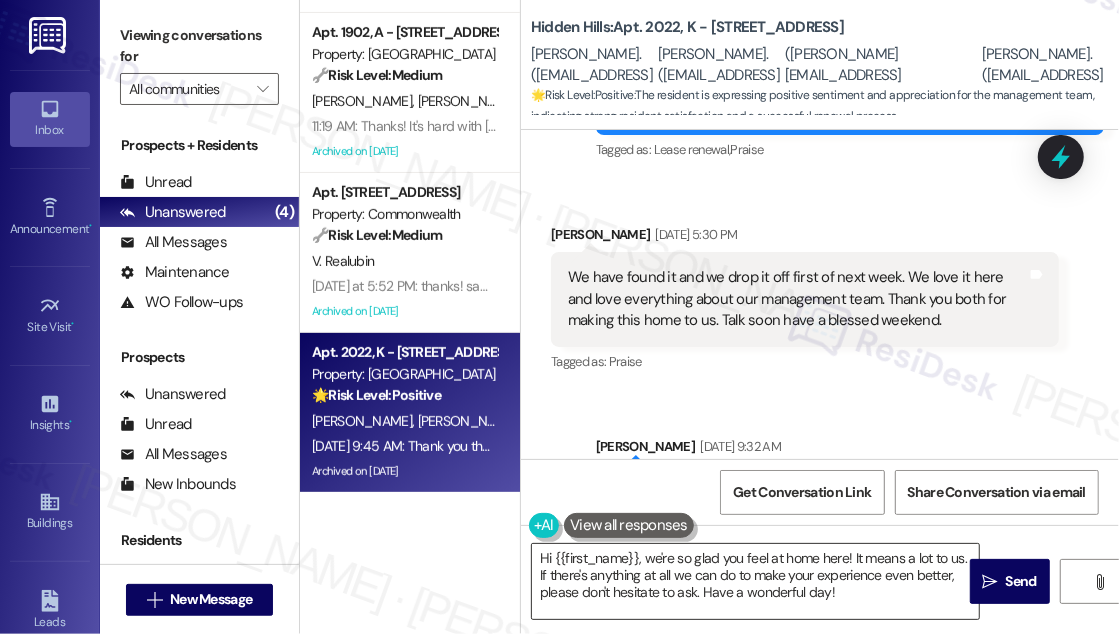 click on "Hi {{first_name}}, we're so glad you feel at home here! It means a lot to us. If there's anything at all we can do to make your experience even better, please don't hesitate to ask. Have a wonderful day!" at bounding box center (755, 581) 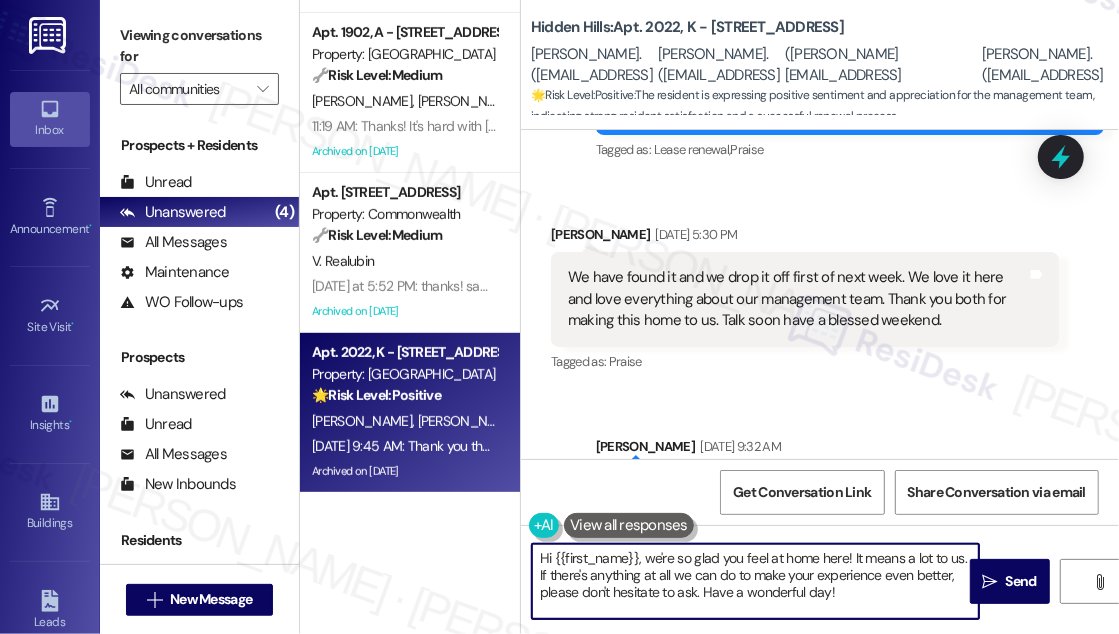 click on "Hi {{first_name}}, we're so glad you feel at home here! It means a lot to us. If there's anything at all we can do to make your experience even better, please don't hesitate to ask. Have a wonderful day!" at bounding box center [755, 581] 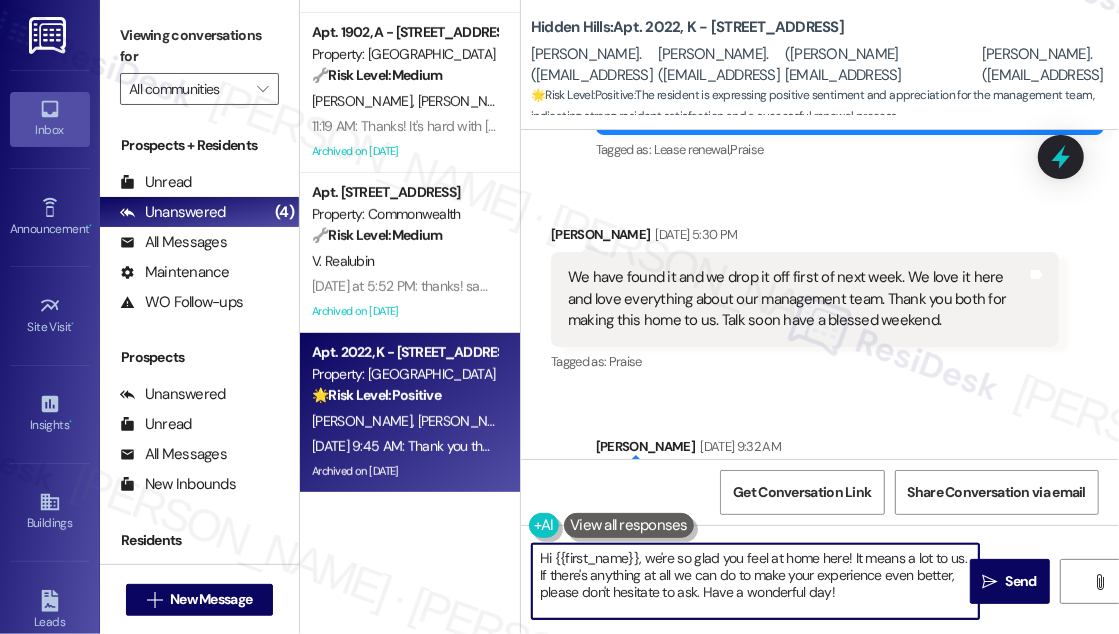 click on "Hi {{first_name}}, we're so glad you feel at home here! It means a lot to us. If there's anything at all we can do to make your experience even better, please don't hesitate to ask. Have a wonderful day!" at bounding box center [755, 581] 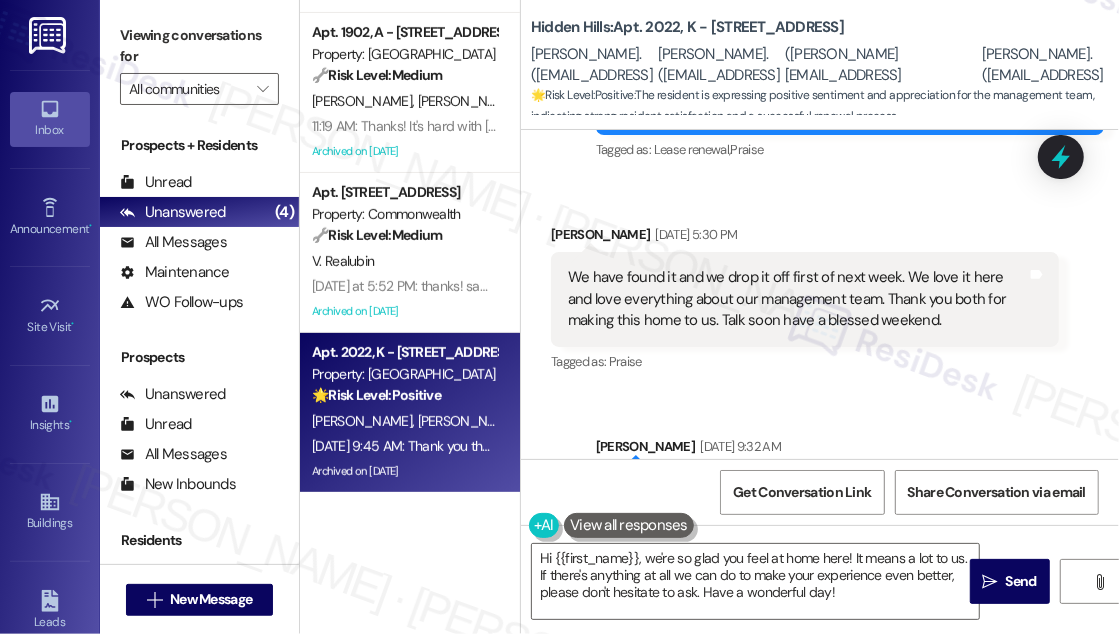 click on "[PERSON_NAME] [DATE] 9:45 AM" at bounding box center (660, 640) 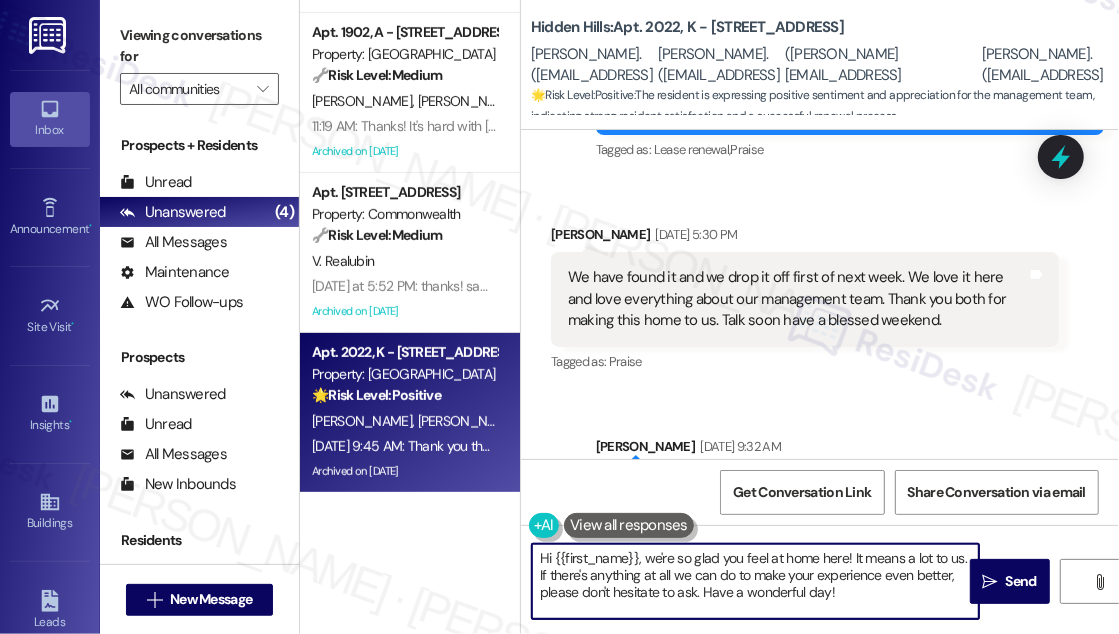drag, startPoint x: 554, startPoint y: 549, endPoint x: 637, endPoint y: 549, distance: 83 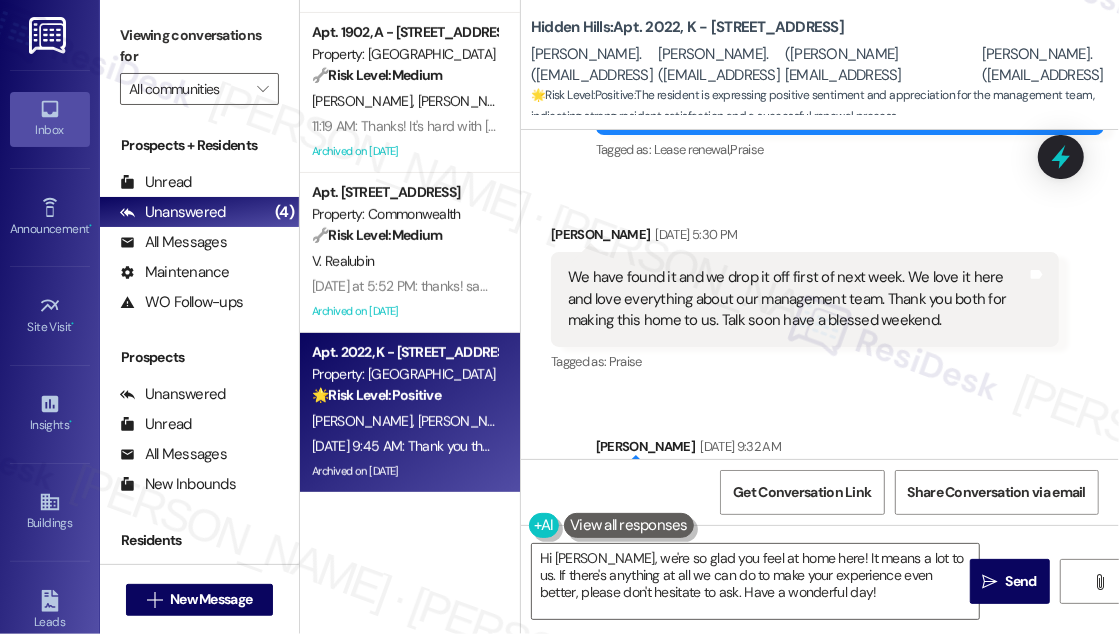 click on "[PERSON_NAME], we love having you all as residents!! Have a wonderful weekend!" at bounding box center [842, 500] 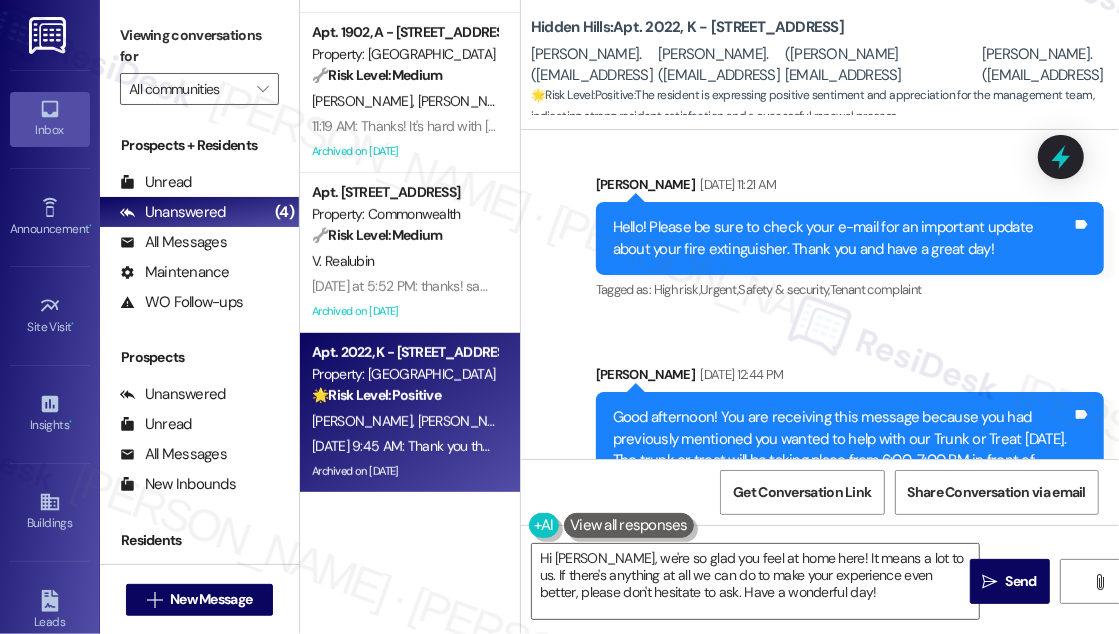 scroll, scrollTop: 44682, scrollLeft: 0, axis: vertical 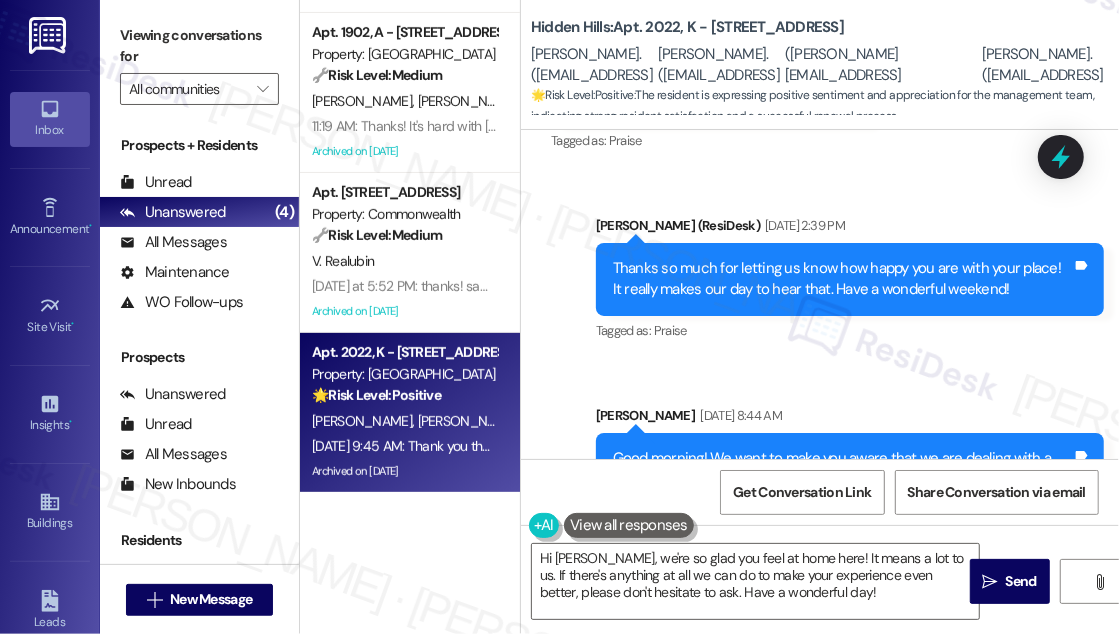 click on "Good morning!  We want to make you aware that we are dealing with a water leak in your building.  The water to your building may have to be shut off temporarily this  morning for us to make the appropriate repairs.  We will work as quickly as possible to get water restored to the building.  We expect that the repair may take a few hours.  We will keep you posted.  If you have any questions or concerns, please reach out to us.  ~The Hidden Hills Team" at bounding box center [842, 523] 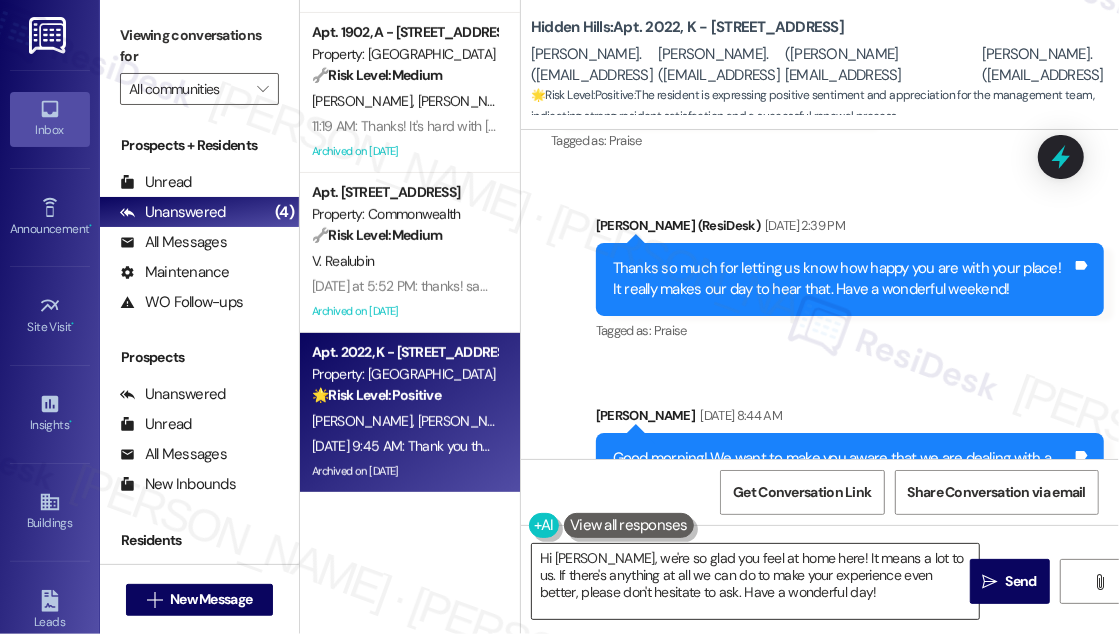 click on "Hi [PERSON_NAME], we're so glad you feel at home here! It means a lot to us. If there's anything at all we can do to make your experience even better, please don't hesitate to ask. Have a wonderful day!" at bounding box center (755, 581) 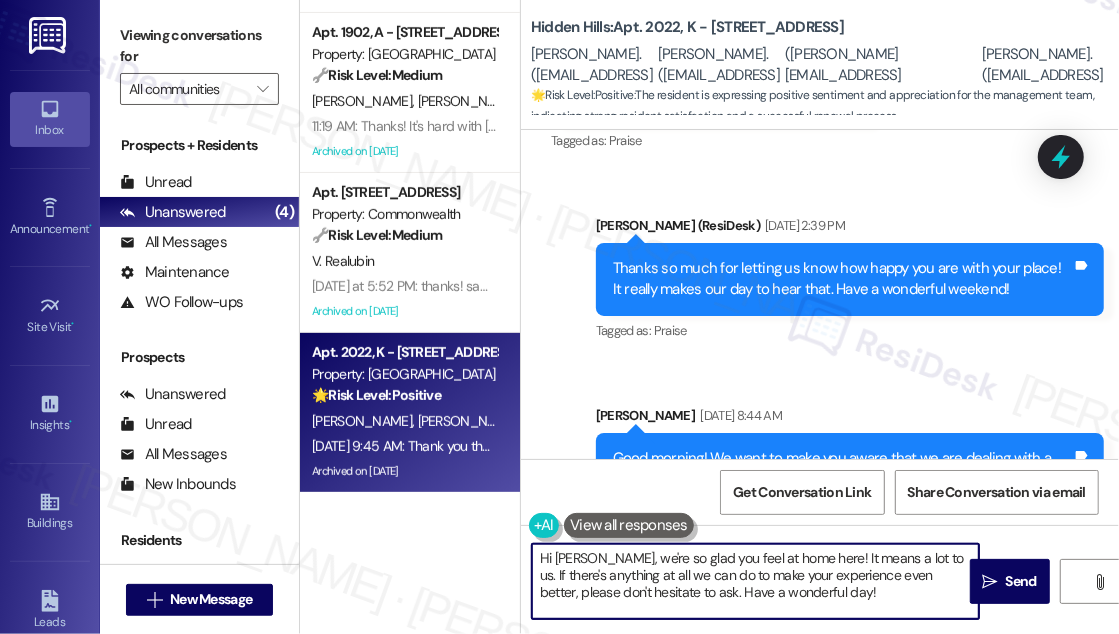 click on "Hi [PERSON_NAME], we're so glad you feel at home here! It means a lot to us. If there's anything at all we can do to make your experience even better, please don't hesitate to ask. Have a wonderful day!" at bounding box center (755, 581) 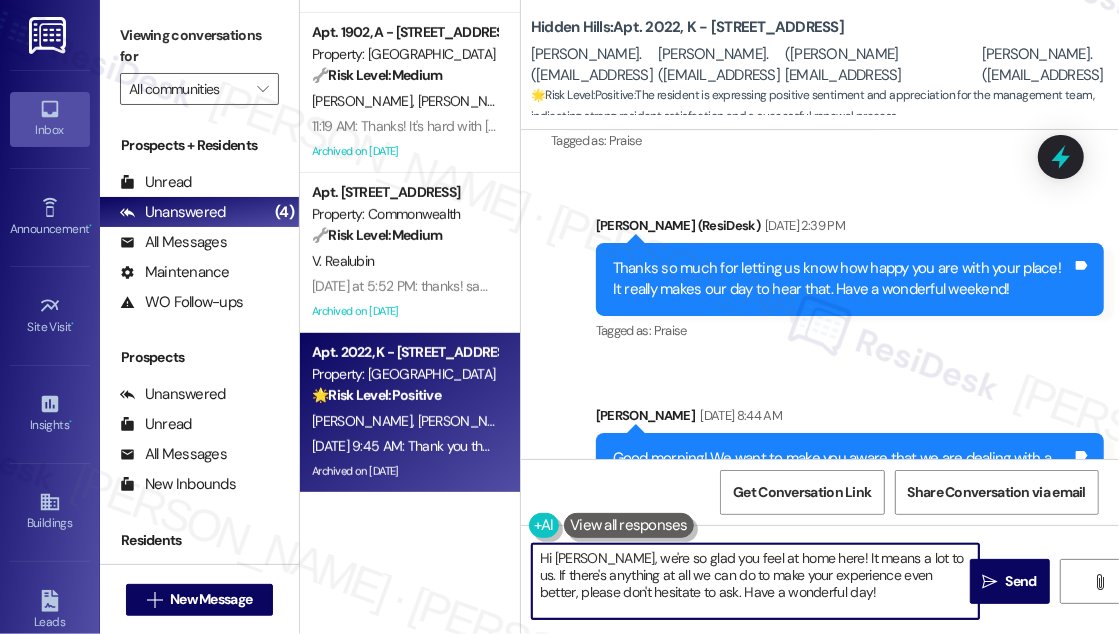 drag, startPoint x: 832, startPoint y: 591, endPoint x: 793, endPoint y: 560, distance: 49.819675 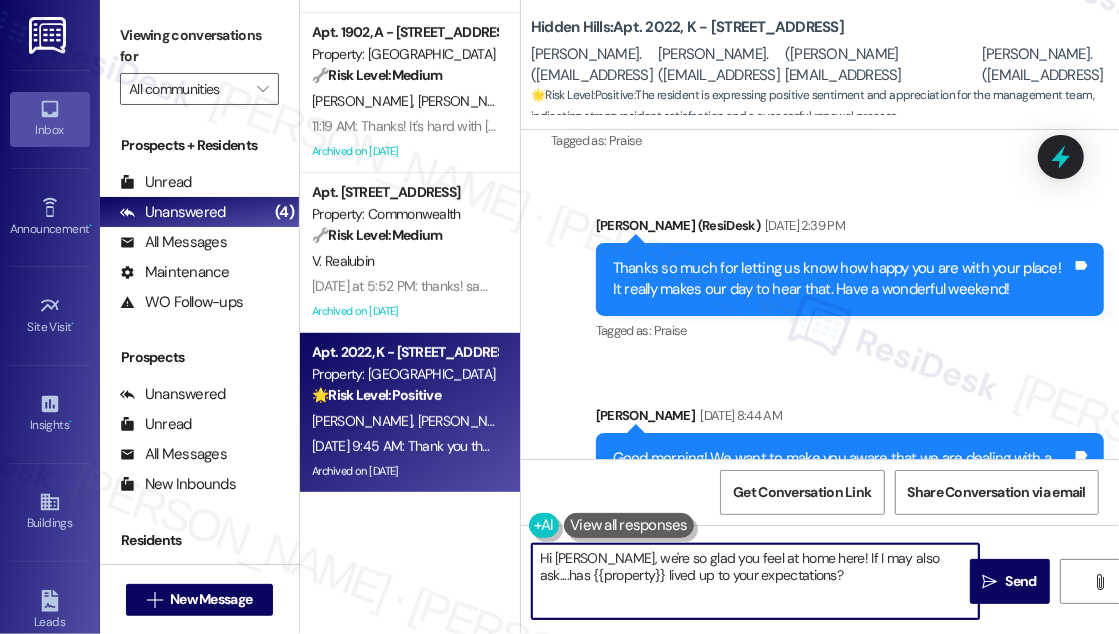 click on "Hi [PERSON_NAME], we're so glad you feel at home here! If I may also ask....has {{property}} lived up to your expectations?" at bounding box center (755, 581) 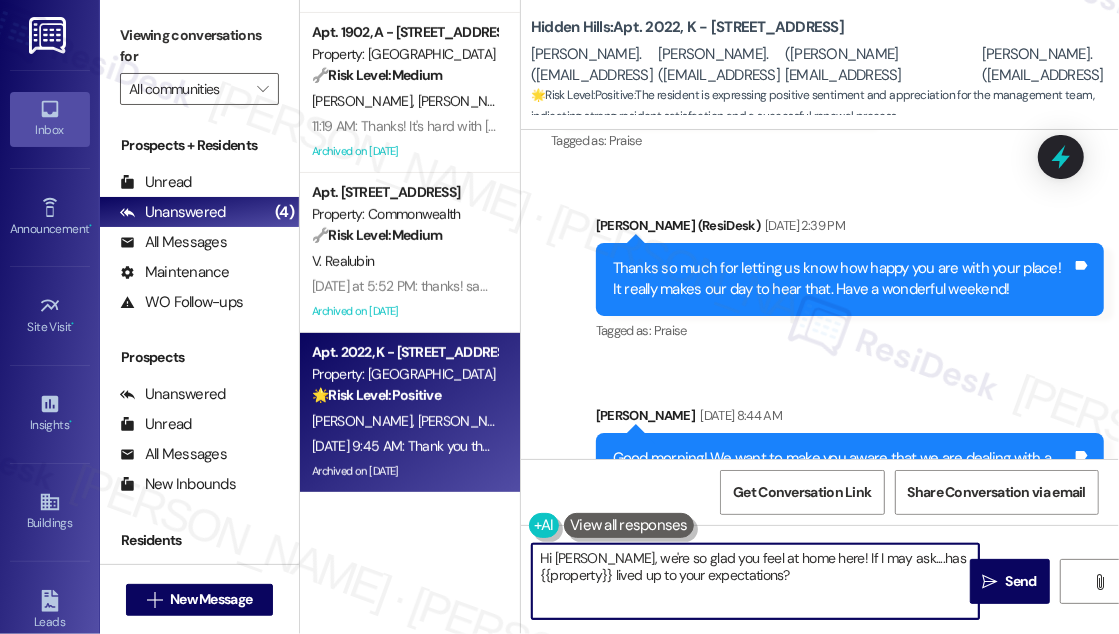 type on "Hi [PERSON_NAME], we're so glad you feel at home here! If I may ask....has {{property}} lived up to your expectations?" 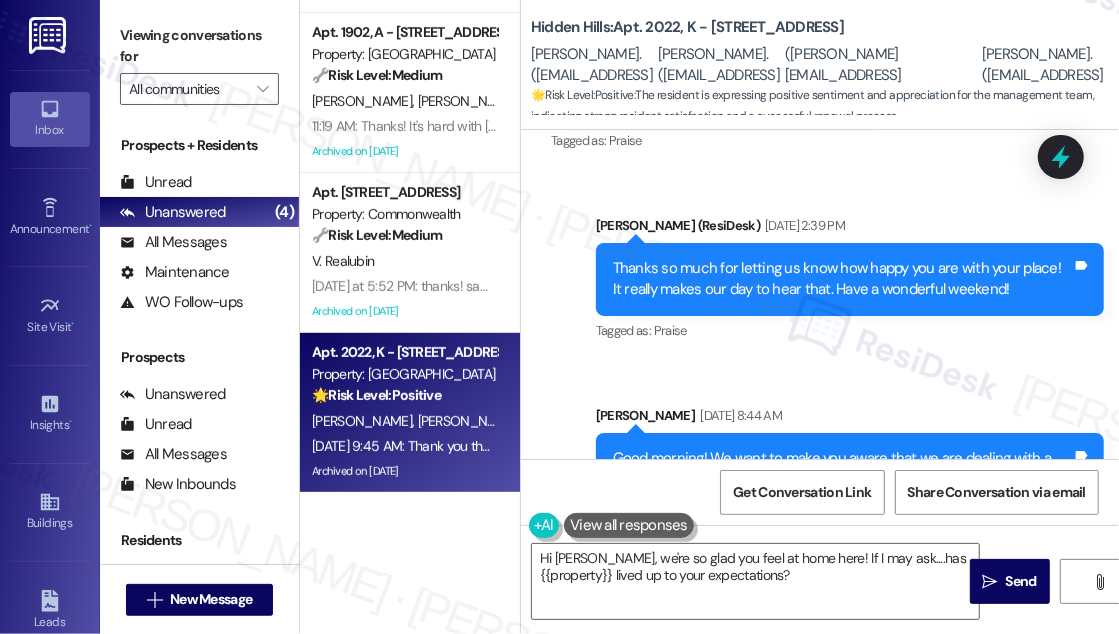 click on "Sent via SMS [PERSON_NAME]  (ResiDesk) [DATE] 2:39 PM Thanks so much for letting us know how happy you are with your place! It really makes our day to hear that. Have a wonderful weekend! Tags and notes Tagged as:   Praise Click to highlight conversations about Praise Announcement, sent via SMS [PERSON_NAME] [DATE] 8:44 AM Good morning!  We want to make you aware that we are dealing with a water leak in your building.  The water to your building may have to be shut off temporarily this  morning for us to make the appropriate repairs.  We will work as quickly as possible to get water restored to the building.  We expect that the repair may take a few hours.  We will keep you posted.  If you have any questions or concerns, please reach out to us.  ~The Hidden Hills Team Tags and notes Tagged as:   Plumbing/water ,  Click to highlight conversations about Plumbing/water High risk ,  Click to highlight conversations about High risk Urgent ,  Click to highlight conversations about Urgent Maintenance request" at bounding box center (820, 413) 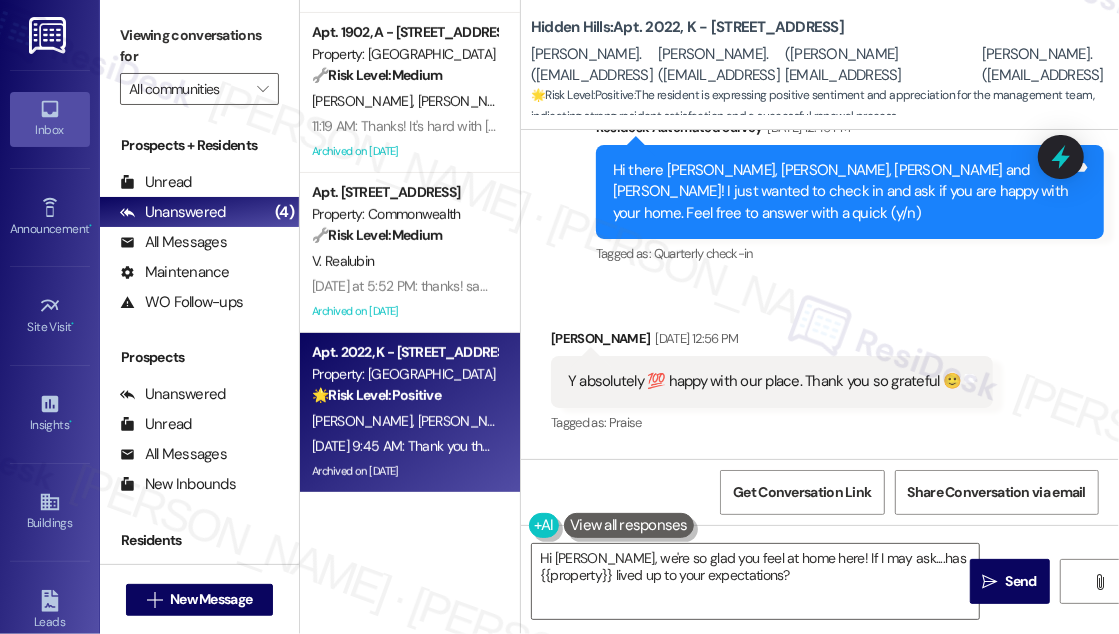 scroll, scrollTop: 43455, scrollLeft: 0, axis: vertical 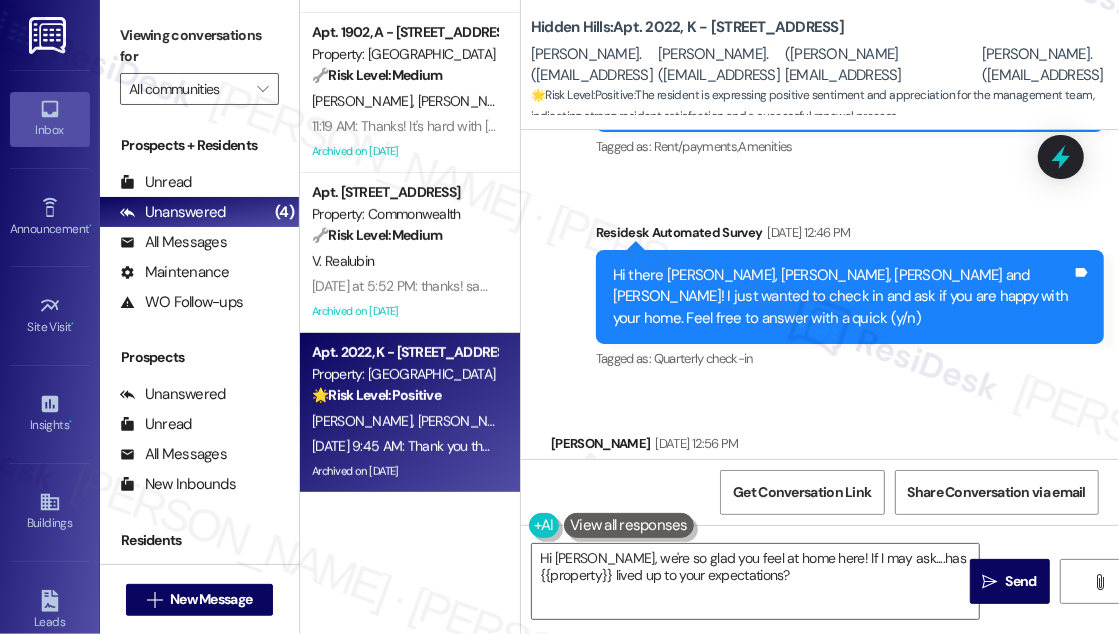 click on "[DATE] 1:55 PM" at bounding box center (801, 612) 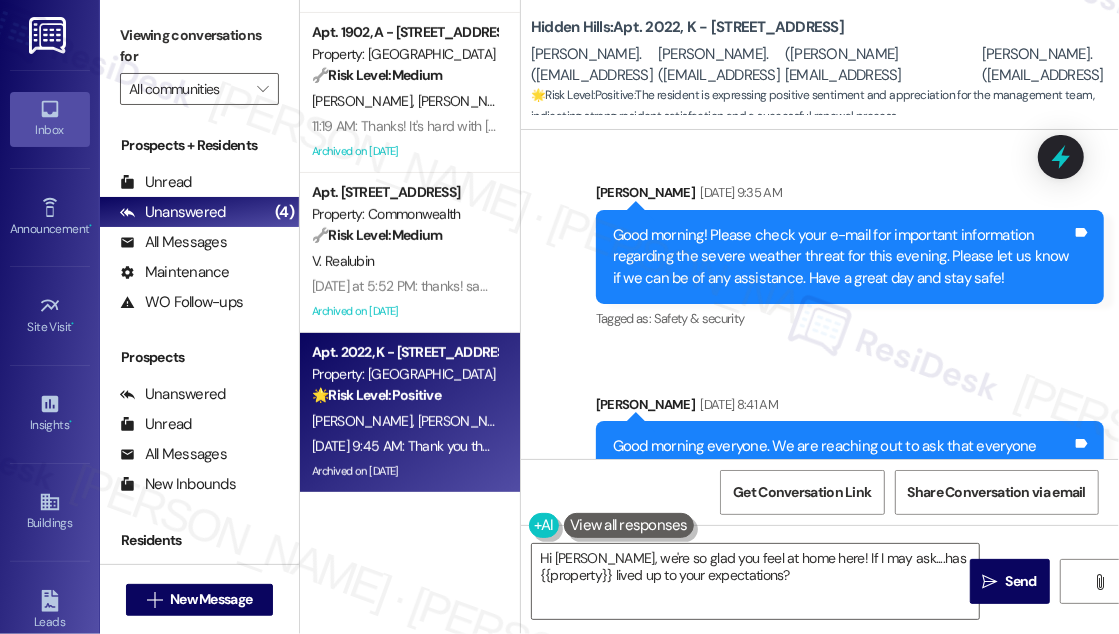 scroll, scrollTop: 54037, scrollLeft: 0, axis: vertical 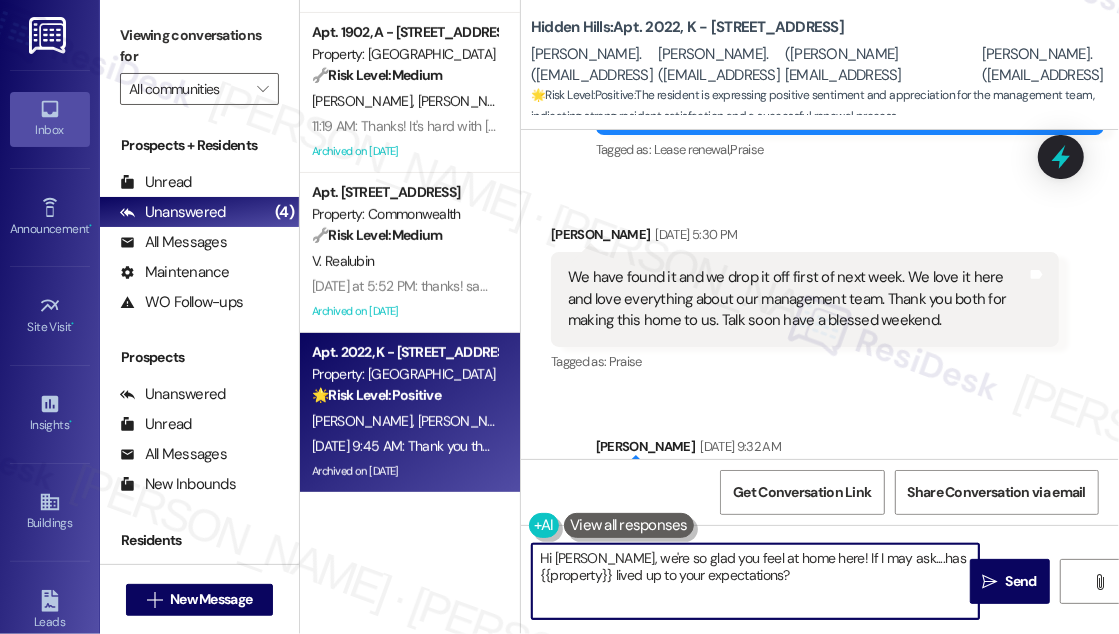 click on "Hi [PERSON_NAME], we're so glad you feel at home here! If I may ask....has {{property}} lived up to your expectations?" at bounding box center [755, 581] 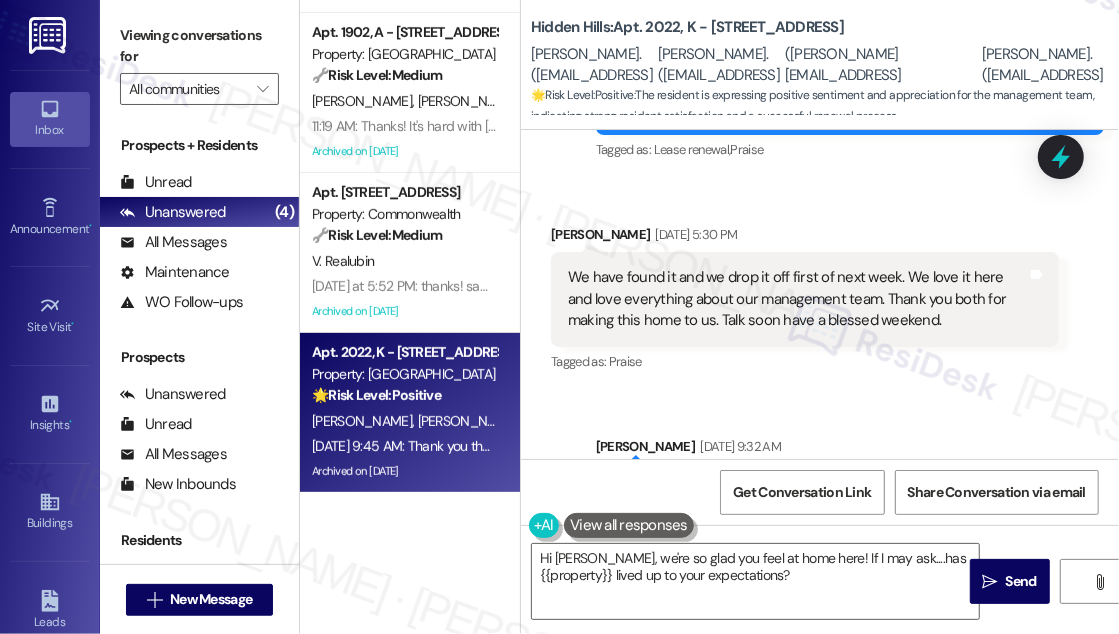 click on "Received via SMS [PERSON_NAME] [DATE] 9:45 AM Thank you that means a lot Tags and notes Tagged as:   Praise Click to highlight conversations about Praise" at bounding box center [820, 665] 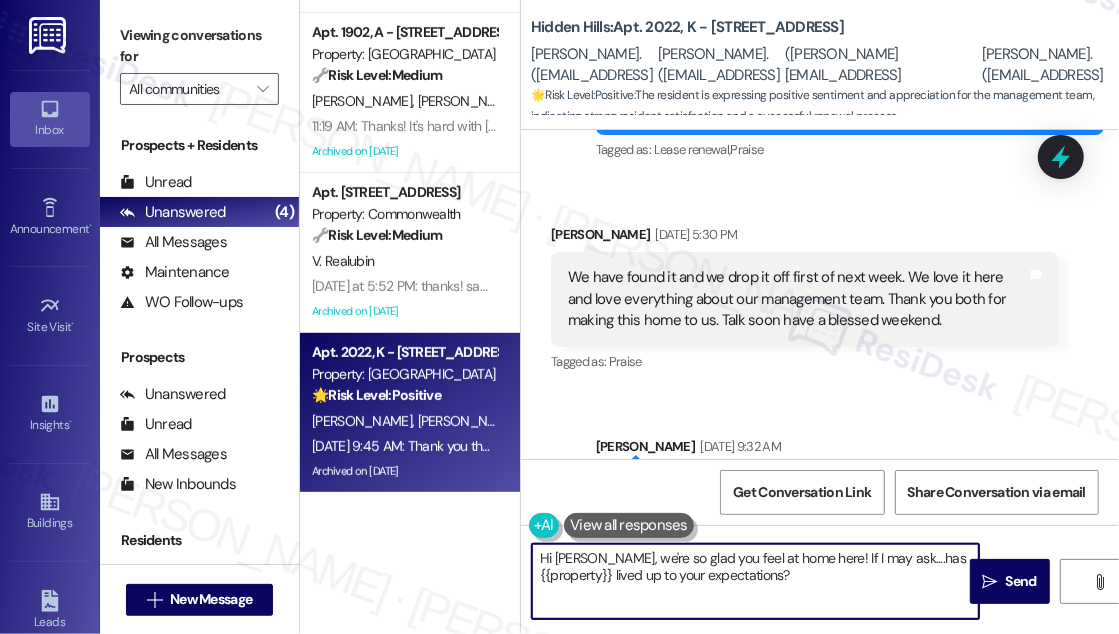 click on "Hi [PERSON_NAME], we're so glad you feel at home here! If I may ask....has {{property}} lived up to your expectations?" at bounding box center [755, 581] 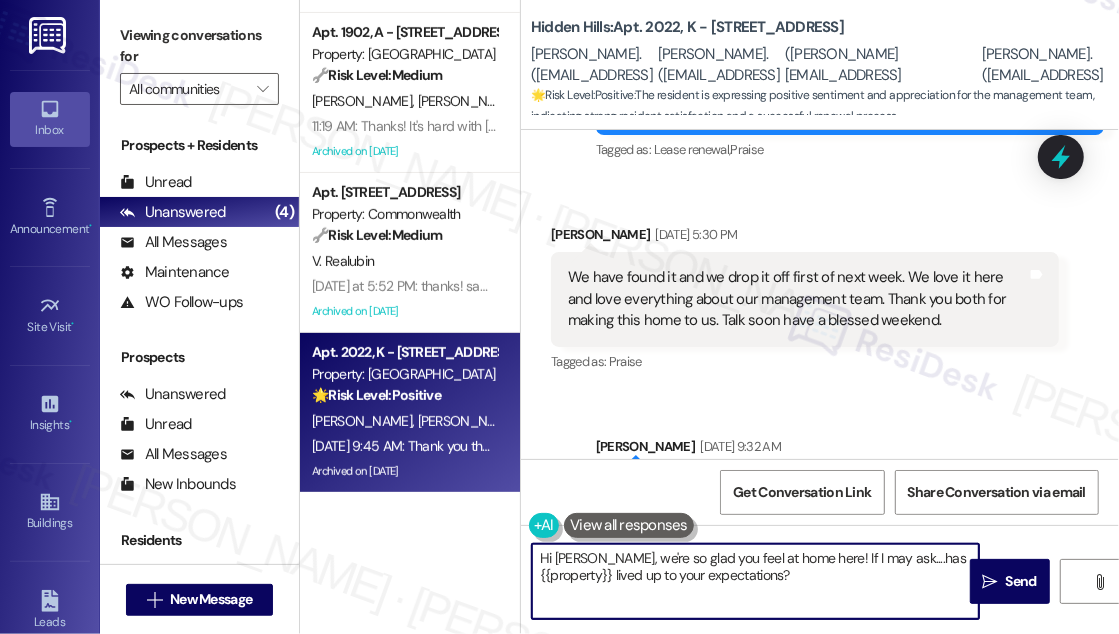 click on "Hi [PERSON_NAME], we're so glad you feel at home here! If I may ask....has {{property}} lived up to your expectations?" at bounding box center (755, 581) 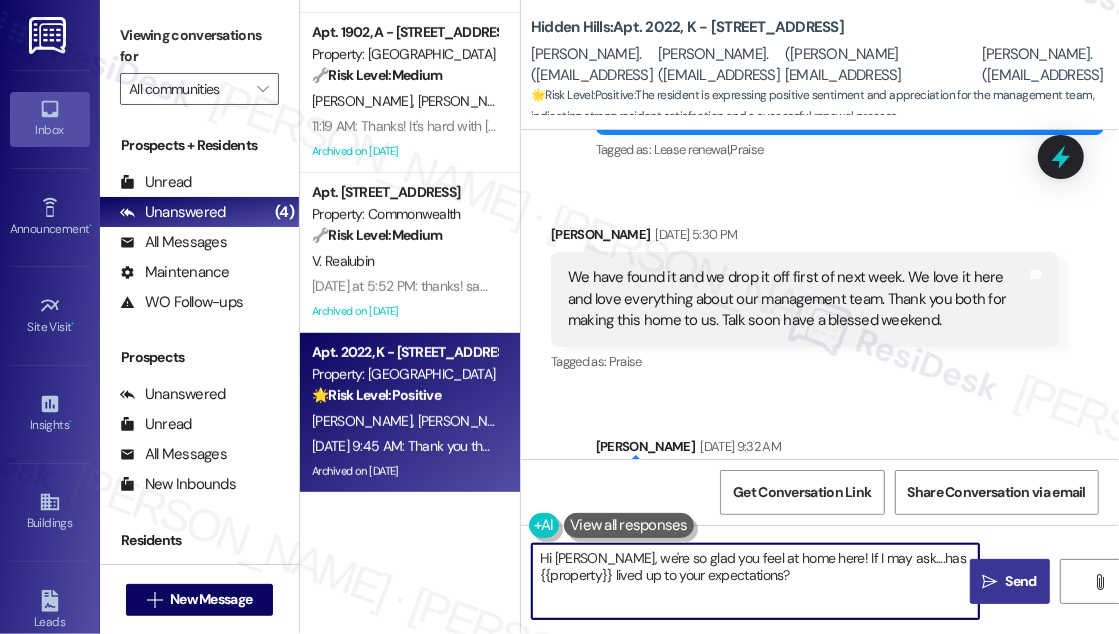 click on " Send" at bounding box center (1009, 581) 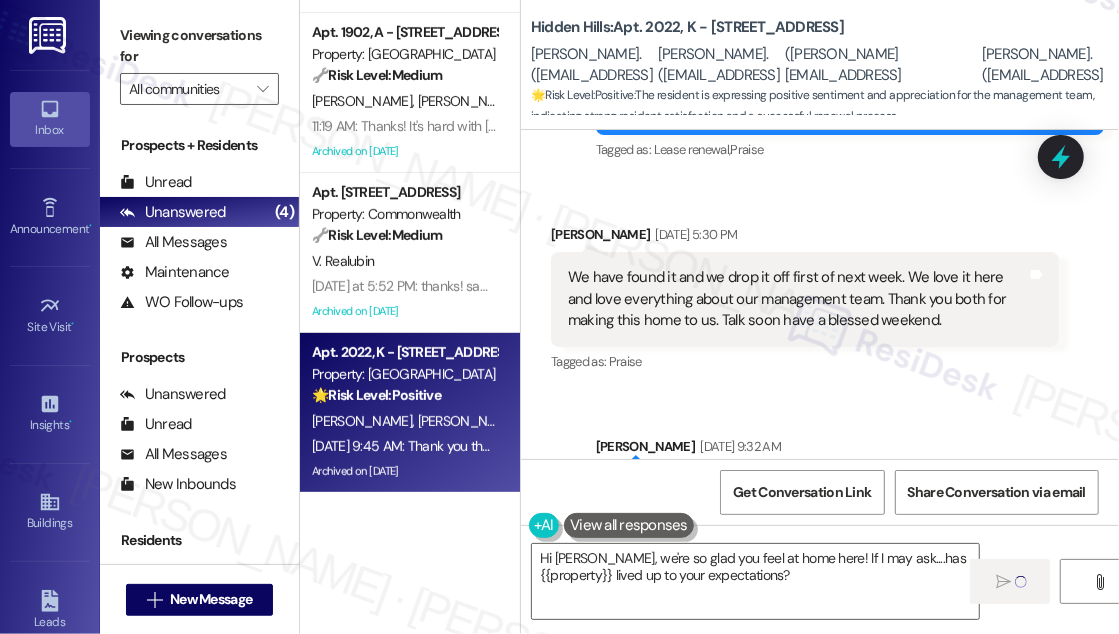 type 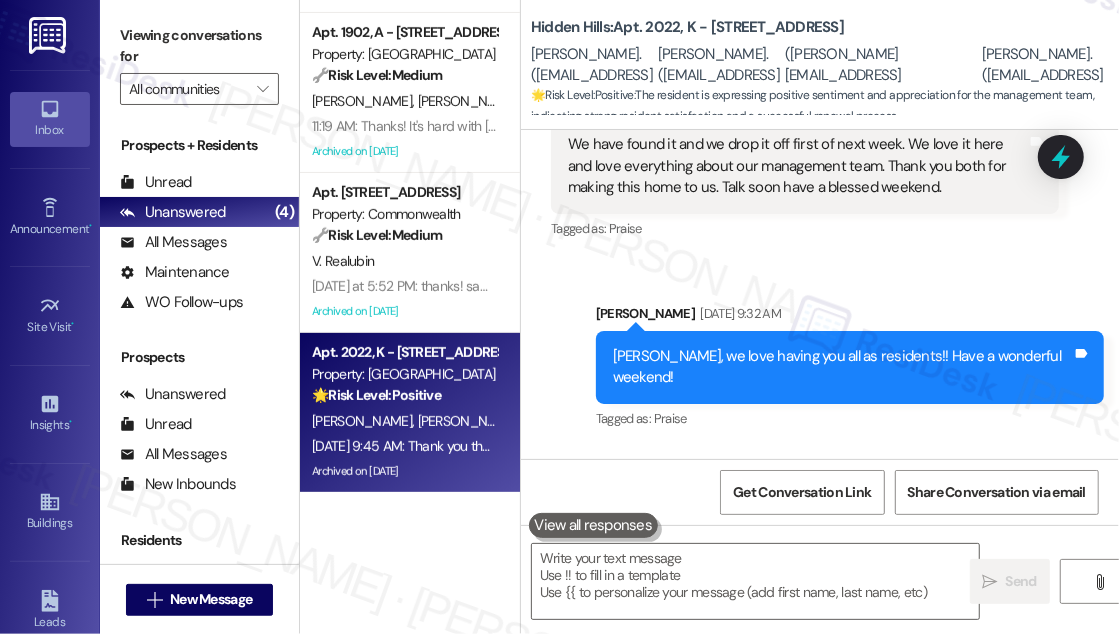 scroll, scrollTop: 54198, scrollLeft: 0, axis: vertical 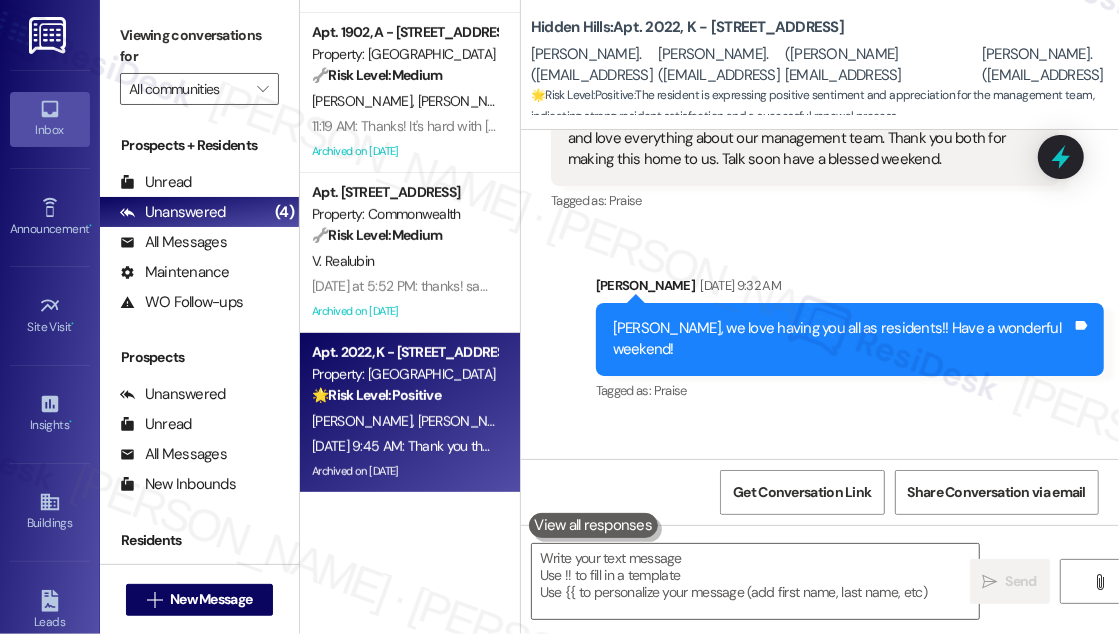 click on "Hi [PERSON_NAME], we're so glad you feel at home here! If I may ask....has Hidden Hills lived up to your expectations?" at bounding box center (842, 698) 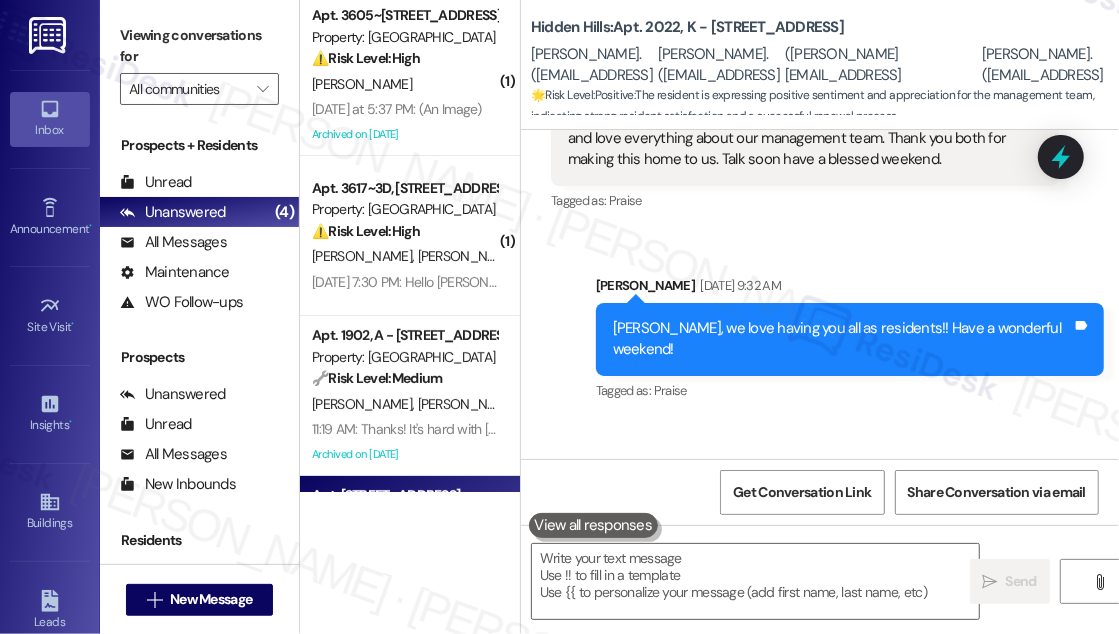 scroll, scrollTop: 0, scrollLeft: 0, axis: both 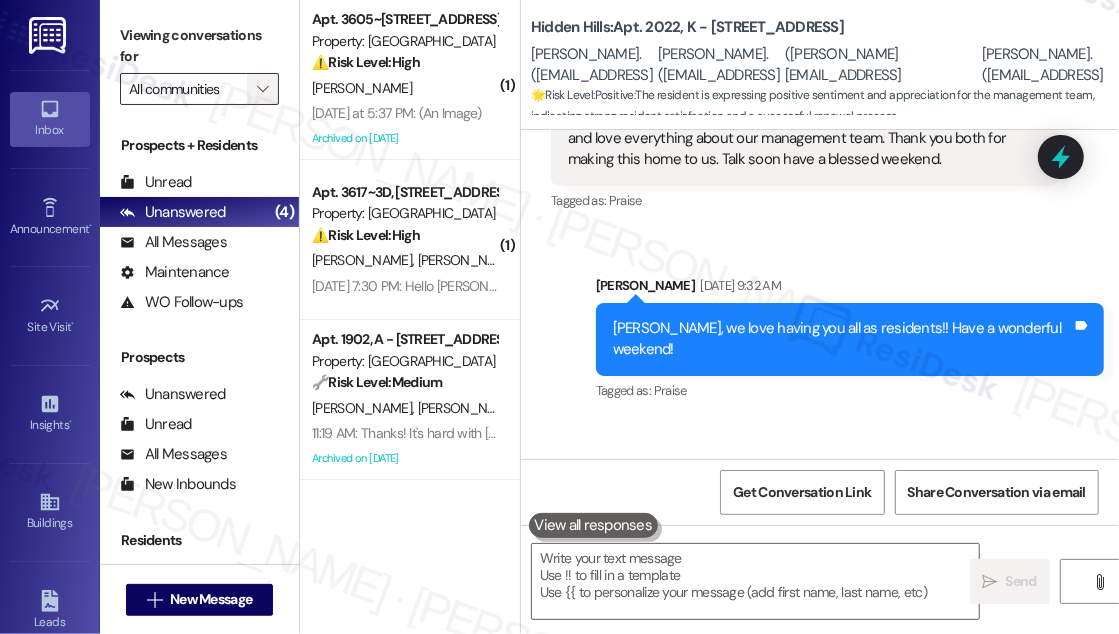 click on "" at bounding box center [263, 89] 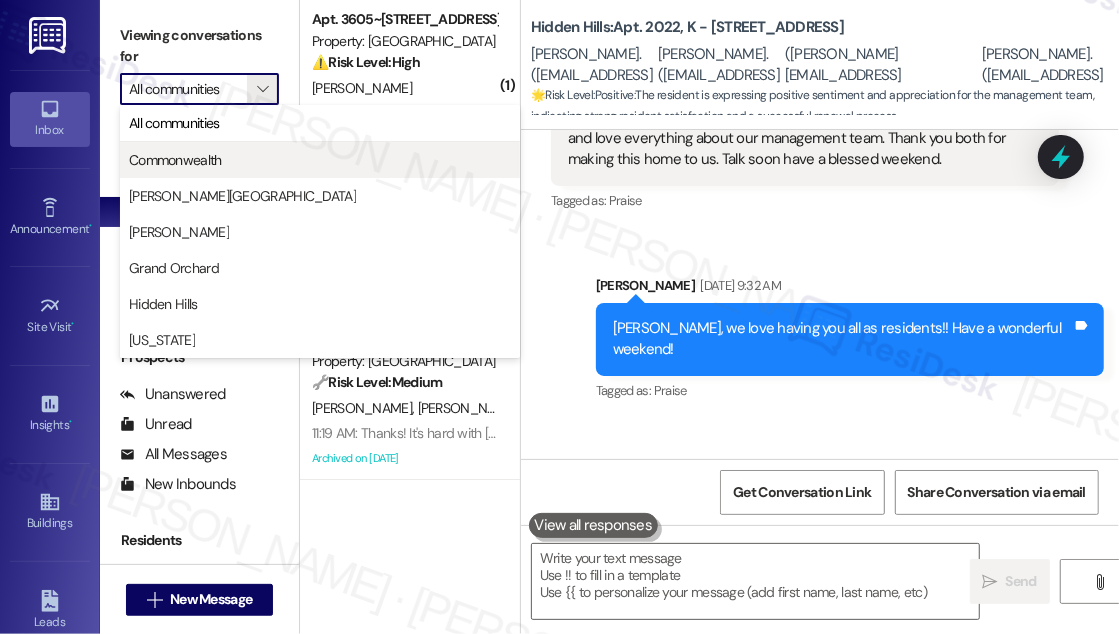 click on "Commonwealth" at bounding box center [175, 160] 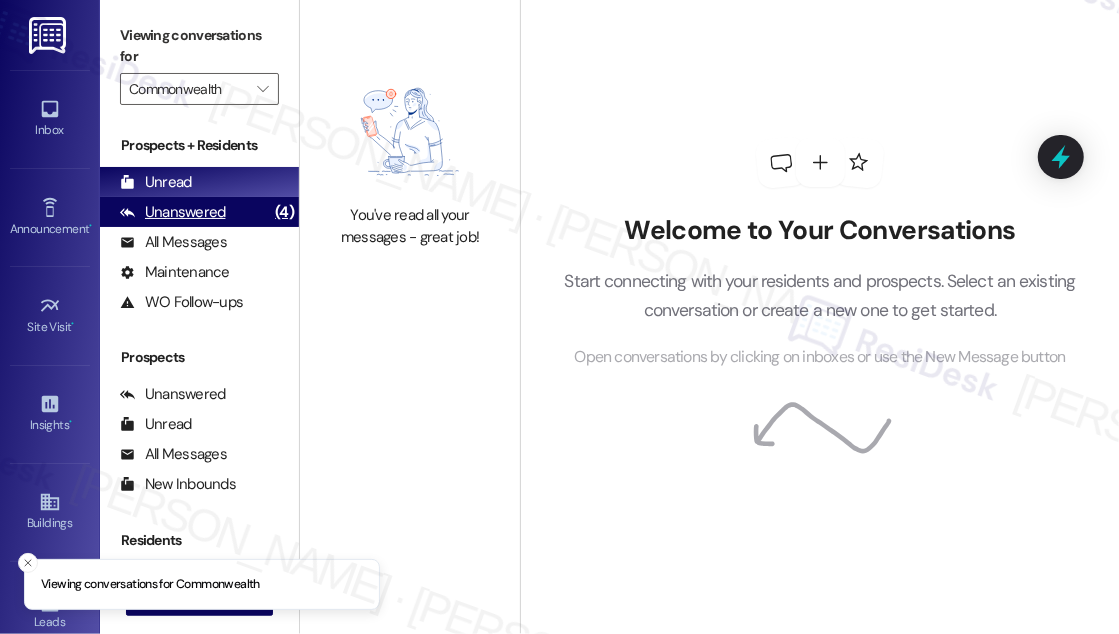 click on "Unanswered (4)" at bounding box center (199, 212) 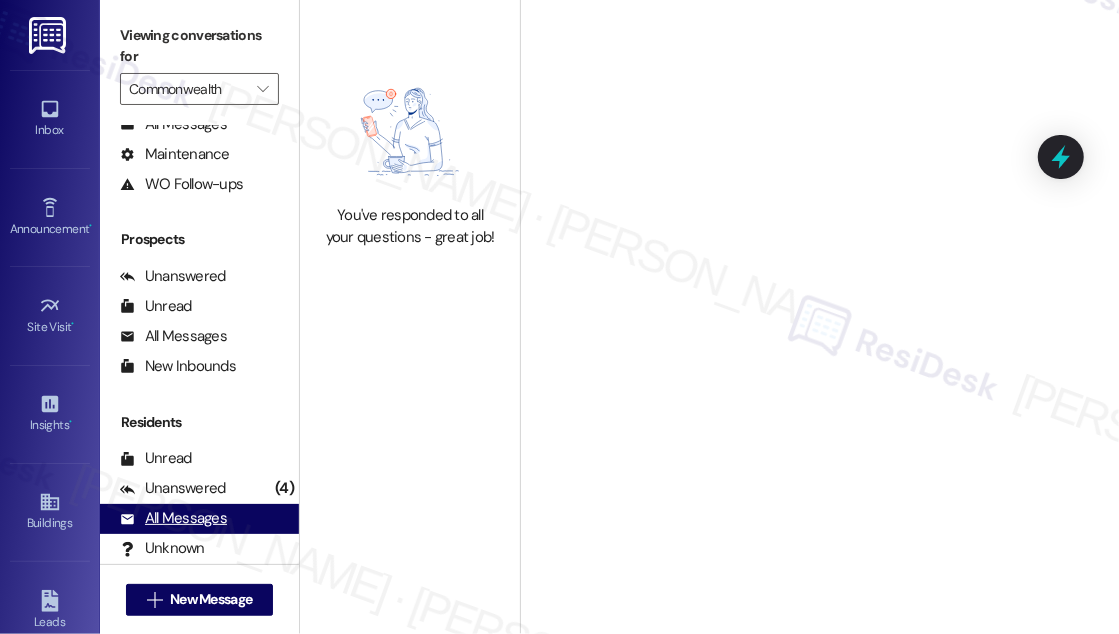 scroll, scrollTop: 202, scrollLeft: 0, axis: vertical 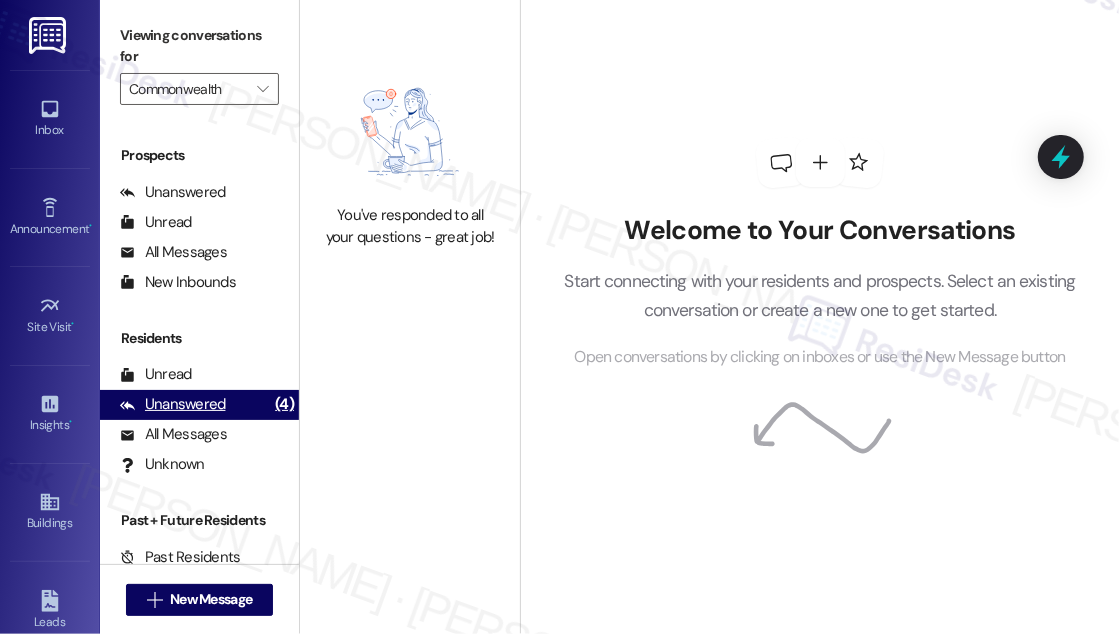 click on "Unanswered (4)" at bounding box center [199, 405] 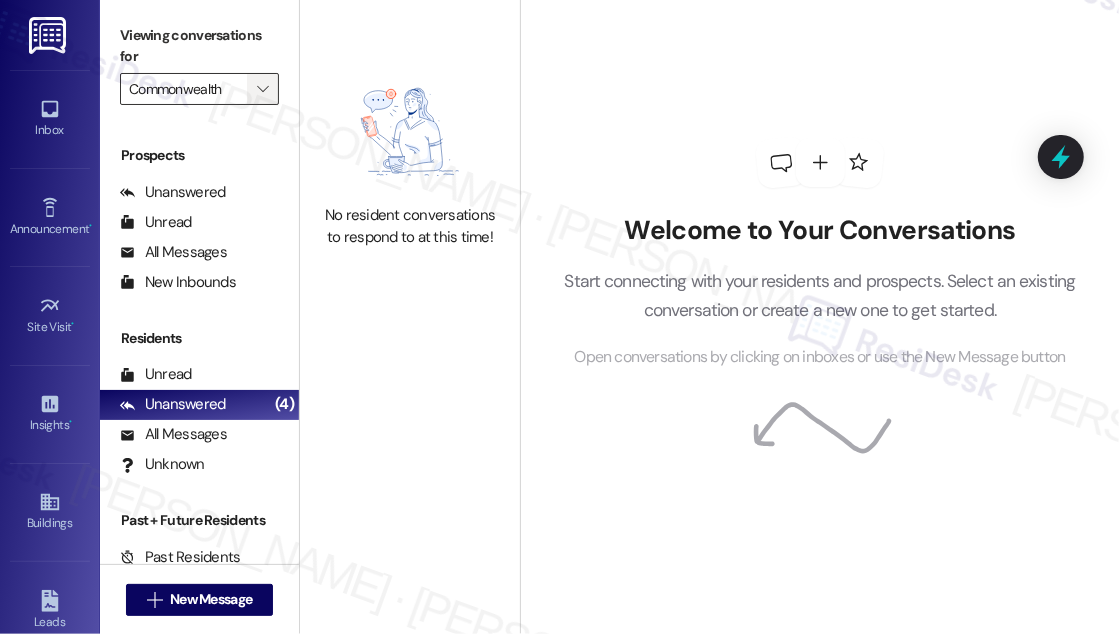 click on "" at bounding box center [262, 89] 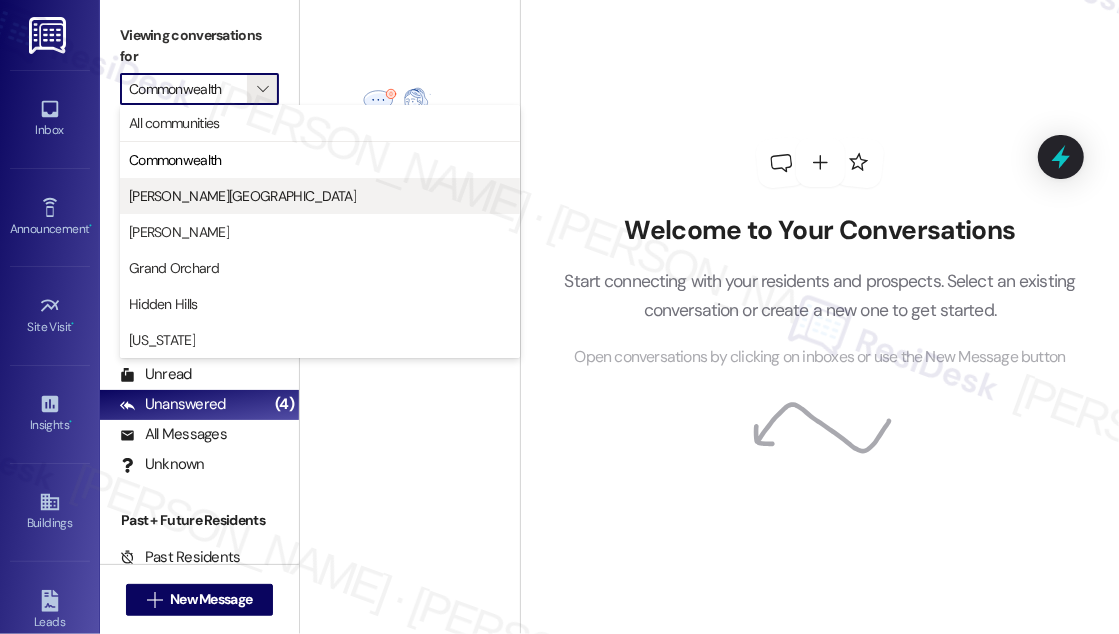 click on "[PERSON_NAME][GEOGRAPHIC_DATA]" at bounding box center (320, 196) 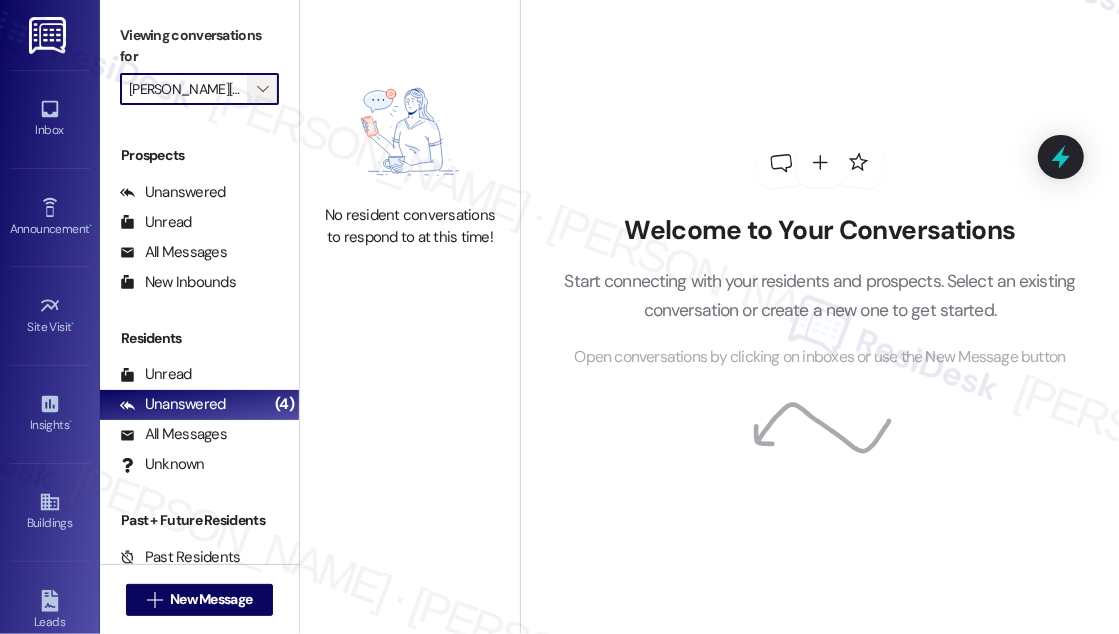 click on "" at bounding box center [262, 89] 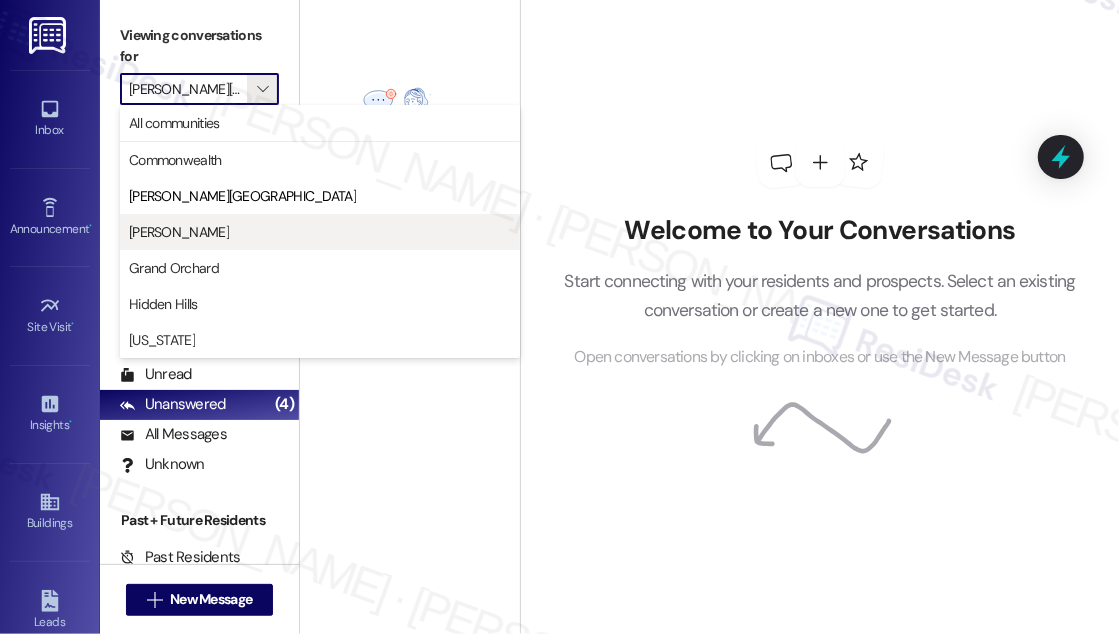 click on "[PERSON_NAME]" at bounding box center (320, 232) 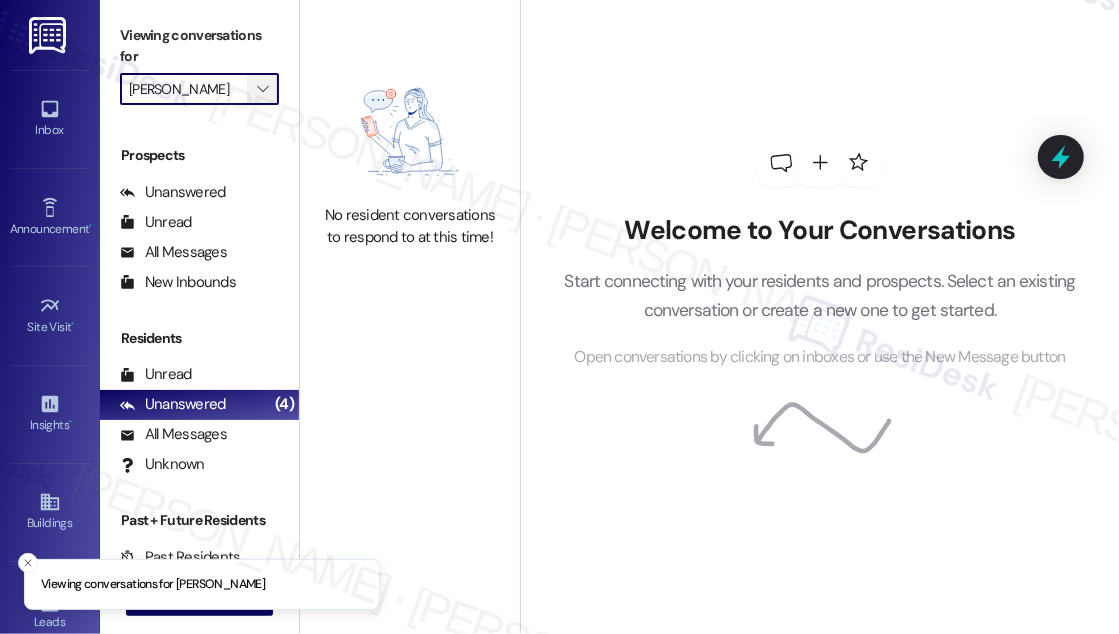 click on "" at bounding box center (262, 89) 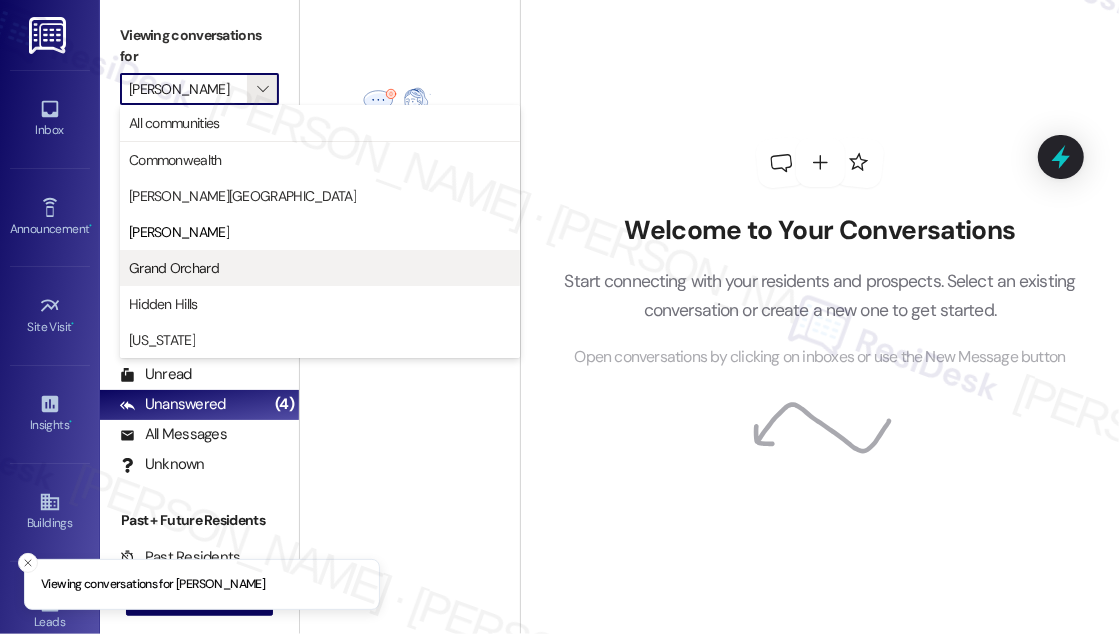 click on "Grand Orchard" at bounding box center [320, 268] 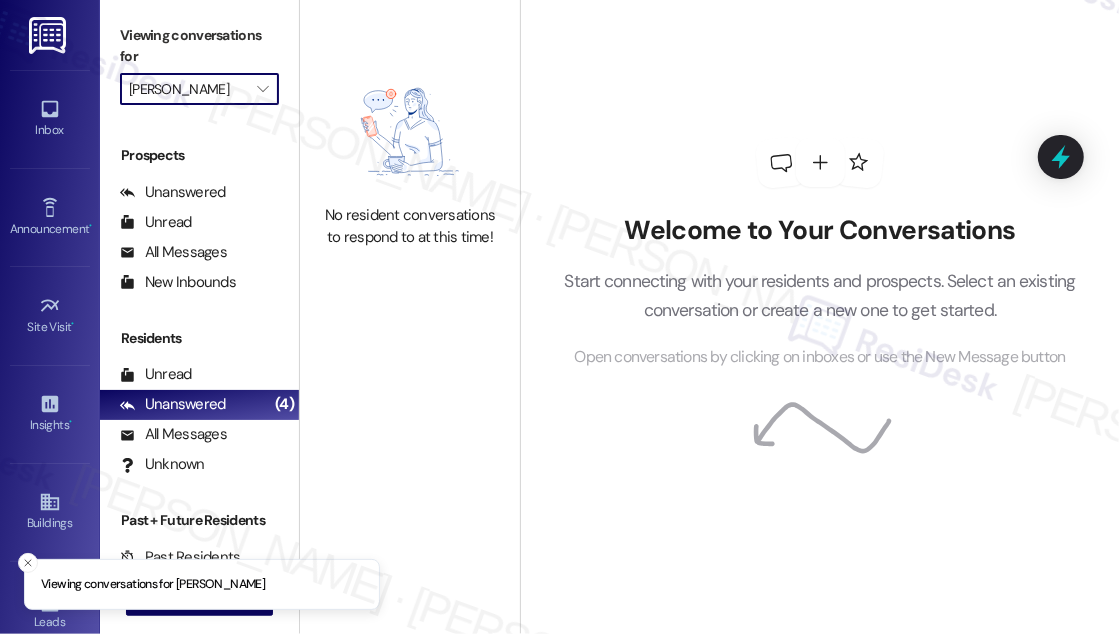 type on "Grand Orchard" 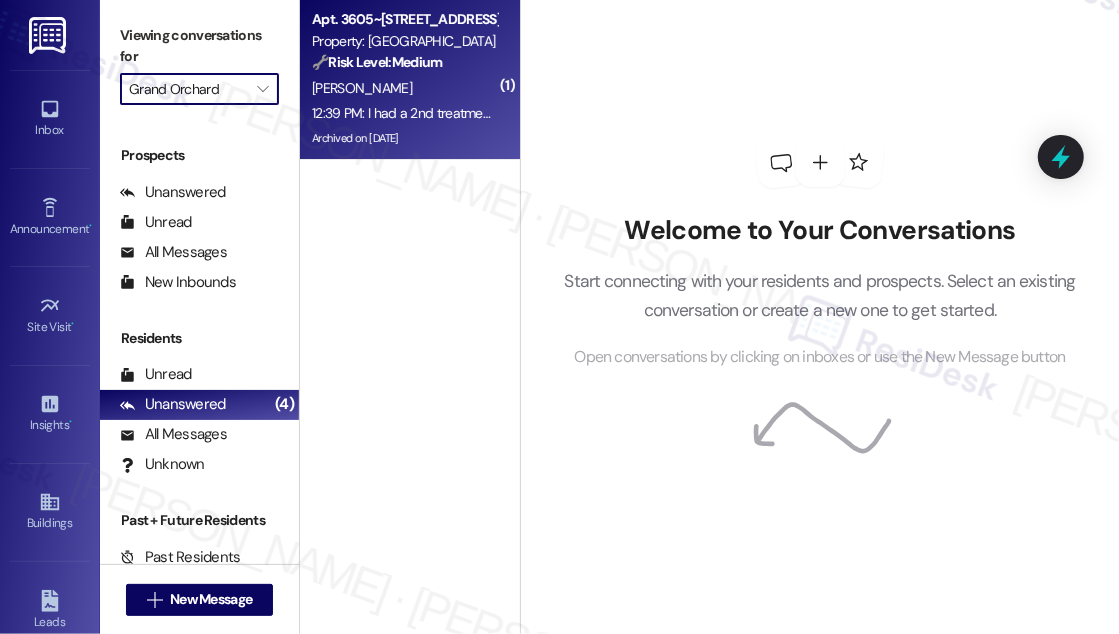 click on "[PERSON_NAME]" at bounding box center [404, 88] 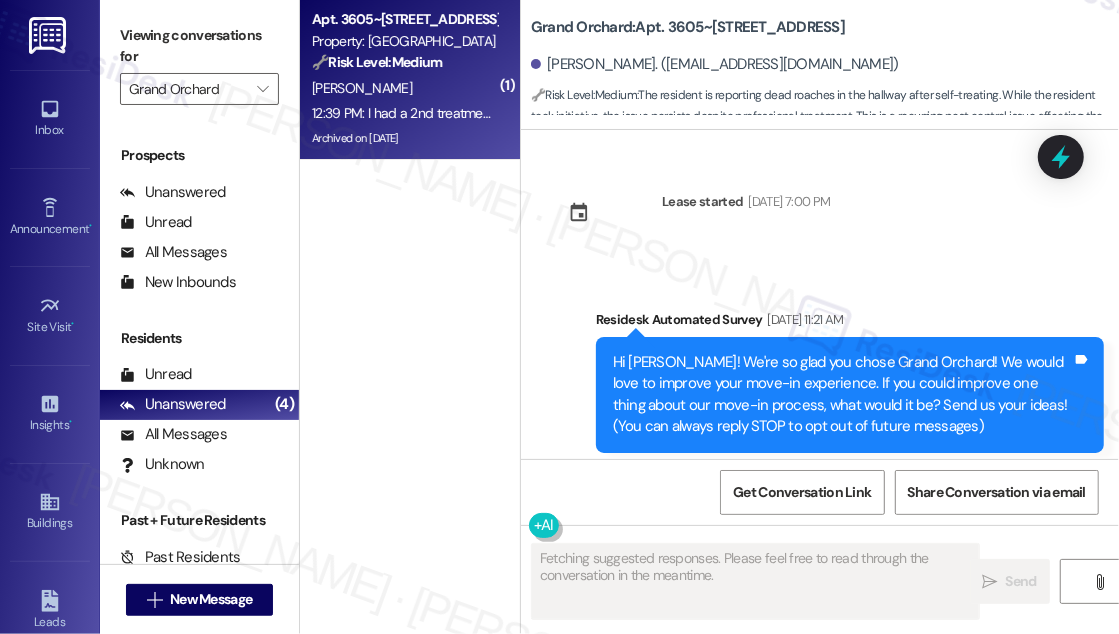 scroll, scrollTop: 19057, scrollLeft: 0, axis: vertical 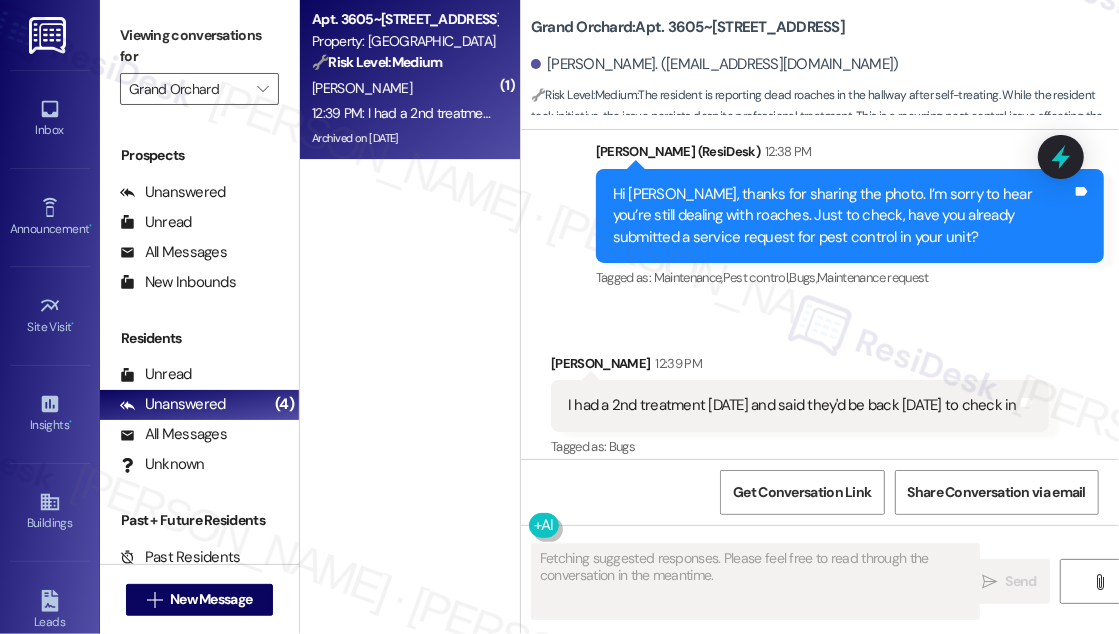 click on "Hi [PERSON_NAME], thanks for sharing the photo. I’m sorry to hear you’re still dealing with roaches. Just to check, have you already submitted a service request for pest control in your unit?" at bounding box center [842, 216] 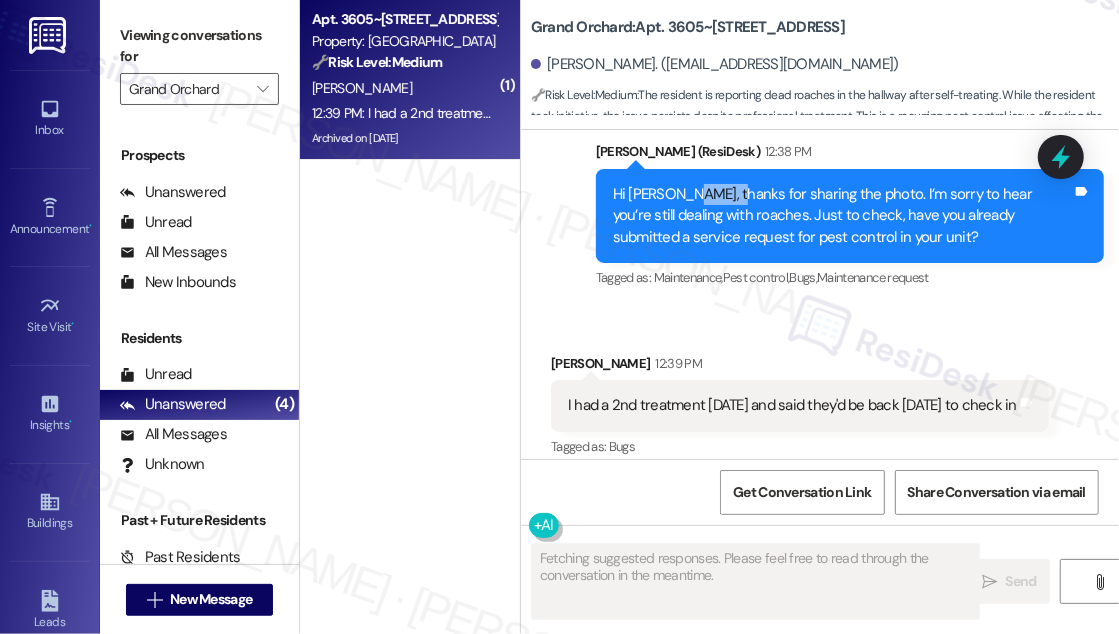 click on "Hi [PERSON_NAME], thanks for sharing the photo. I’m sorry to hear you’re still dealing with roaches. Just to check, have you already submitted a service request for pest control in your unit?" at bounding box center (842, 216) 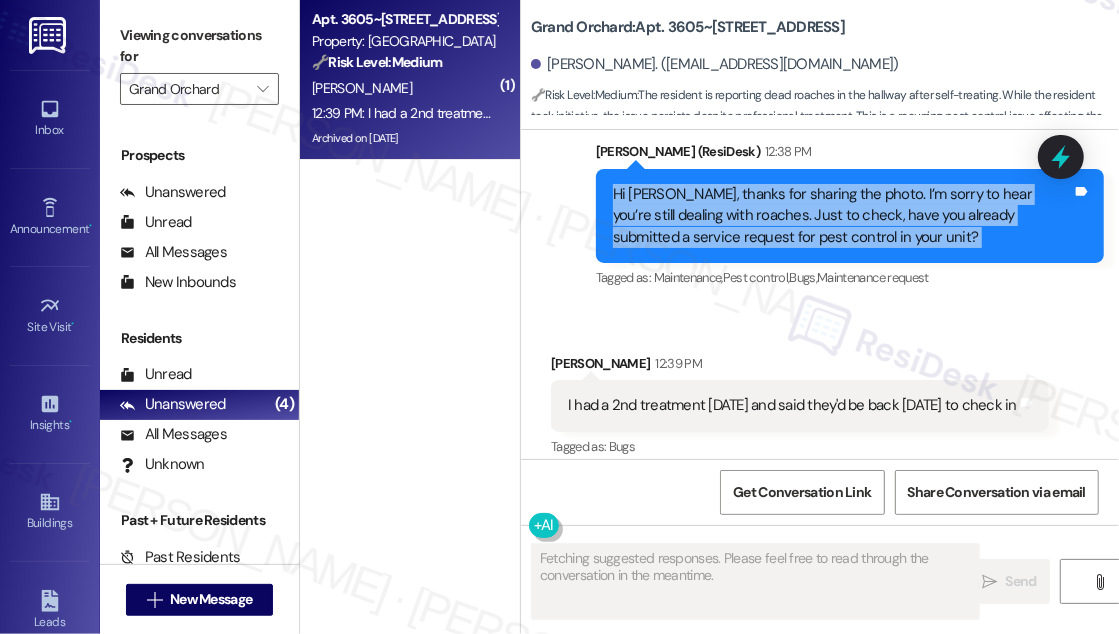 click on "Hi [PERSON_NAME], thanks for sharing the photo. I’m sorry to hear you’re still dealing with roaches. Just to check, have you already submitted a service request for pest control in your unit?" at bounding box center [842, 216] 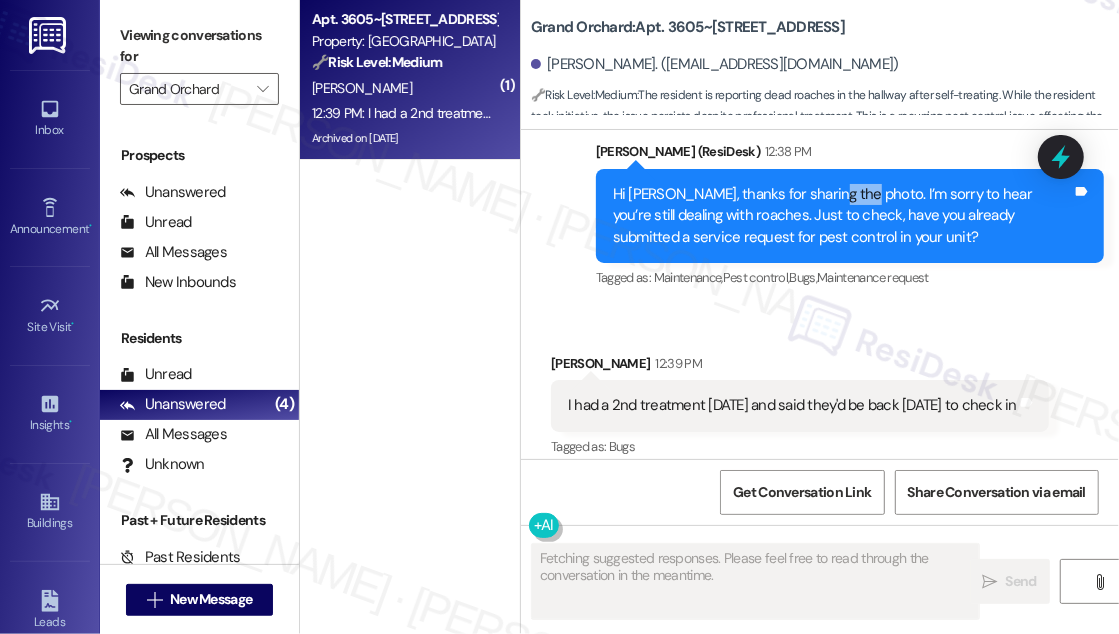 click on "Hi [PERSON_NAME], thanks for sharing the photo. I’m sorry to hear you’re still dealing with roaches. Just to check, have you already submitted a service request for pest control in your unit?" at bounding box center [842, 216] 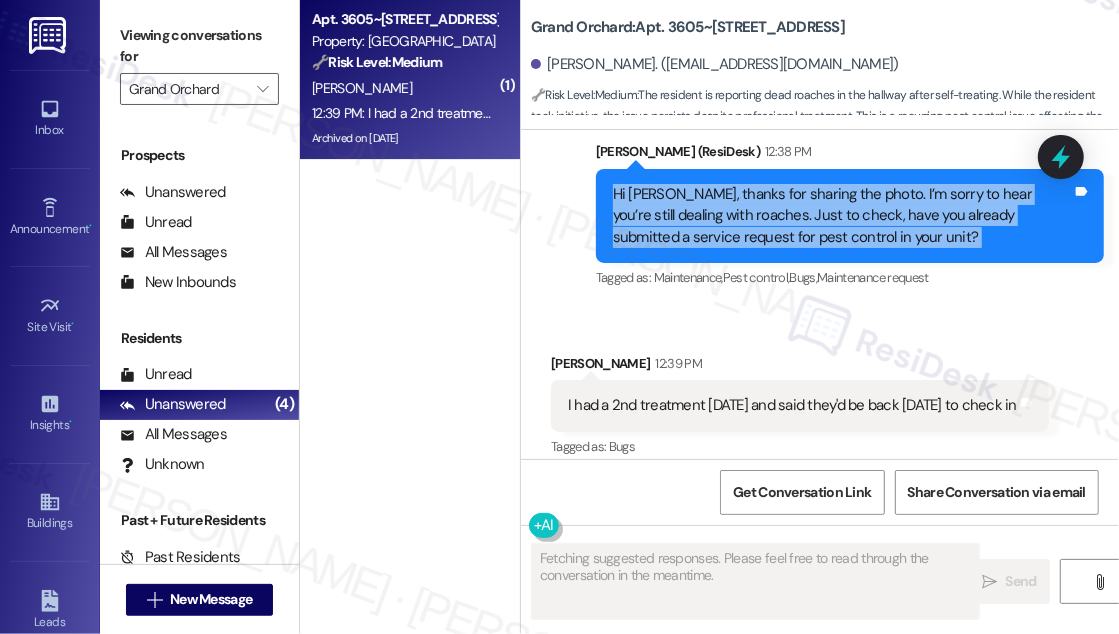 click on "Hi [PERSON_NAME], thanks for sharing the photo. I’m sorry to hear you’re still dealing with roaches. Just to check, have you already submitted a service request for pest control in your unit?" at bounding box center [842, 216] 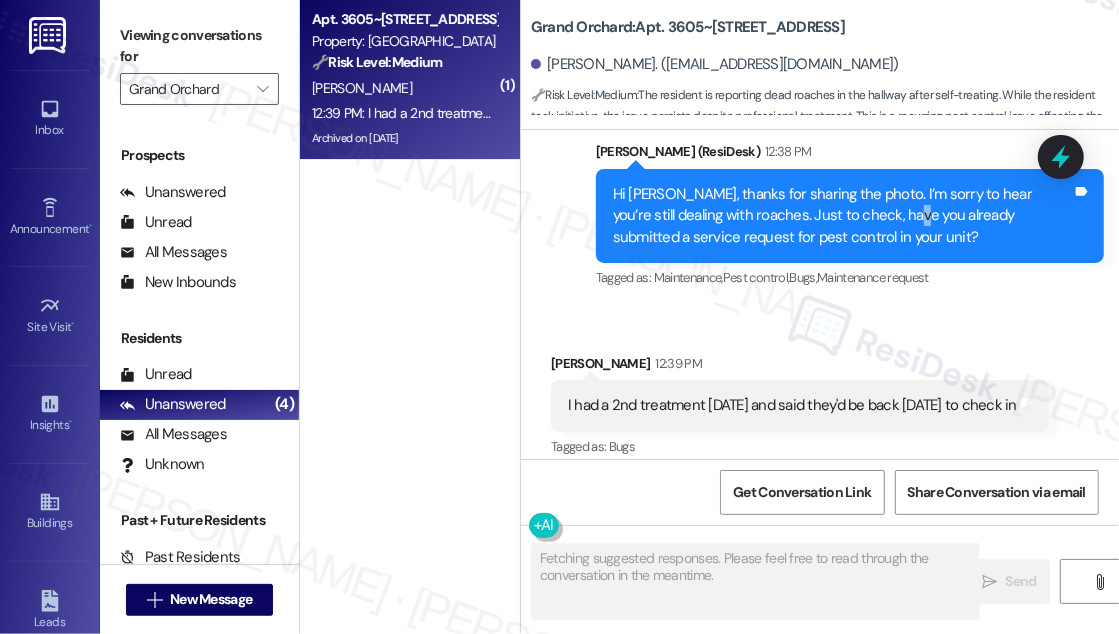 click on "Hi [PERSON_NAME], thanks for sharing the photo. I’m sorry to hear you’re still dealing with roaches. Just to check, have you already submitted a service request for pest control in your unit?" at bounding box center [842, 216] 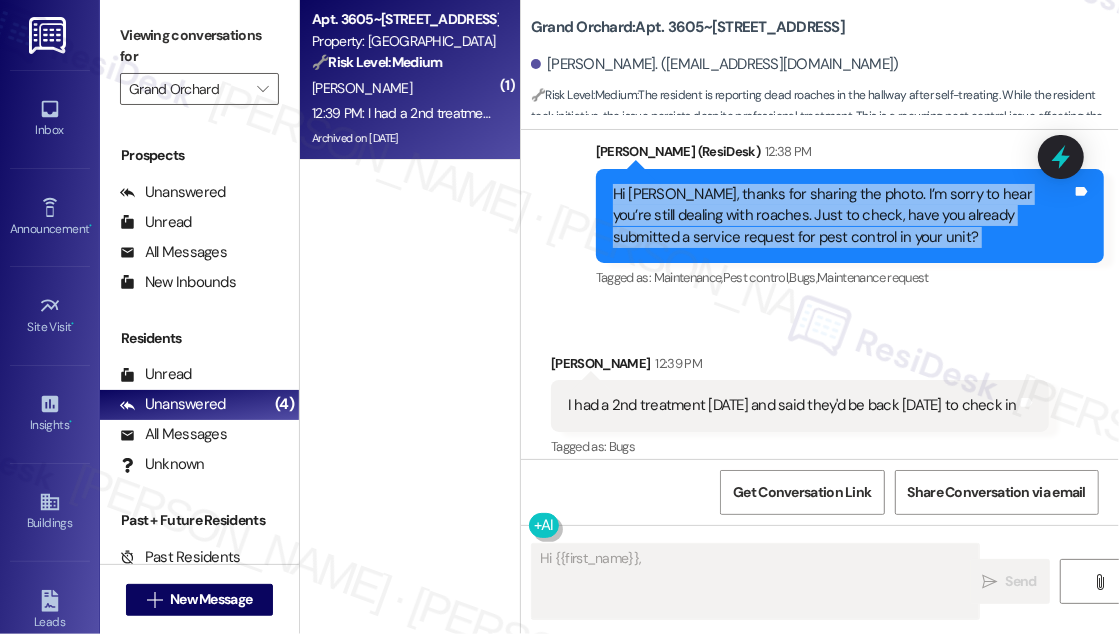 click on "Hi [PERSON_NAME], thanks for sharing the photo. I’m sorry to hear you’re still dealing with roaches. Just to check, have you already submitted a service request for pest control in your unit?" at bounding box center (842, 216) 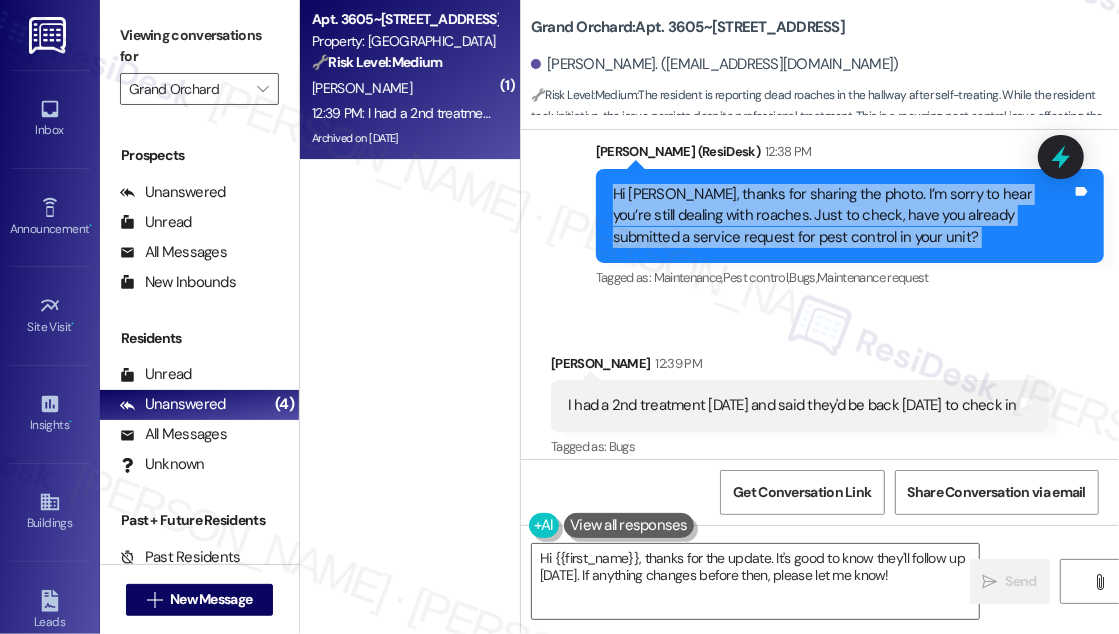 click on "Hi [PERSON_NAME], thanks for sharing the photo. I’m sorry to hear you’re still dealing with roaches. Just to check, have you already submitted a service request for pest control in your unit?" at bounding box center (842, 216) 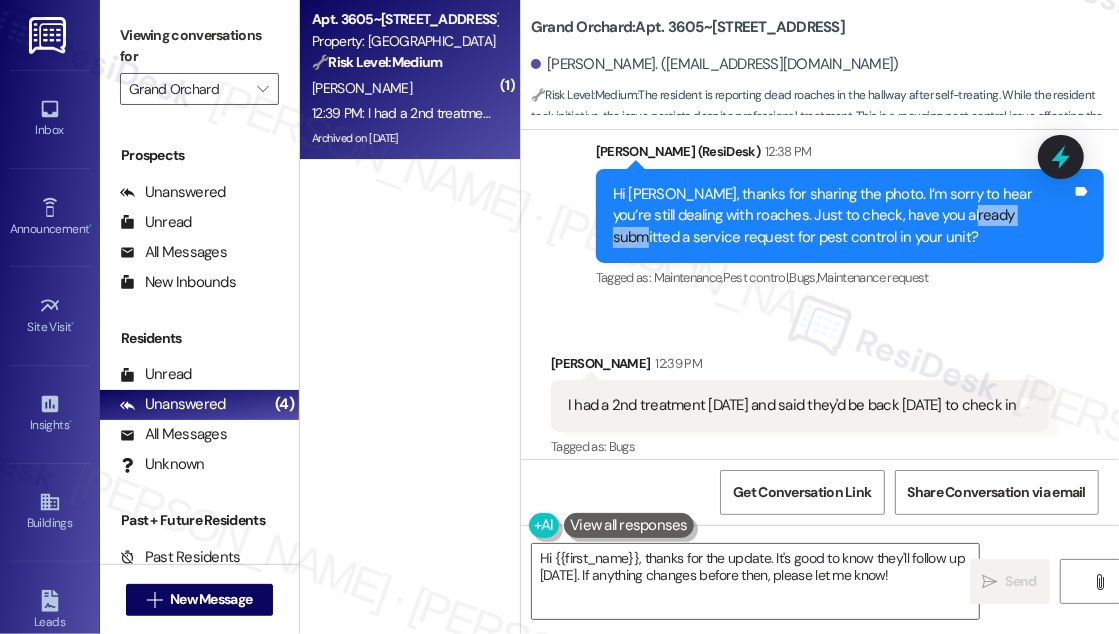 click on "Hi [PERSON_NAME], thanks for sharing the photo. I’m sorry to hear you’re still dealing with roaches. Just to check, have you already submitted a service request for pest control in your unit?" at bounding box center [842, 216] 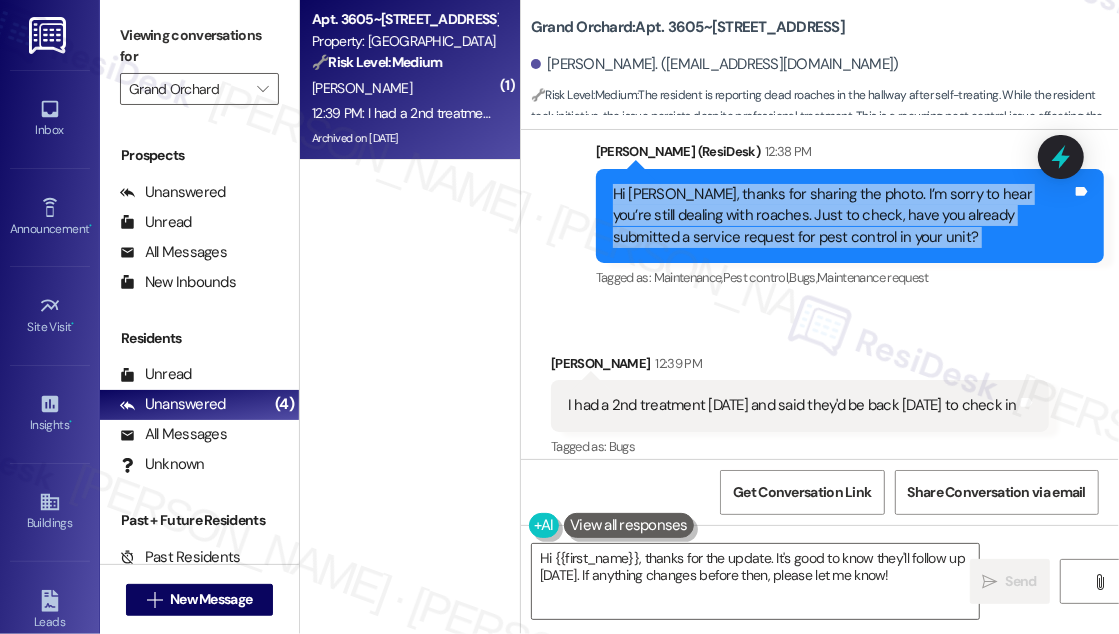 click on "Hi [PERSON_NAME], thanks for sharing the photo. I’m sorry to hear you’re still dealing with roaches. Just to check, have you already submitted a service request for pest control in your unit?" at bounding box center (842, 216) 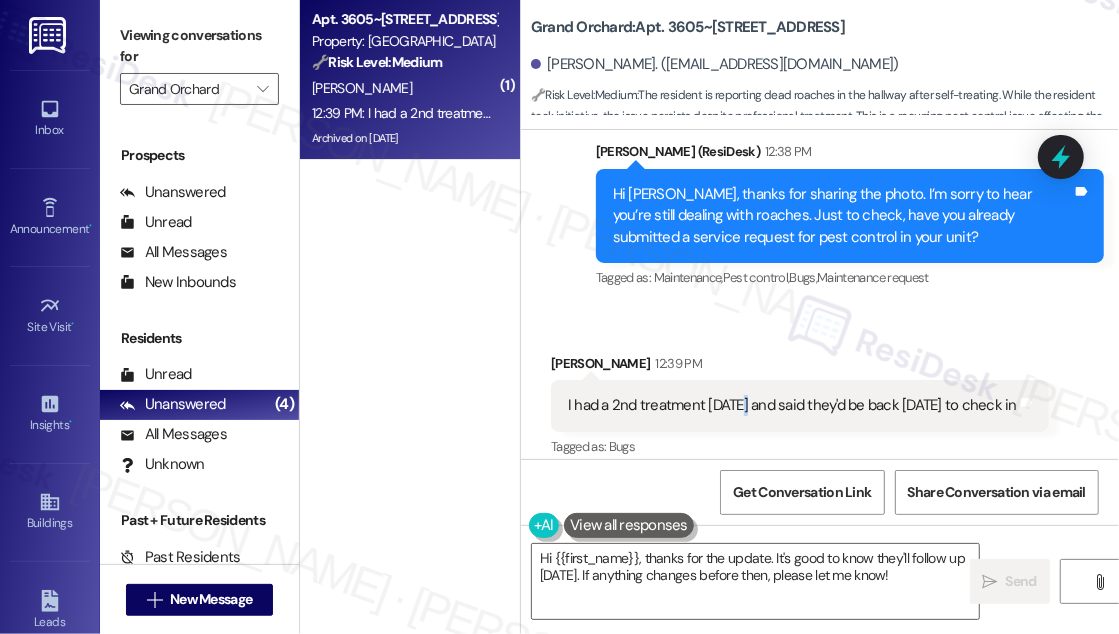 click on "I had a 2nd treatment [DATE] and said they'd be back [DATE] to check in" at bounding box center [792, 405] 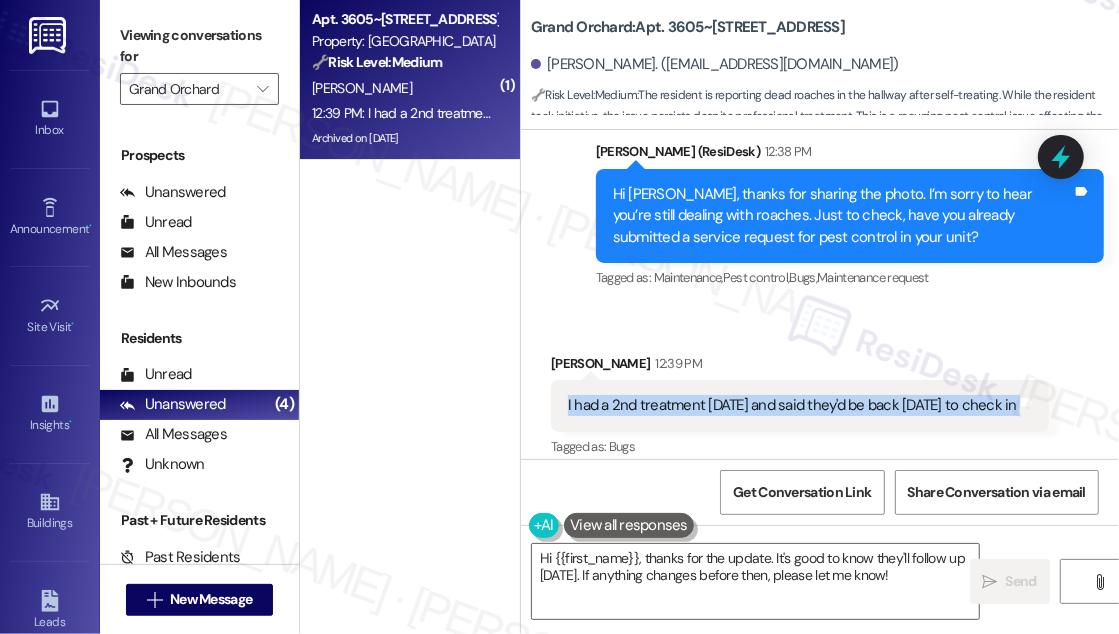 click on "I had a 2nd treatment [DATE] and said they'd be back [DATE] to check in" at bounding box center [792, 405] 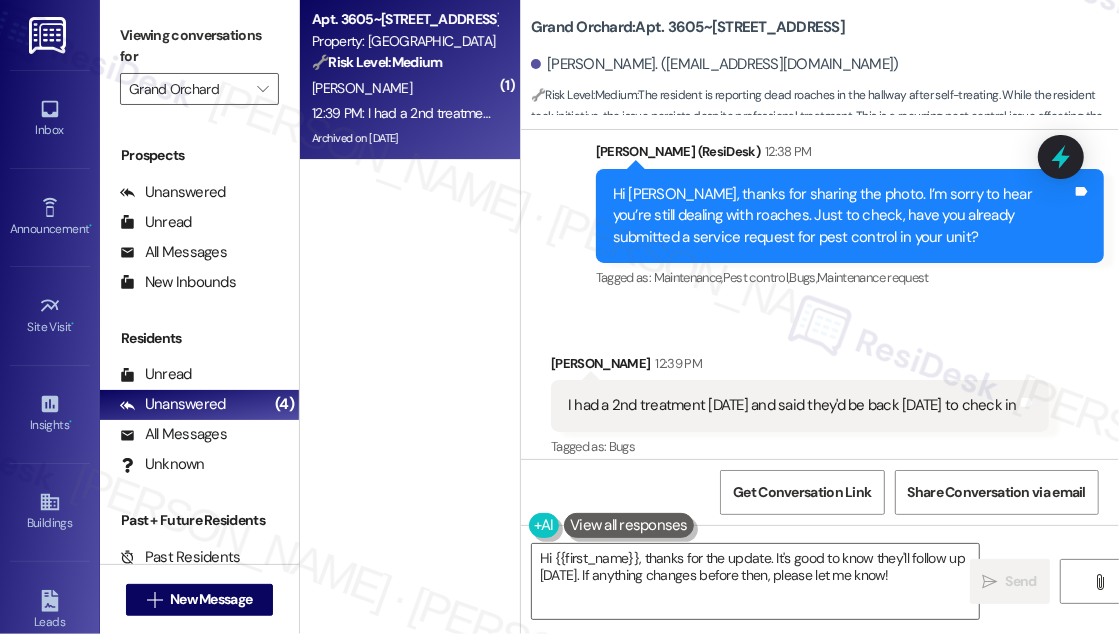 click on "[PERSON_NAME] 12:39 PM" at bounding box center (800, 367) 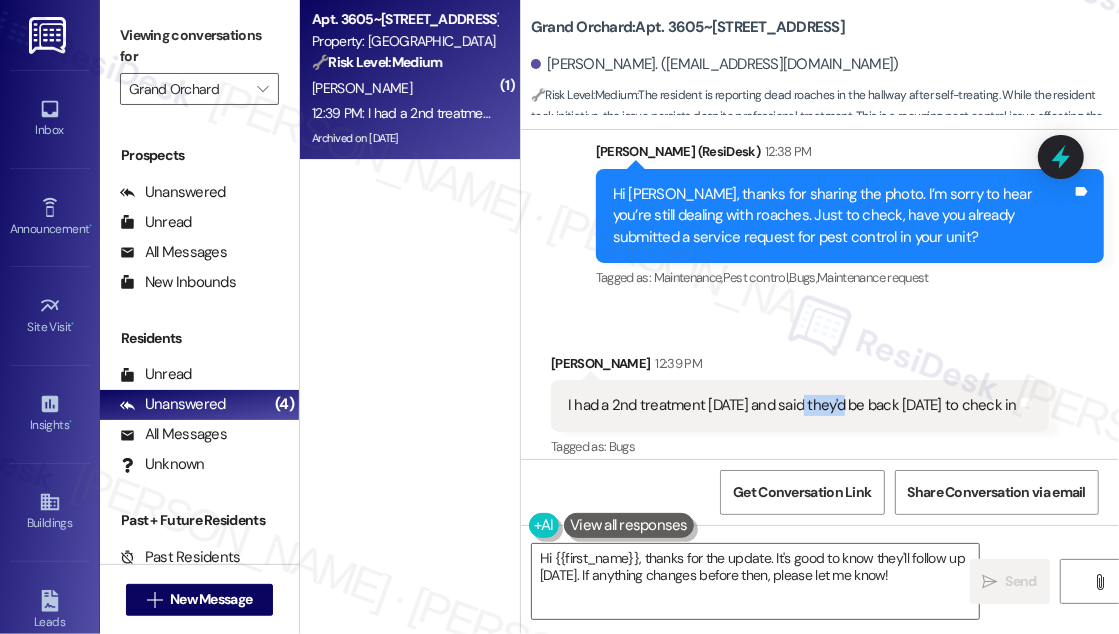 click on "I had a 2nd treatment [DATE] and said they'd be back [DATE] to check in" at bounding box center [792, 405] 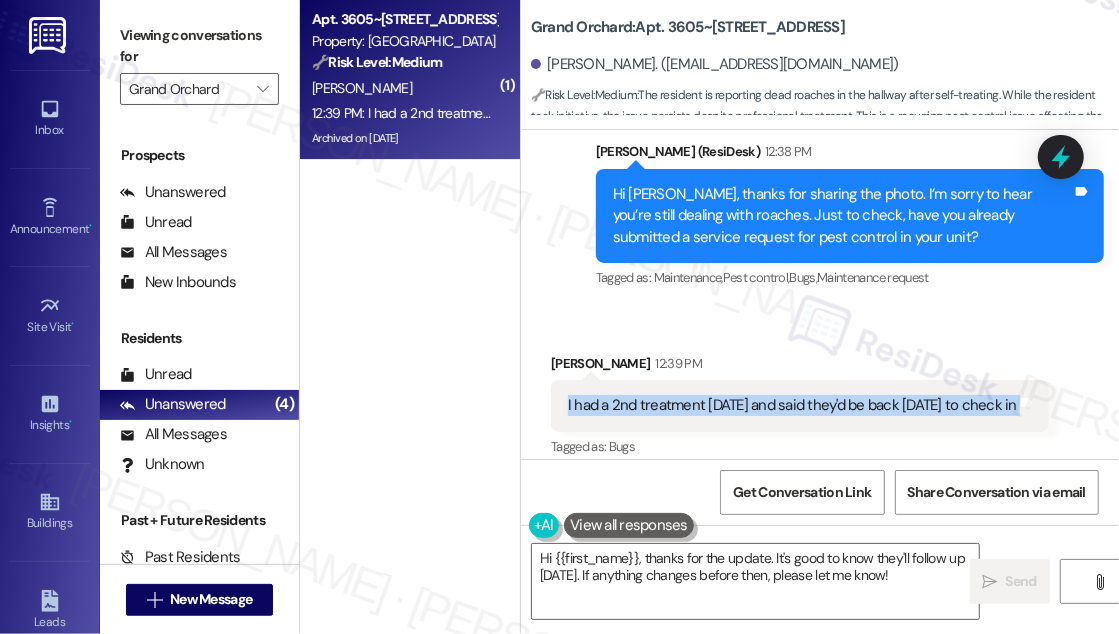 click on "I had a 2nd treatment [DATE] and said they'd be back [DATE] to check in" at bounding box center (792, 405) 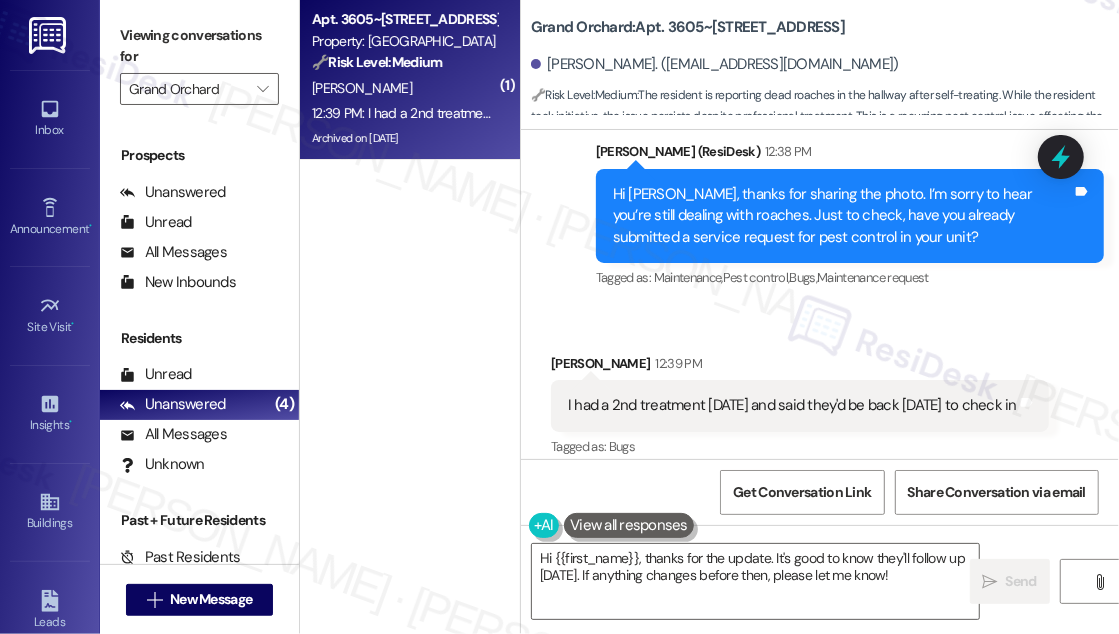 click on "I had a 2nd treatment [DATE] and said they'd be back [DATE] to check in" at bounding box center (792, 405) 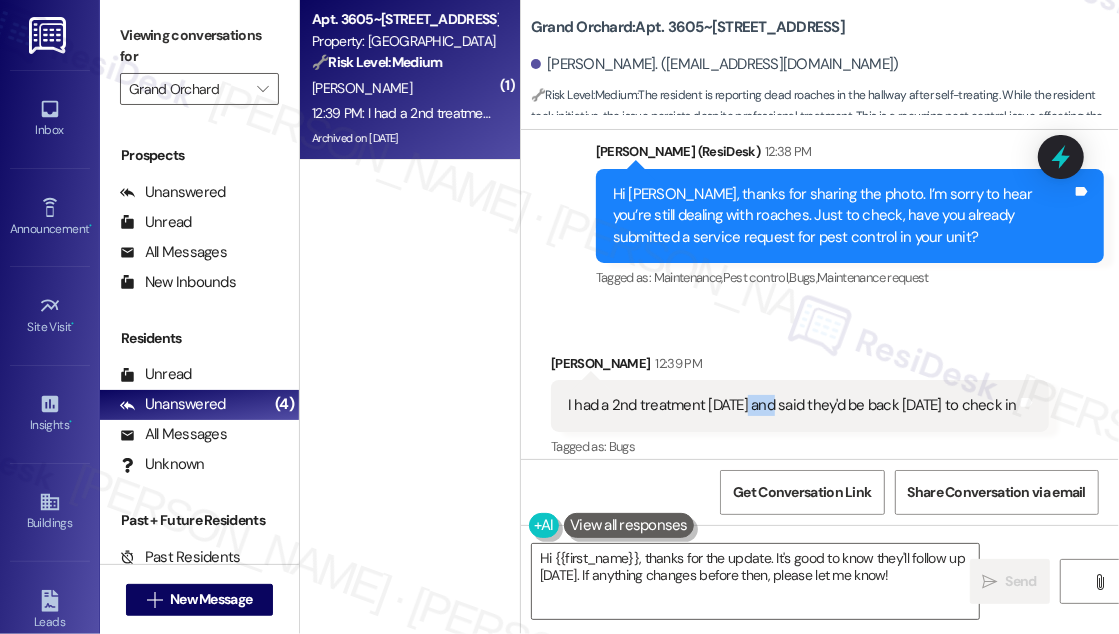 click on "I had a 2nd treatment [DATE] and said they'd be back [DATE] to check in" at bounding box center [792, 405] 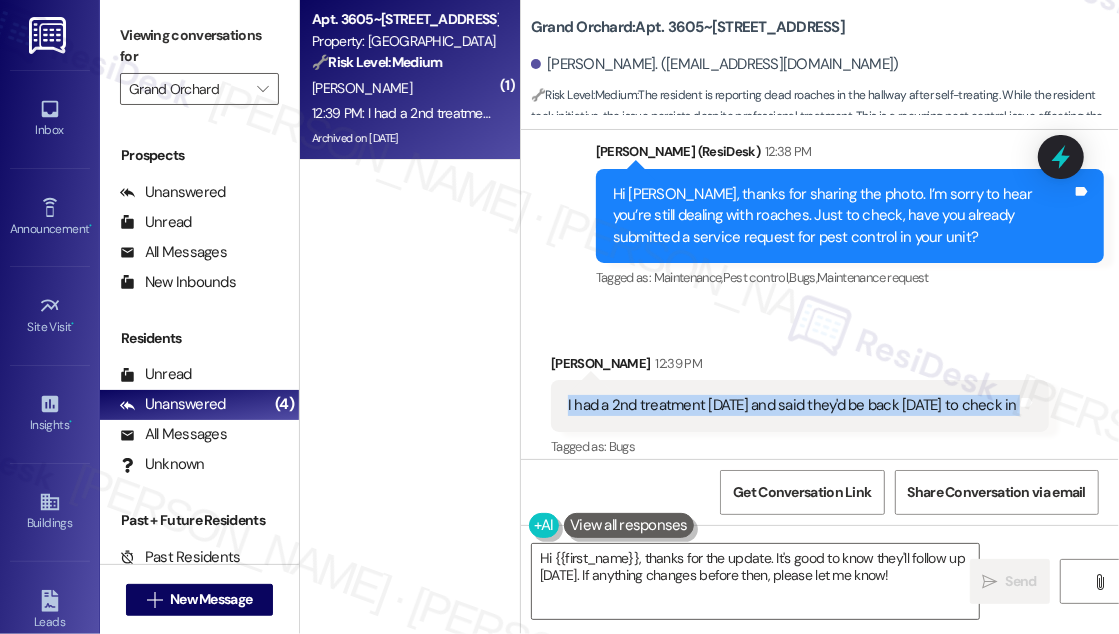 click on "I had a 2nd treatment [DATE] and said they'd be back [DATE] to check in" at bounding box center [792, 405] 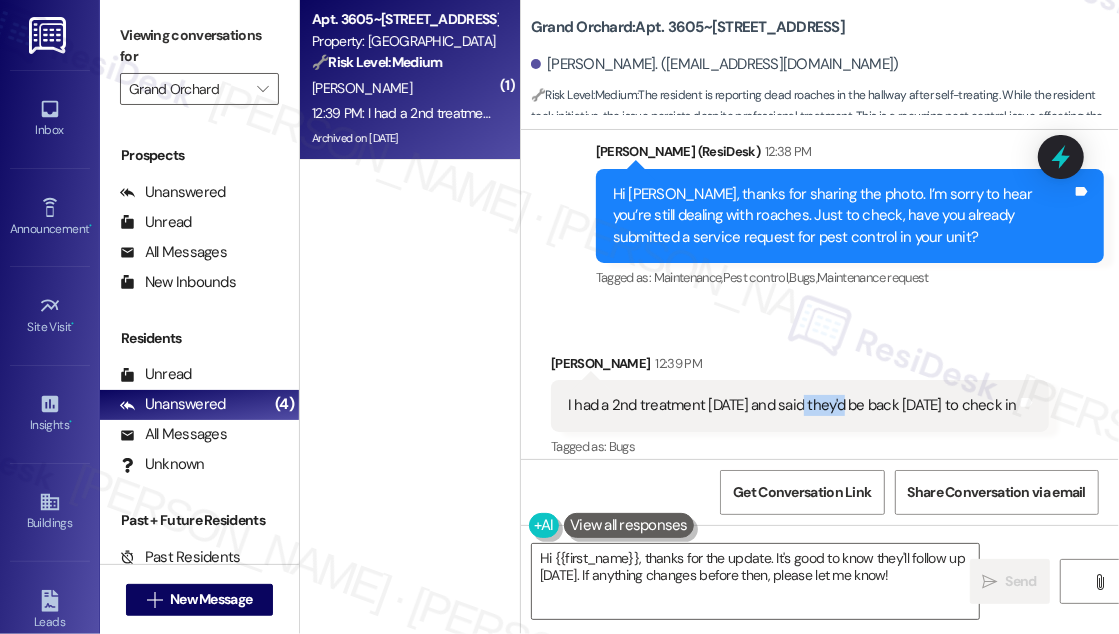 click on "I had a 2nd treatment [DATE] and said they'd be back [DATE] to check in" at bounding box center (792, 405) 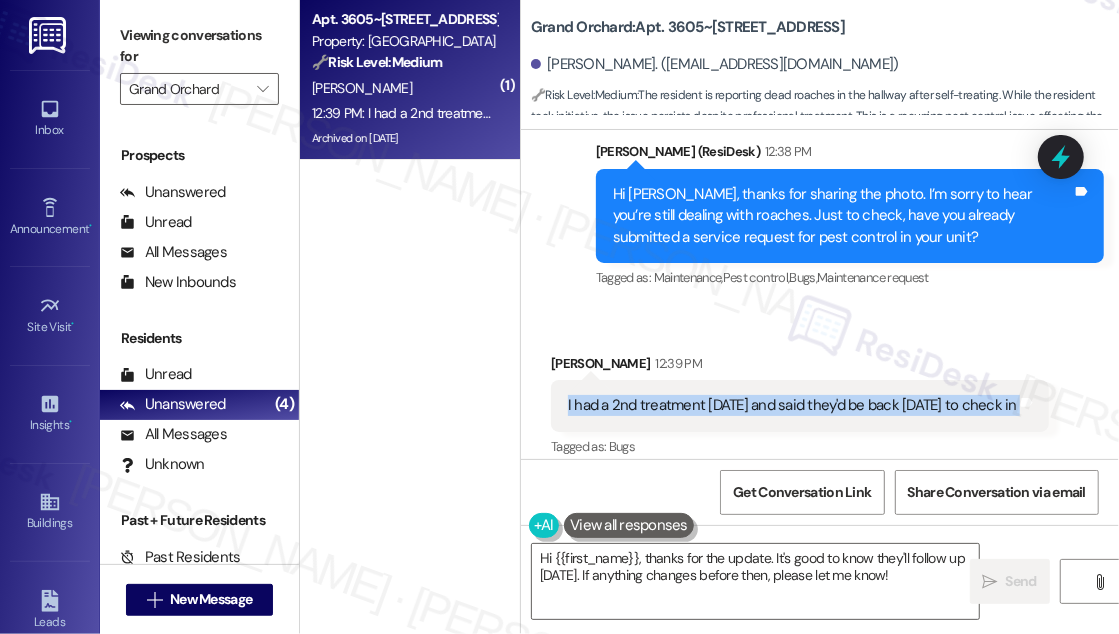 click on "I had a 2nd treatment [DATE] and said they'd be back [DATE] to check in" at bounding box center [792, 405] 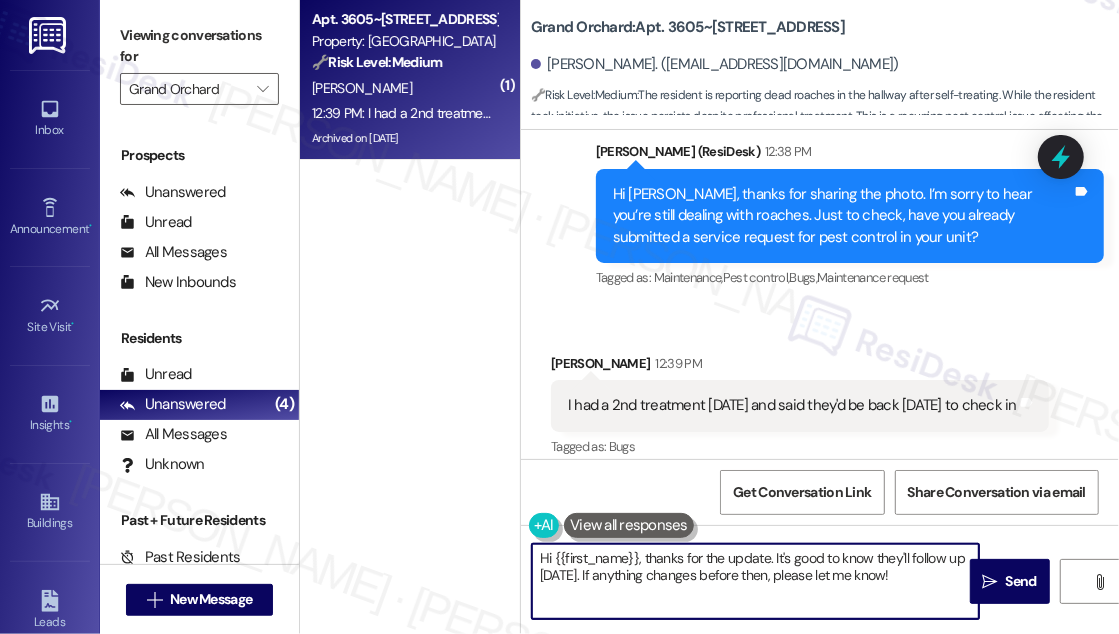 click on "Hi {{first_name}}, thanks for the update. It's good to know they'll follow up [DATE]. If anything changes before then, please let me know!" at bounding box center (755, 581) 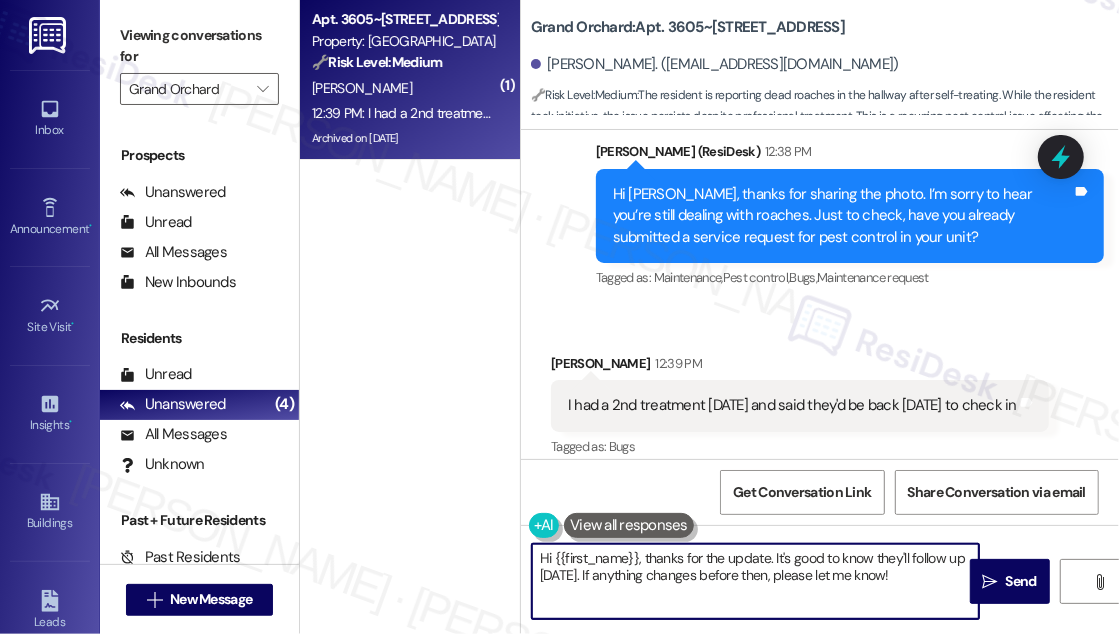 drag, startPoint x: 645, startPoint y: 556, endPoint x: 501, endPoint y: 542, distance: 144.67896 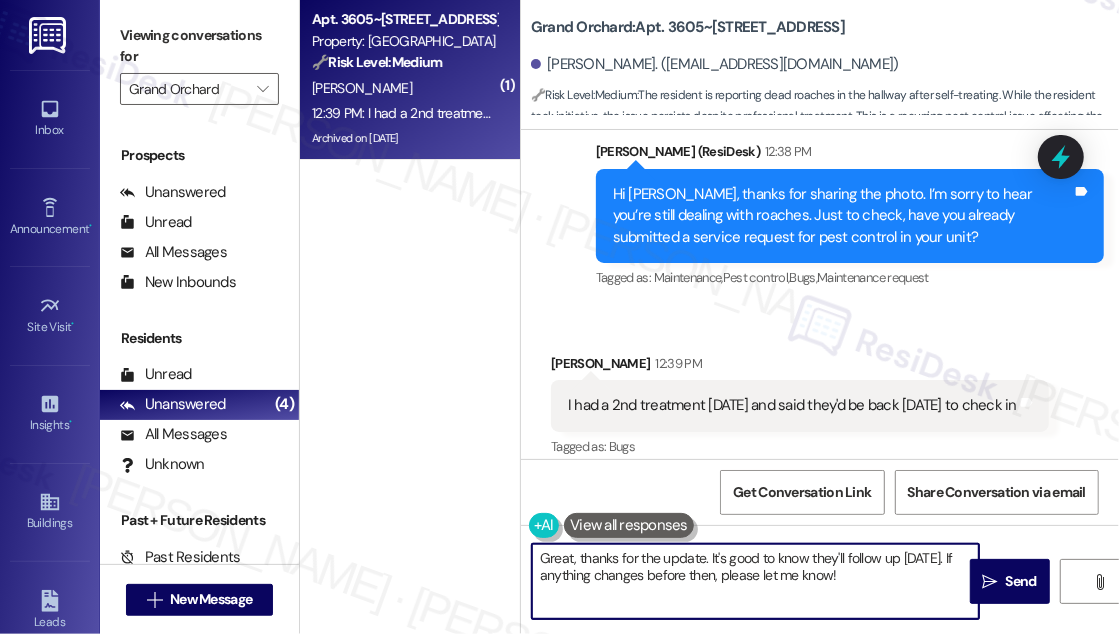 drag, startPoint x: 636, startPoint y: 558, endPoint x: 580, endPoint y: 574, distance: 58.24088 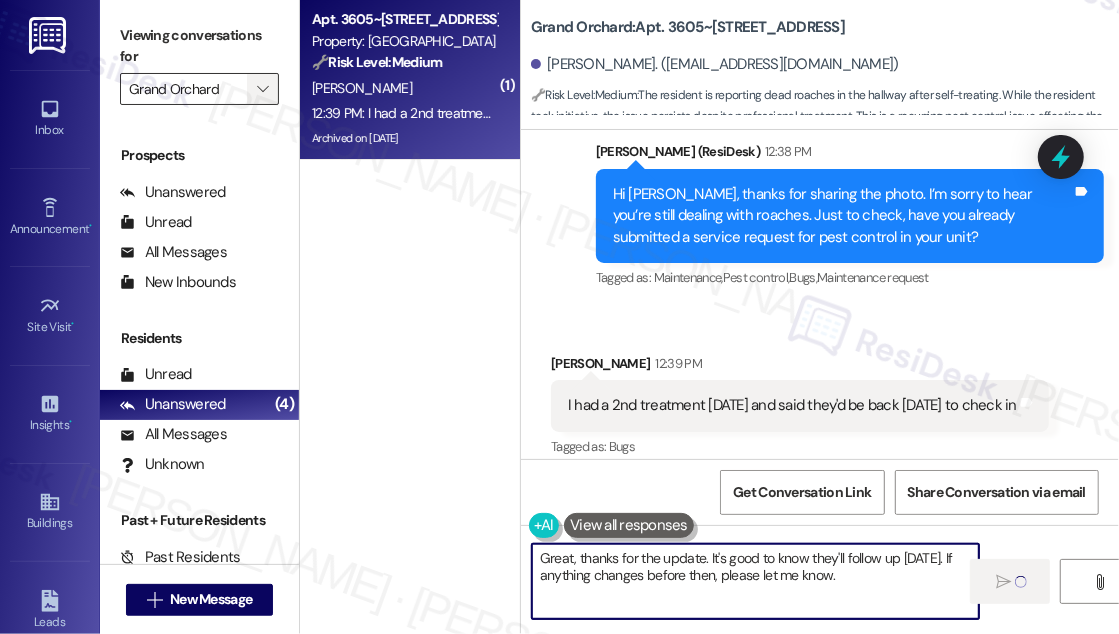 type on "Great, thanks for the update. It's good to know they'll follow up [DATE]. If anything changes before then, please let me know." 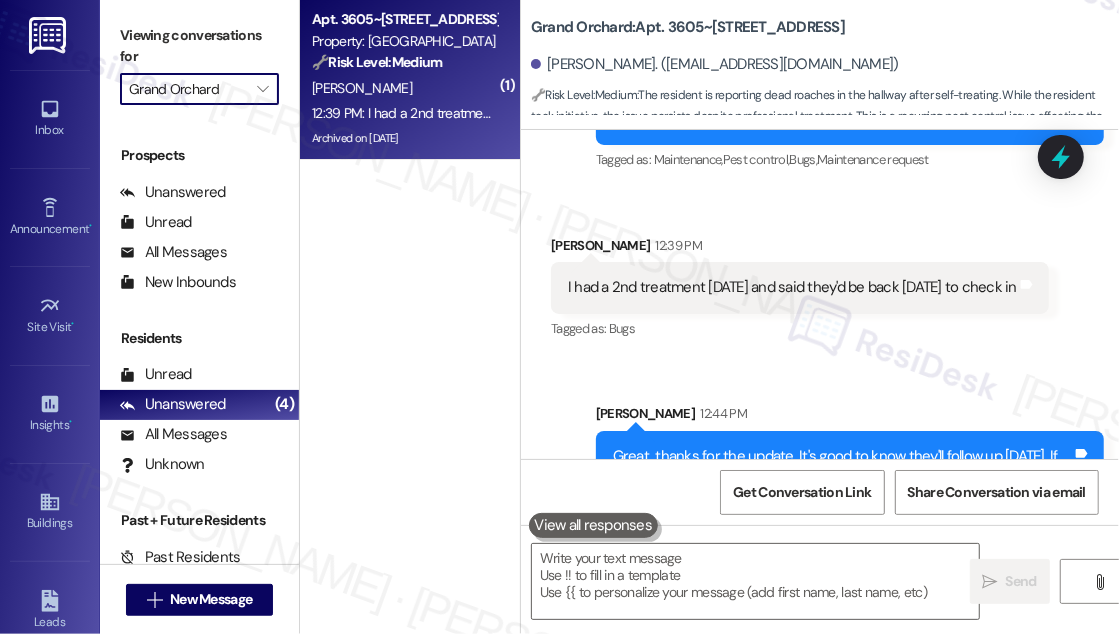 scroll, scrollTop: 19218, scrollLeft: 0, axis: vertical 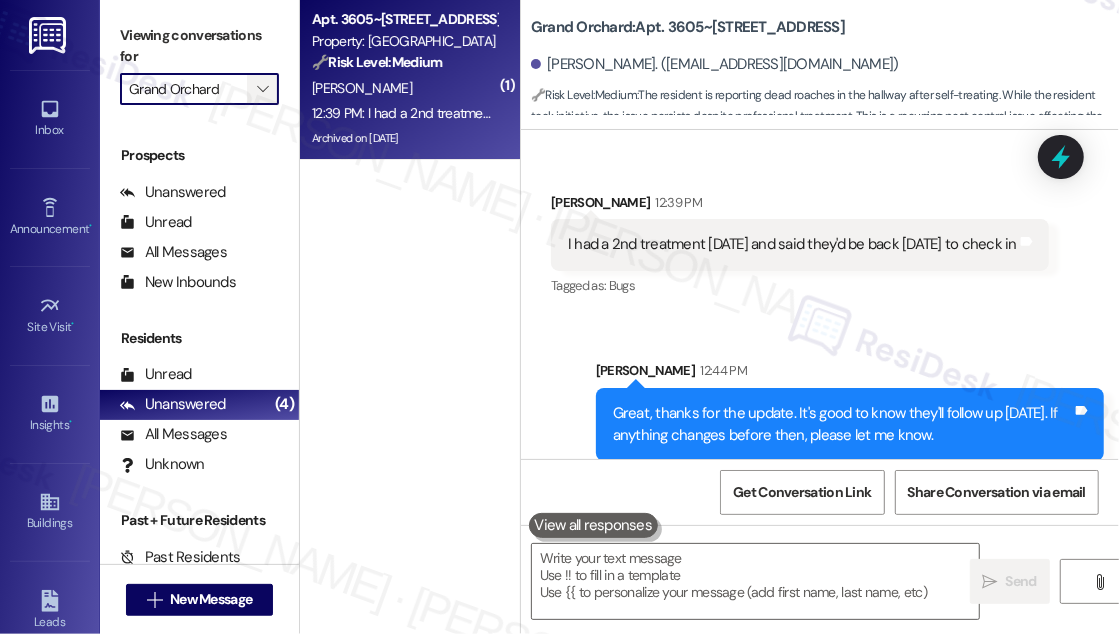 click on "" at bounding box center (262, 89) 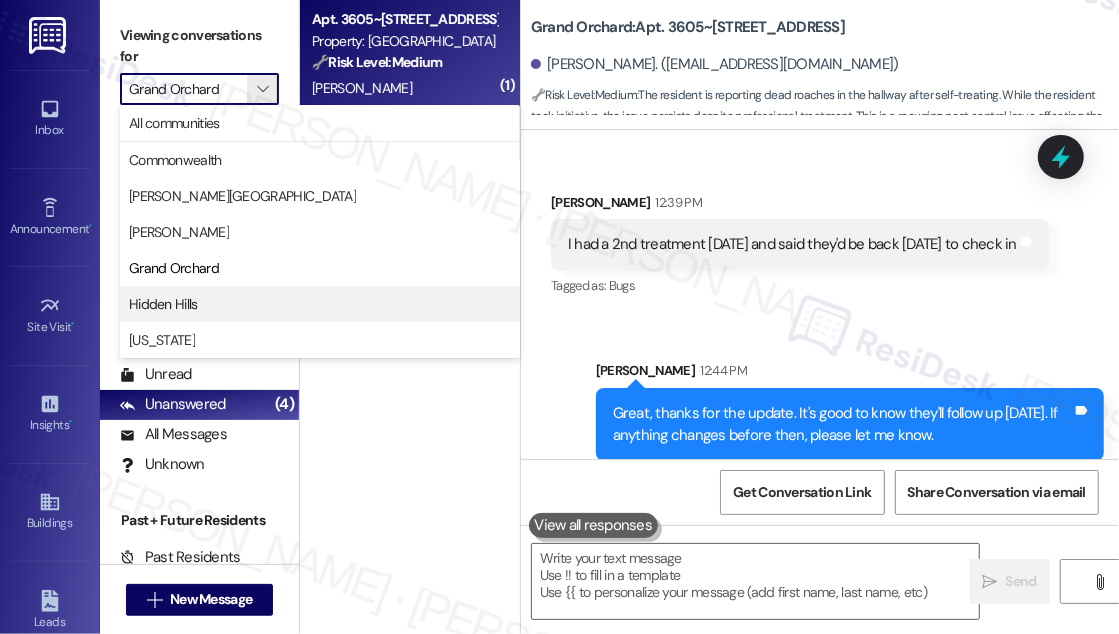 click on "Hidden Hills" at bounding box center (320, 304) 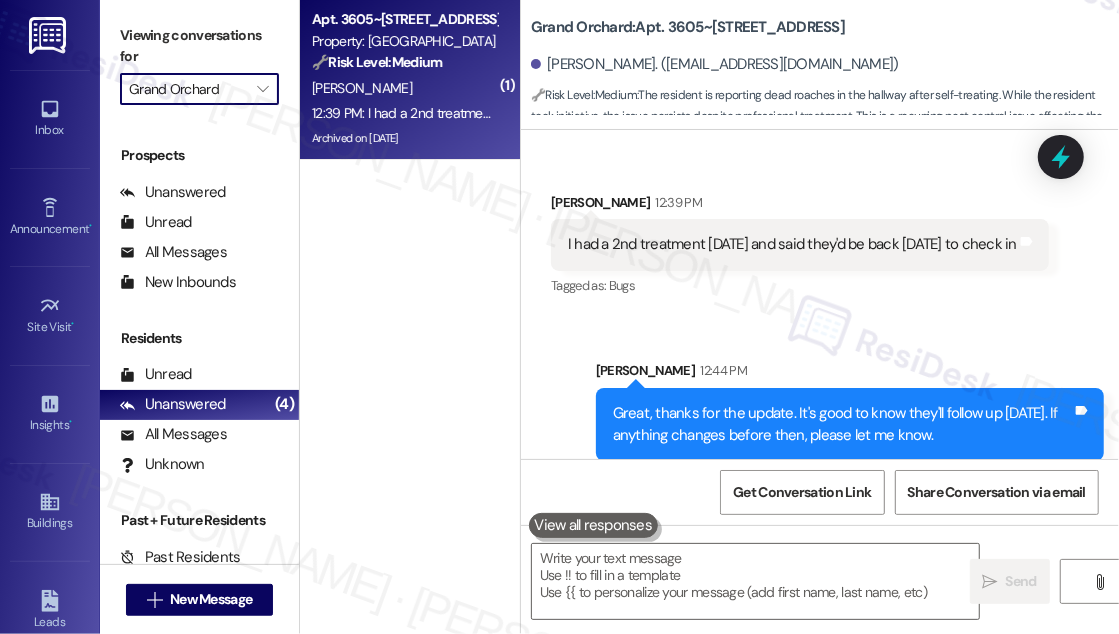 type on "Hidden Hills" 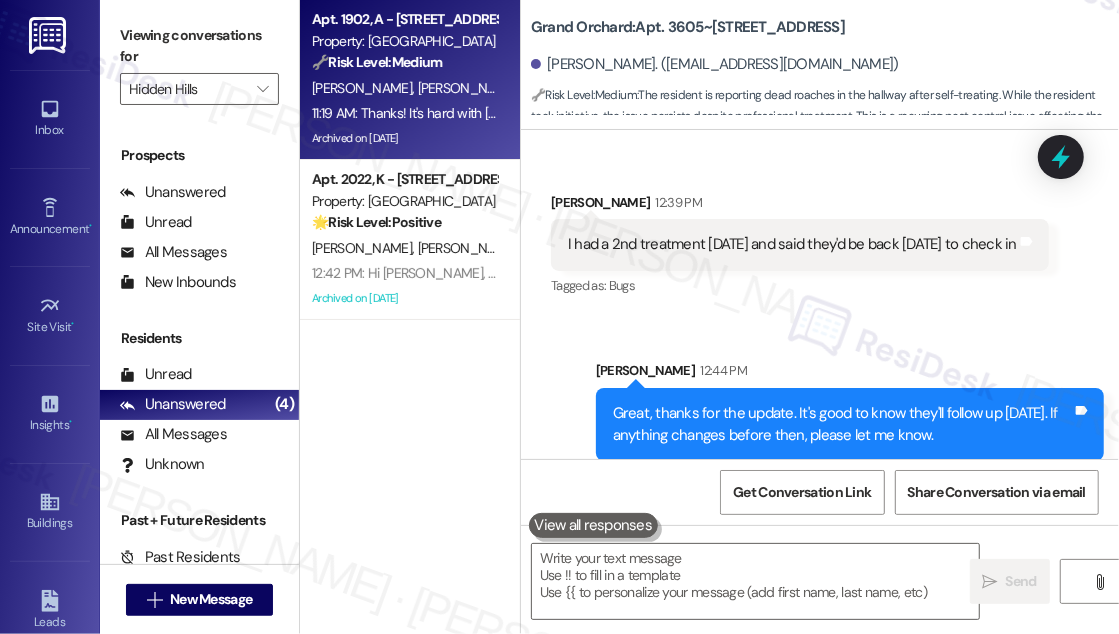 click on "[PERSON_NAME]" at bounding box center (468, 88) 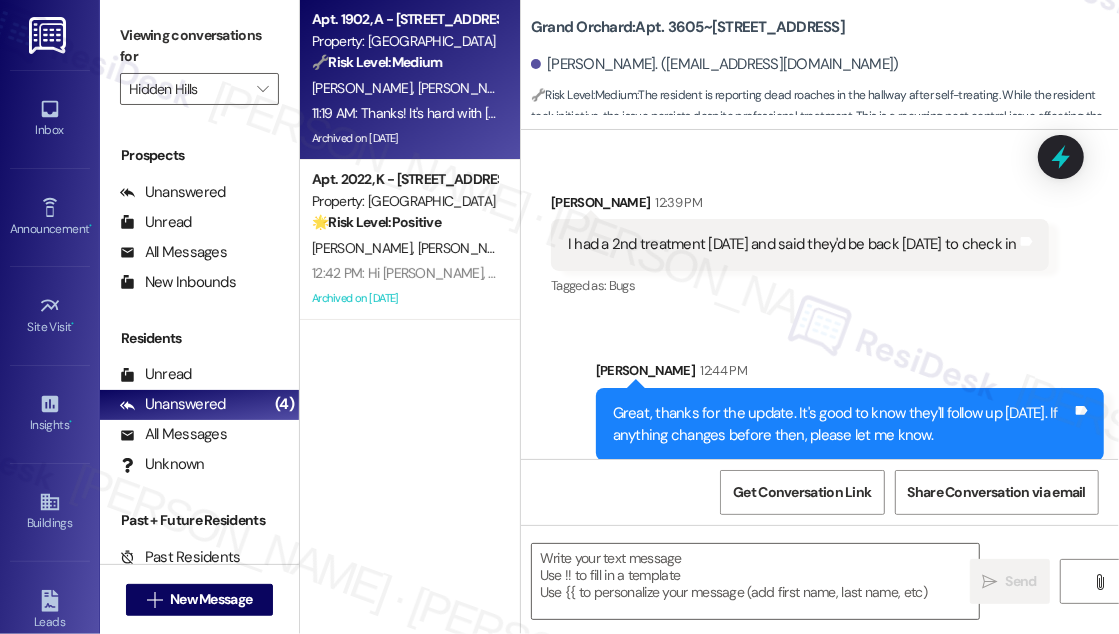 type on "Fetching suggested responses. Please feel free to read through the conversation in the meantime." 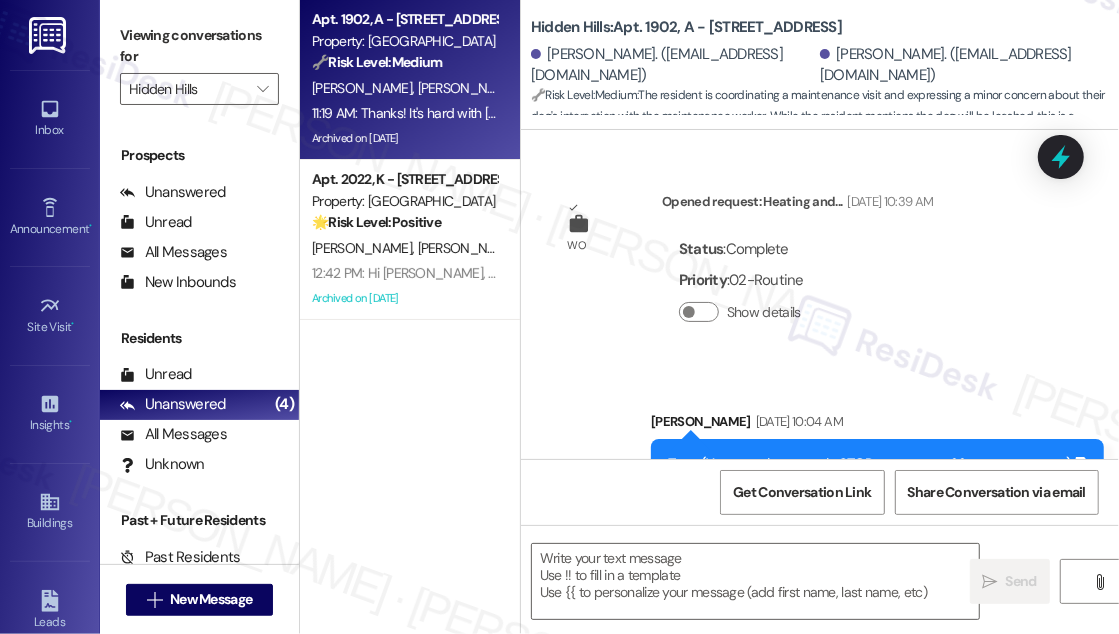 scroll, scrollTop: 31130, scrollLeft: 0, axis: vertical 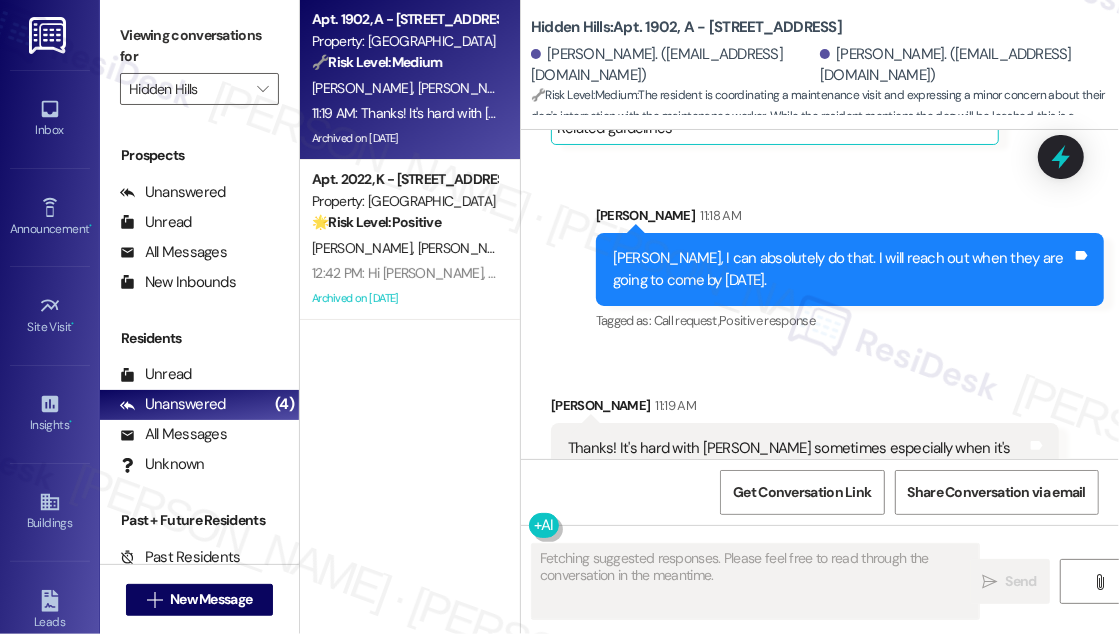 click on "Thanks! It's hard with [PERSON_NAME] sometimes especially when it's just me at home. Lol. He will be with me and on leash at all times. I know [PERSON_NAME] doesn't like dogs all that much!" at bounding box center (797, 470) 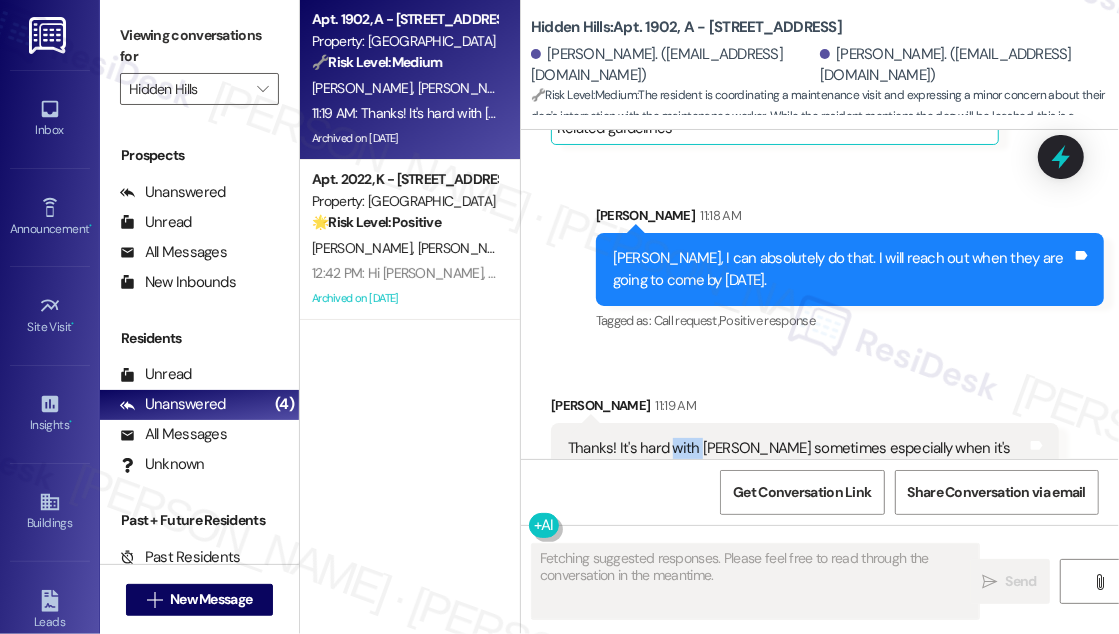 click on "Thanks! It's hard with [PERSON_NAME] sometimes especially when it's just me at home. Lol. He will be with me and on leash at all times. I know [PERSON_NAME] doesn't like dogs all that much!" at bounding box center (797, 470) 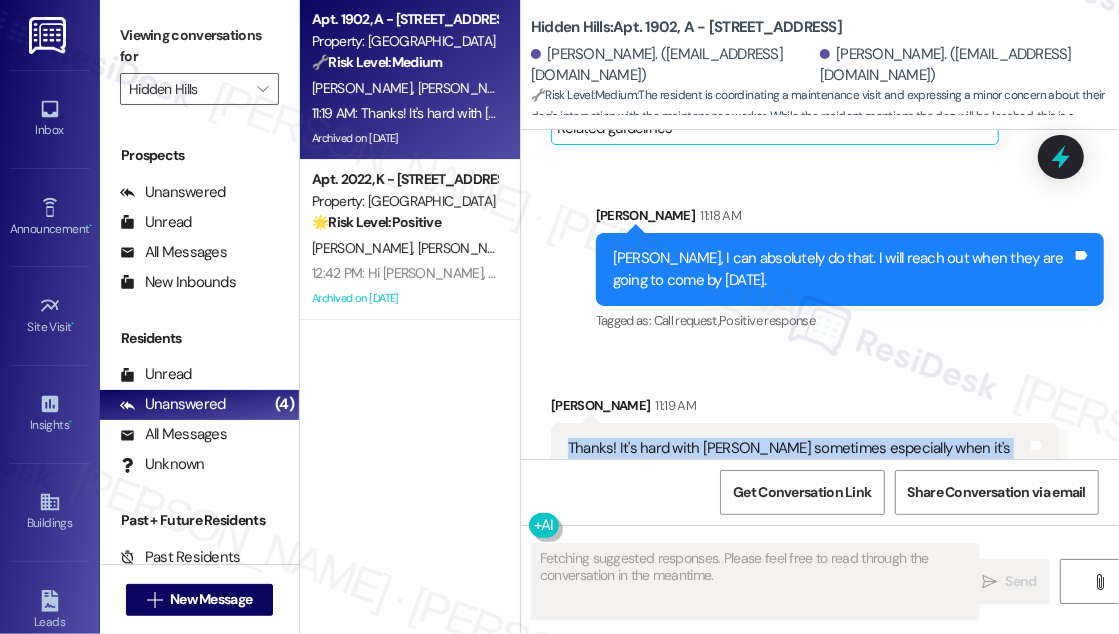 click on "Thanks! It's hard with [PERSON_NAME] sometimes especially when it's just me at home. Lol. He will be with me and on leash at all times. I know [PERSON_NAME] doesn't like dogs all that much!" at bounding box center [797, 470] 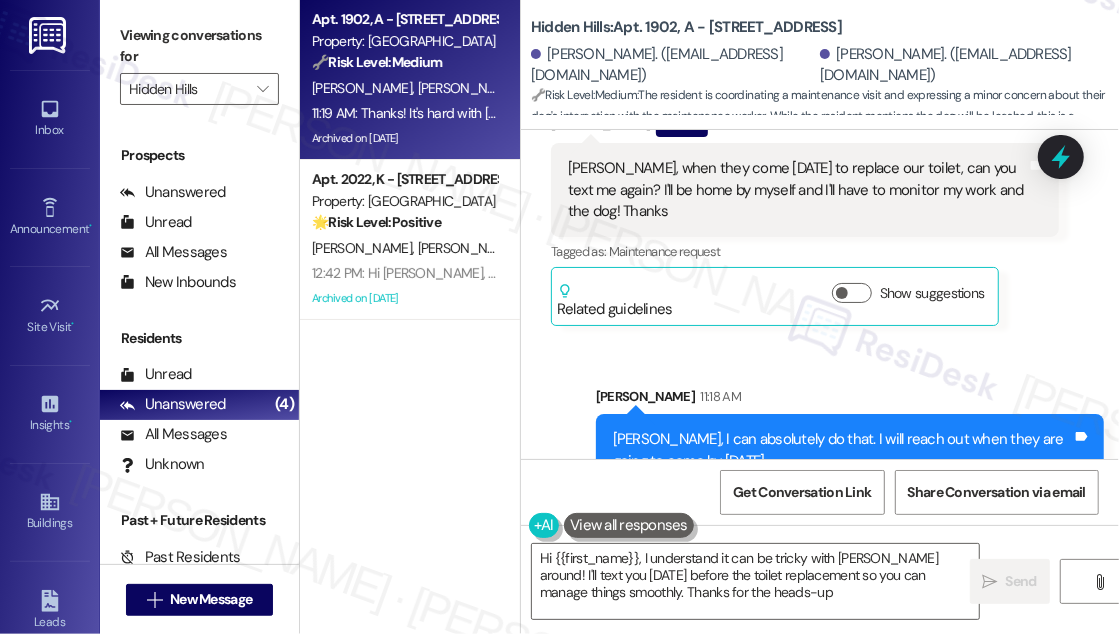 type on "Hi {{first_name}}, I understand it can be tricky with [PERSON_NAME] around! I'll text you [DATE] before the toilet replacement so you can manage things smoothly. Thanks for the heads-up!" 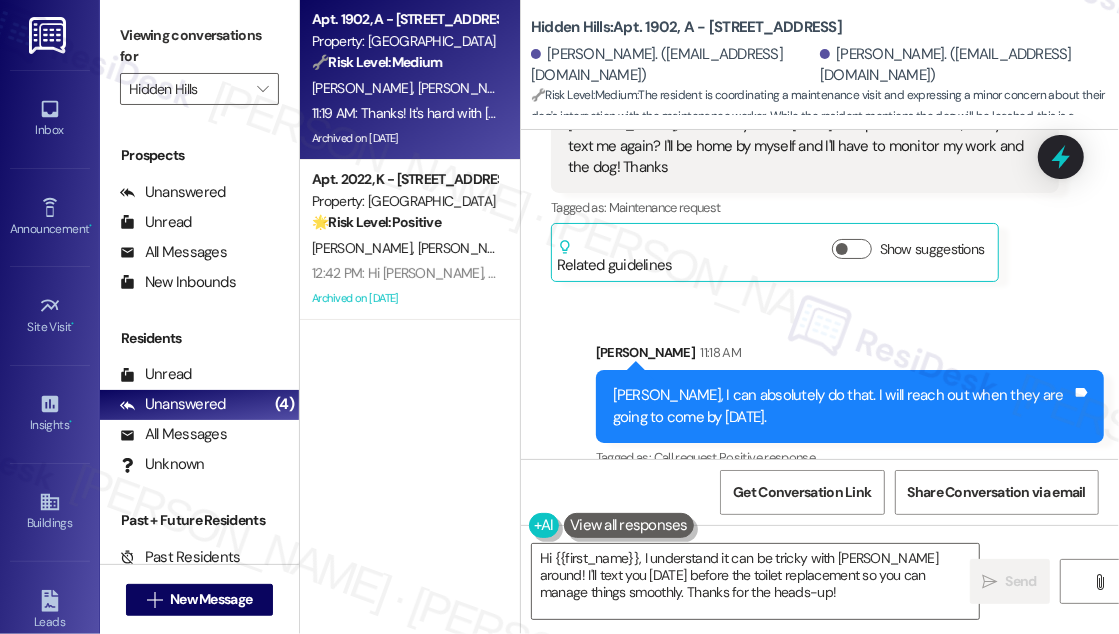 scroll, scrollTop: 30768, scrollLeft: 0, axis: vertical 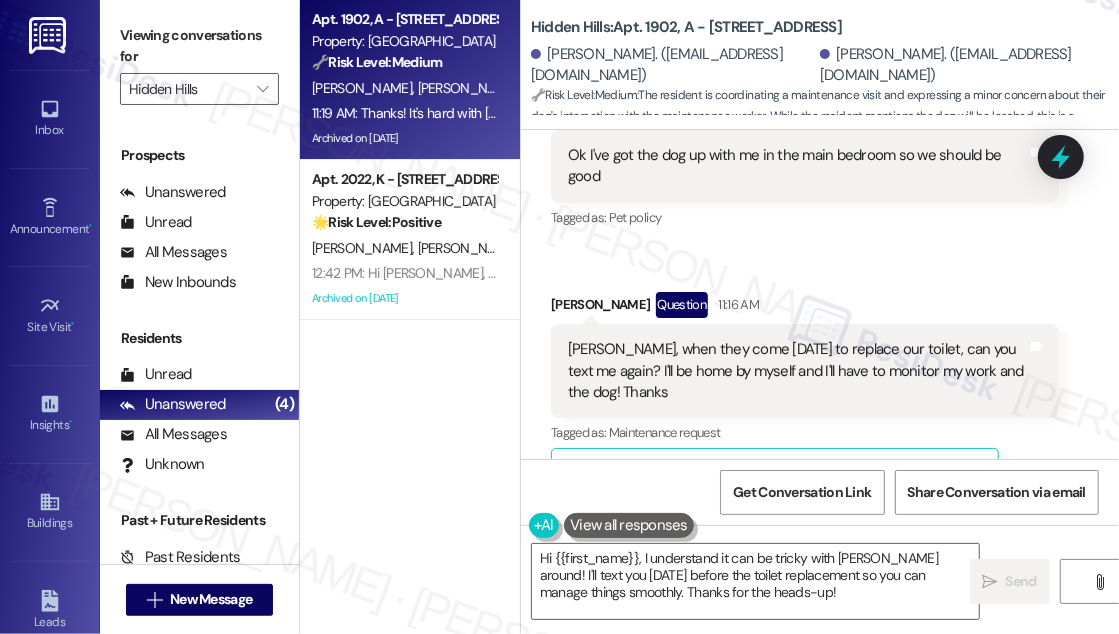 click on "[PERSON_NAME], when they come [DATE] to replace our toilet, can you text me again? I'll be home by myself and I'll have to monitor my work and the dog! Thanks" at bounding box center [797, 371] 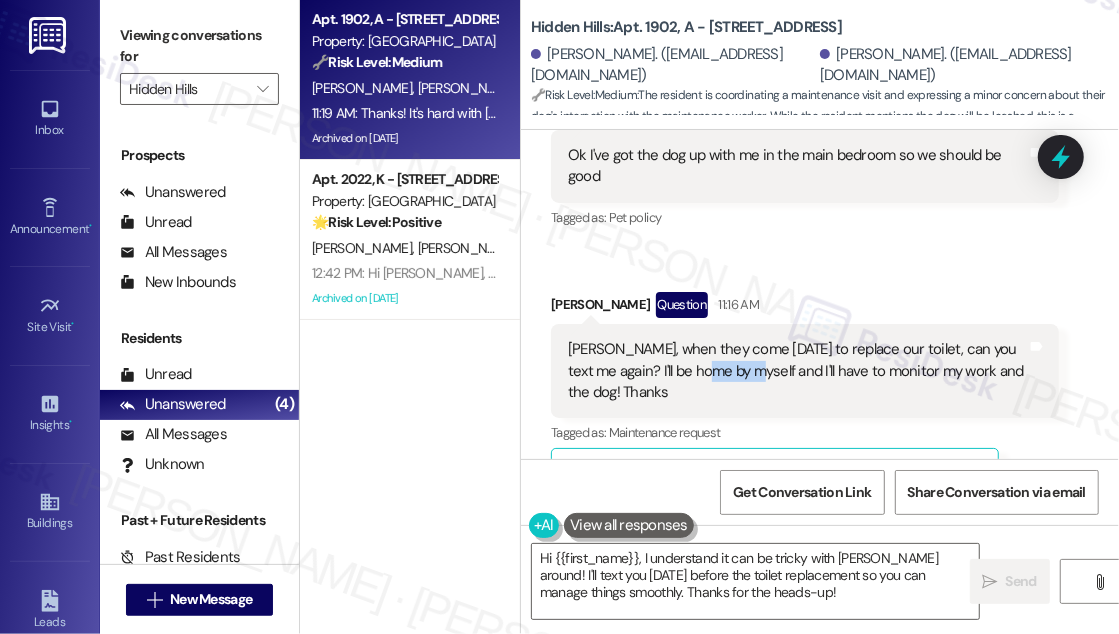 click on "[PERSON_NAME], when they come [DATE] to replace our toilet, can you text me again? I'll be home by myself and I'll have to monitor my work and the dog! Thanks" at bounding box center [797, 371] 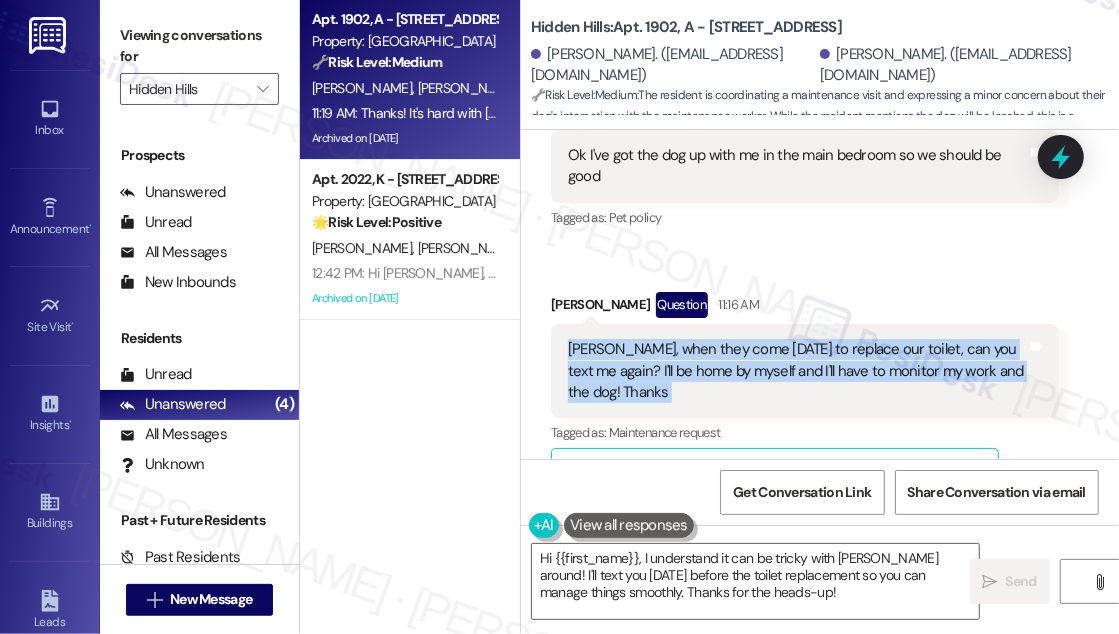 click on "[PERSON_NAME], when they come [DATE] to replace our toilet, can you text me again? I'll be home by myself and I'll have to monitor my work and the dog! Thanks" at bounding box center [797, 371] 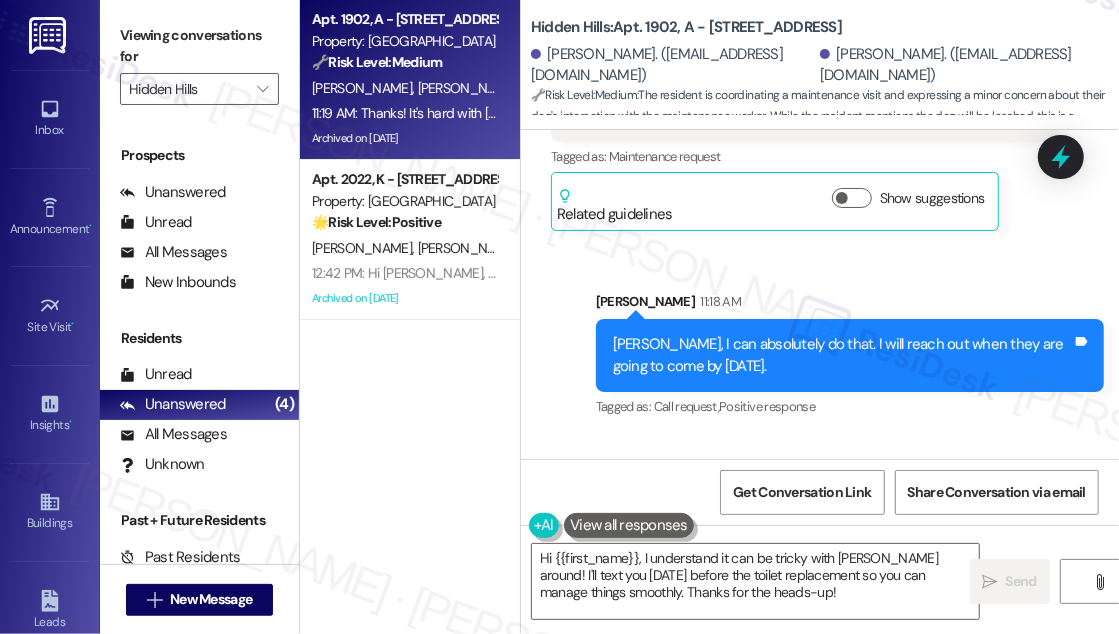 scroll, scrollTop: 31130, scrollLeft: 0, axis: vertical 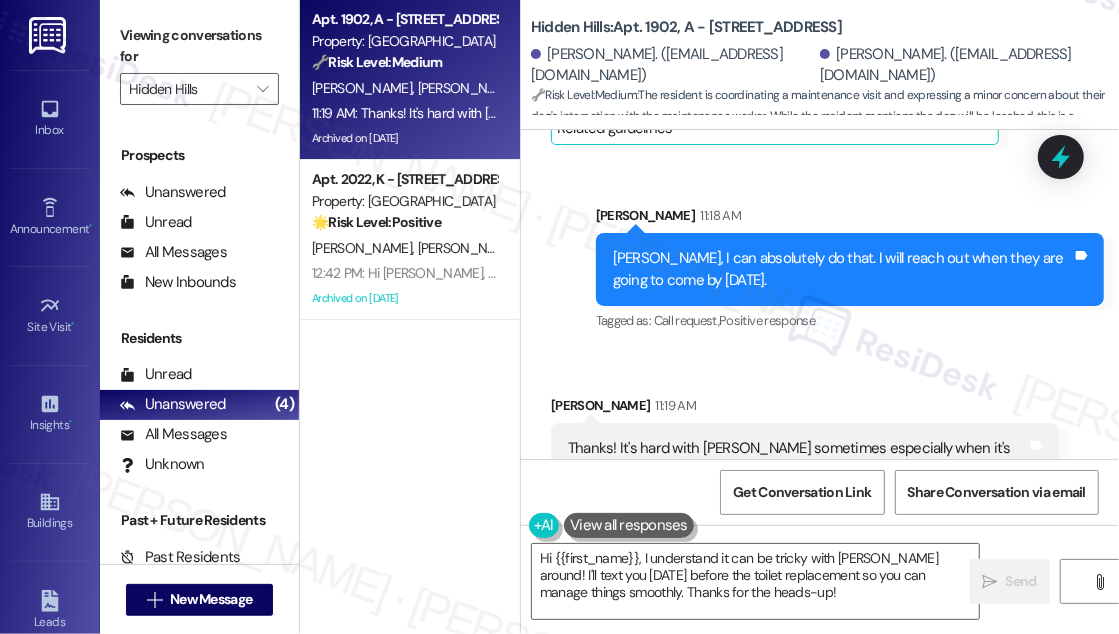 click on "Thanks! It's hard with [PERSON_NAME] sometimes especially when it's just me at home. Lol. He will be with me and on leash at all times. I know [PERSON_NAME] doesn't like dogs all that much!" at bounding box center [797, 470] 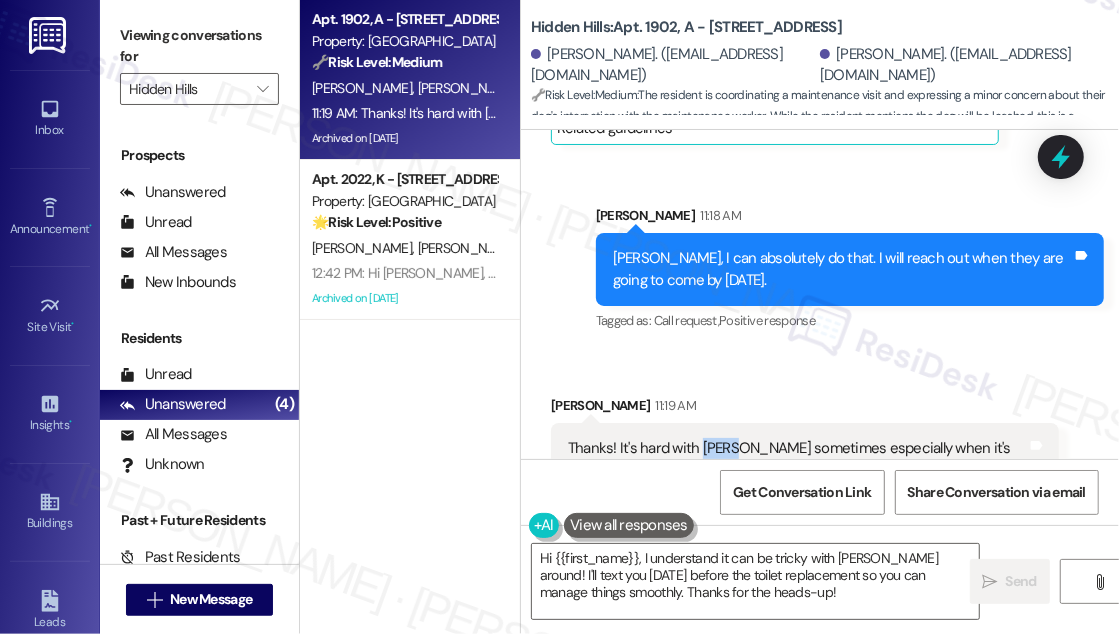 click on "Thanks! It's hard with [PERSON_NAME] sometimes especially when it's just me at home. Lol. He will be with me and on leash at all times. I know [PERSON_NAME] doesn't like dogs all that much!" at bounding box center (797, 470) 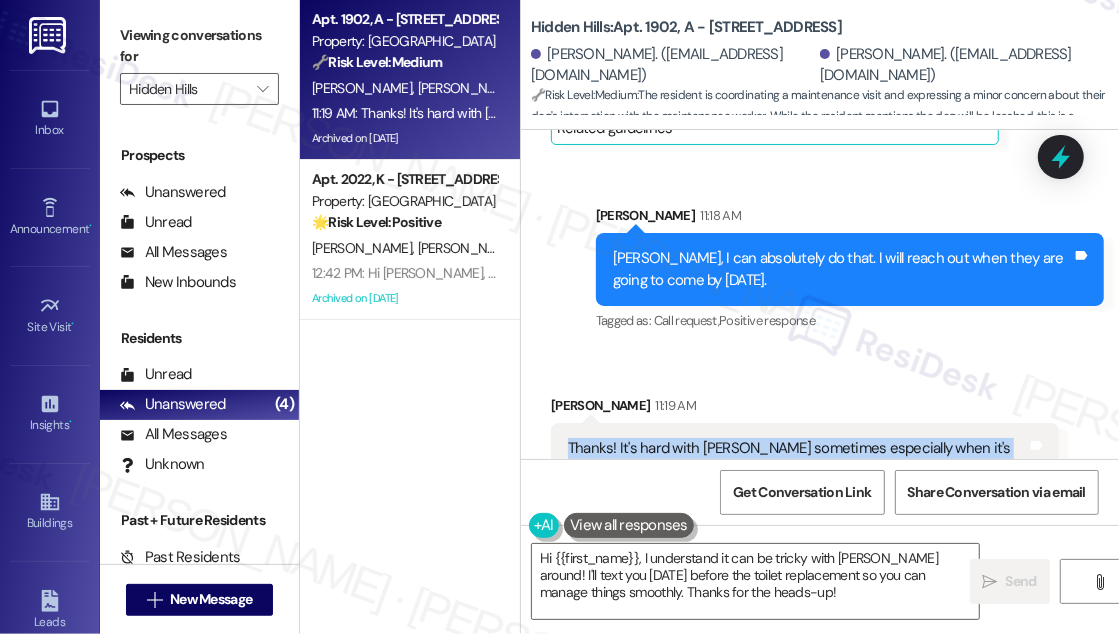 click on "Thanks! It's hard with [PERSON_NAME] sometimes especially when it's just me at home. Lol. He will be with me and on leash at all times. I know [PERSON_NAME] doesn't like dogs all that much!" at bounding box center (797, 470) 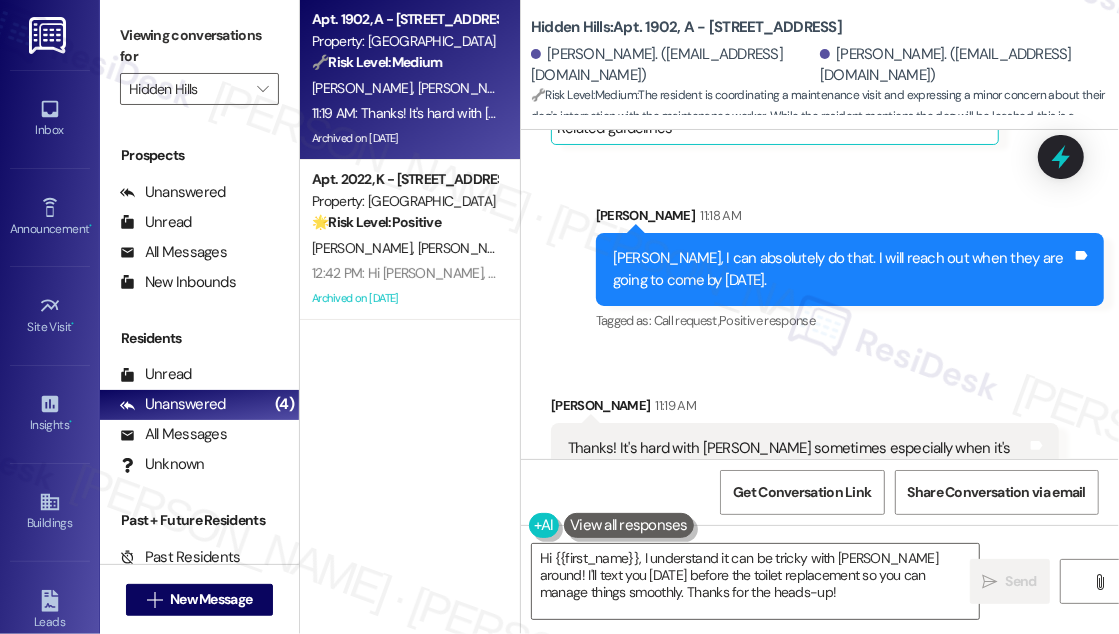 click on "[PERSON_NAME] 11:19 AM" at bounding box center [805, 409] 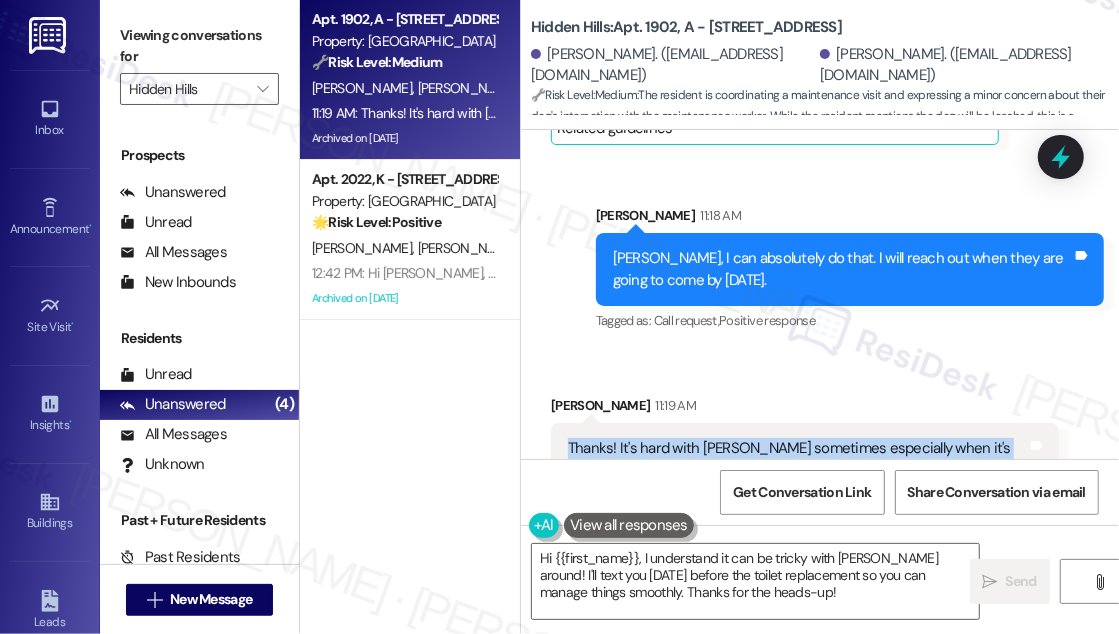 click on "Thanks! It's hard with [PERSON_NAME] sometimes especially when it's just me at home. Lol. He will be with me and on leash at all times. I know [PERSON_NAME] doesn't like dogs all that much!" at bounding box center (797, 470) 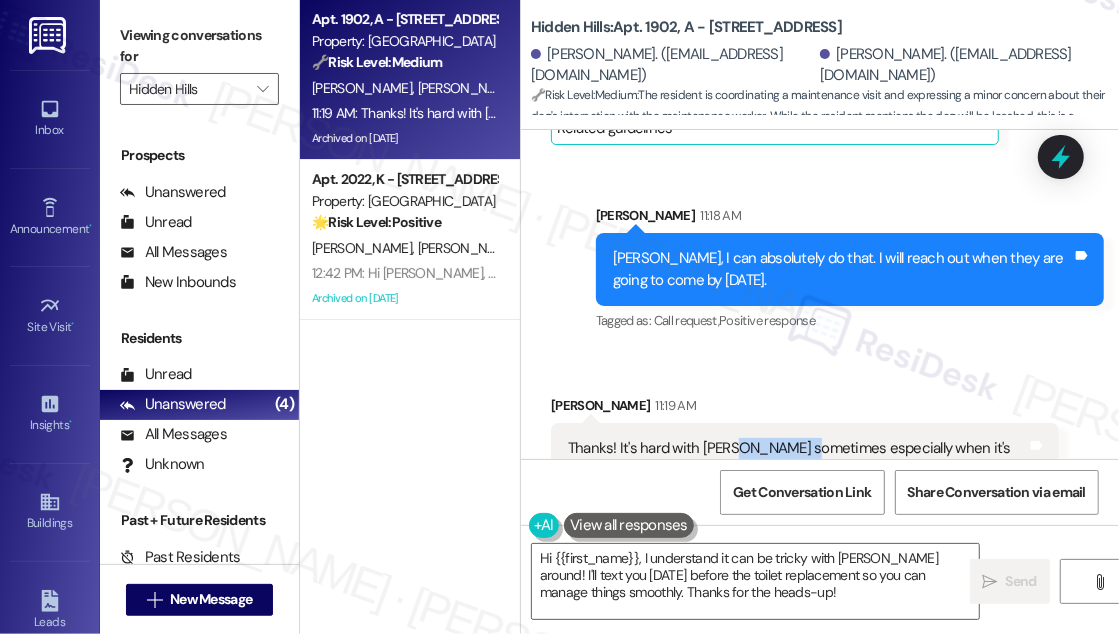 click on "Thanks! It's hard with [PERSON_NAME] sometimes especially when it's just me at home. Lol. He will be with me and on leash at all times. I know [PERSON_NAME] doesn't like dogs all that much!" at bounding box center (797, 470) 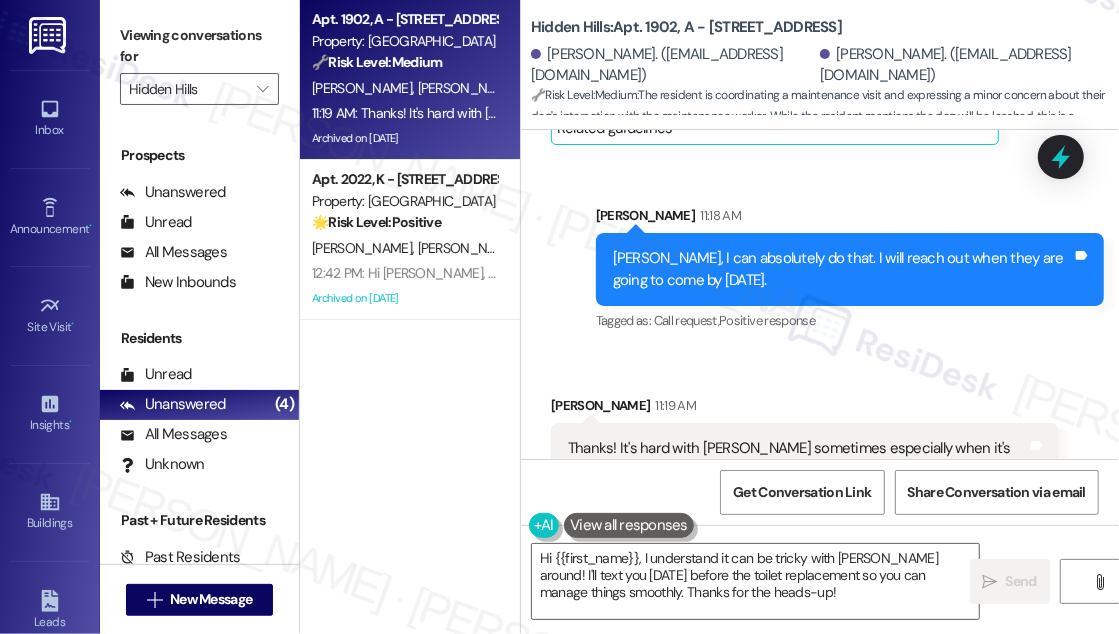 click on "Thanks! It's hard with [PERSON_NAME] sometimes especially when it's just me at home. Lol. He will be with me and on leash at all times. I know [PERSON_NAME] doesn't like dogs all that much!" at bounding box center (797, 470) 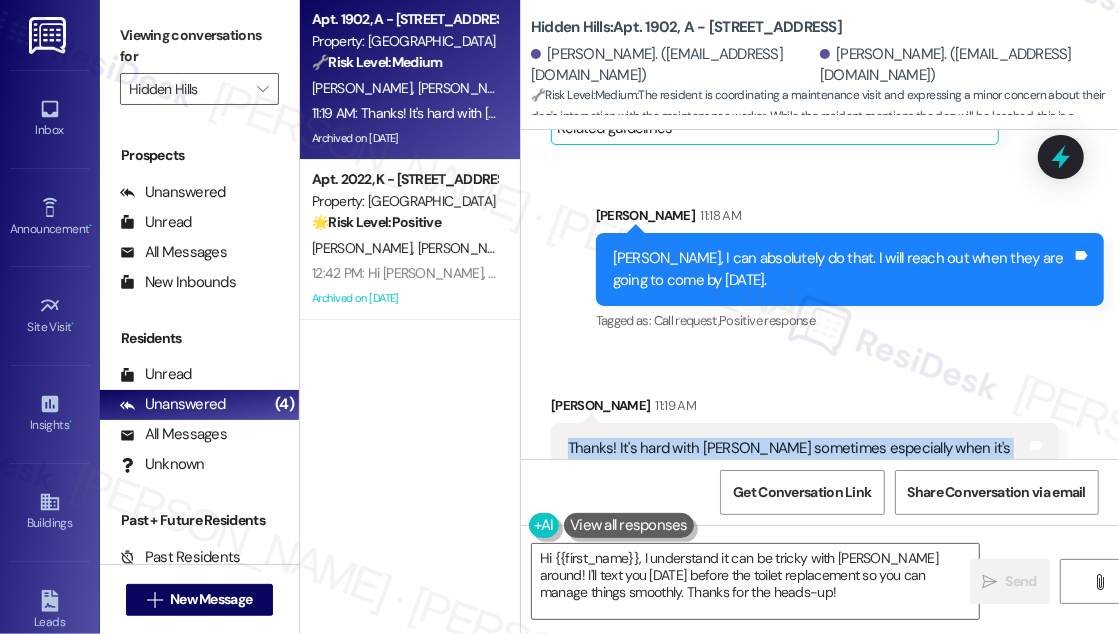 click on "Thanks! It's hard with [PERSON_NAME] sometimes especially when it's just me at home. Lol. He will be with me and on leash at all times. I know [PERSON_NAME] doesn't like dogs all that much!" at bounding box center (797, 470) 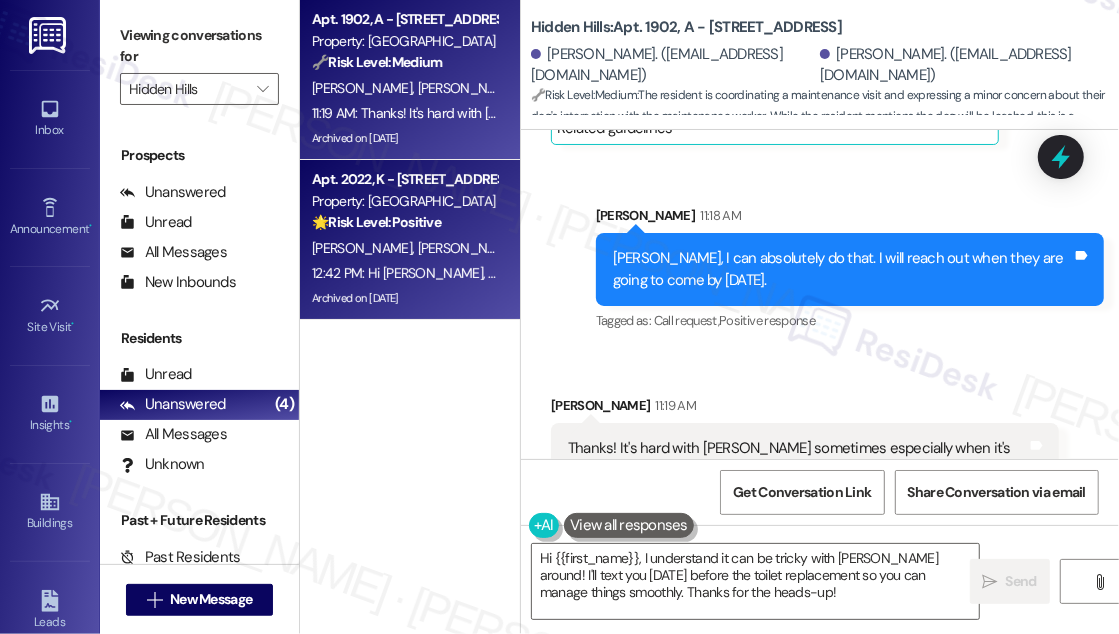 click on "🌟  Risk Level:  Positive The resident is expressing positive sentiment and appreciation for the management team, indicating strong resident satisfaction and a successful renewal process." at bounding box center (404, 222) 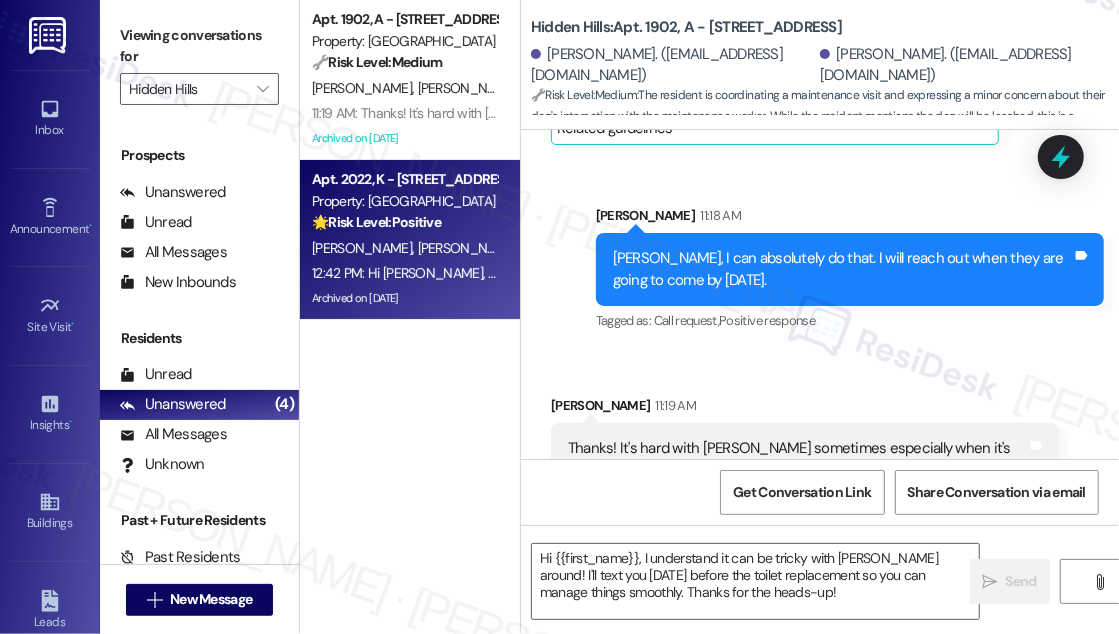type on "Fetching suggested responses. Please feel free to read through the conversation in the meantime." 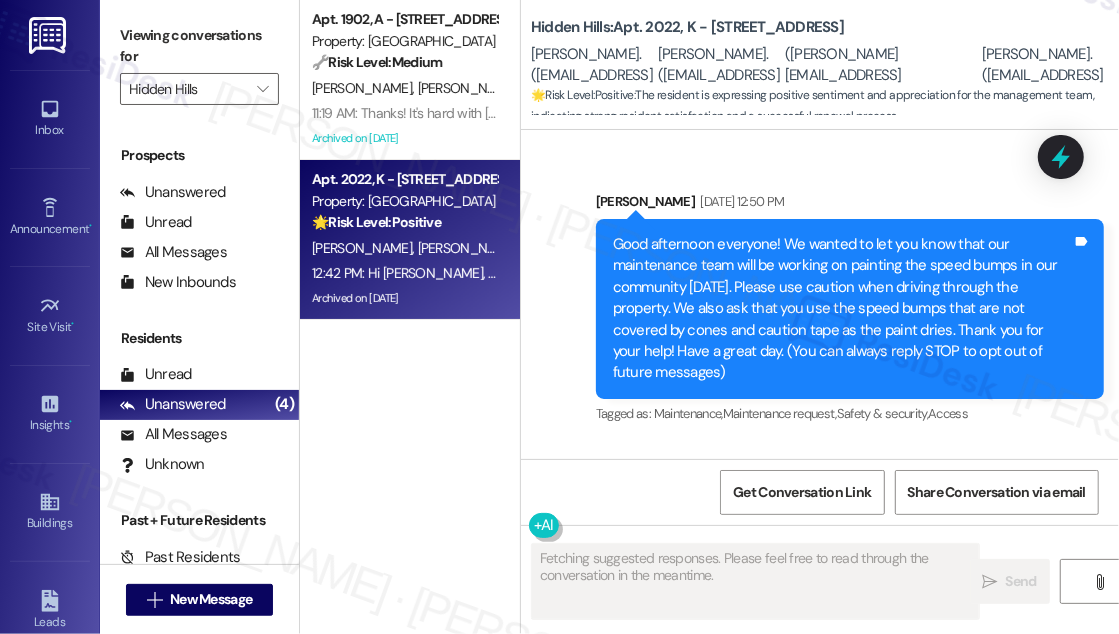 scroll, scrollTop: 54228, scrollLeft: 0, axis: vertical 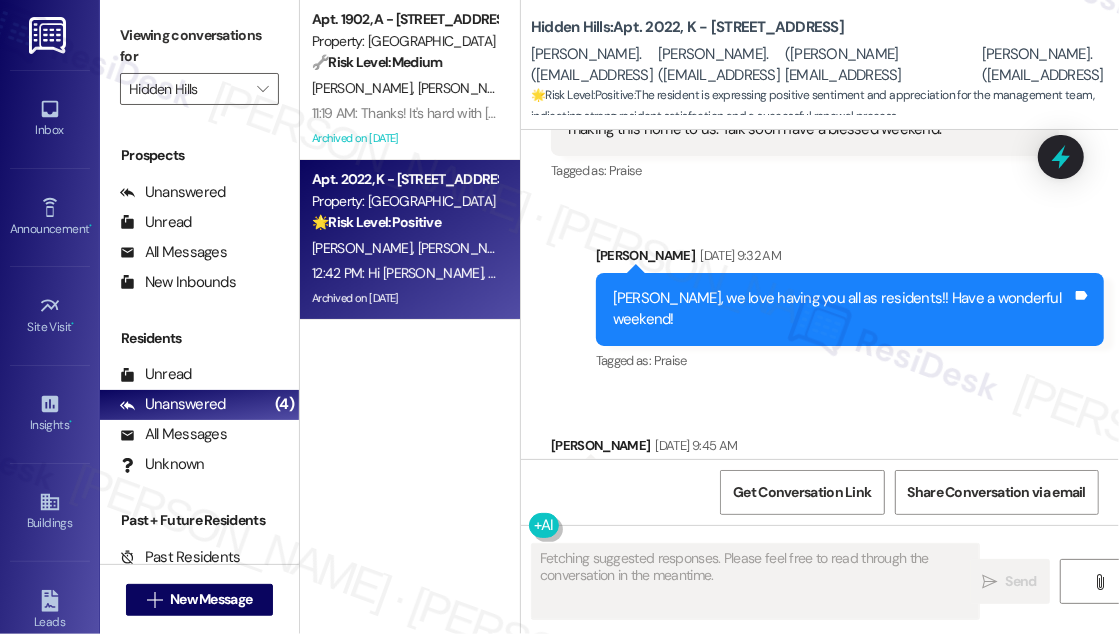 click on "Hi [PERSON_NAME], we're so glad you feel at home here! If I may ask....has Hidden Hills lived up to your expectations?" at bounding box center [842, 668] 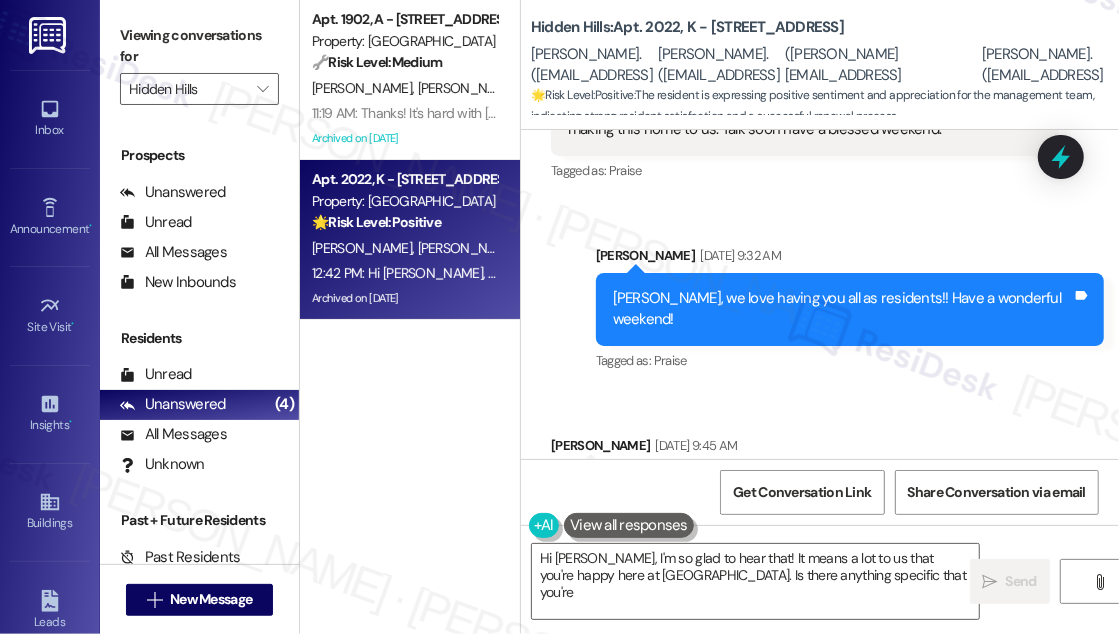 click on "Sent via SMS [PERSON_NAME]  (ResiDesk) 12:42 PM Hi [PERSON_NAME], we're so glad you feel at home here! If I may ask....has Hidden Hills lived up to your expectations? Tags and notes Tagged as:   Praise Click to highlight conversations about Praise" at bounding box center [820, 654] 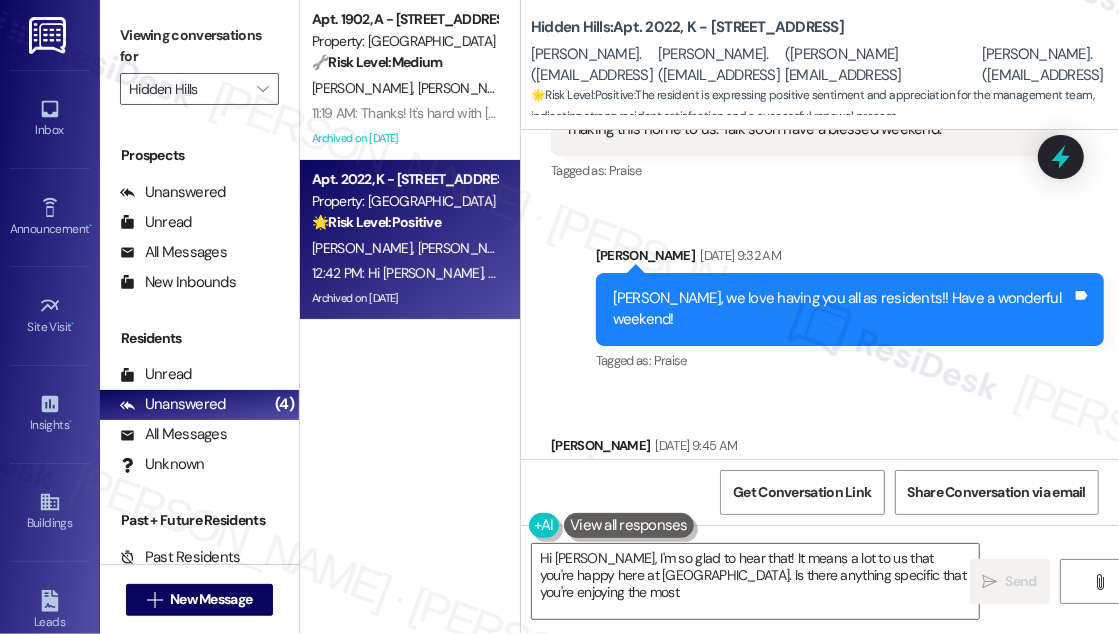type on "Hi [PERSON_NAME], I'm so glad to hear that! It means a lot to us that you're happy here at [GEOGRAPHIC_DATA]. Is there anything specific that you're enjoying the most?" 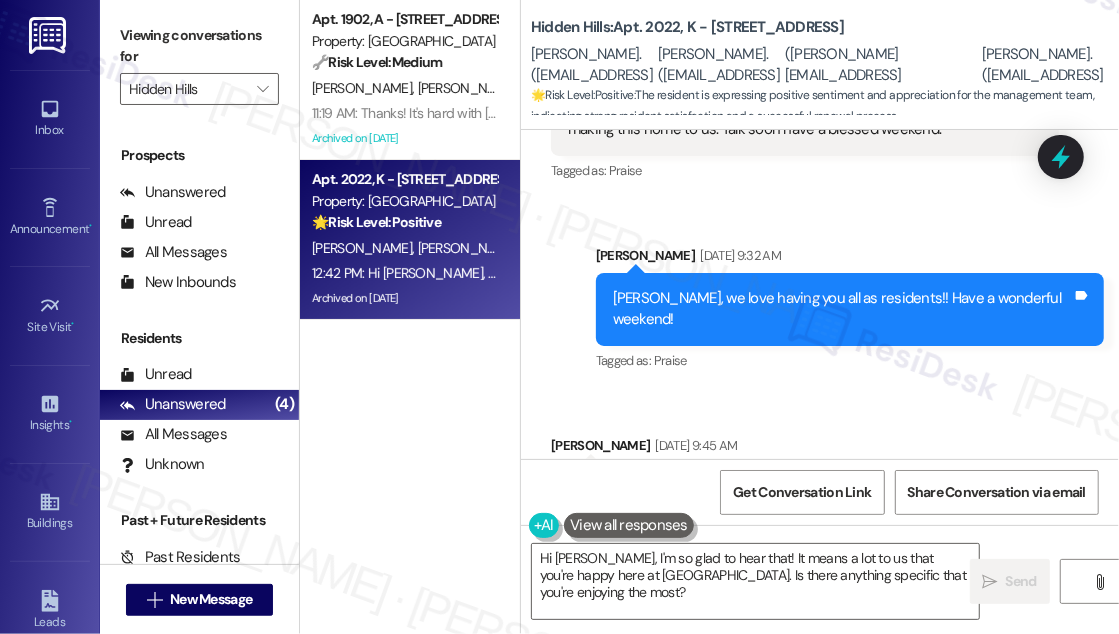 click on "Hi [PERSON_NAME], we're so glad you feel at home here! If I may ask....has Hidden Hills lived up to your expectations?" at bounding box center (842, 668) 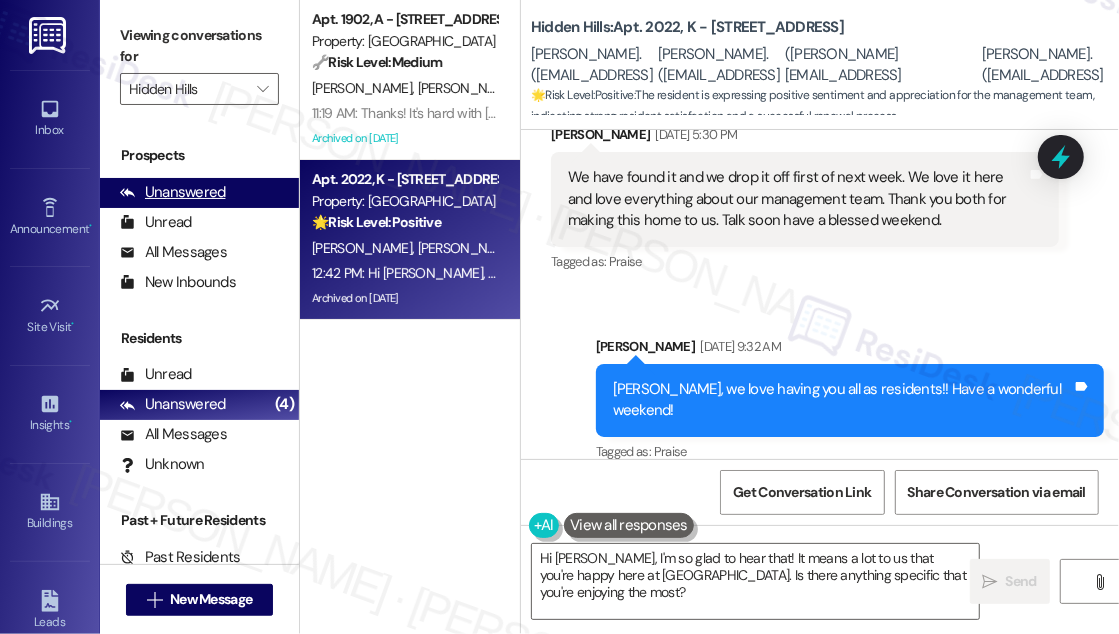 scroll, scrollTop: 54228, scrollLeft: 0, axis: vertical 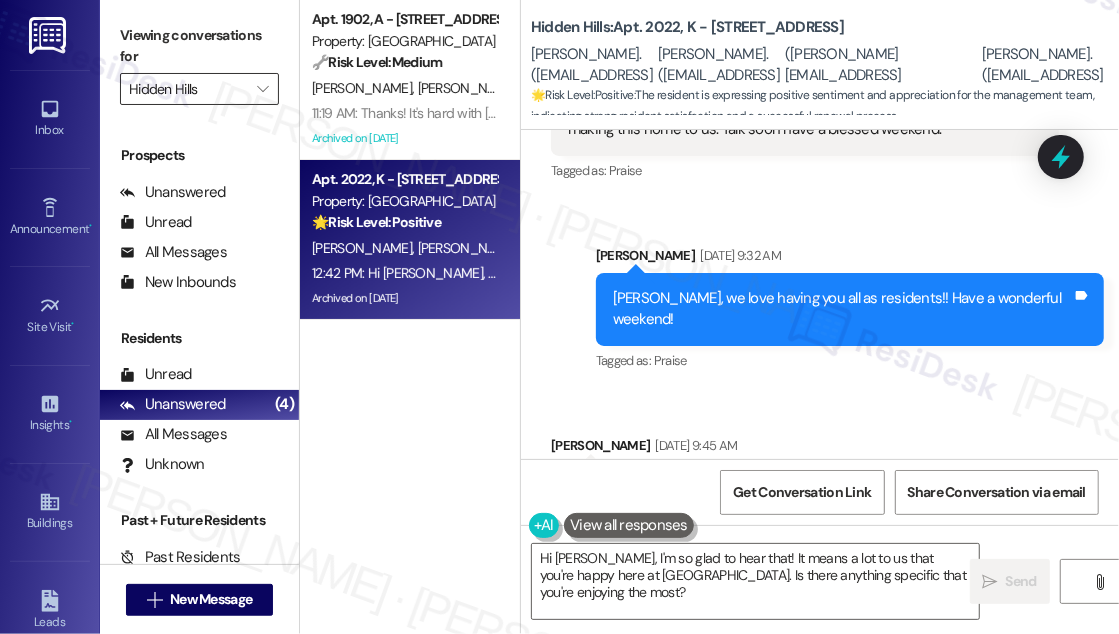 click on "Hidden Hills" at bounding box center [188, 89] 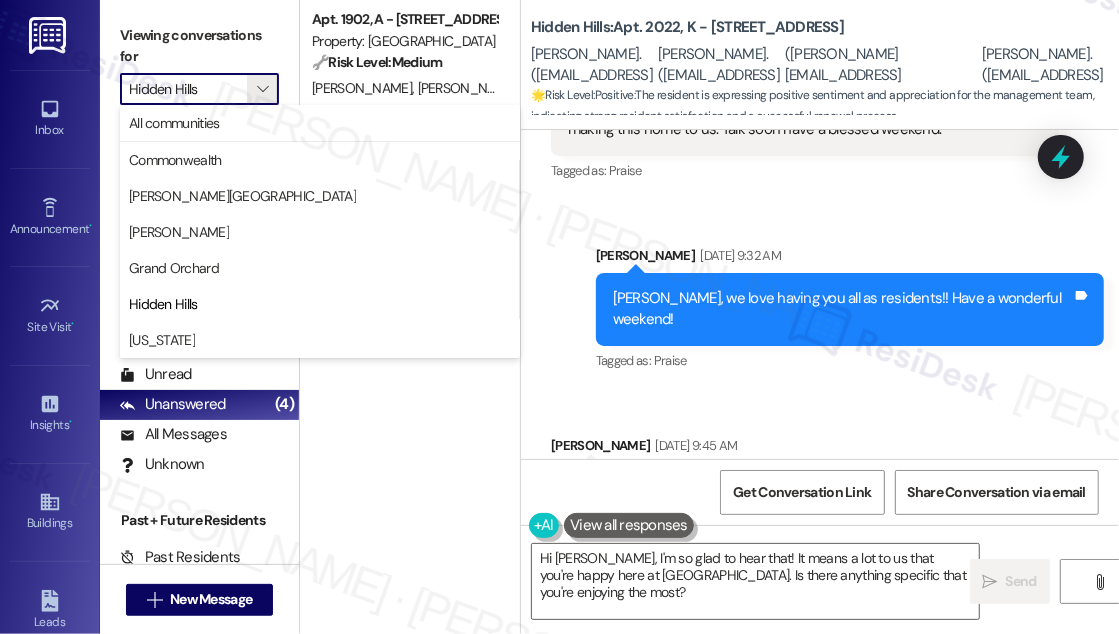 click on "[US_STATE]" at bounding box center (320, 340) 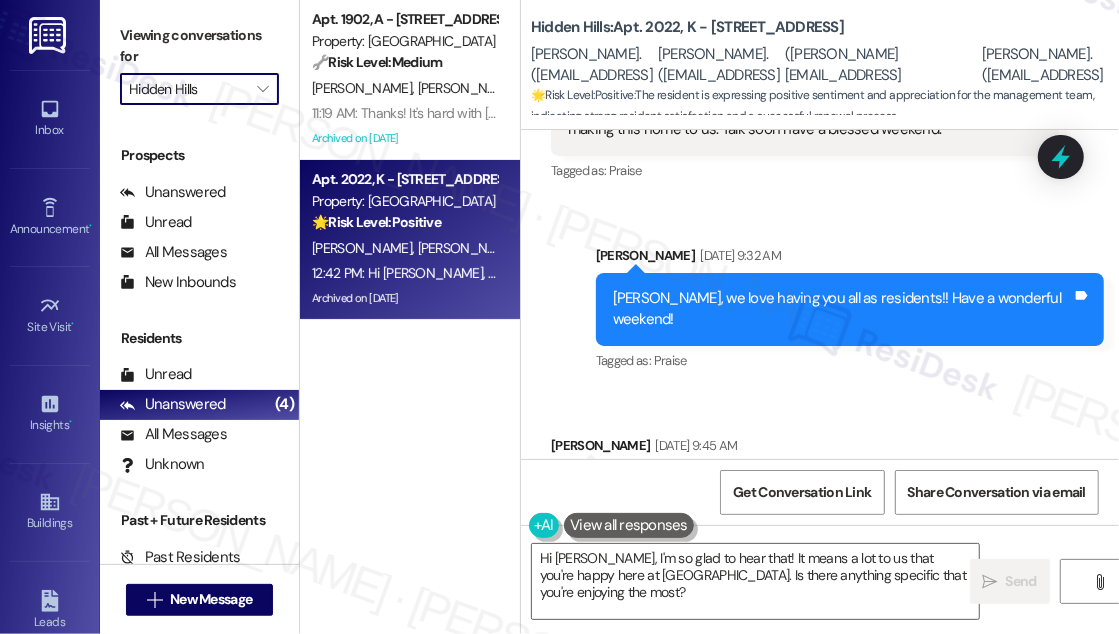 type on "[US_STATE]" 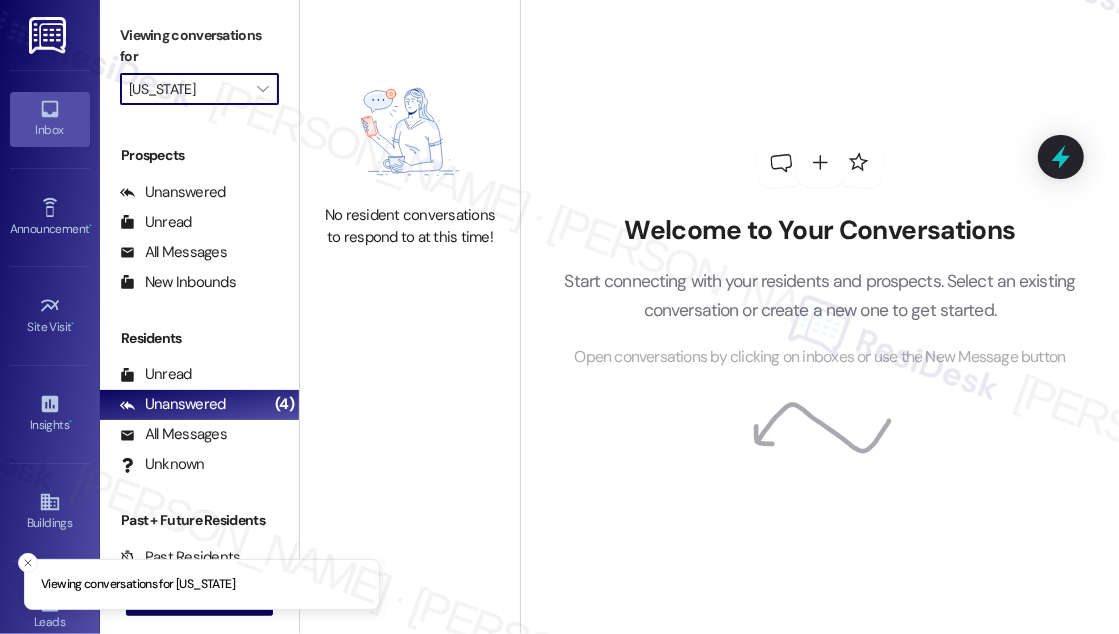 click on "Viewing conversations for" at bounding box center (199, 46) 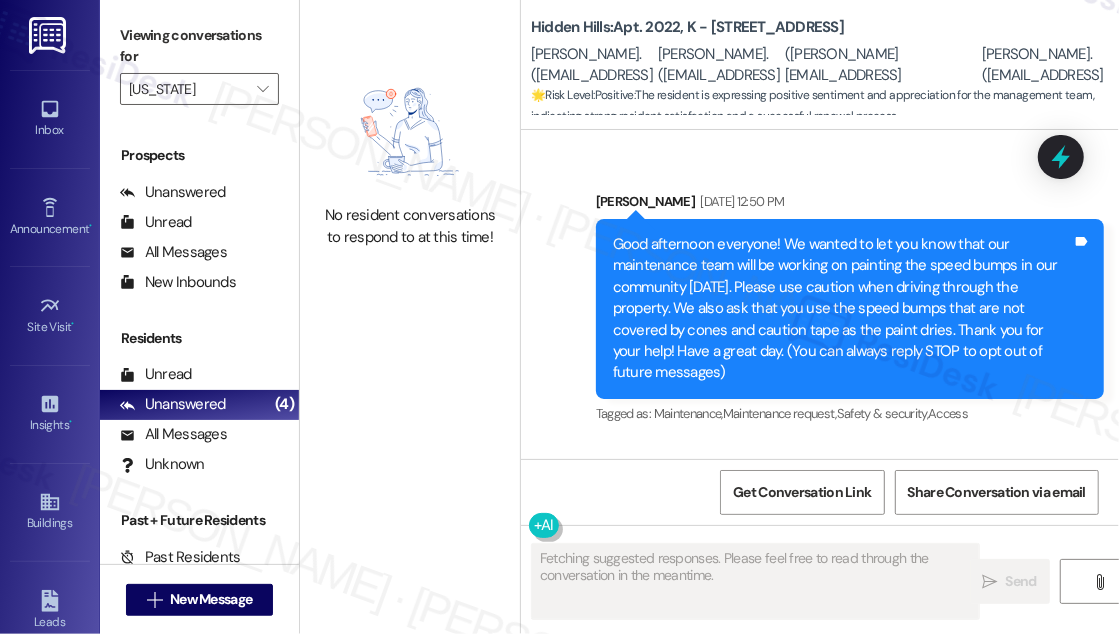 scroll, scrollTop: 54037, scrollLeft: 0, axis: vertical 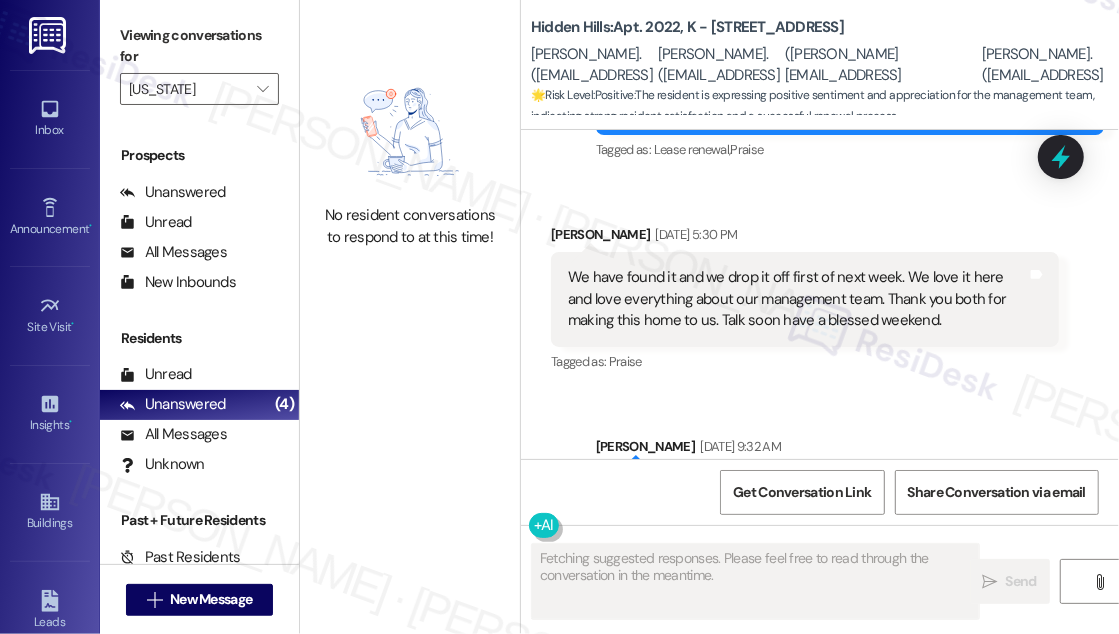 click on "[PERSON_NAME], we love having you all as residents!! Have a wonderful weekend! Tags and notes" at bounding box center [850, 500] 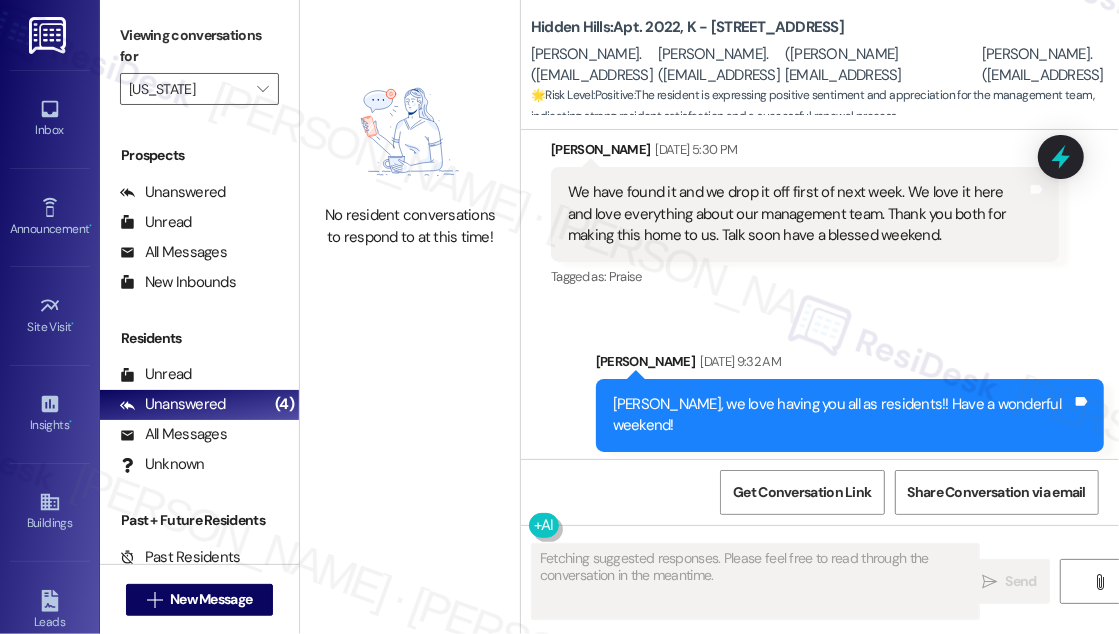 scroll, scrollTop: 54228, scrollLeft: 0, axis: vertical 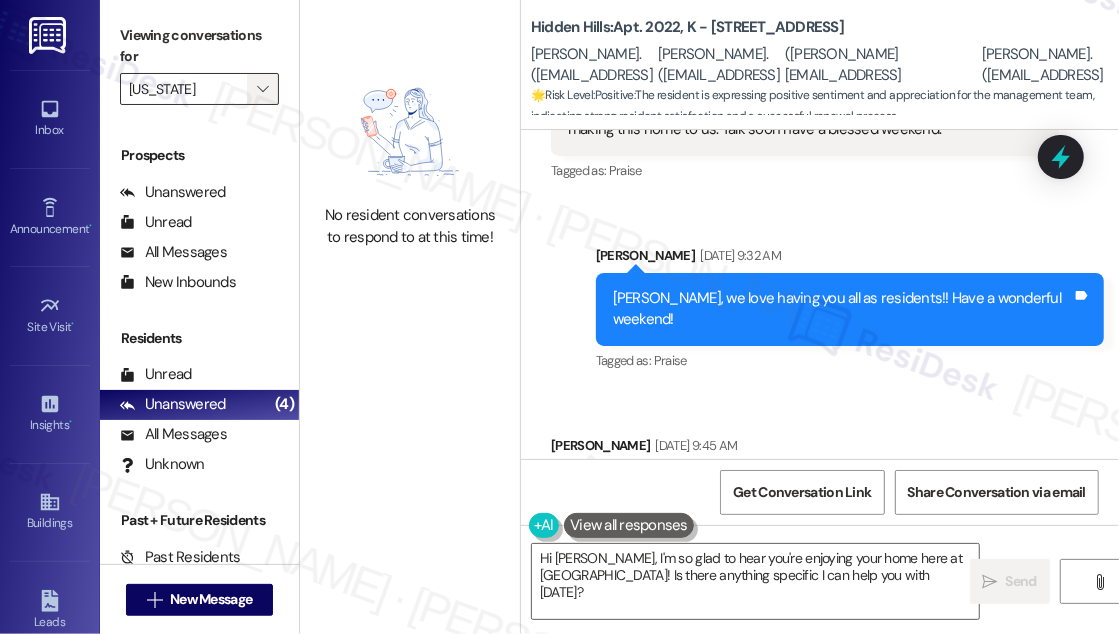 click on "" at bounding box center (262, 89) 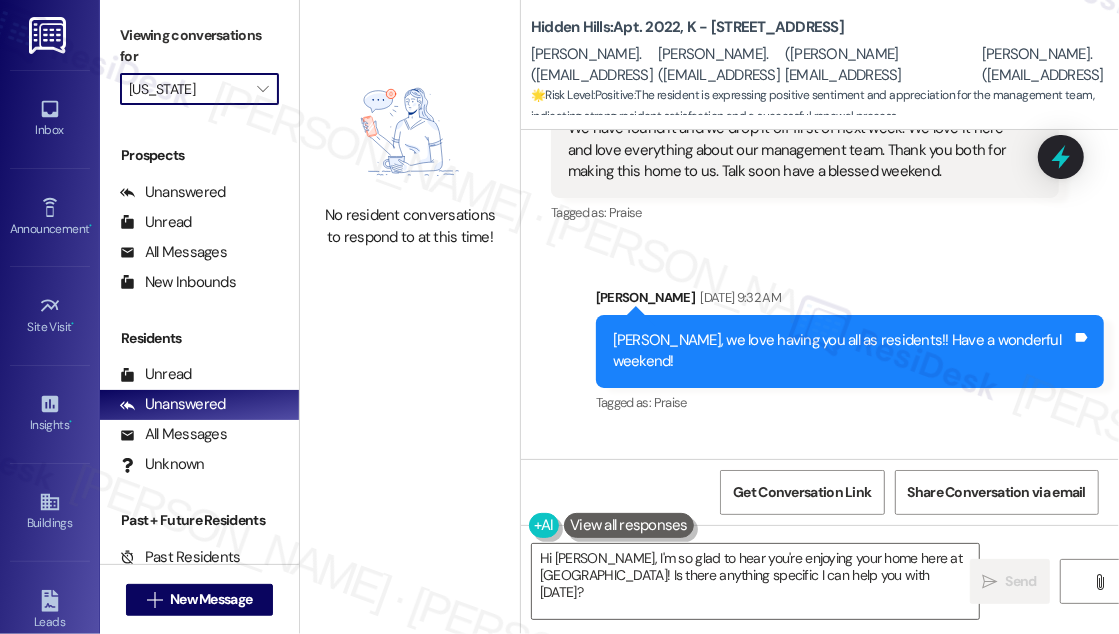 scroll, scrollTop: 54431, scrollLeft: 0, axis: vertical 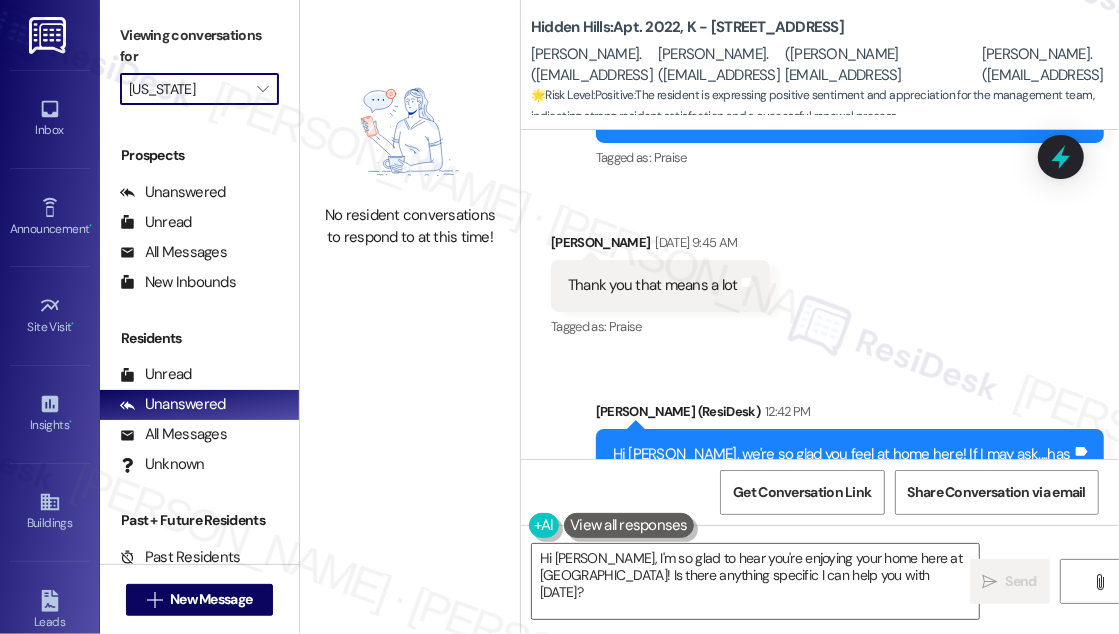 click on "Received via SMS [PERSON_NAME] 12:46 PM I won't speak for [PERSON_NAME] but for myself, Hidden Hills is above and beyond anything I could have hoped for in a housing community. We have never had the slightest negative comment to speak about our experience here, even when simply talking amongst ourselves. Tags and notes" at bounding box center (820, 648) 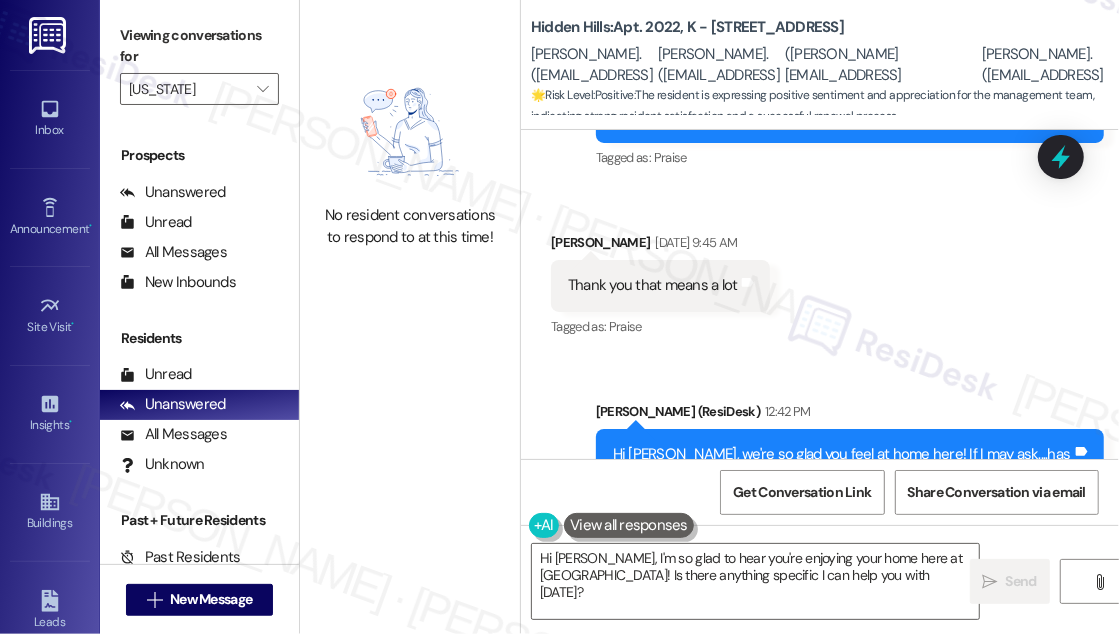 click on "I won't speak for [PERSON_NAME] but for myself, Hidden Hills is above and beyond anything I could have hoped for in a housing community. We have never had the slightest negative comment to speak about our experience here, even when simply talking amongst ourselves." at bounding box center (797, 677) 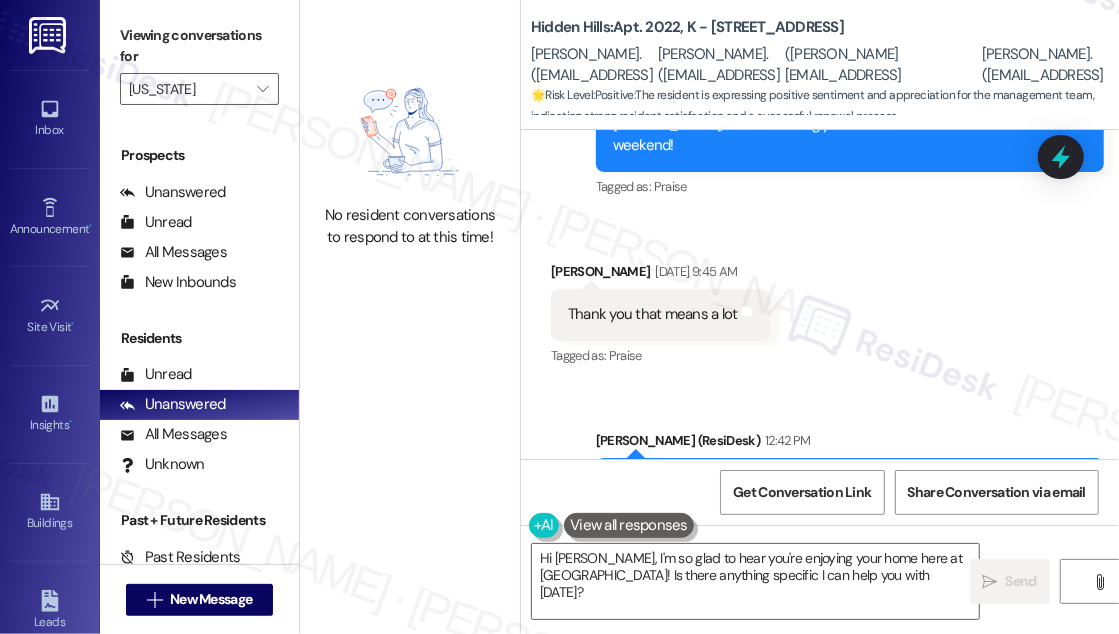 scroll, scrollTop: 54432, scrollLeft: 0, axis: vertical 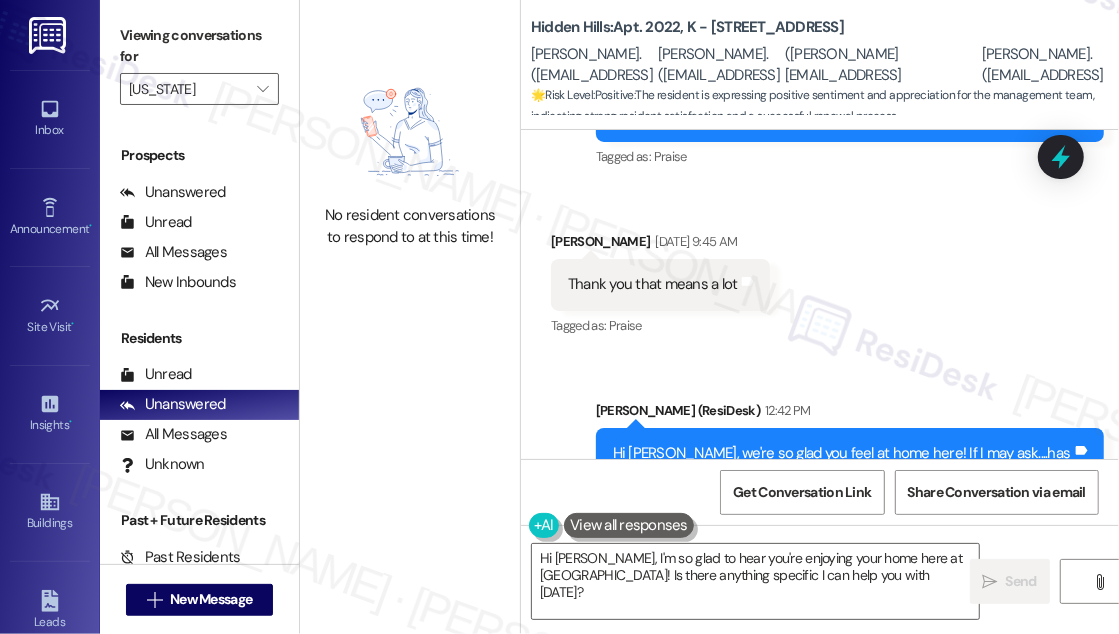 click on "I won't speak for [PERSON_NAME] but for myself, Hidden Hills is above and beyond anything I could have hoped for in a housing community. We have never had the slightest negative comment to speak about our experience here, even when simply talking amongst ourselves." at bounding box center (797, 676) 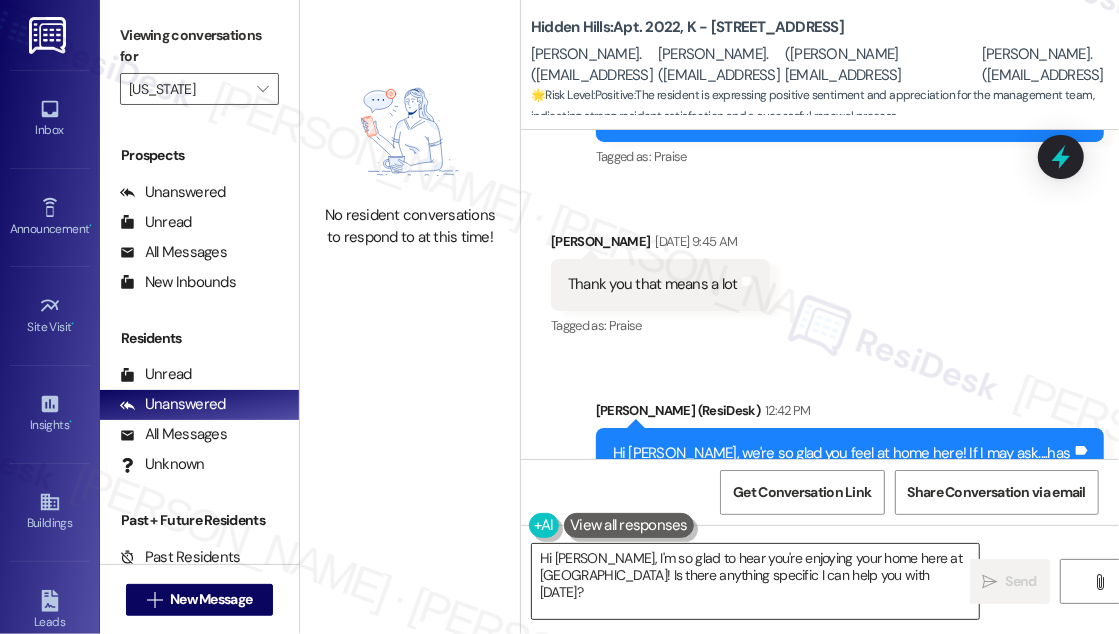 click on "Hi [PERSON_NAME], I'm so glad to hear you're enjoying your home here at [GEOGRAPHIC_DATA]! Is there anything specific I can help you with [DATE]?" at bounding box center [755, 581] 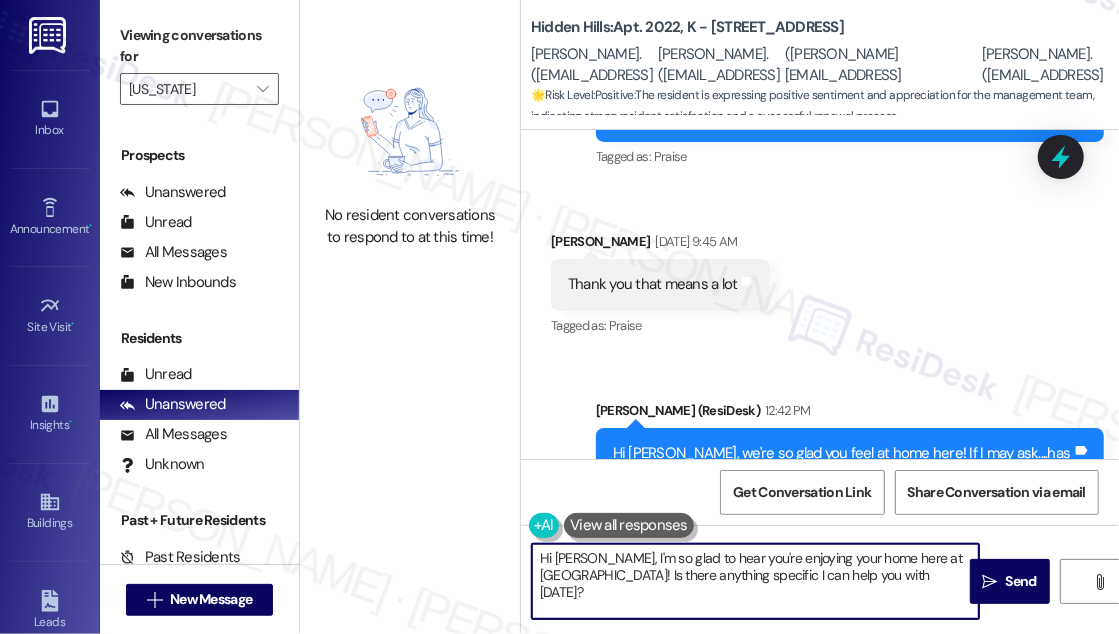 click on "Hi [PERSON_NAME], I'm so glad to hear you're enjoying your home here at [GEOGRAPHIC_DATA]! Is there anything specific I can help you with [DATE]?" at bounding box center (755, 581) 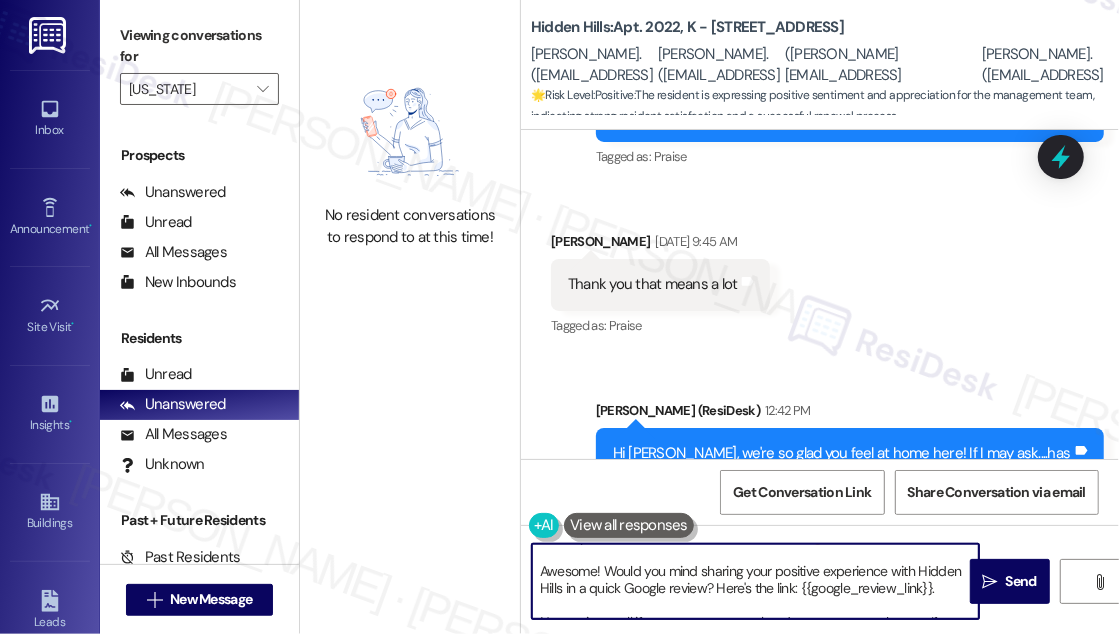 scroll, scrollTop: 0, scrollLeft: 0, axis: both 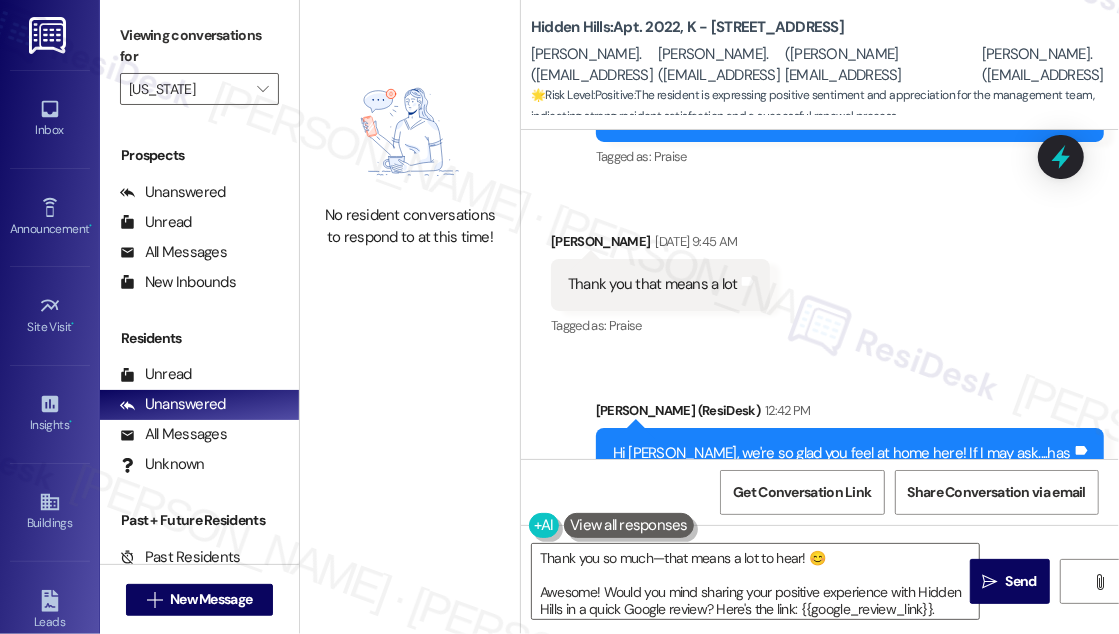 click on "[DEMOGRAPHIC_DATA][PERSON_NAME] 12:46 PM" at bounding box center (805, 604) 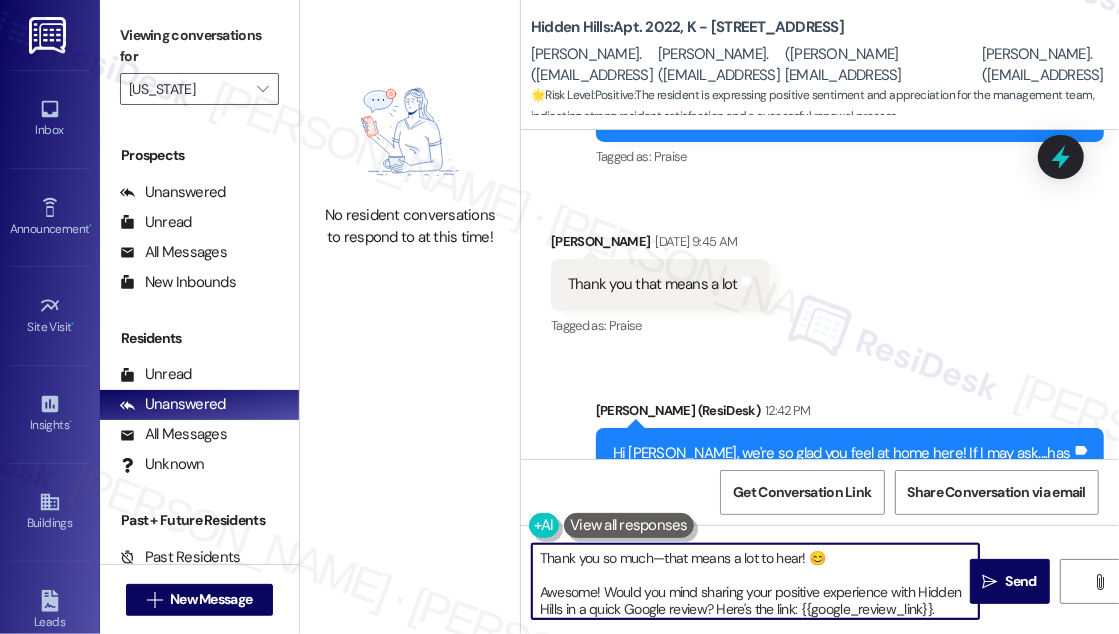 click on "Thank you so much—that means a lot to hear! 😊
Awesome! Would you mind sharing your positive experience with Hidden Hills in a quick Google review? Here's the link: {{google_review_link}}.
No worries at all if not—your support already means so much to us. If you do end up posting, feel free to let me know so I can share it with the team!" at bounding box center [755, 581] 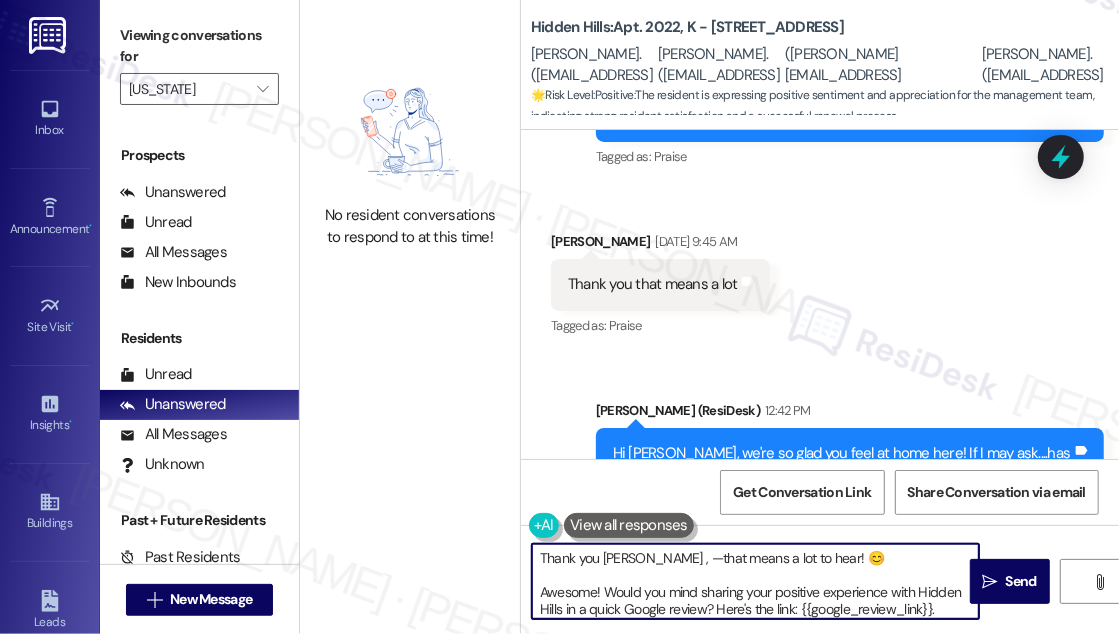click on "Thank you [PERSON_NAME] , —that means a lot to hear! 😊
Awesome! Would you mind sharing your positive experience with Hidden Hills in a quick Google review? Here's the link: {{google_review_link}}.
No worries at all if not—your support already means so much to us. If you do end up posting, feel free to let me know so I can share it with the team!" at bounding box center [755, 581] 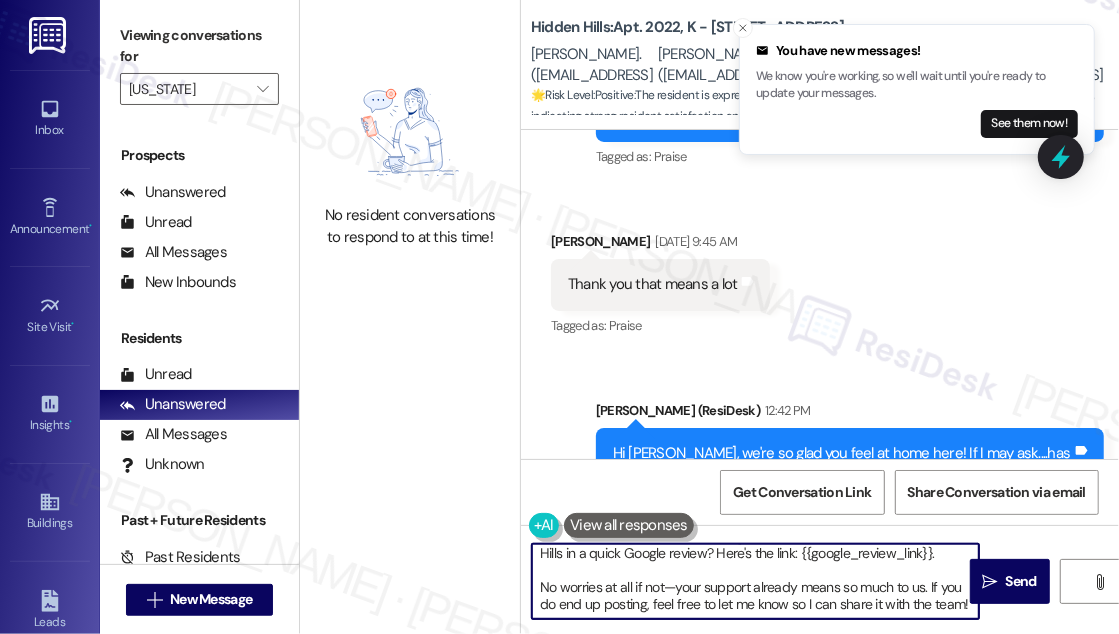 scroll, scrollTop: 0, scrollLeft: 0, axis: both 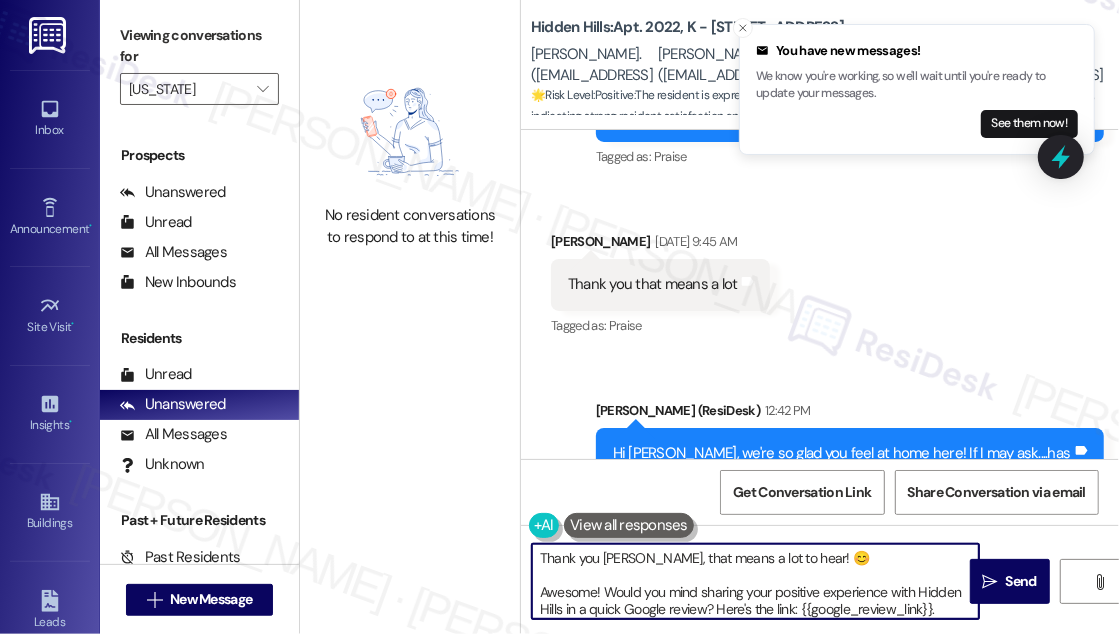 drag, startPoint x: 607, startPoint y: 589, endPoint x: 538, endPoint y: 584, distance: 69.18092 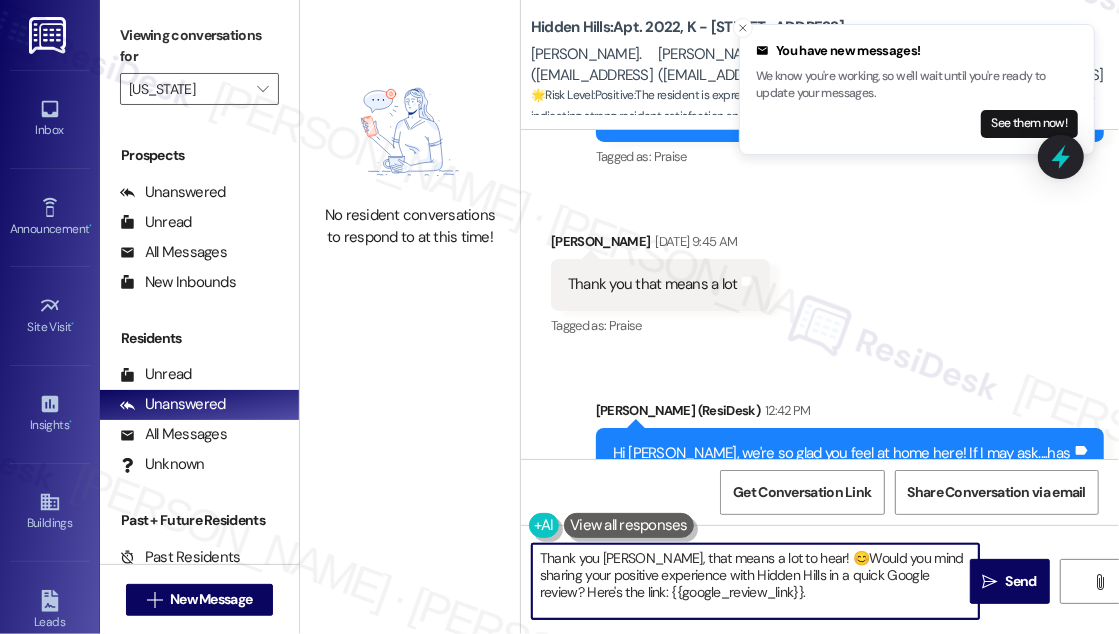 click on "Thank you [PERSON_NAME], that means a lot to hear! 😊Would you mind sharing your positive experience with Hidden Hills in a quick Google review? Here's the link: {{google_review_link}}.
No worries at all if not—your support already means so much to us. If you do end up posting, feel free to let me know so I can share it with the team!" at bounding box center [755, 581] 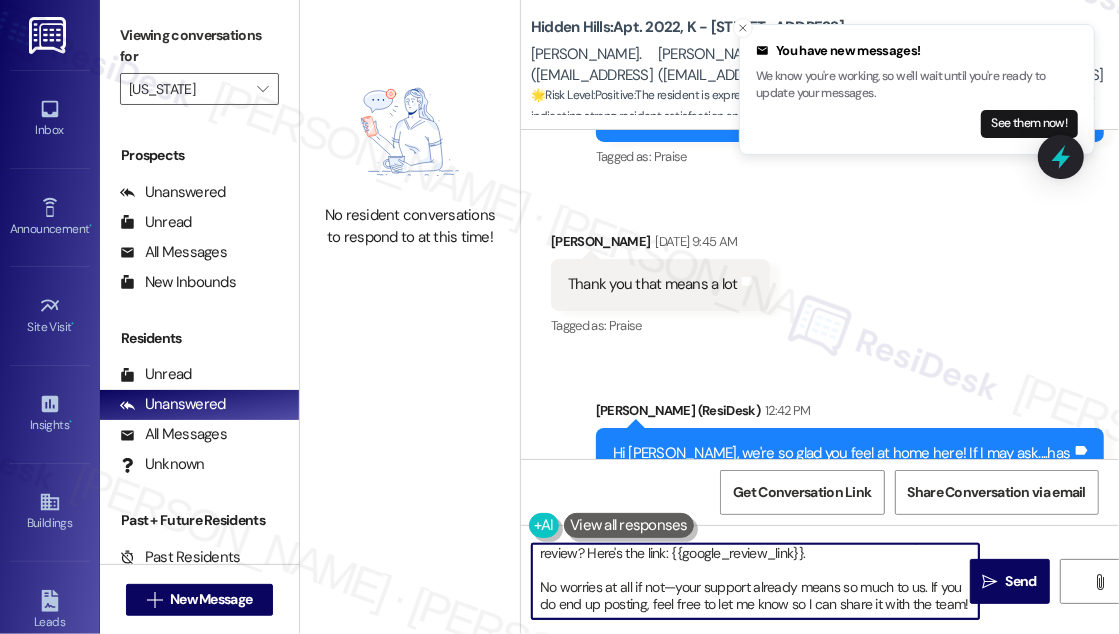click on "Thank you [PERSON_NAME], that means a lot to hear! 😊Would you mind sharing your positive experience with Hidden Hills in a quick Google review? Here's the link: {{google_review_link}}.
No worries at all if not—your support already means so much to us. If you do end up posting, feel free to let me know so I can share it with the team!" at bounding box center [755, 581] 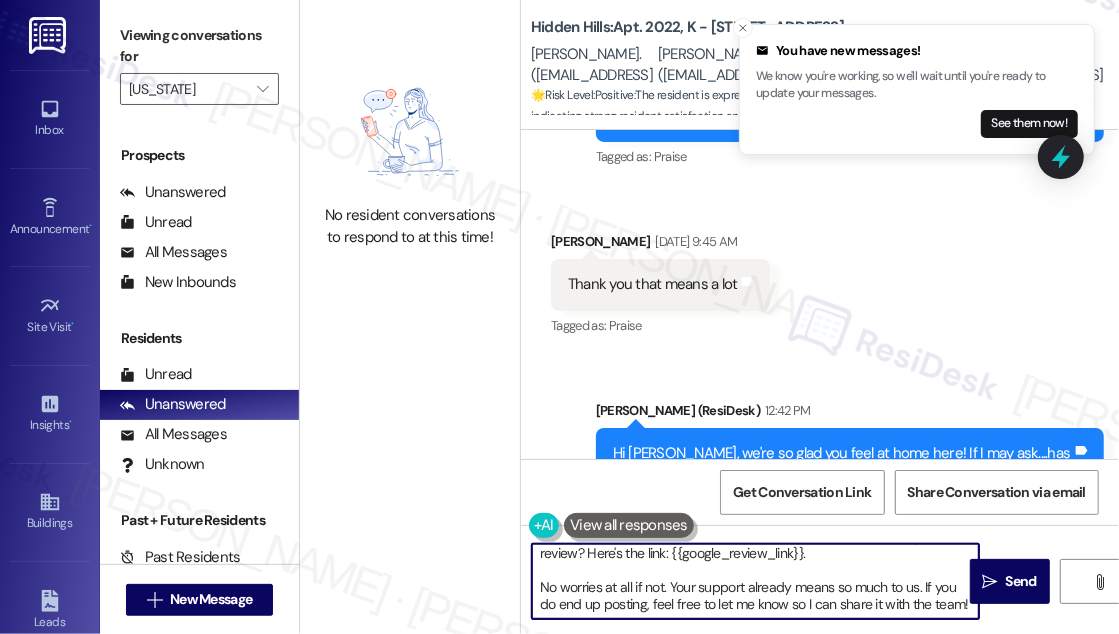 click on "Thank you [PERSON_NAME], that means a lot to hear! 😊Would you mind sharing your positive experience with Hidden Hills in a quick Google review? Here's the link: {{google_review_link}}.
No worries at all if not. Your support already means so much to us. If you do end up posting, feel free to let me know so I can share it with the team!" at bounding box center (755, 581) 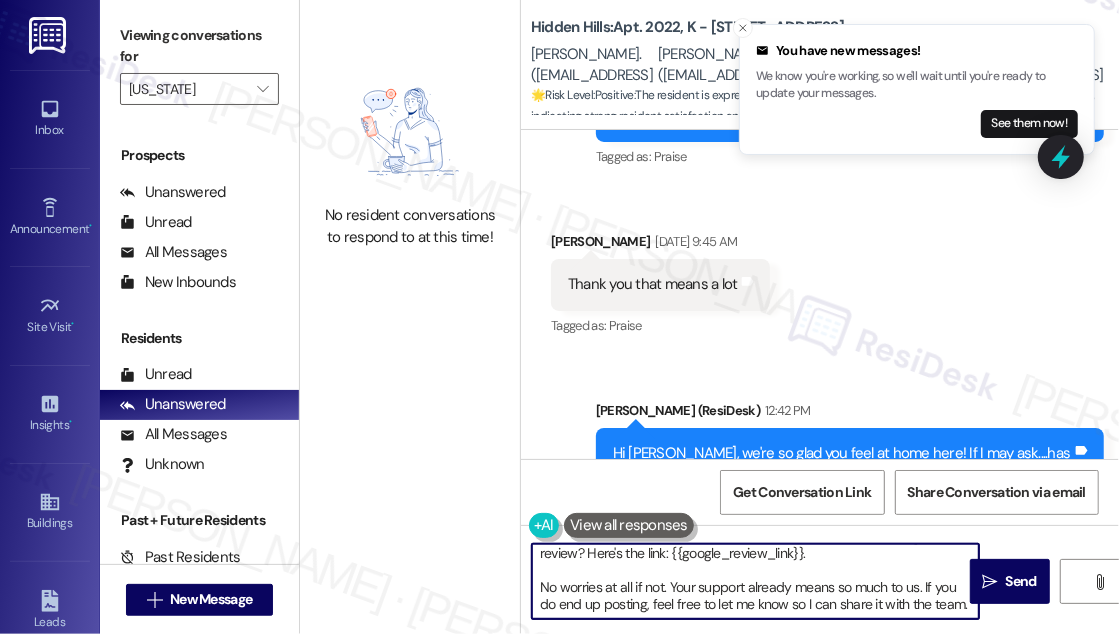 scroll, scrollTop: 0, scrollLeft: 0, axis: both 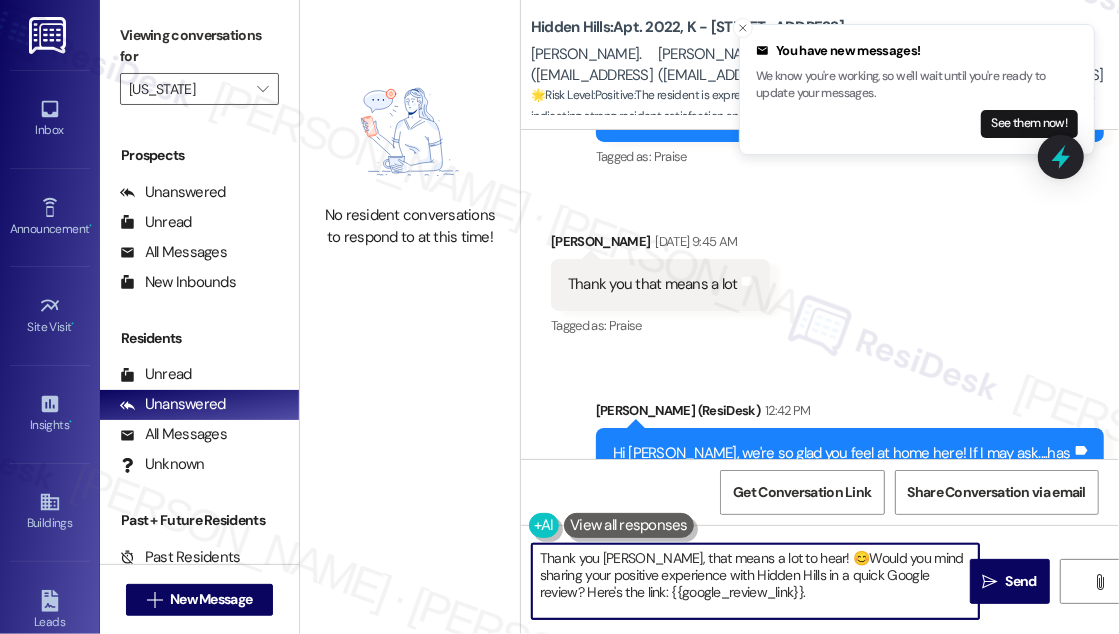 click on "Thank you [PERSON_NAME], that means a lot to hear! 😊Would you mind sharing your positive experience with Hidden Hills in a quick Google review? Here's the link: {{google_review_link}}.
No worries at all if not. Your support already means so much to us. If you do end up posting, feel free to let me know so I can share it with the team." at bounding box center [755, 581] 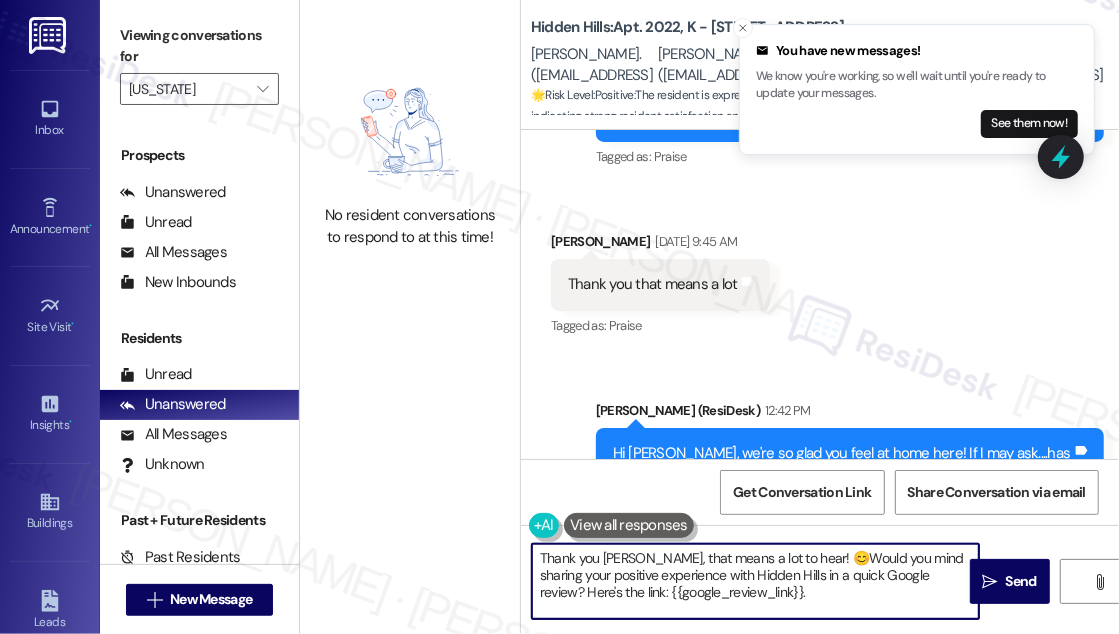 click on "Thank you [PERSON_NAME], that means a lot to hear! 😊Would you mind sharing your positive experience with Hidden Hills in a quick Google review? Here's the link: {{google_review_link}}.
No worries at all if not. Your support already means so much to us. If you do end up posting, feel free to let me know so I can share it with the team." at bounding box center (755, 581) 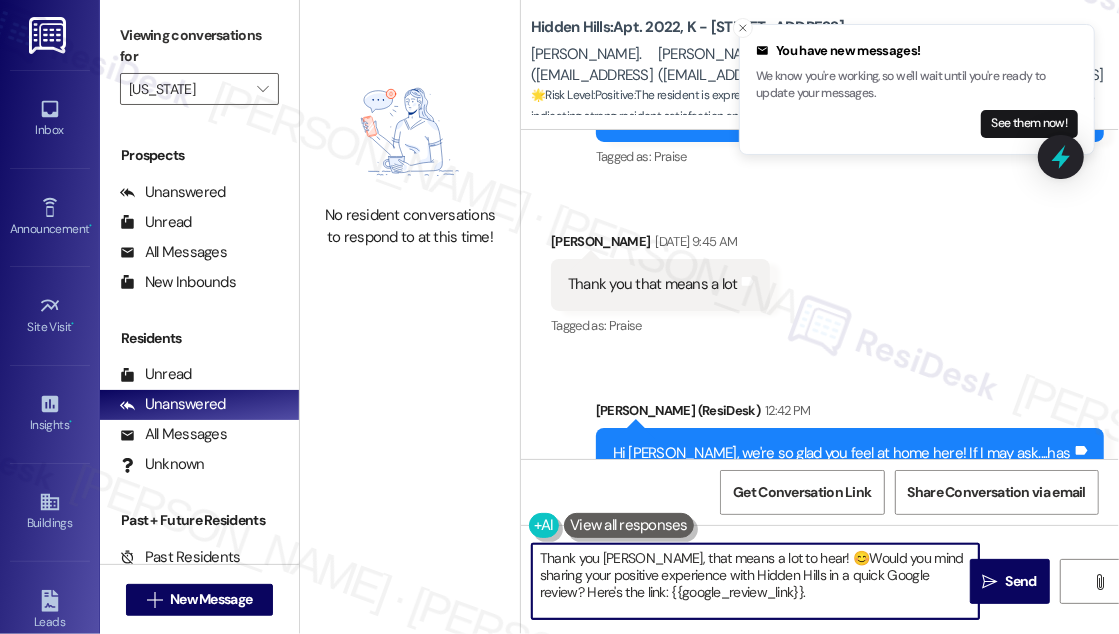 drag, startPoint x: 821, startPoint y: 557, endPoint x: 810, endPoint y: 555, distance: 11.18034 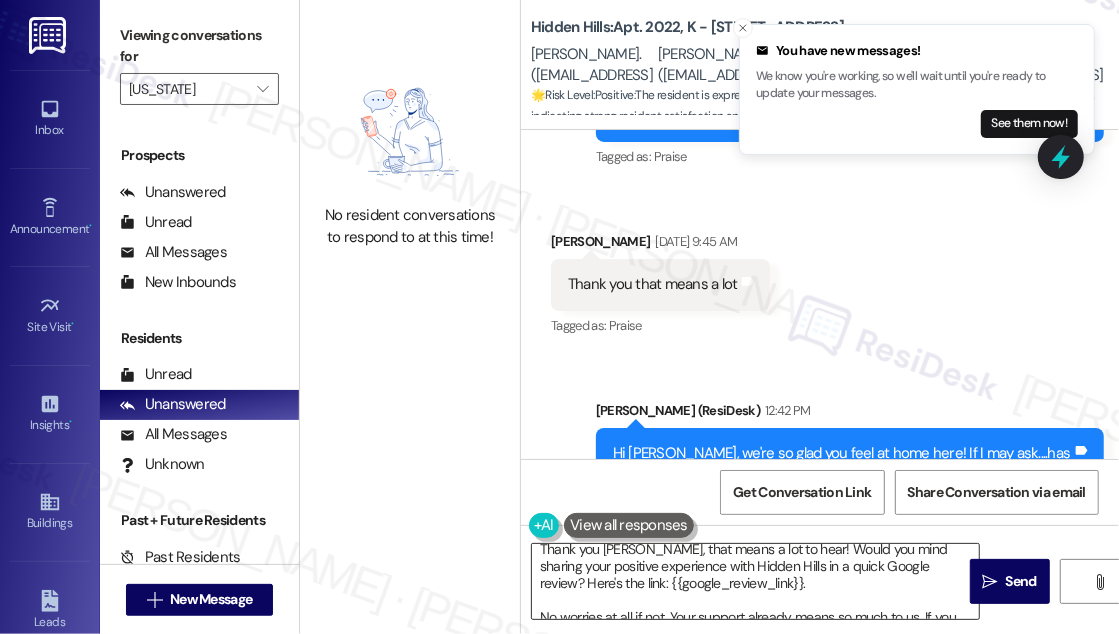 scroll, scrollTop: 39, scrollLeft: 0, axis: vertical 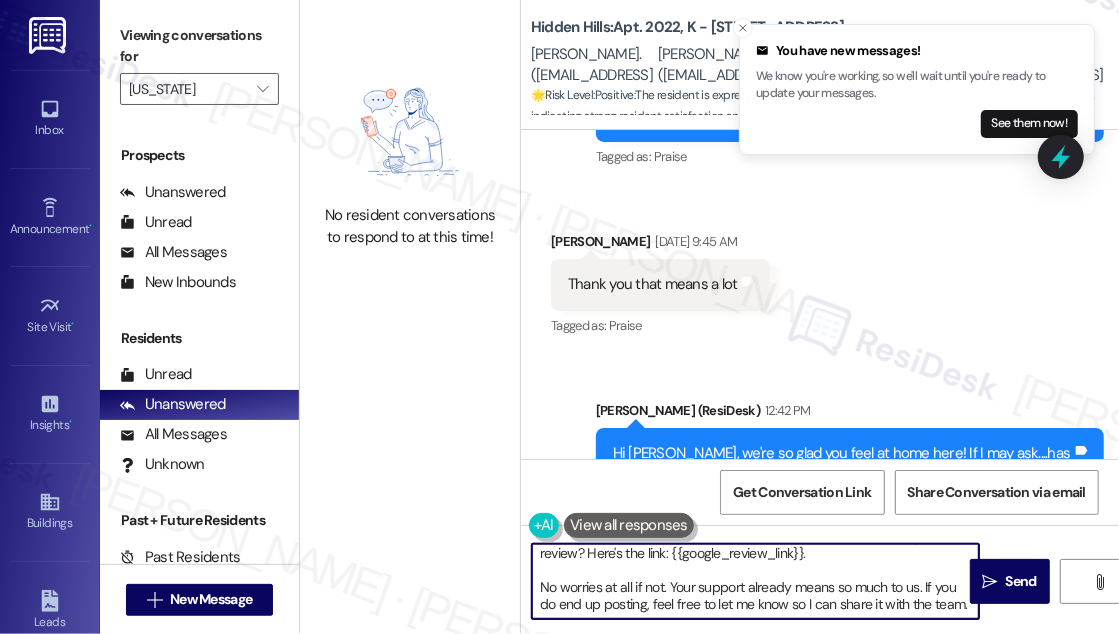 click on "Thank you [PERSON_NAME], that means a lot to hear! Would you mind sharing your positive experience with Hidden Hills in a quick Google review? Here's the link: {{google_review_link}}.
No worries at all if not. Your support already means so much to us. If you do end up posting, feel free to let me know so I can share it with the team." at bounding box center [755, 581] 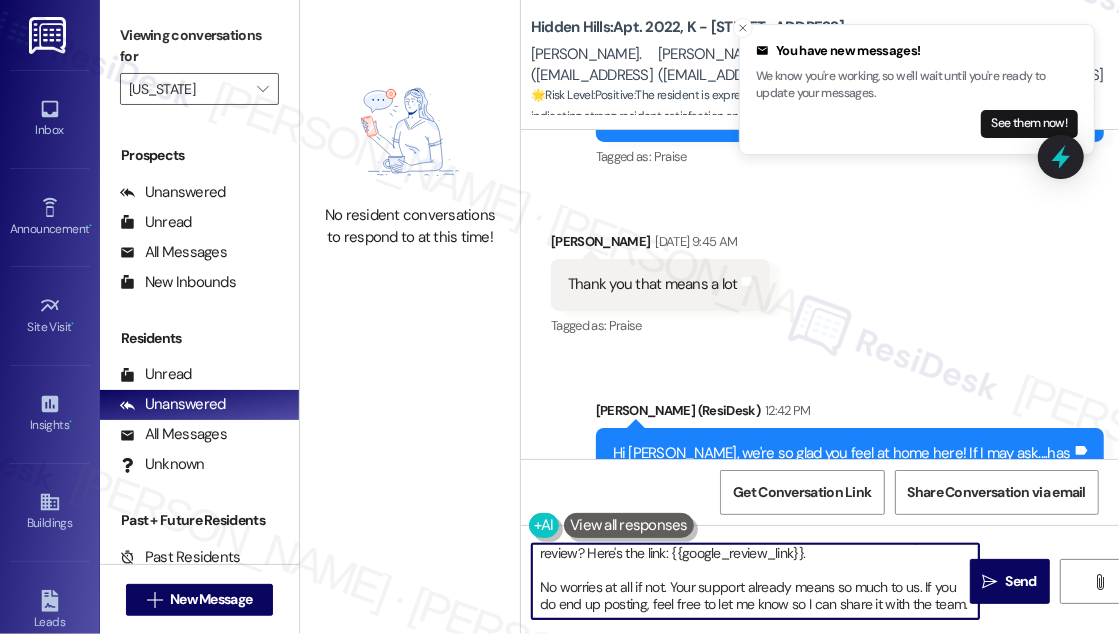 paste on "😊" 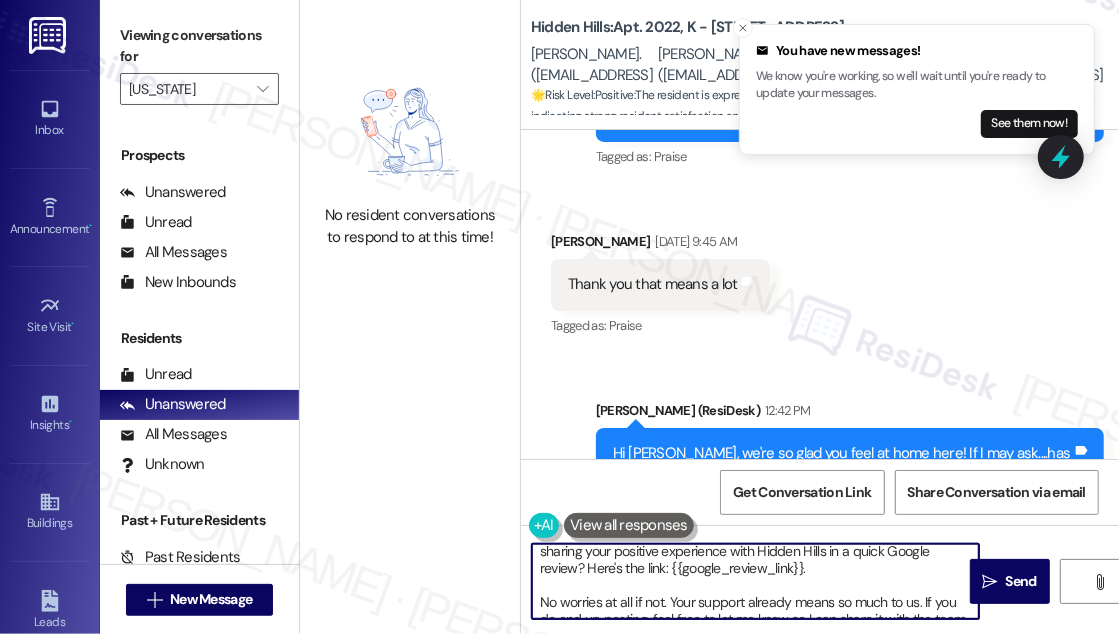 scroll, scrollTop: 0, scrollLeft: 0, axis: both 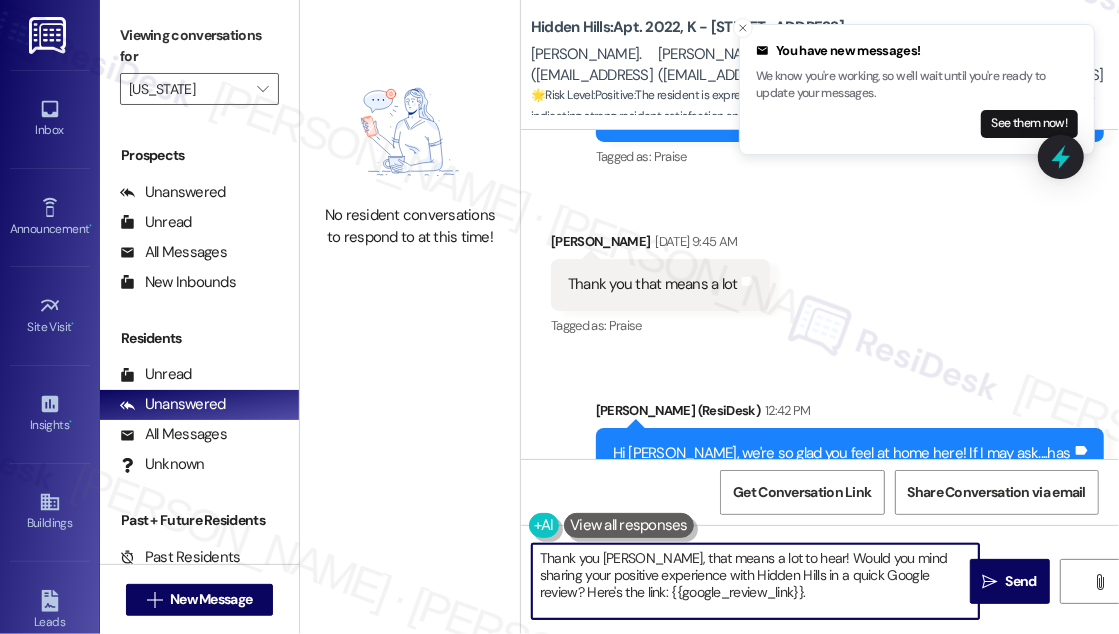click on "Thank you [PERSON_NAME], that means a lot to hear! Would you mind sharing your positive experience with Hidden Hills in a quick Google review? Here's the link: {{google_review_link}}.
No worries at all if not. Your support already means so much to us. If you do end up posting, feel free to let me know so I can share it with the team. 😊" at bounding box center (755, 581) 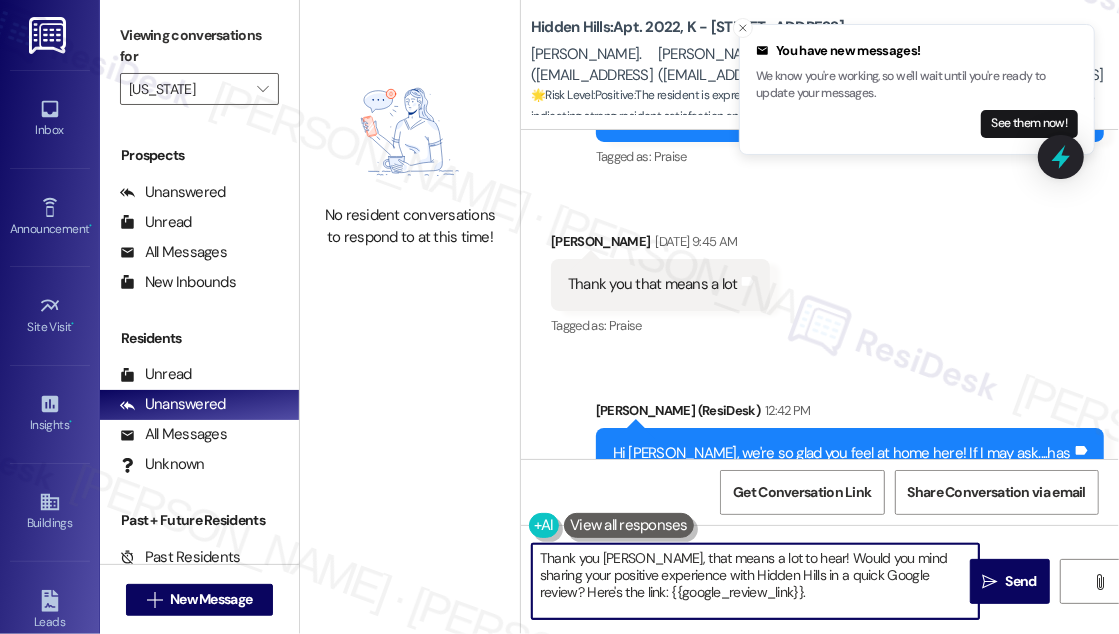 scroll, scrollTop: 56, scrollLeft: 0, axis: vertical 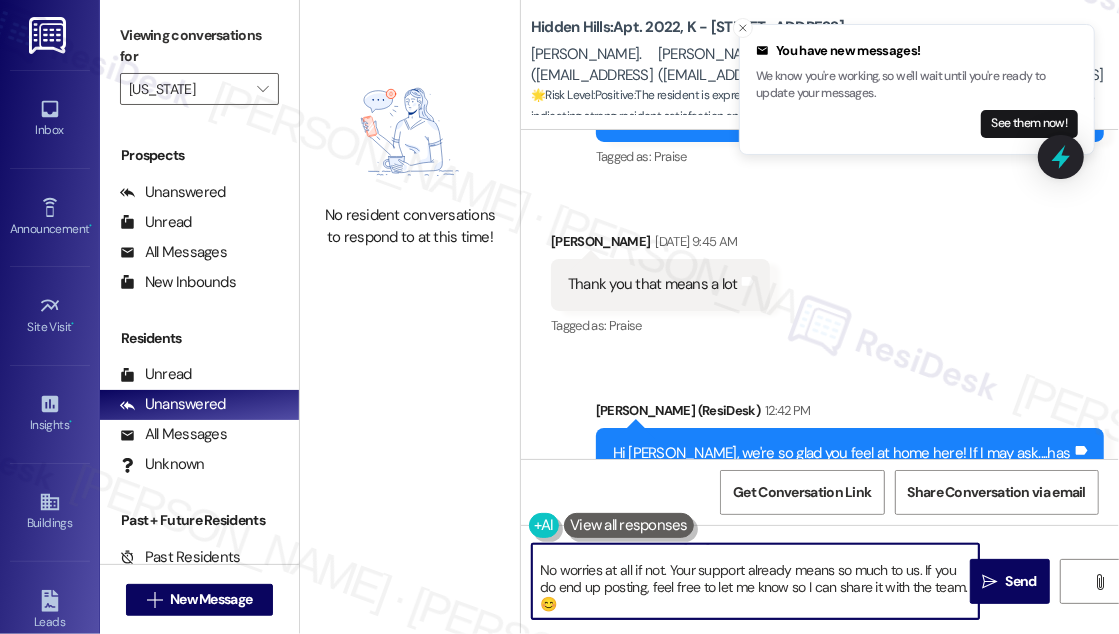 click on "Thank you [PERSON_NAME], that means a lot to hear! Would you mind sharing your positive experience with Hidden Hills in a quick Google review? Here's the link: {{google_review_link}}.
No worries at all if not. Your support already means so much to us. If you do end up posting, feel free to let me know so I can share it with the team. 😊" at bounding box center (755, 581) 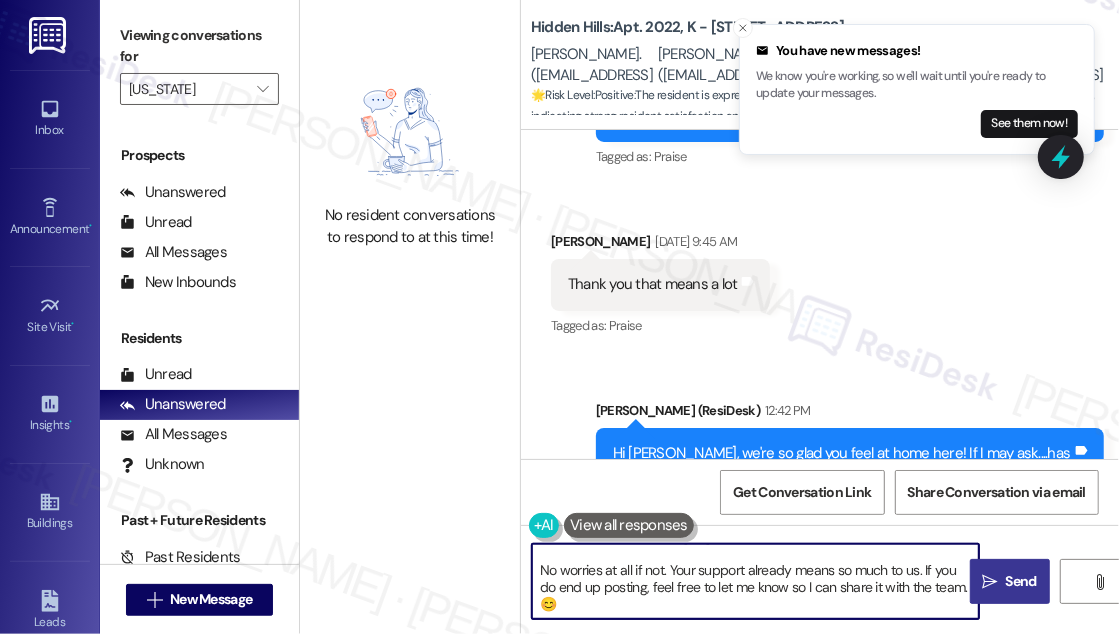 type on "Thank you [PERSON_NAME], that means a lot to hear! Would you mind sharing your positive experience with Hidden Hills in a quick Google review? Here's the link: {{google_review_link}}.
No worries at all if not. Your support already means so much to us. If you do end up posting, feel free to let me know so I can share it with the team. 😊" 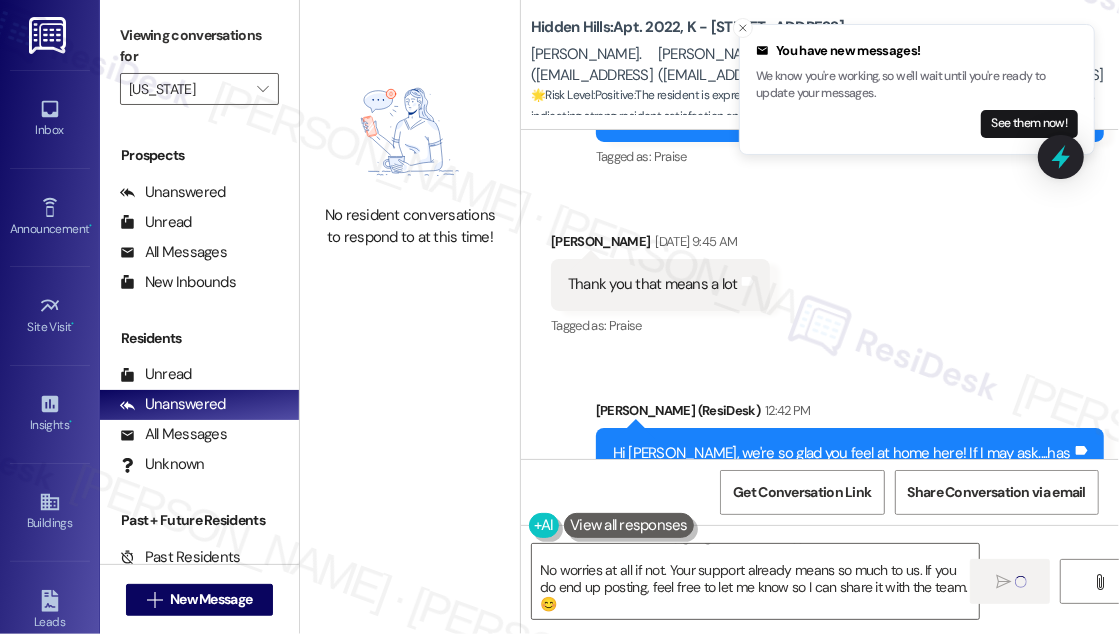 type 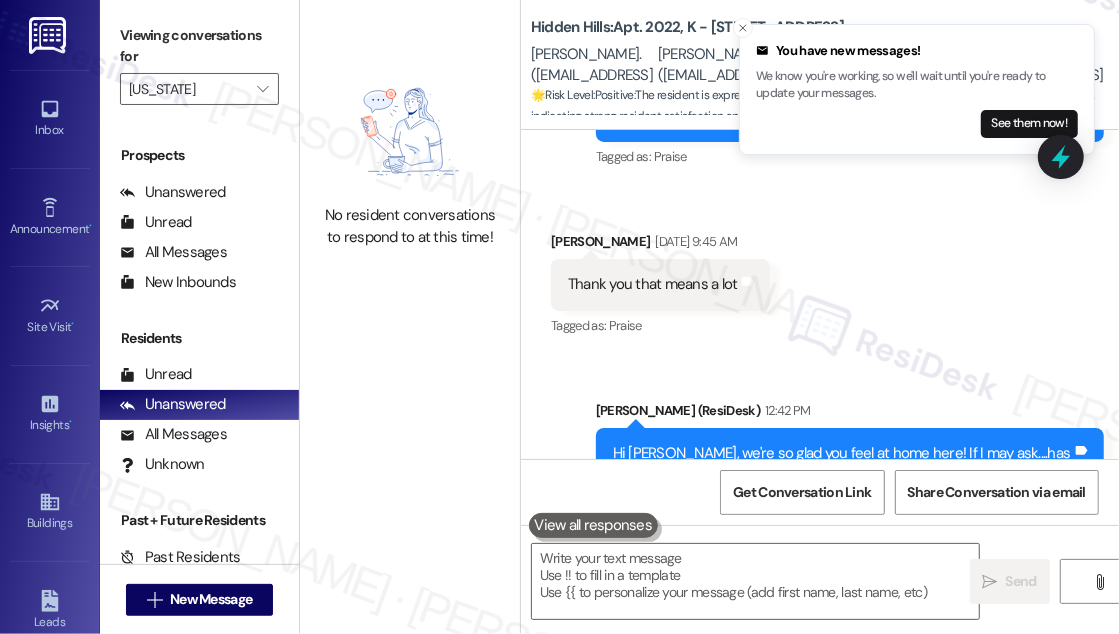 scroll, scrollTop: 0, scrollLeft: 0, axis: both 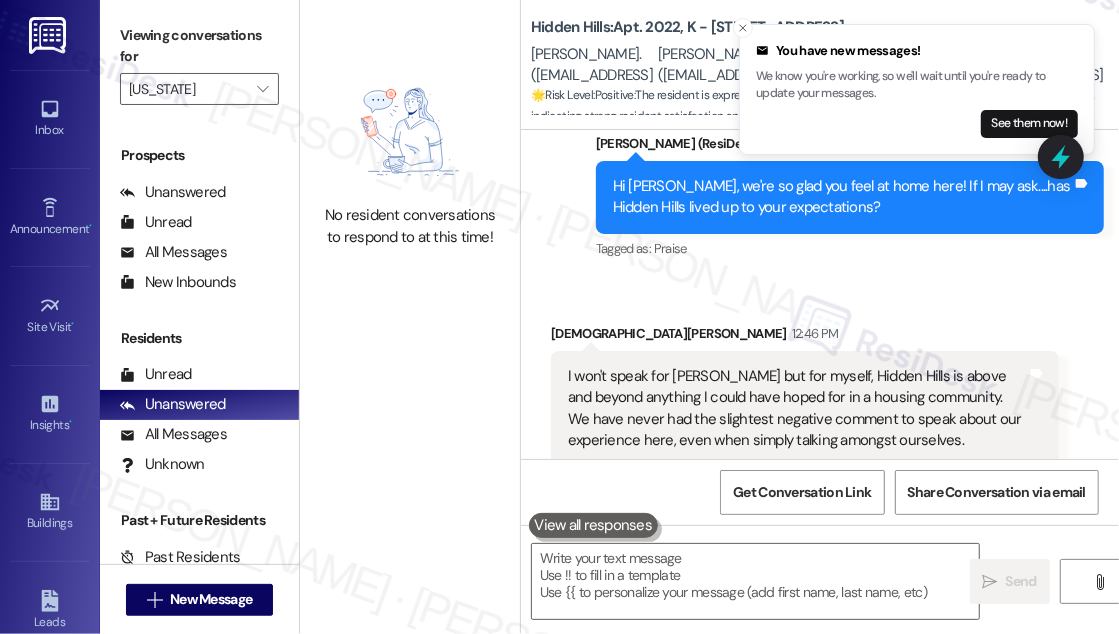 click on "Thank you [PERSON_NAME], that means a lot to hear! Would you mind sharing your positive experience with Hidden Hills in a quick Google review? Here's the link:  [URL][DOMAIN_NAME] .
No worries at all if not. Your support already means so much to us. If you do end up posting, feel free to let me know so I can share it with the team. 😊" at bounding box center (842, 645) 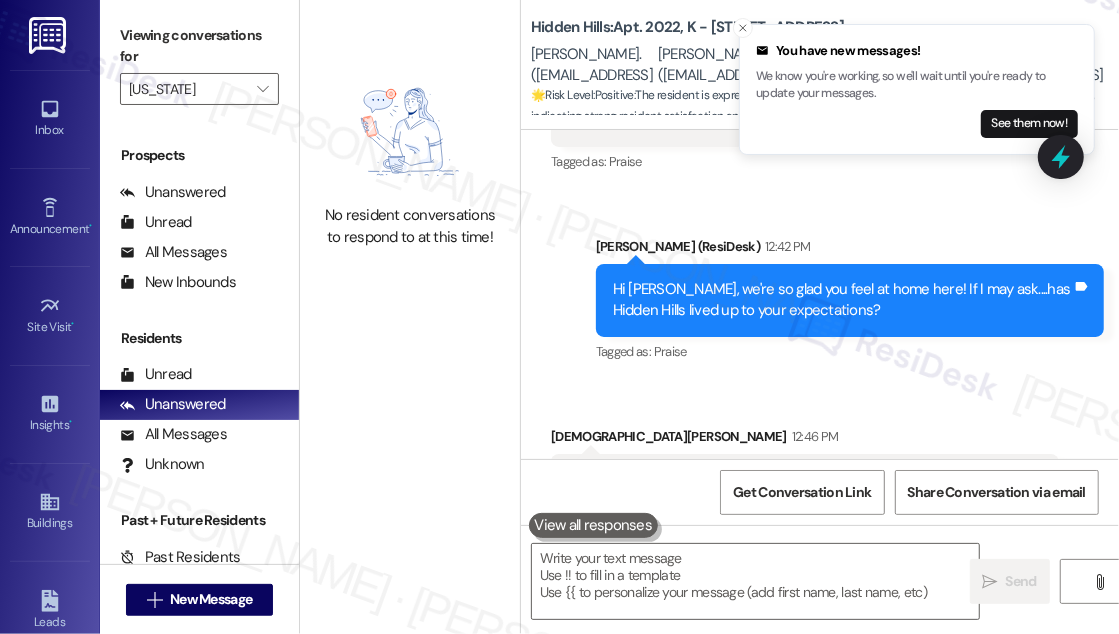 scroll, scrollTop: 54517, scrollLeft: 0, axis: vertical 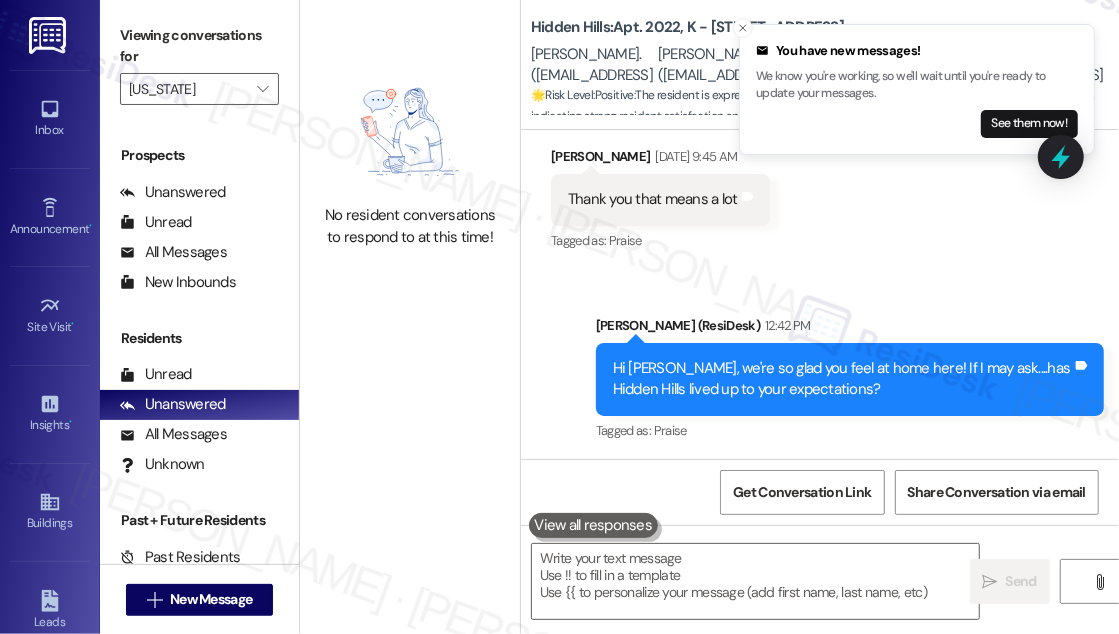 click on "12:46 PM" at bounding box center (813, 515) 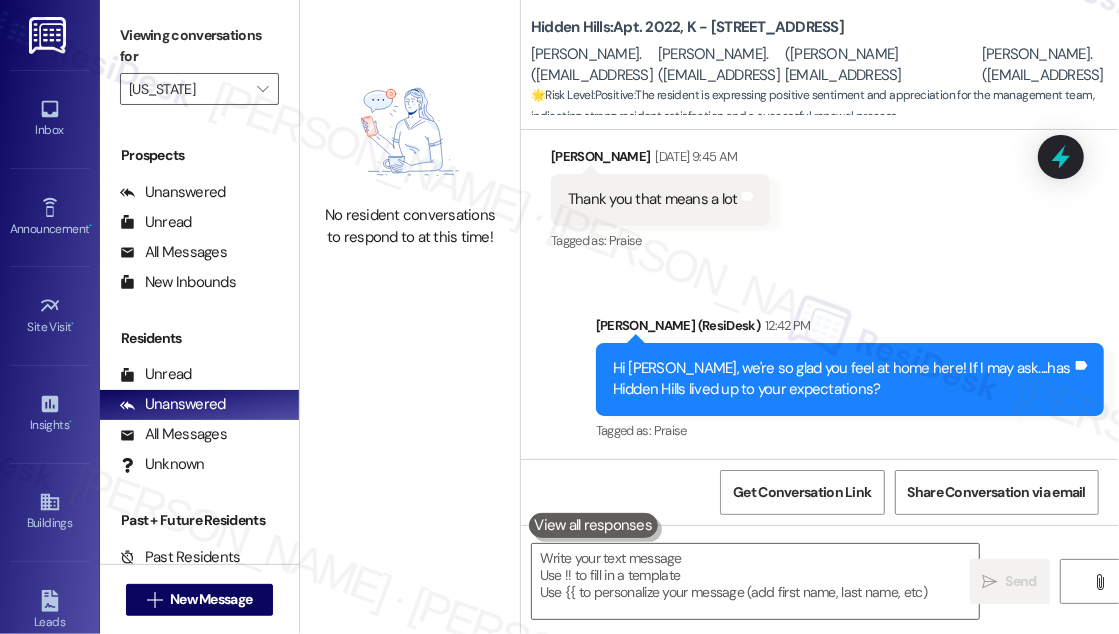 click on "Received via SMS [PERSON_NAME] 12:46 PM I won't speak for [PERSON_NAME] but for myself, Hidden Hills is above and beyond anything I could have hoped for in a housing community. We have never had the slightest negative comment to speak about our experience here, even when simply talking amongst ourselves. Tags and notes" at bounding box center (805, 577) 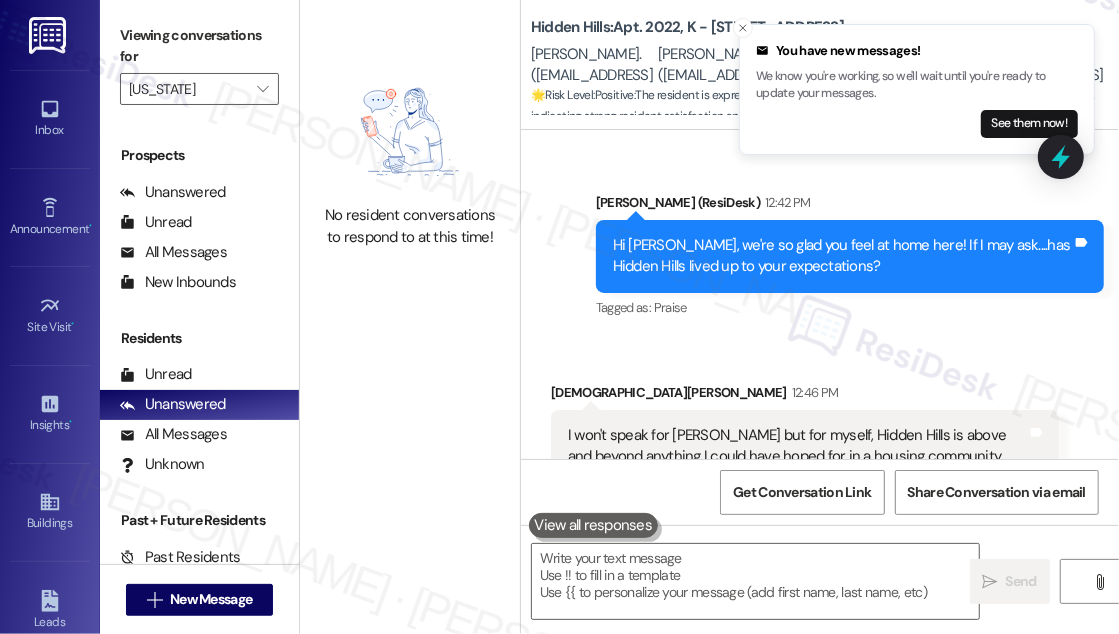 scroll, scrollTop: 54699, scrollLeft: 0, axis: vertical 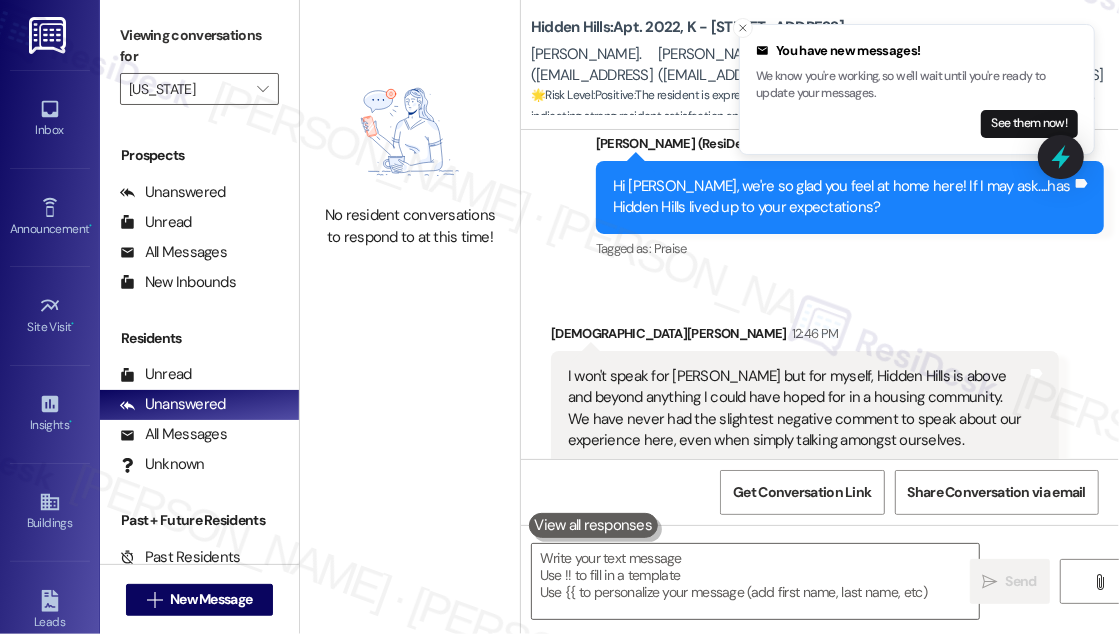 click on "Thank you [PERSON_NAME], that means a lot to hear! Would you mind sharing your positive experience with Hidden Hills in a quick Google review? Here's the link:  [URL][DOMAIN_NAME] .
No worries at all if not. Your support already means so much to us. If you do end up posting, feel free to let me know so I can share it with the team. 😊 Tags and notes" at bounding box center (850, 645) 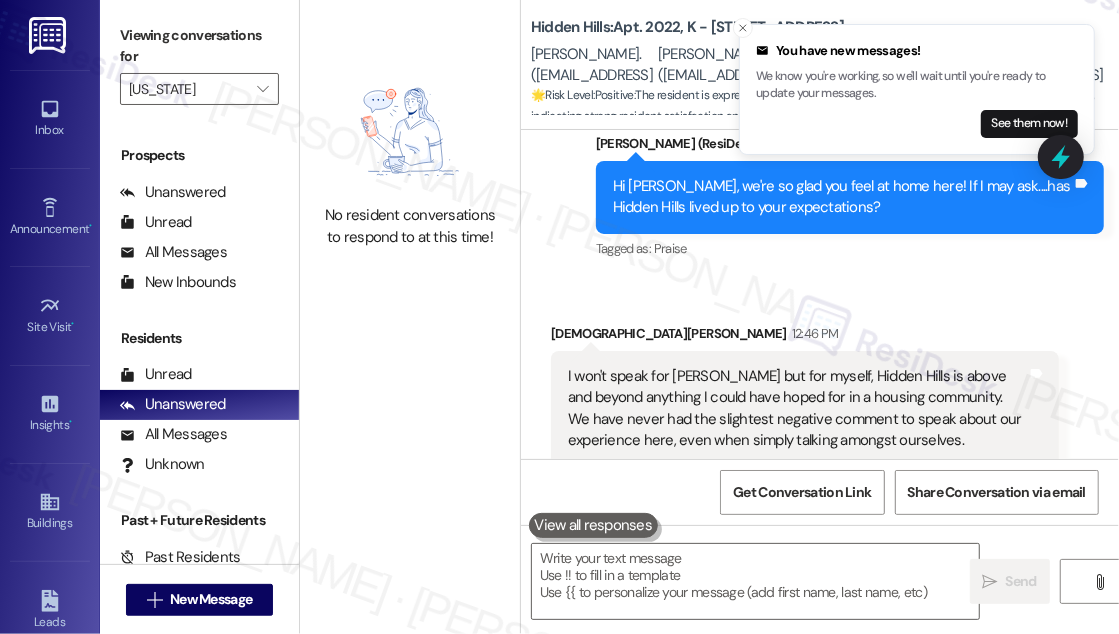 click on "[URL][DOMAIN_NAME]" at bounding box center [828, 623] 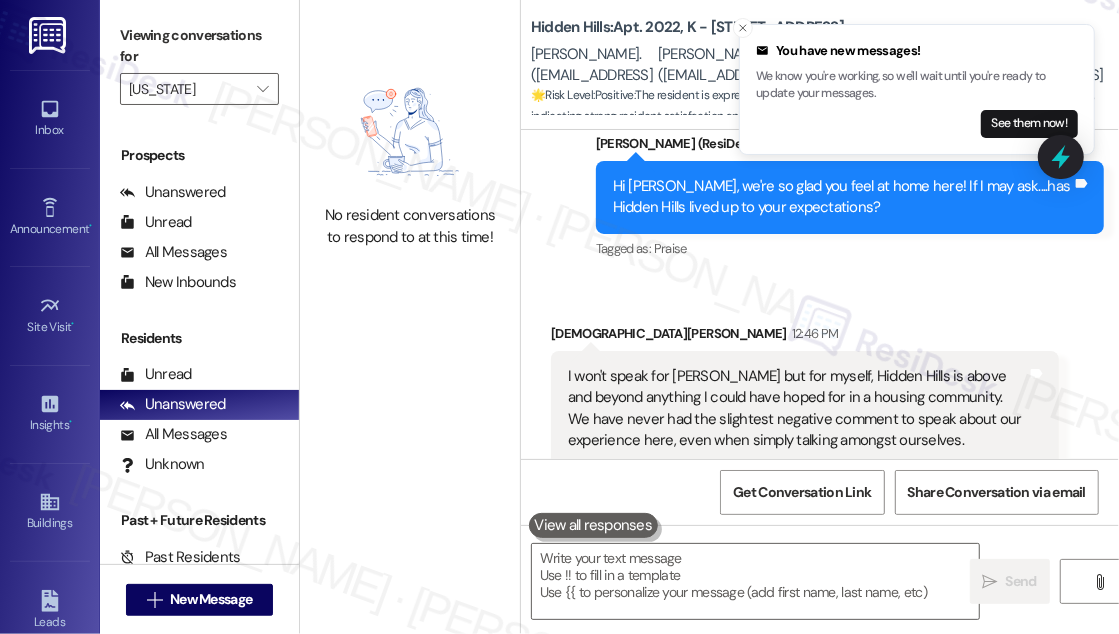 click on "Sent via SMS [PERSON_NAME] 12:48 PM Thank you [PERSON_NAME], that means a lot to hear! Would you mind sharing your positive experience with Hidden Hills in a quick Google review? Here's the link:  [URL][DOMAIN_NAME] .
No worries at all if not. Your support already means so much to us. If you do end up posting, feel free to let me know so I can share it with the team. 😊 Tags and notes" at bounding box center [820, 616] 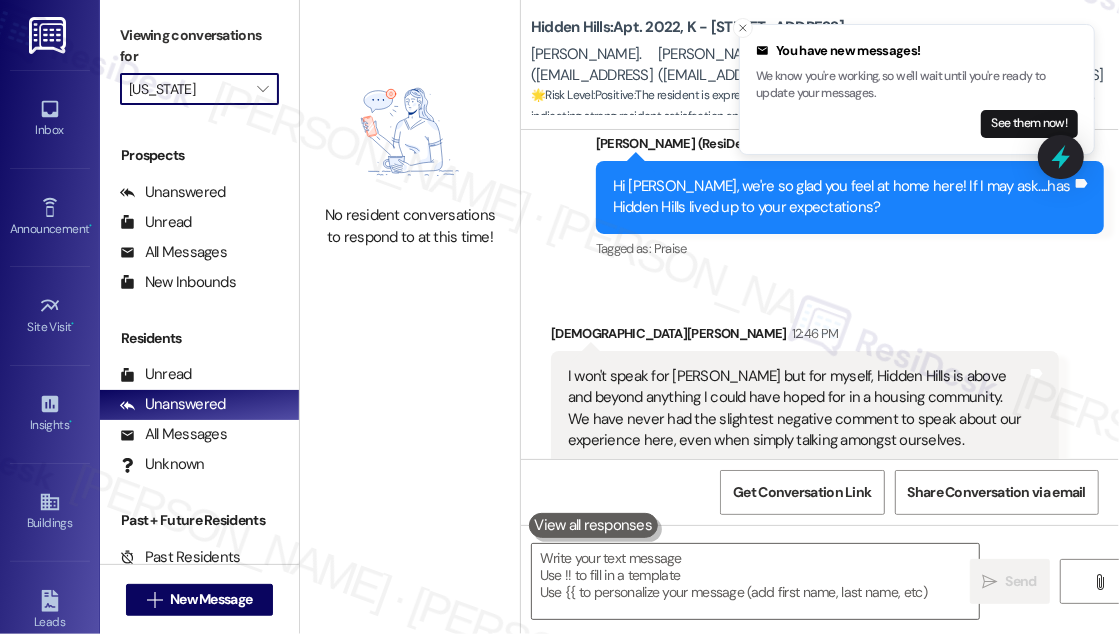 click on "[US_STATE]" at bounding box center (188, 89) 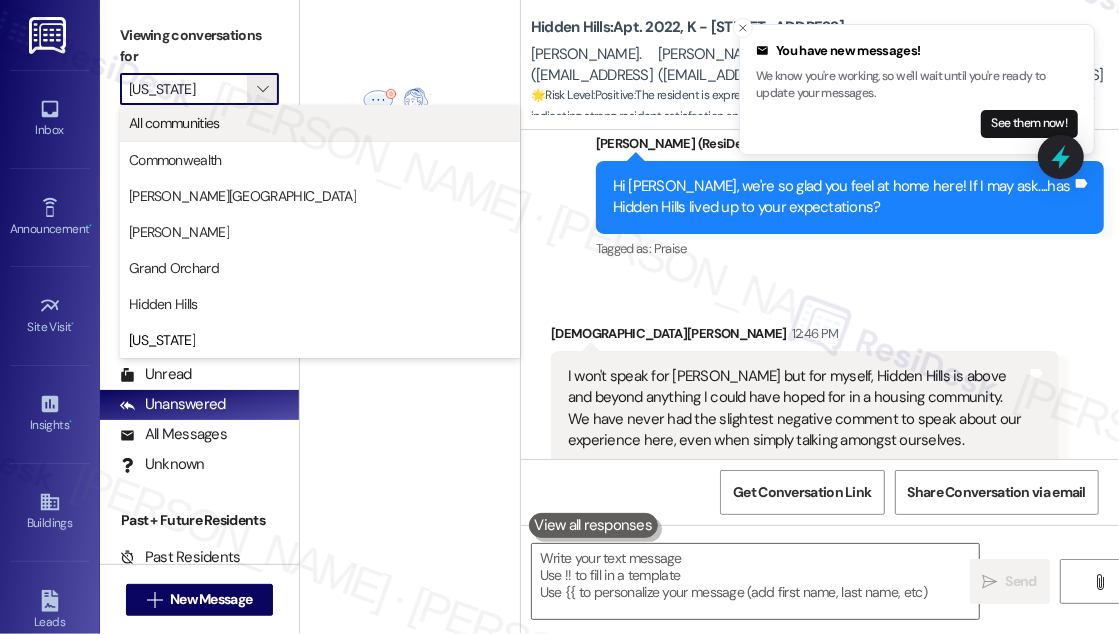 click on "All communities" at bounding box center (174, 123) 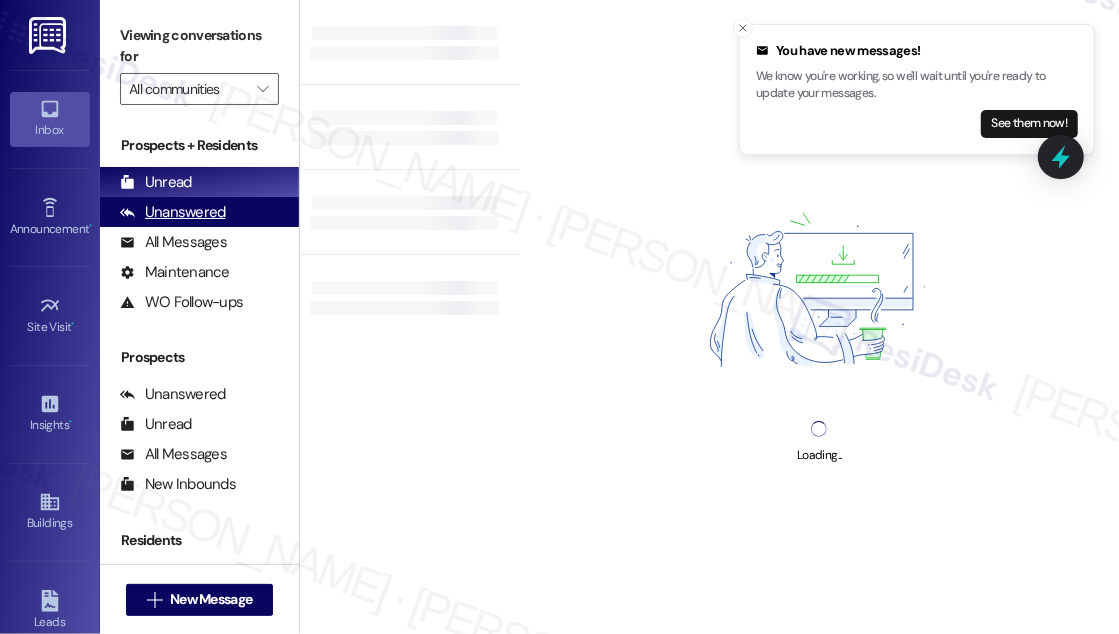 click on "Unanswered" at bounding box center (173, 212) 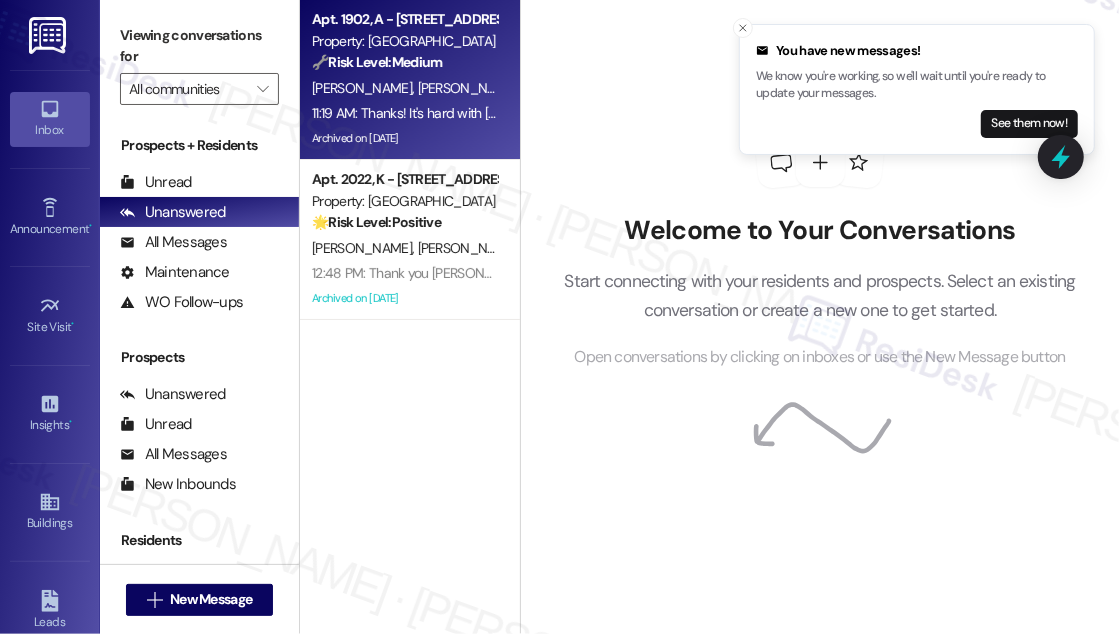 click on "Archived on [DATE]" at bounding box center (404, 138) 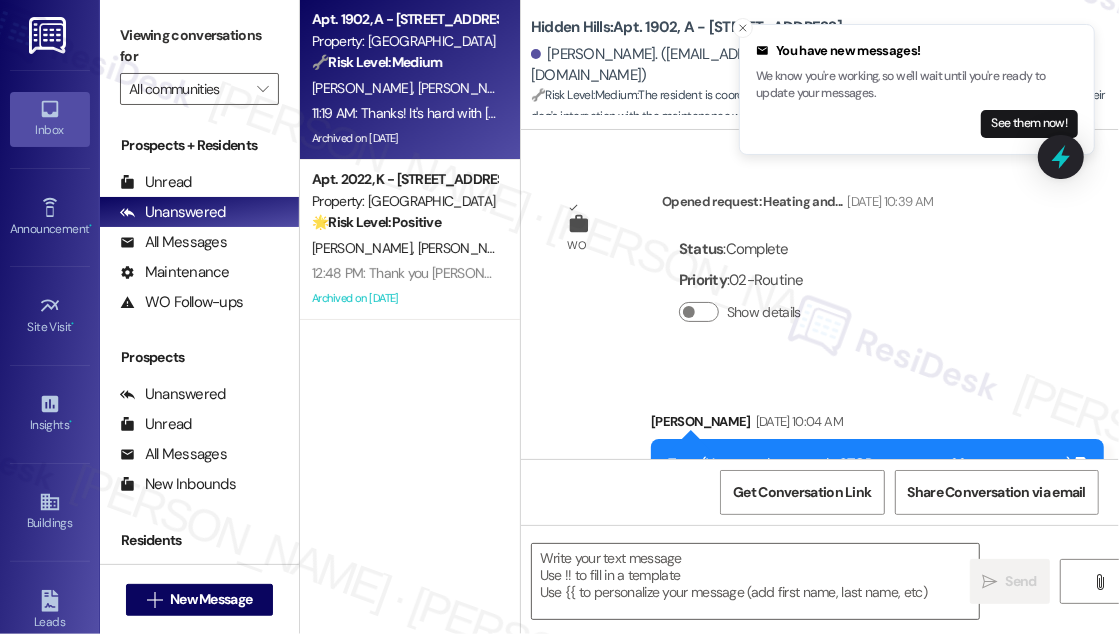 type on "Fetching suggested responses. Please feel free to read through the conversation in the meantime." 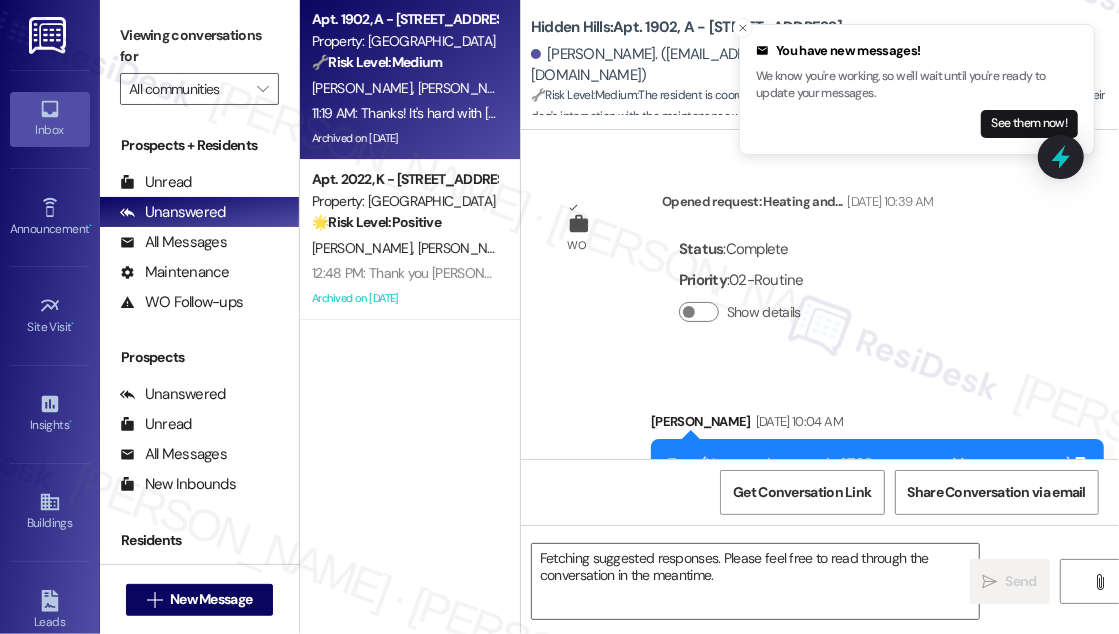 scroll, scrollTop: 31130, scrollLeft: 0, axis: vertical 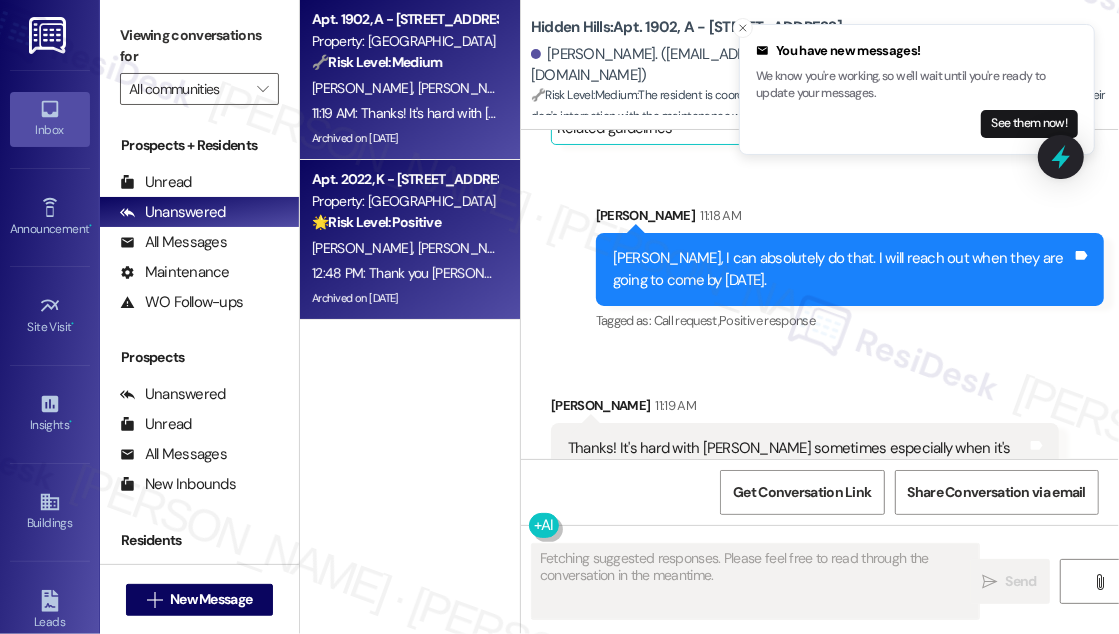 click on "Apt. 2022, K - [STREET_ADDRESS] Property: Hidden Hills 🌟  Risk Level:  Positive The resident is expressing positive feedback about their living experience and the management team. This is an instance of positive engagement and relationship building. [PERSON_NAME] [PERSON_NAME] [PERSON_NAME] [PERSON_NAME] 12:48 PM: Thank you [PERSON_NAME], that means a lot to hear! Would you mind sharing your positive experience with Hidden Hills in a quick Google review? Here's the link: [URL][DOMAIN_NAME].
No worries at all if not. Your support already means so much to us. If you do end up posting, feel free to let me know so I can share it with the team. 😊 Archived on [DATE]" at bounding box center (410, 240) 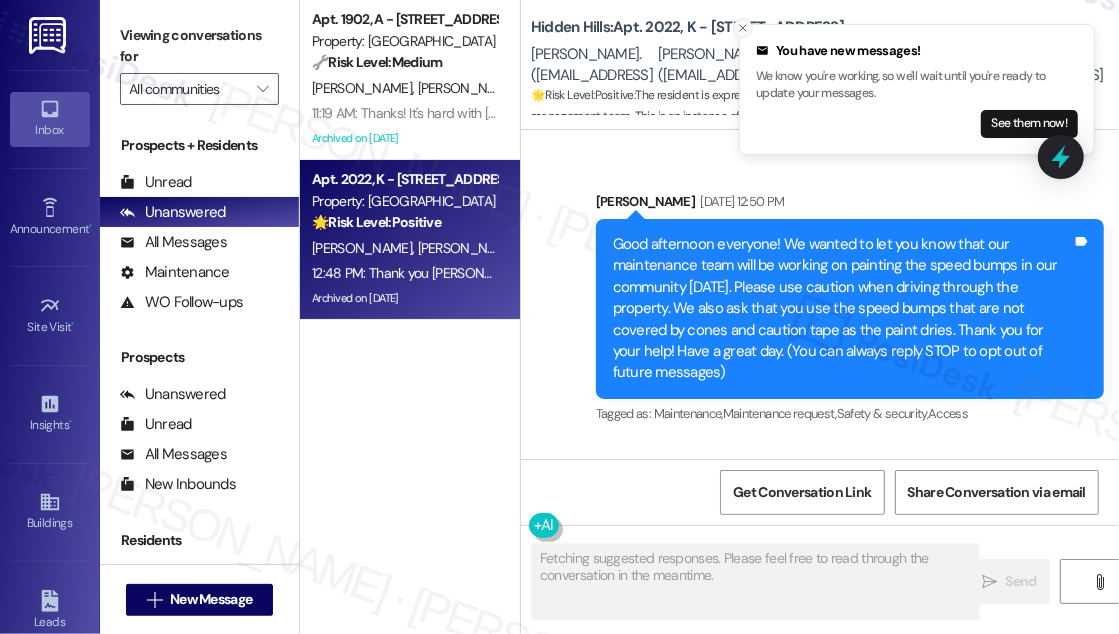 scroll, scrollTop: 54773, scrollLeft: 0, axis: vertical 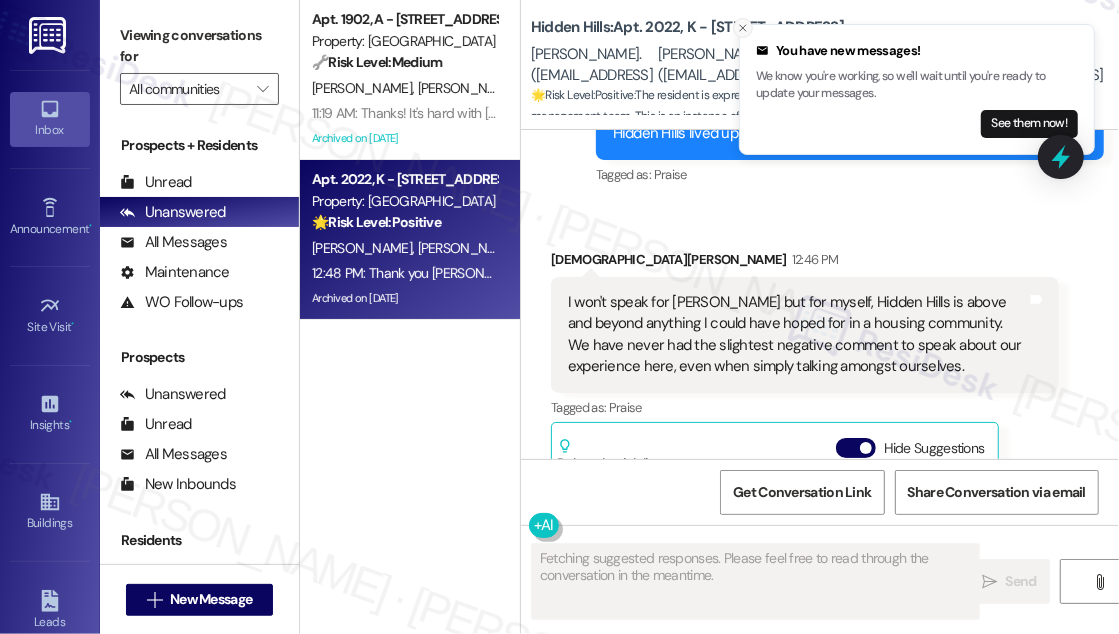 click 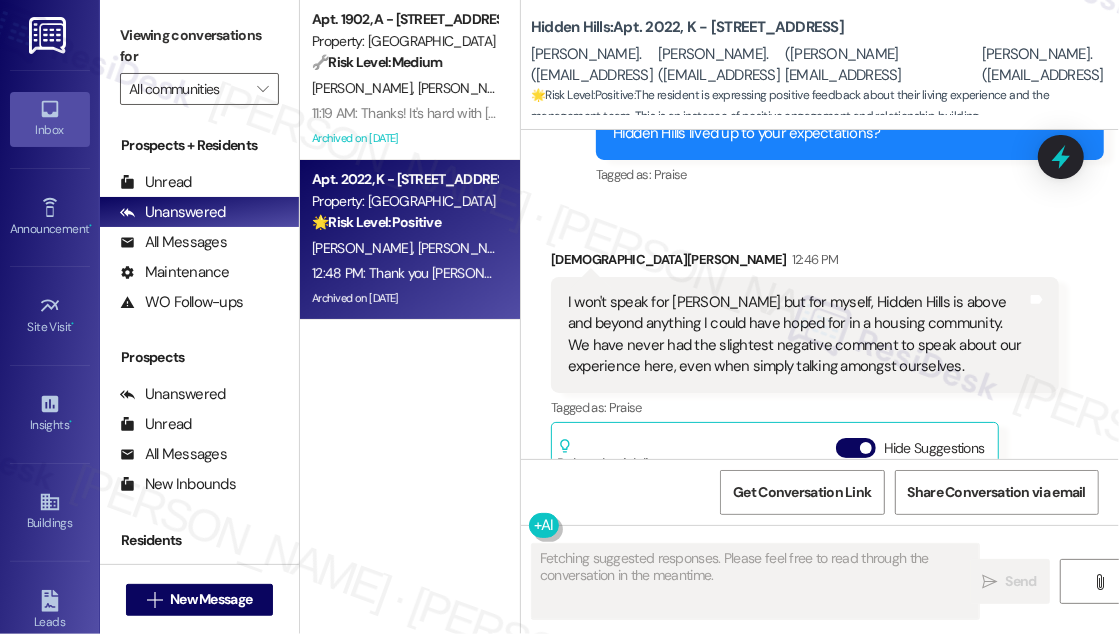 scroll, scrollTop: 0, scrollLeft: 0, axis: both 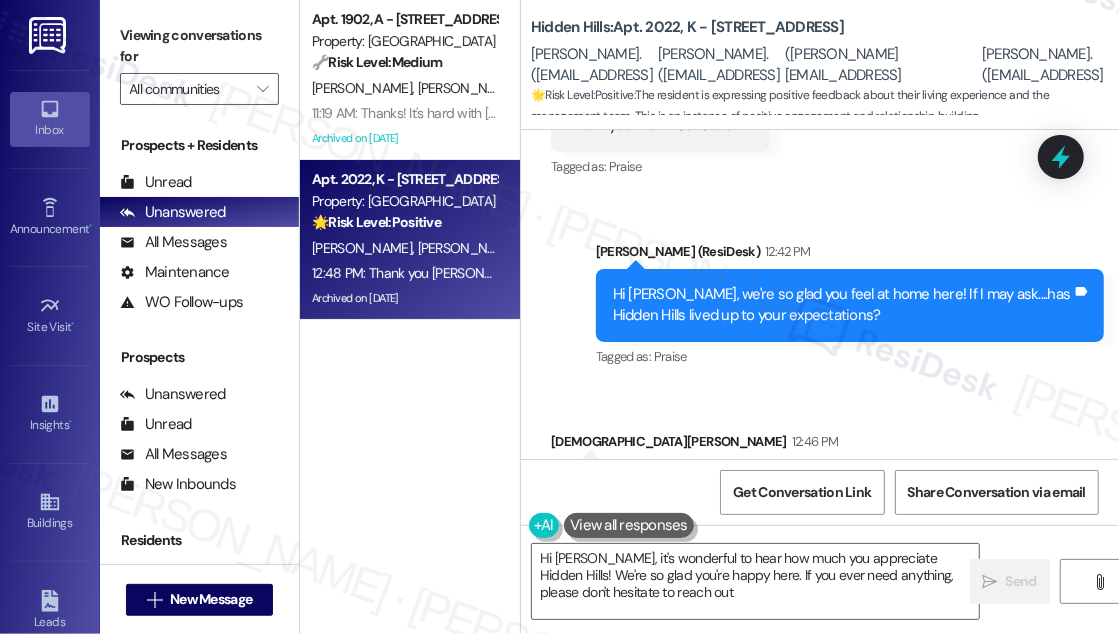 type on "Hi [PERSON_NAME], it's wonderful to hear how much you appreciate Hidden Hills! We're so glad you're happy here. If you ever need anything, please don't hesitate to reach out!" 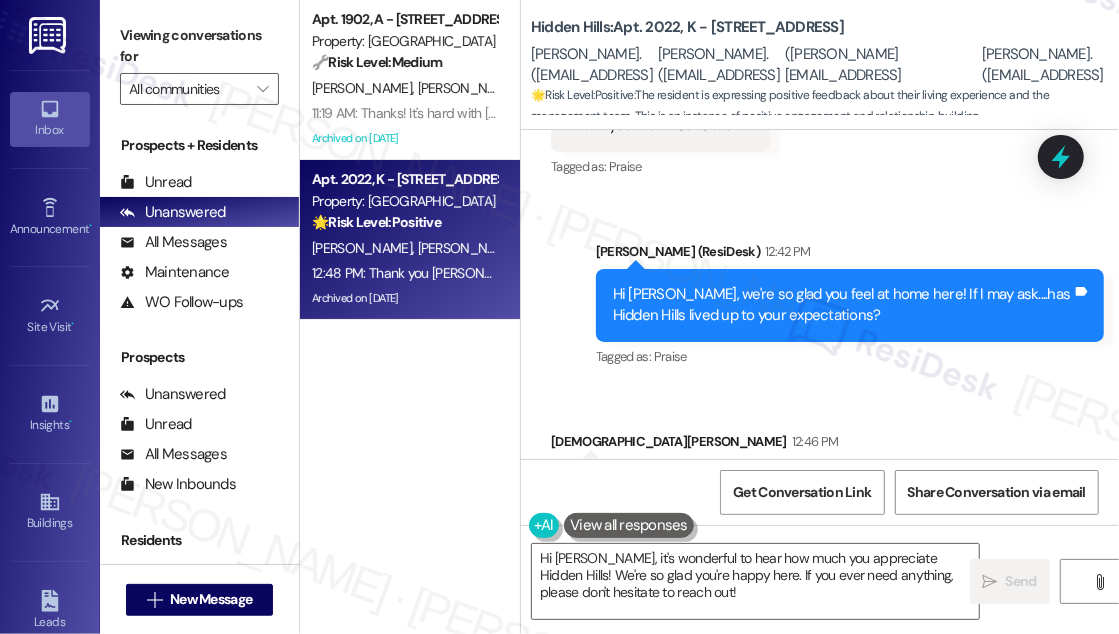 click on "Hide Suggestions" at bounding box center [856, 630] 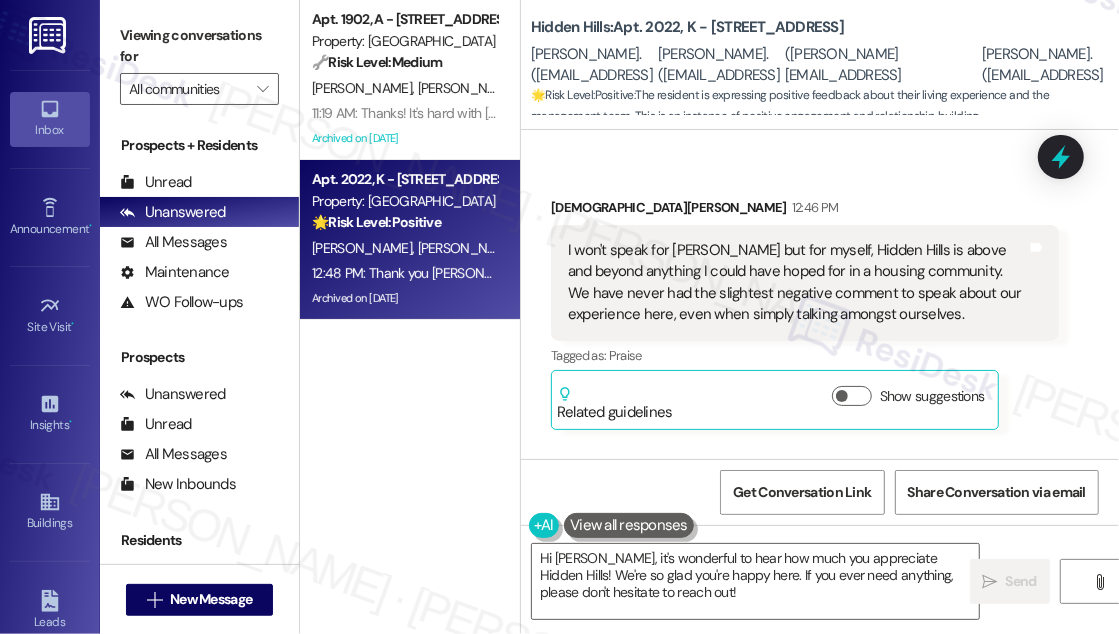 scroll, scrollTop: 54882, scrollLeft: 0, axis: vertical 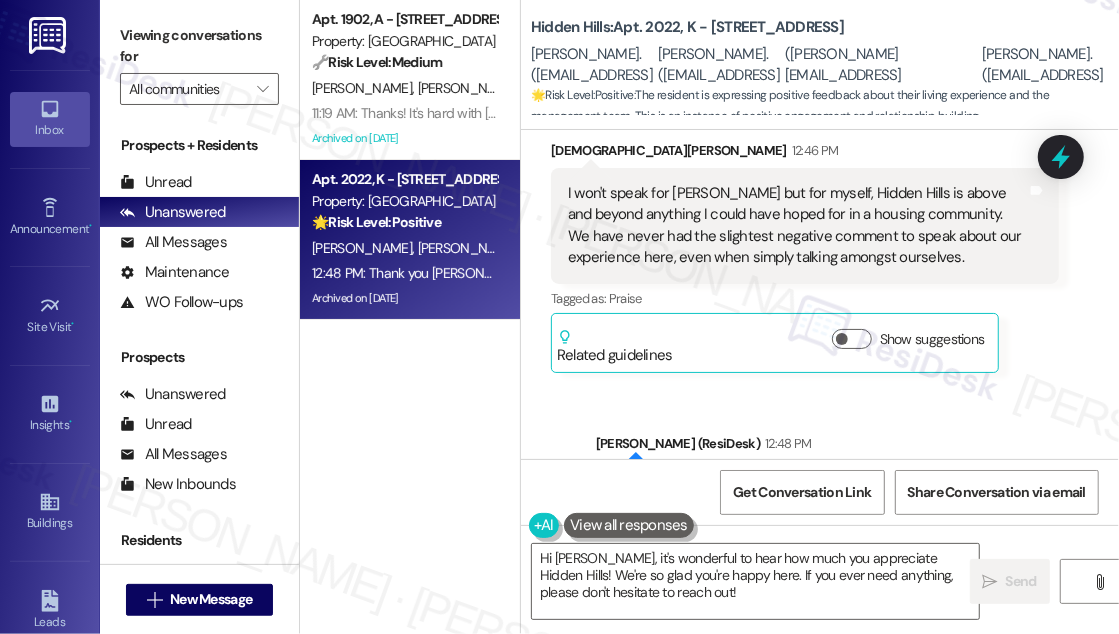 click on "Thank you [PERSON_NAME], that means a lot to hear! Would you mind sharing your positive experience with Hidden Hills in a quick Google review? Here's the link:  [URL][DOMAIN_NAME] .
No worries at all if not. Your support already means so much to us. If you do end up posting, feel free to let me know so I can share it with the team. 😊
[Link points to  [URL][DOMAIN_NAME] ]
[2 clicks, last click on [DATE]]" at bounding box center (842, 572) 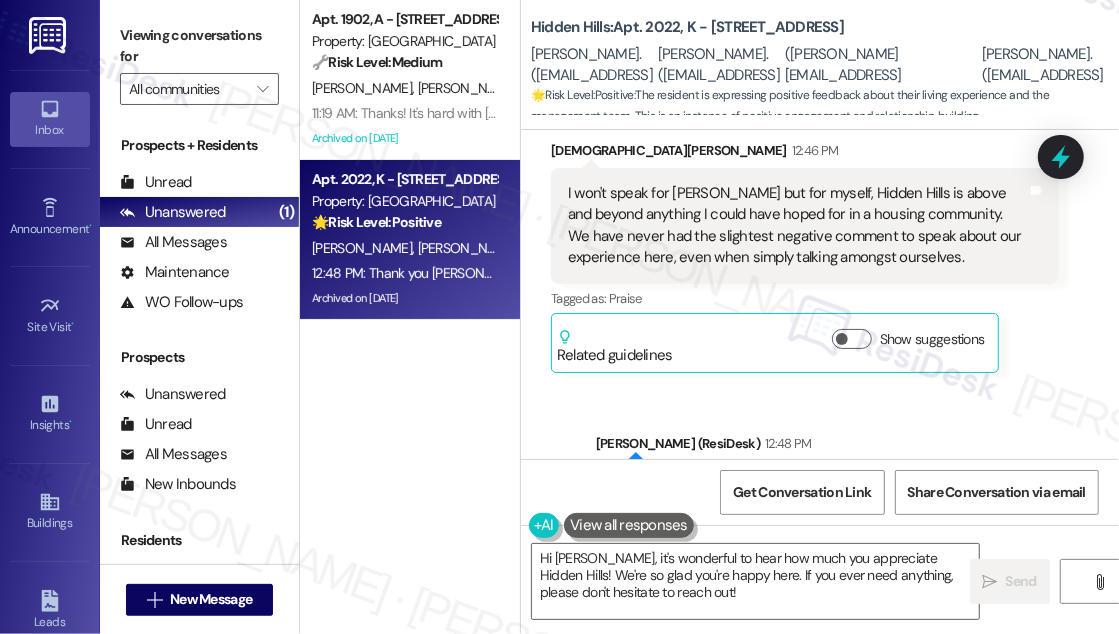 drag, startPoint x: 1032, startPoint y: 32, endPoint x: 909, endPoint y: 1, distance: 126.84637 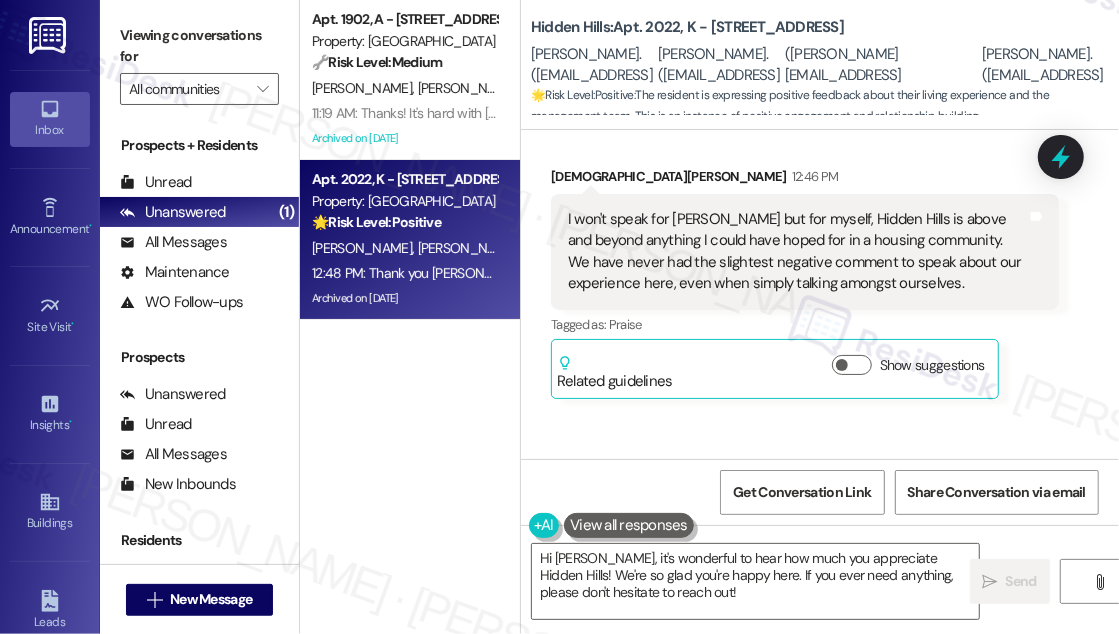 scroll, scrollTop: 54882, scrollLeft: 0, axis: vertical 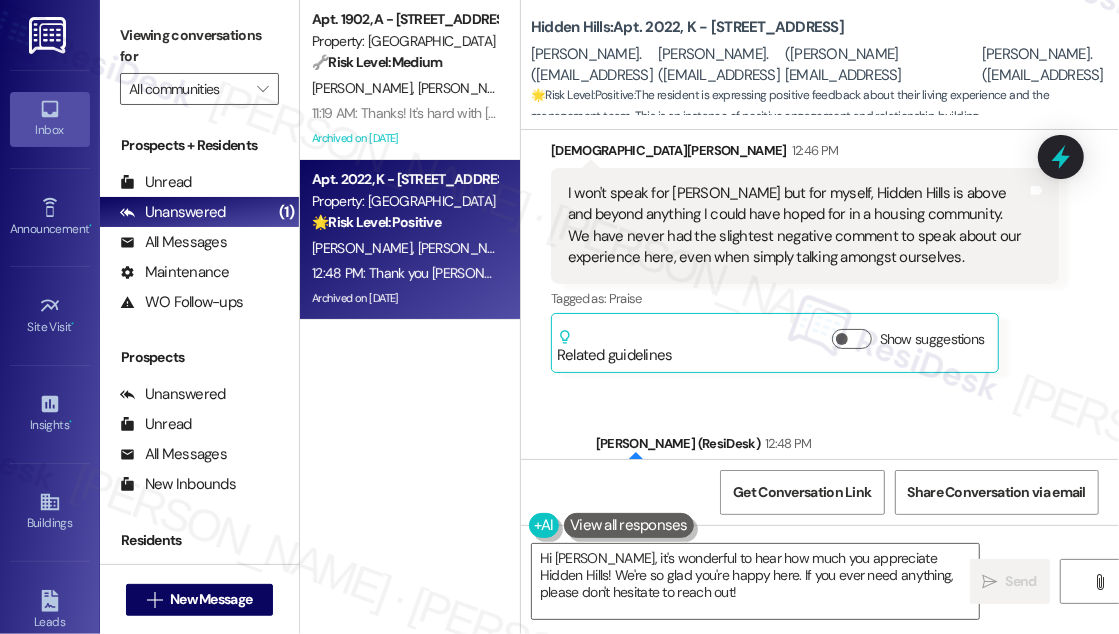 click on "[URL][DOMAIN_NAME]" at bounding box center (828, 528) 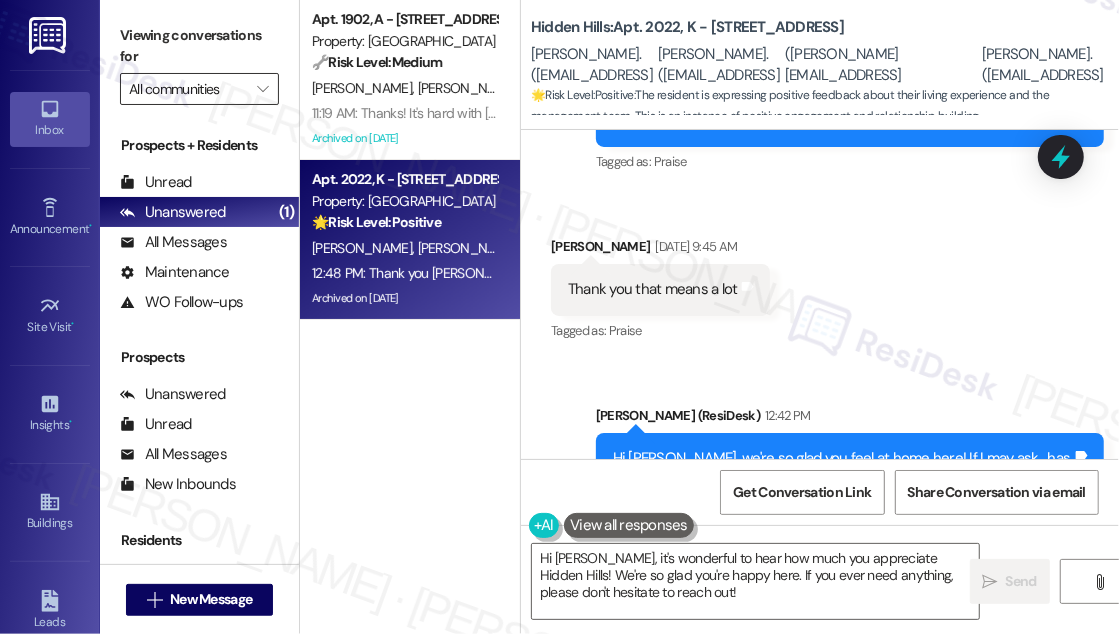 click on "All communities" at bounding box center [188, 89] 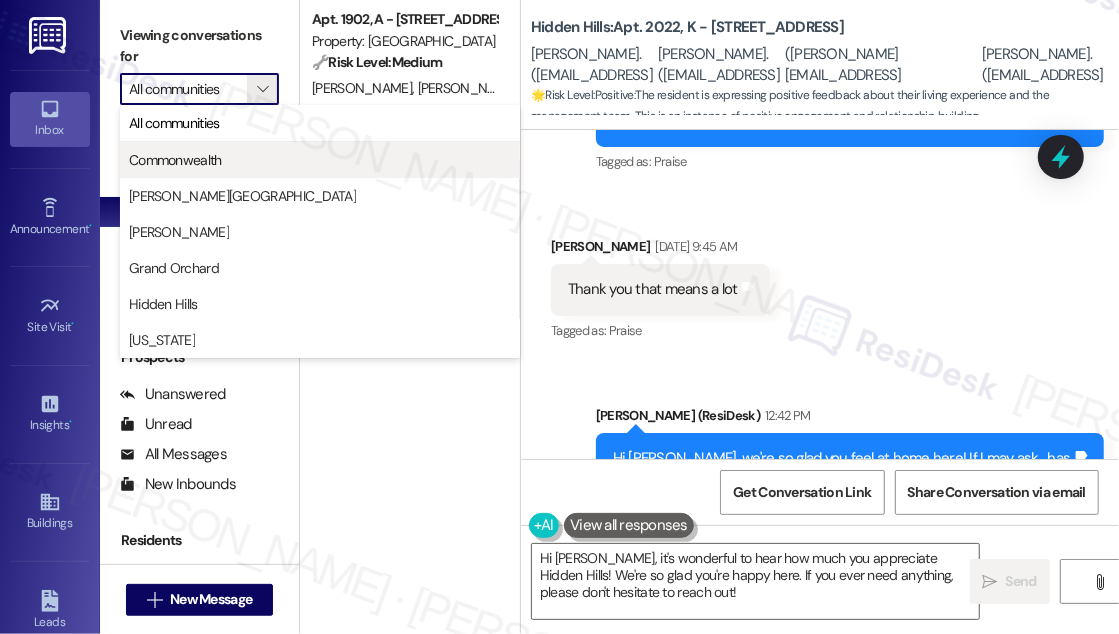 click on "Commonwealth" at bounding box center [320, 160] 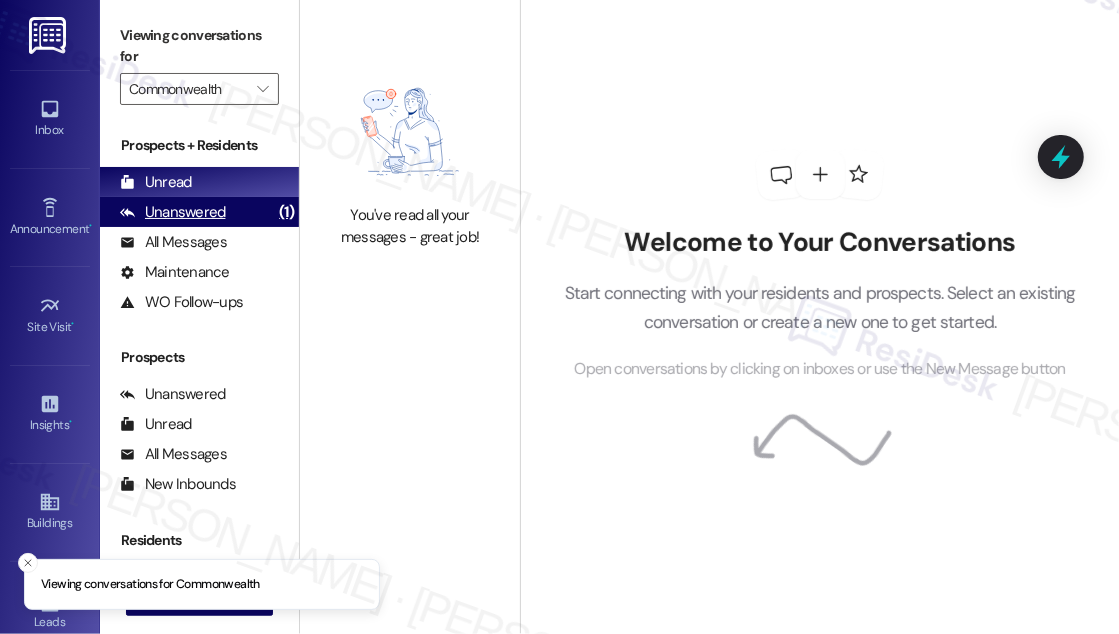 click on "Unanswered (1)" at bounding box center [199, 212] 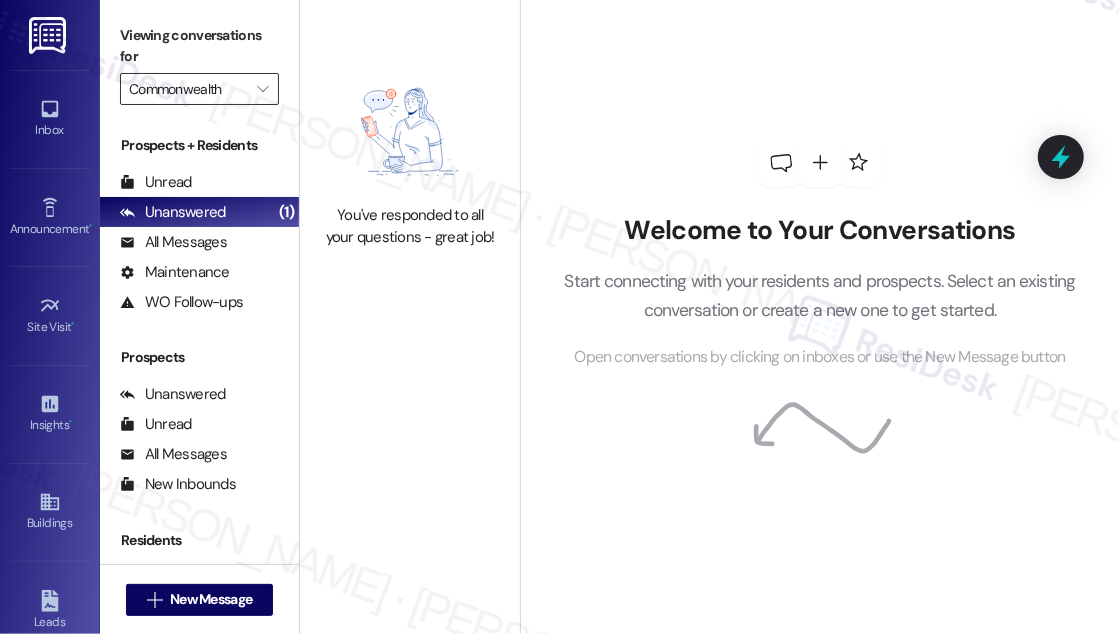 click on "Commonwealth" at bounding box center (188, 89) 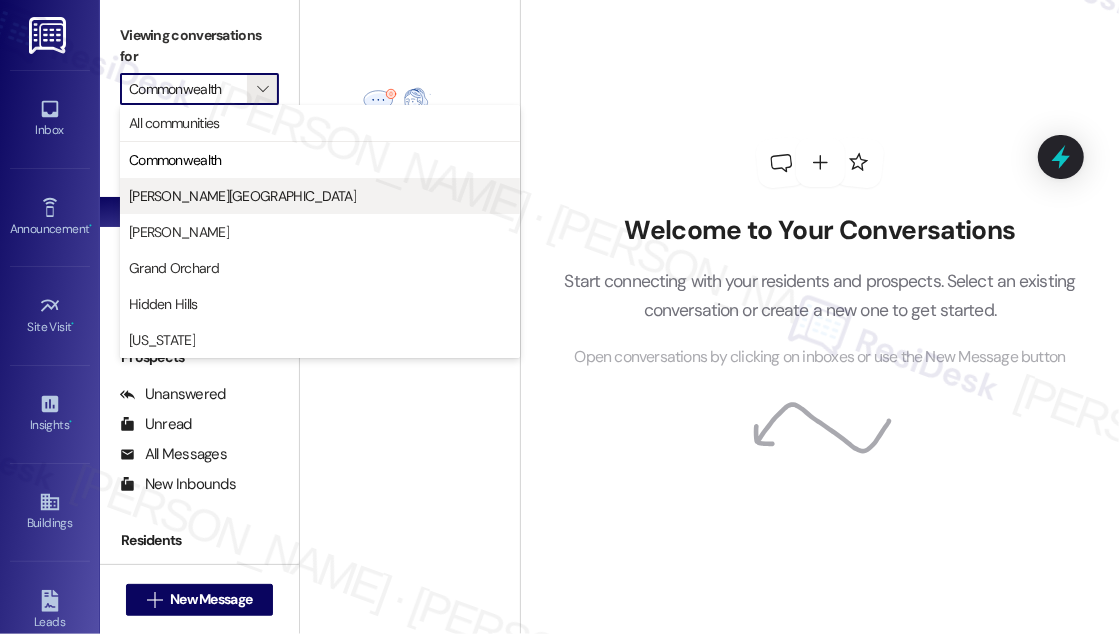 click on "[PERSON_NAME][GEOGRAPHIC_DATA]" at bounding box center [320, 196] 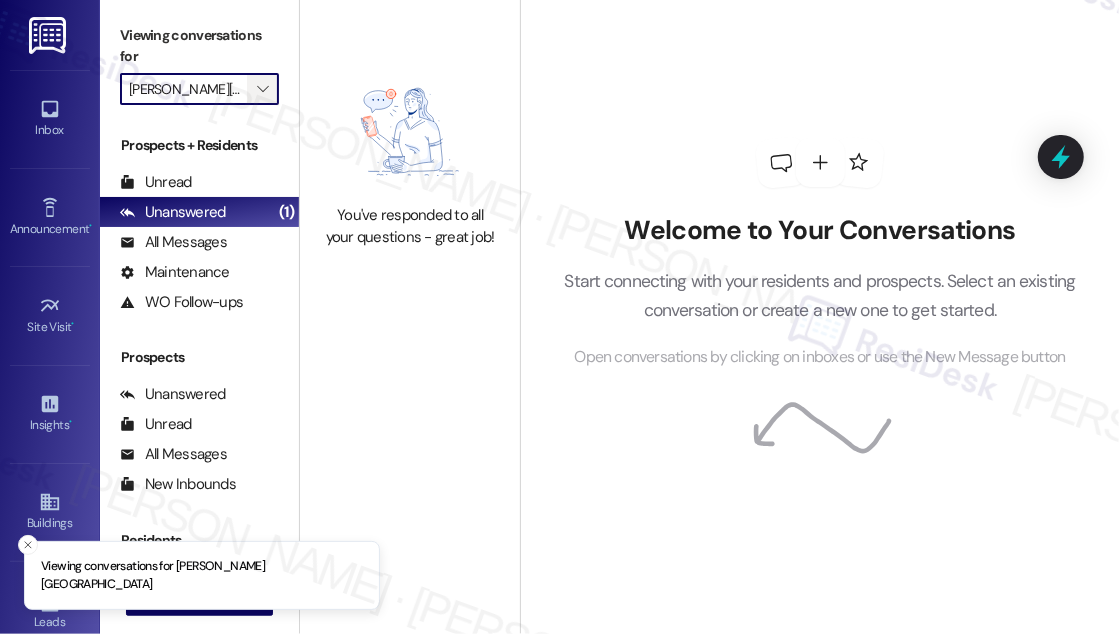 click on "" at bounding box center (263, 89) 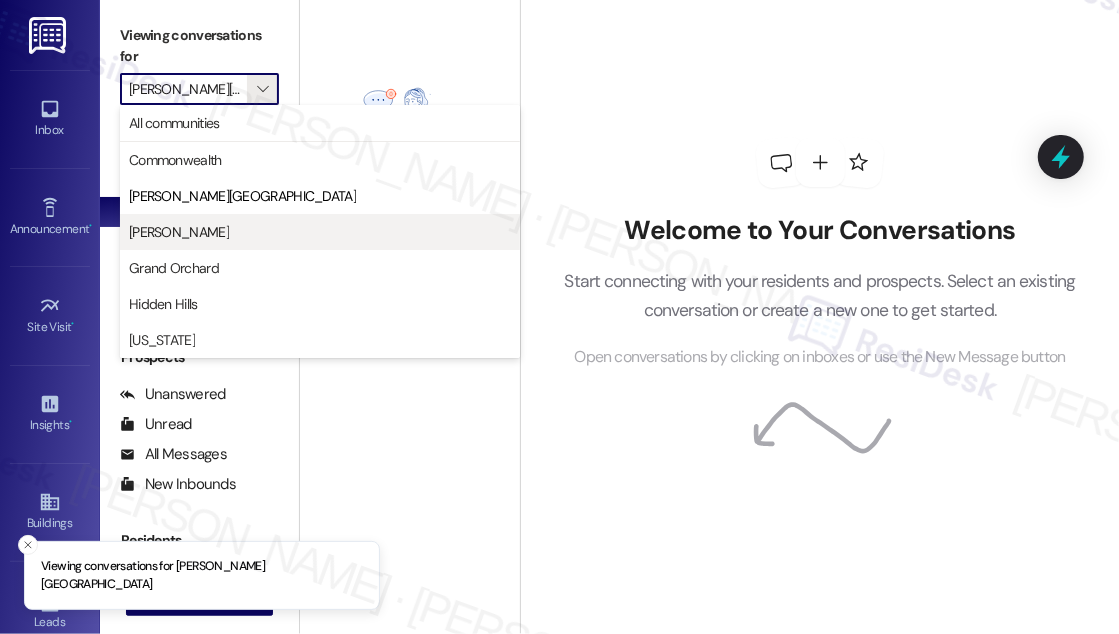click on "[PERSON_NAME]" at bounding box center [320, 232] 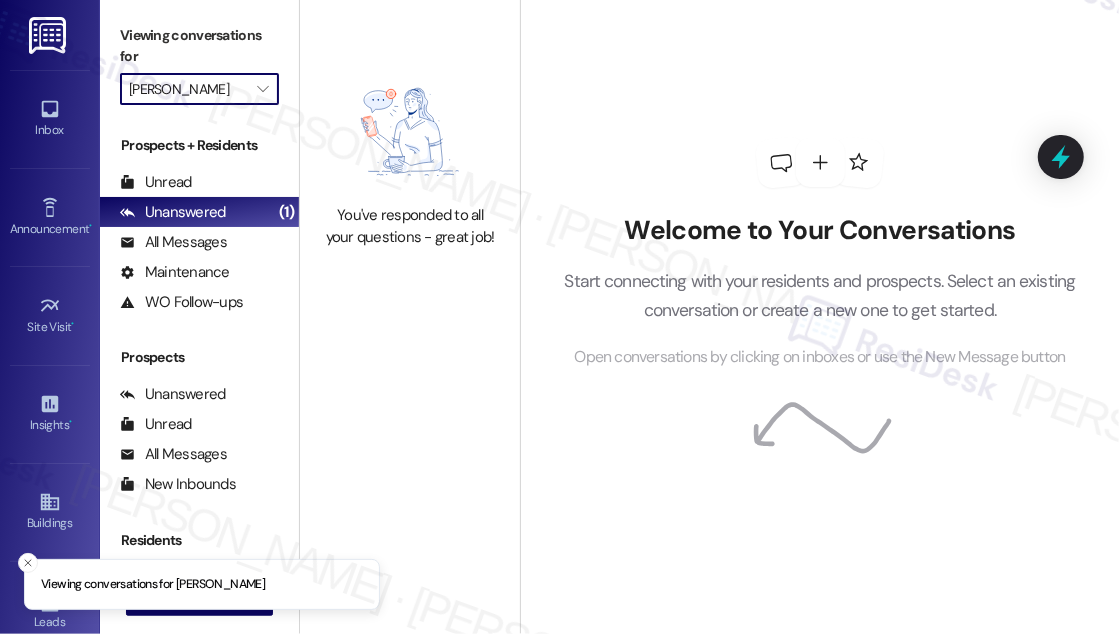 click on "[PERSON_NAME]" at bounding box center [188, 89] 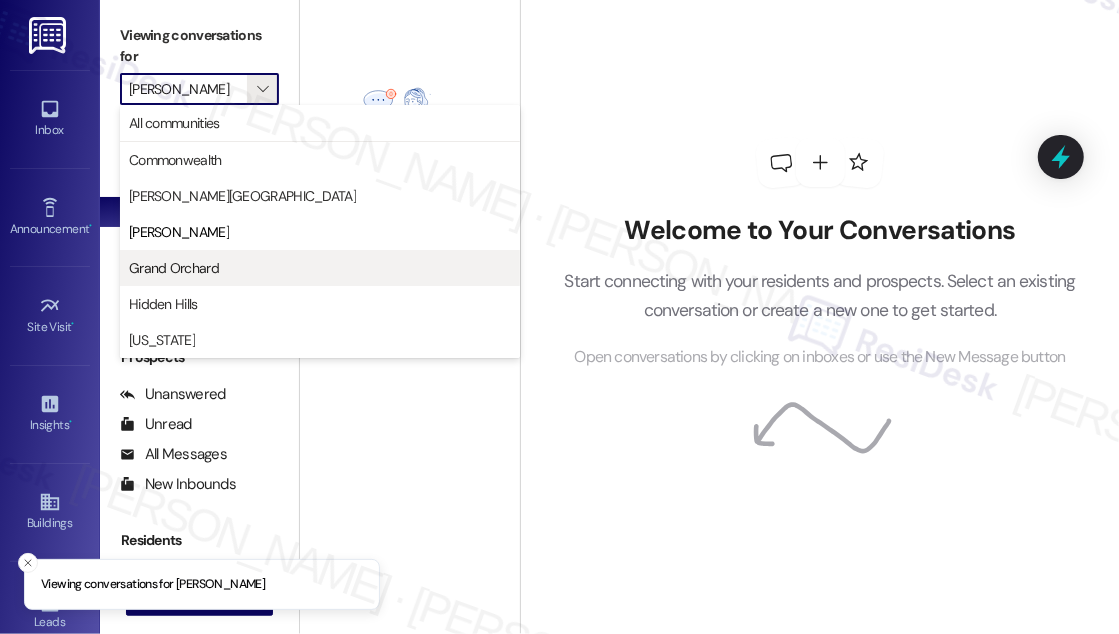 click on "Grand Orchard" at bounding box center (320, 268) 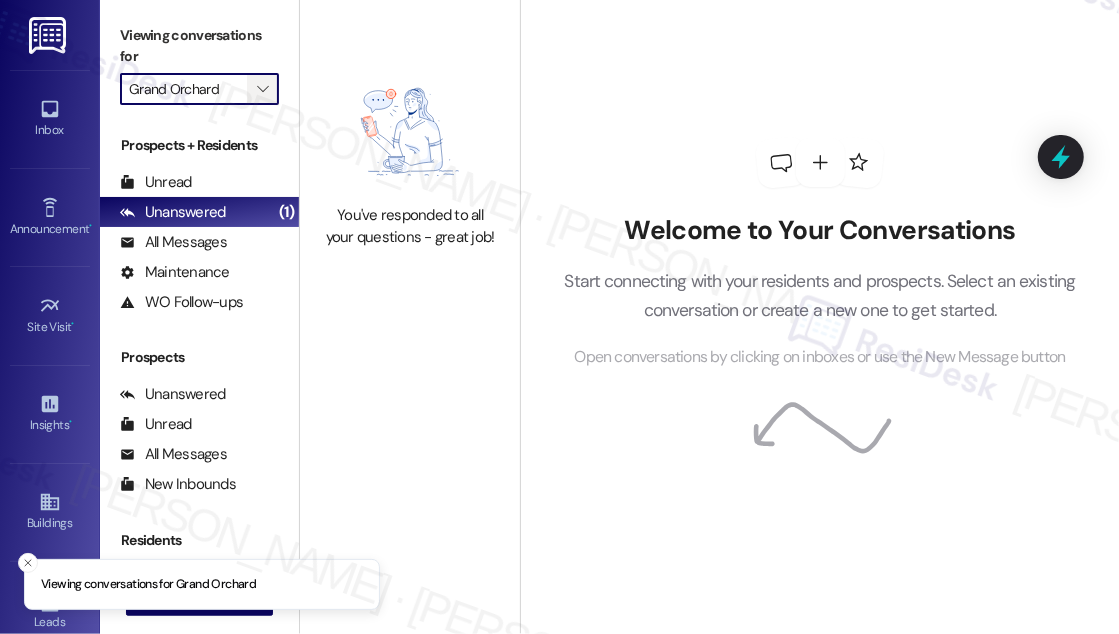 click on "" at bounding box center [262, 89] 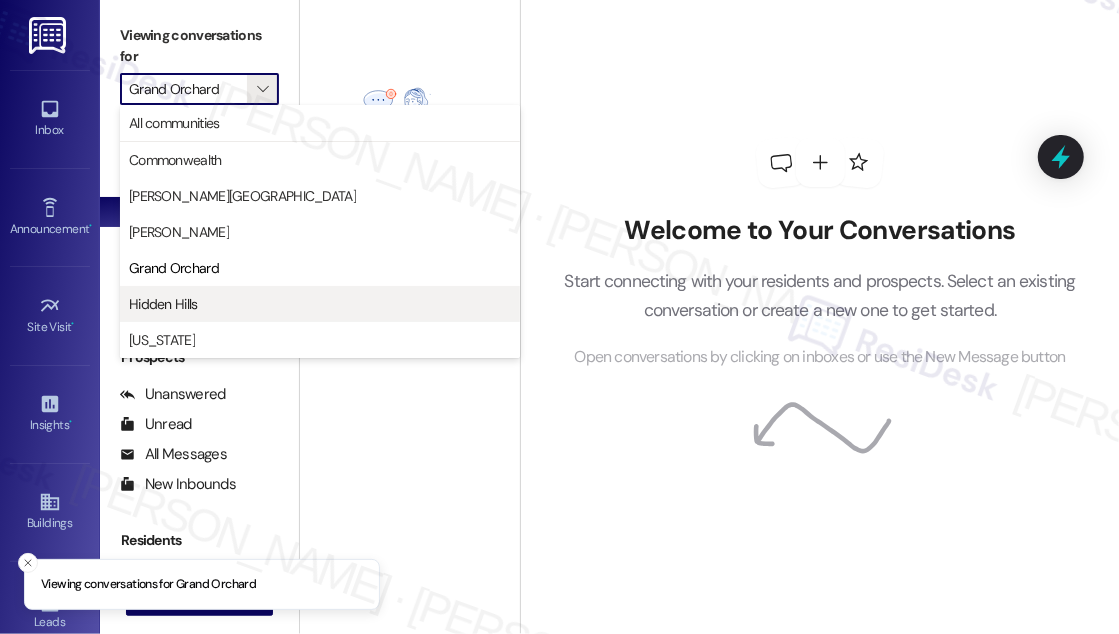 click on "Hidden Hills" at bounding box center (320, 304) 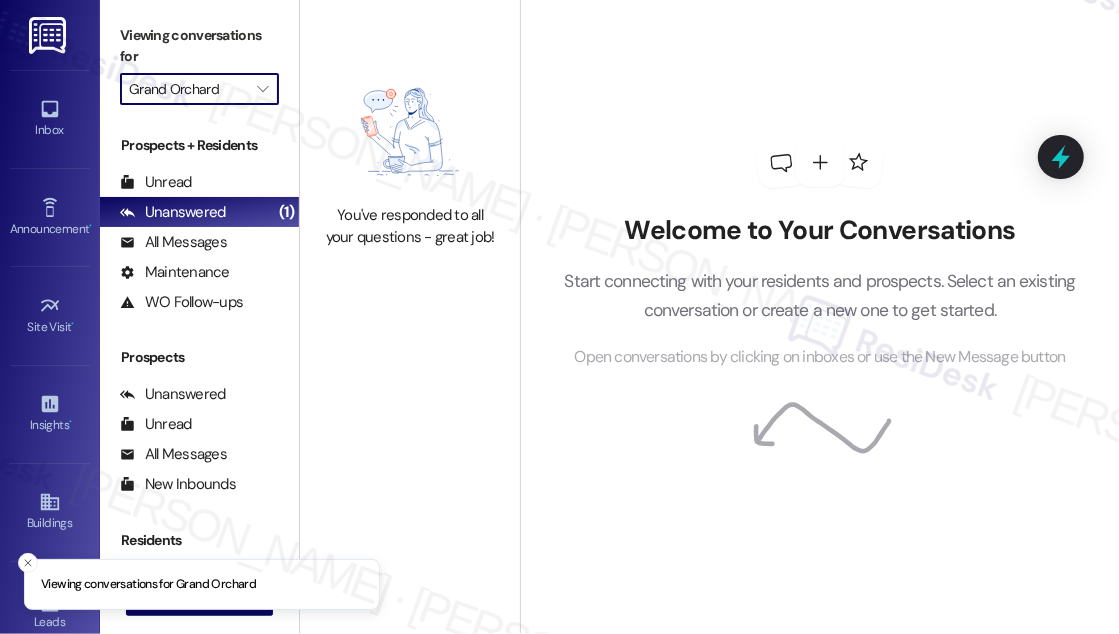 type on "Hidden Hills" 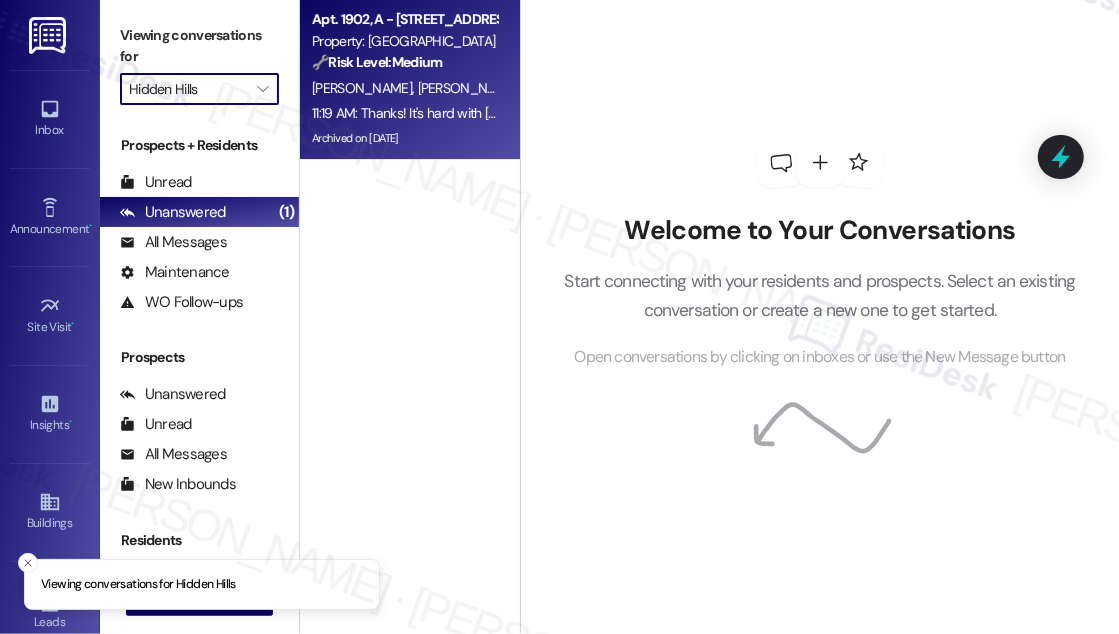 click on "[PERSON_NAME]" at bounding box center [468, 88] 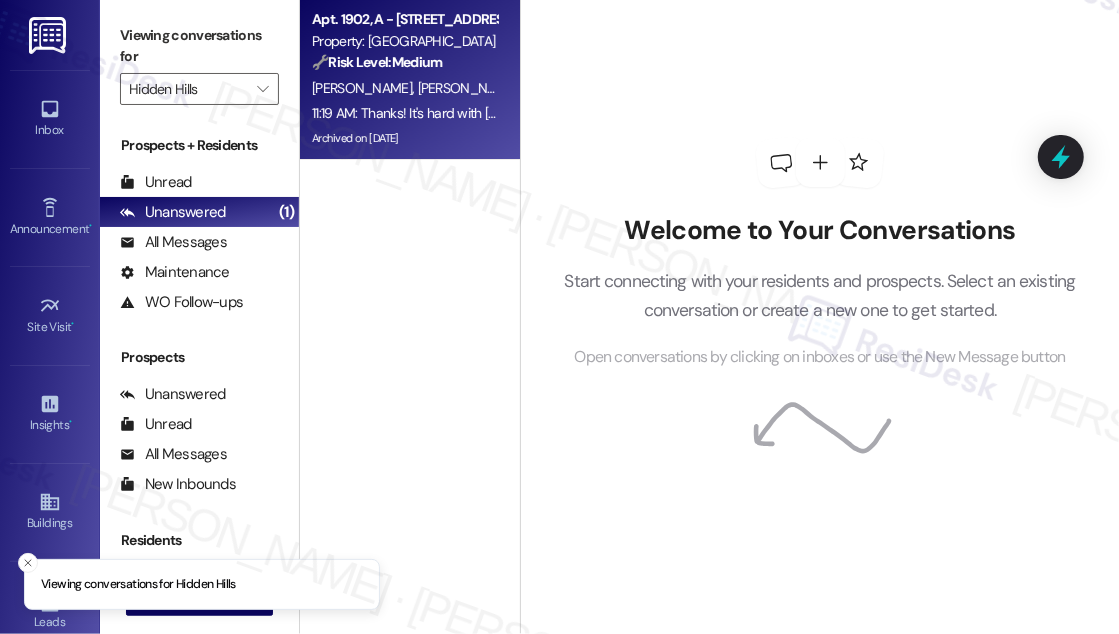 click on "[PERSON_NAME] [PERSON_NAME]" at bounding box center (404, 88) 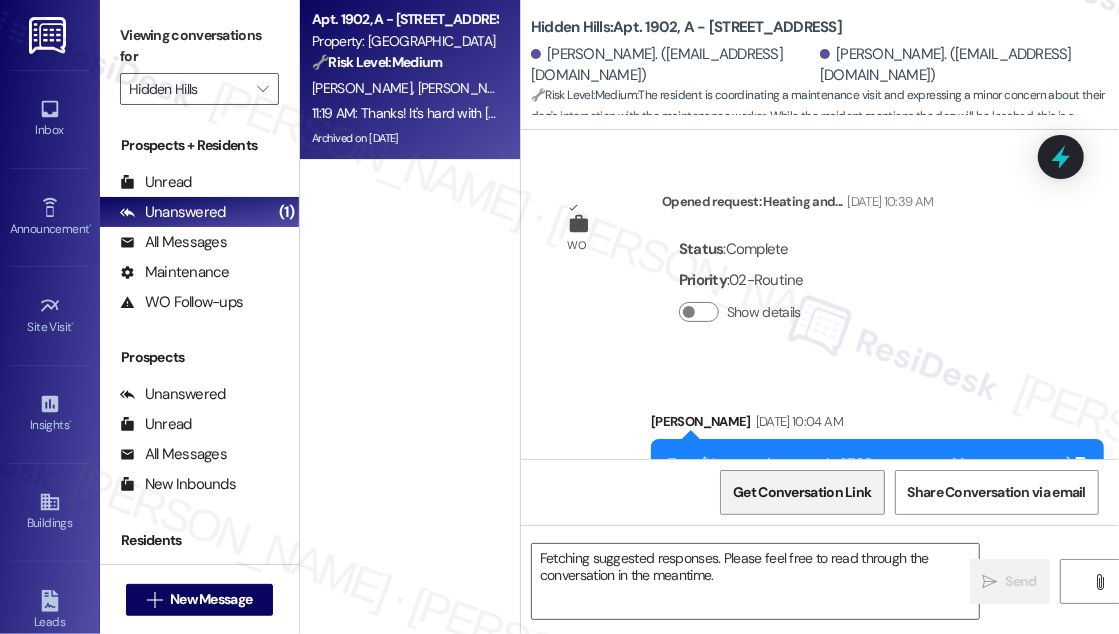 scroll, scrollTop: 31130, scrollLeft: 0, axis: vertical 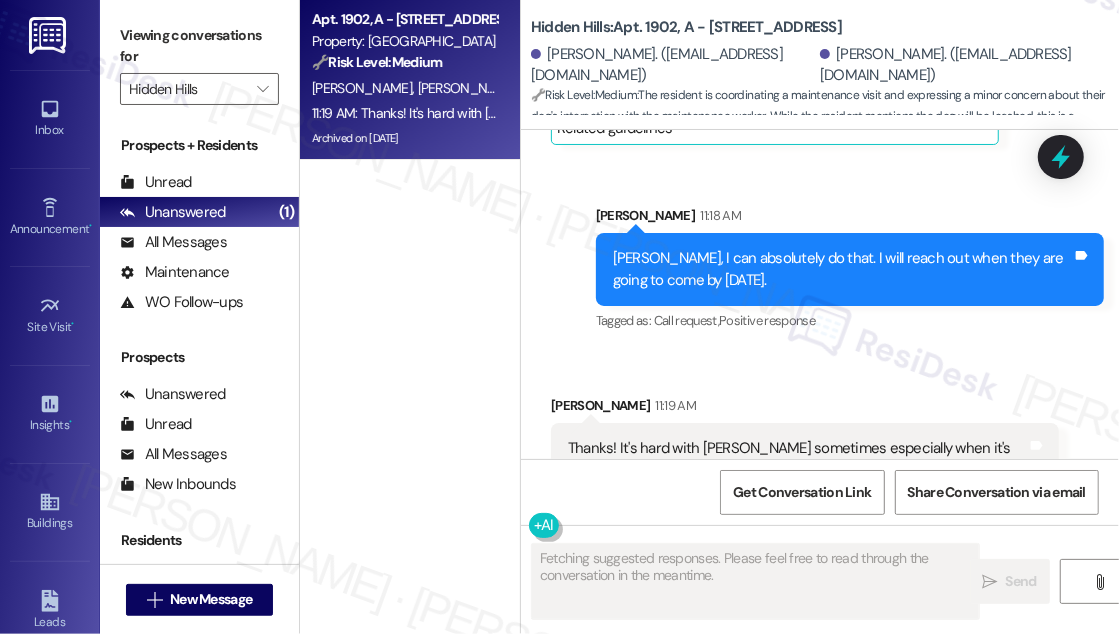 click on "Thanks! It's hard with [PERSON_NAME] sometimes especially when it's just me at home. Lol. He will be with me and on leash at all times. I know [PERSON_NAME] doesn't like dogs all that much!" at bounding box center [797, 470] 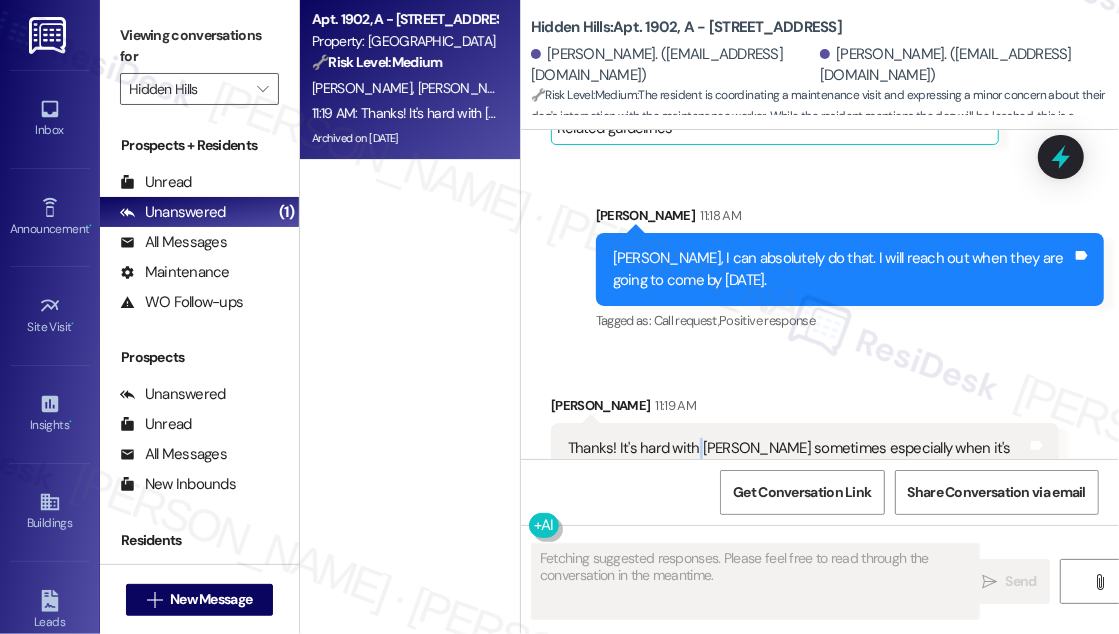 click on "Thanks! It's hard with [PERSON_NAME] sometimes especially when it's just me at home. Lol. He will be with me and on leash at all times. I know [PERSON_NAME] doesn't like dogs all that much!" at bounding box center [797, 470] 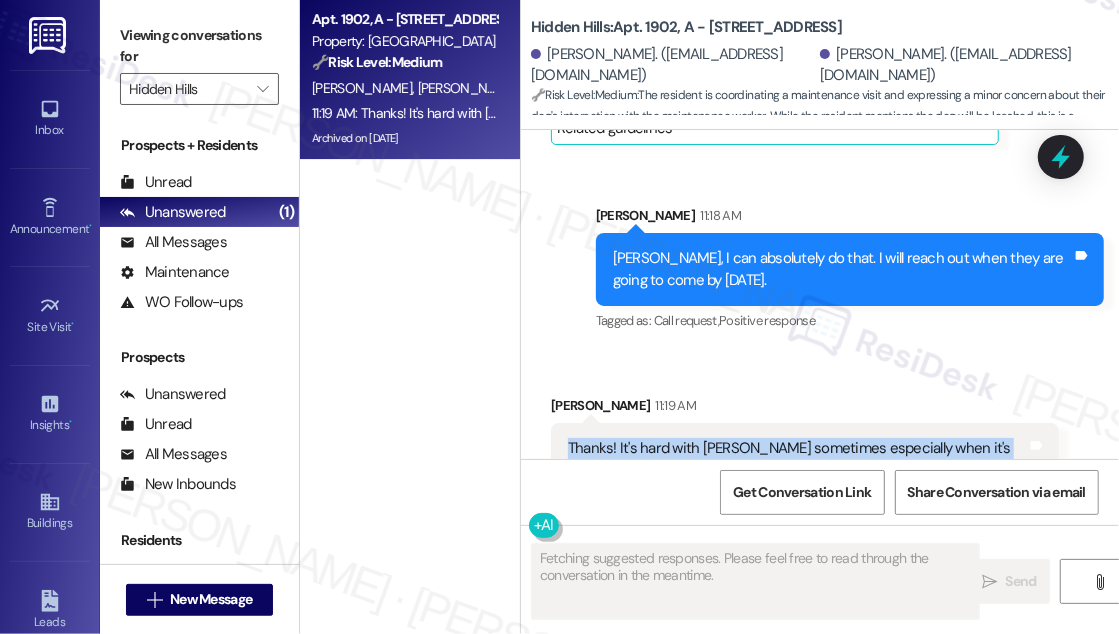 click on "Thanks! It's hard with [PERSON_NAME] sometimes especially when it's just me at home. Lol. He will be with me and on leash at all times. I know [PERSON_NAME] doesn't like dogs all that much!" at bounding box center [797, 470] 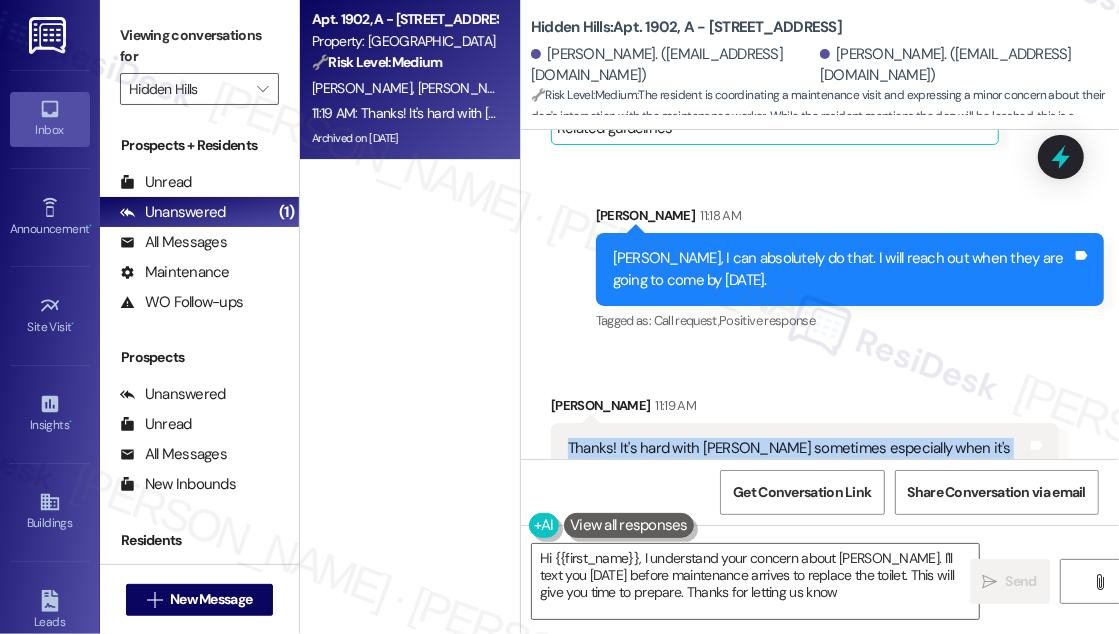 type on "Hi {{first_name}}, I understand your concern about [PERSON_NAME]. I'll text you [DATE] before maintenance arrives to replace the toilet. This will give you time to prepare. Thanks for letting us know!" 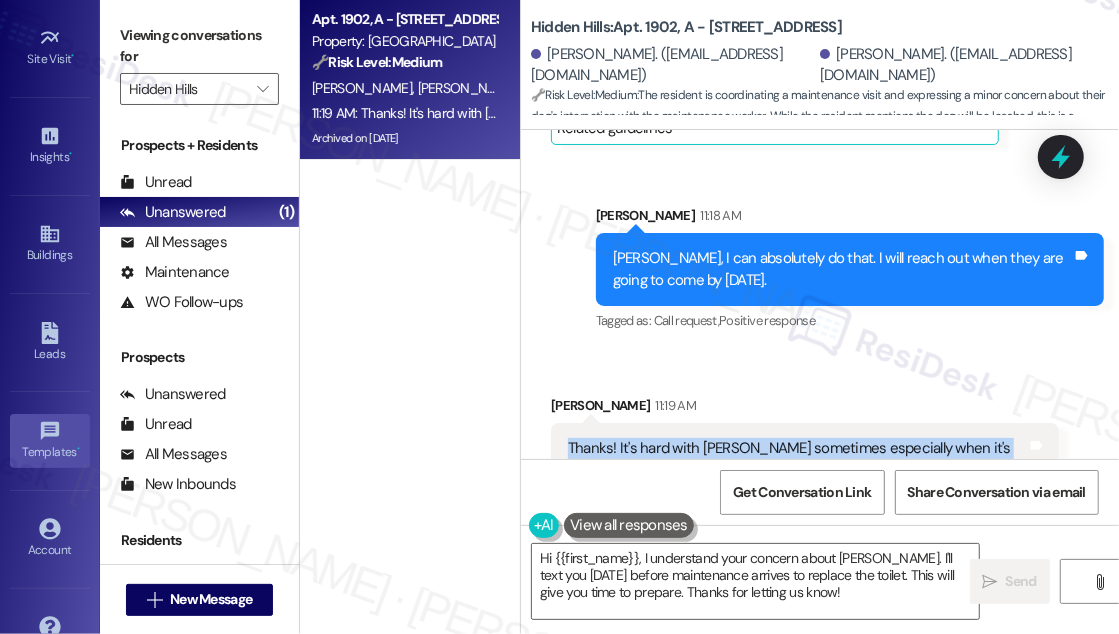 scroll, scrollTop: 312, scrollLeft: 0, axis: vertical 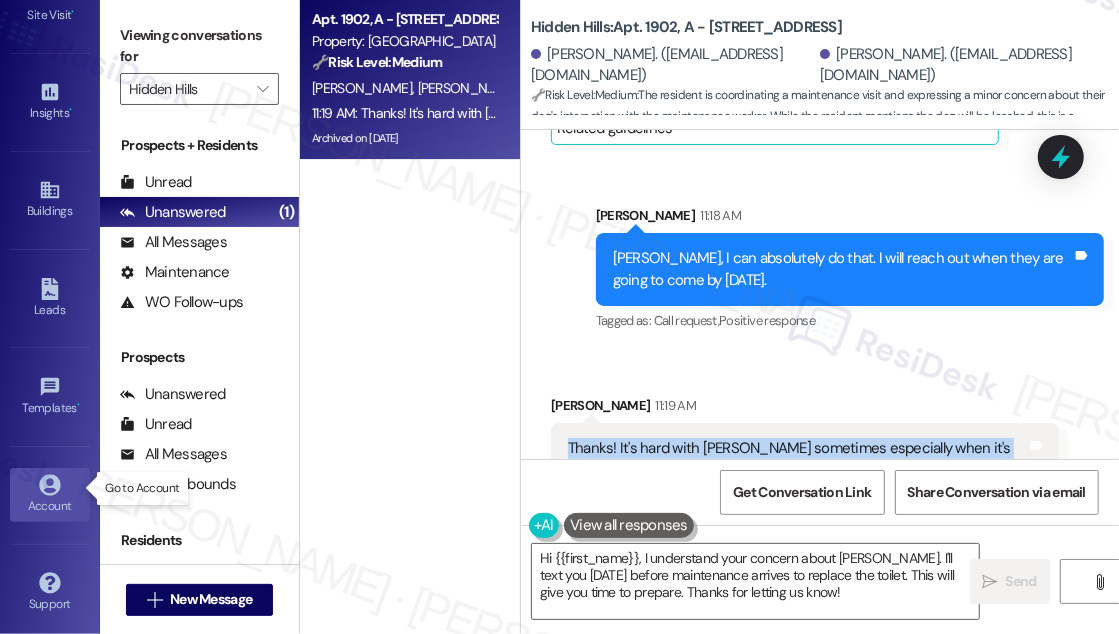 click on "Account" at bounding box center (50, 495) 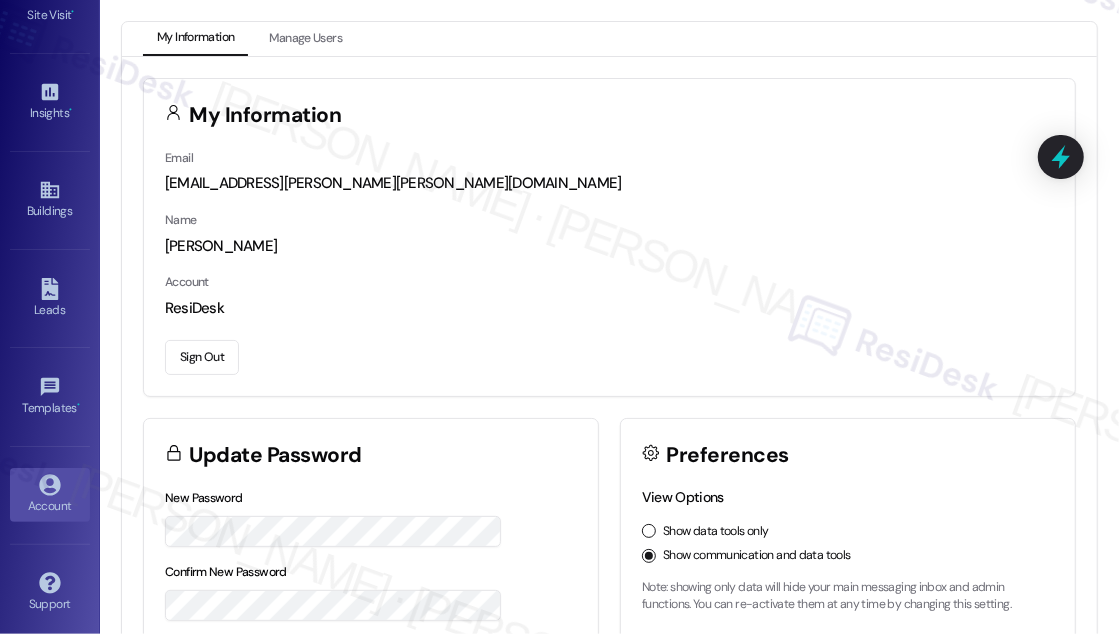 click on "Sign Out" at bounding box center [202, 357] 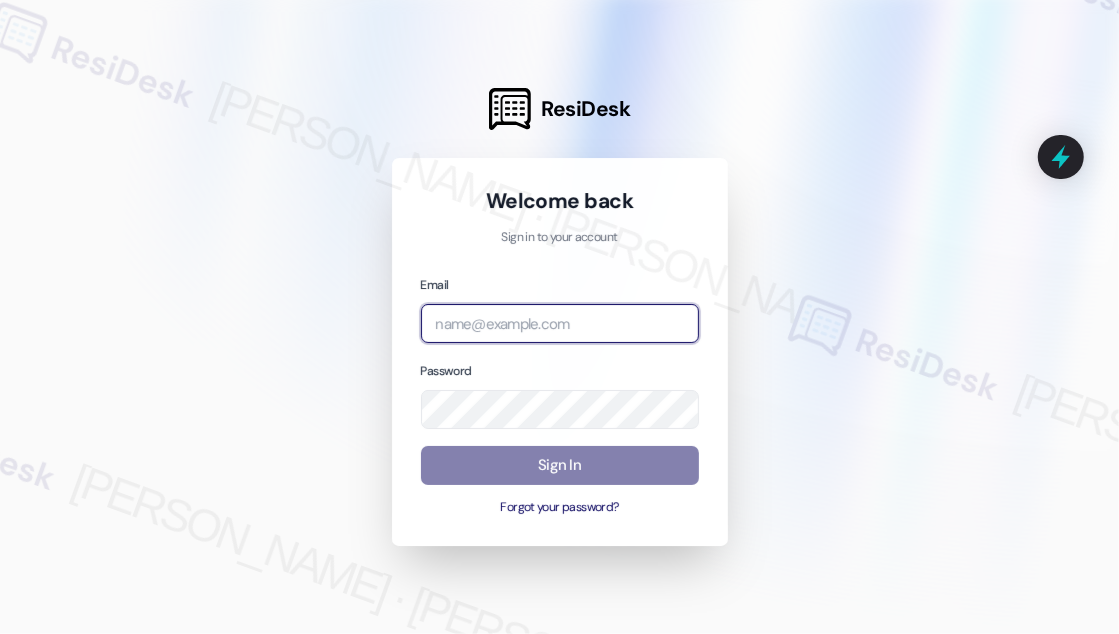 click at bounding box center [560, 323] 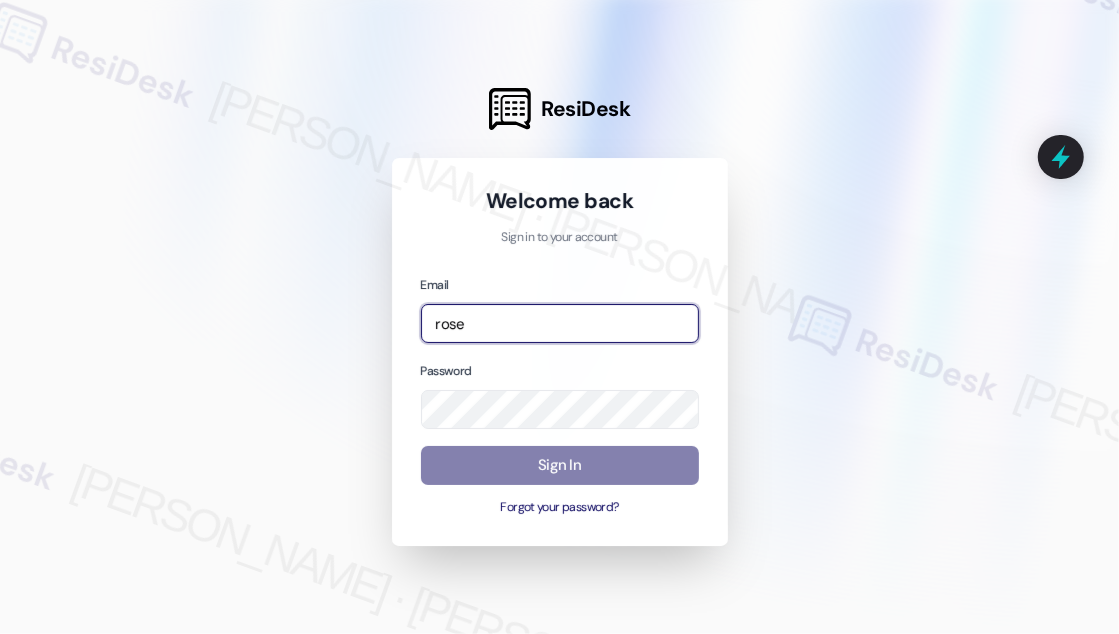 type on "automated-surveys-rose_life-[PERSON_NAME].[PERSON_NAME]@rose_[DOMAIN_NAME]" 